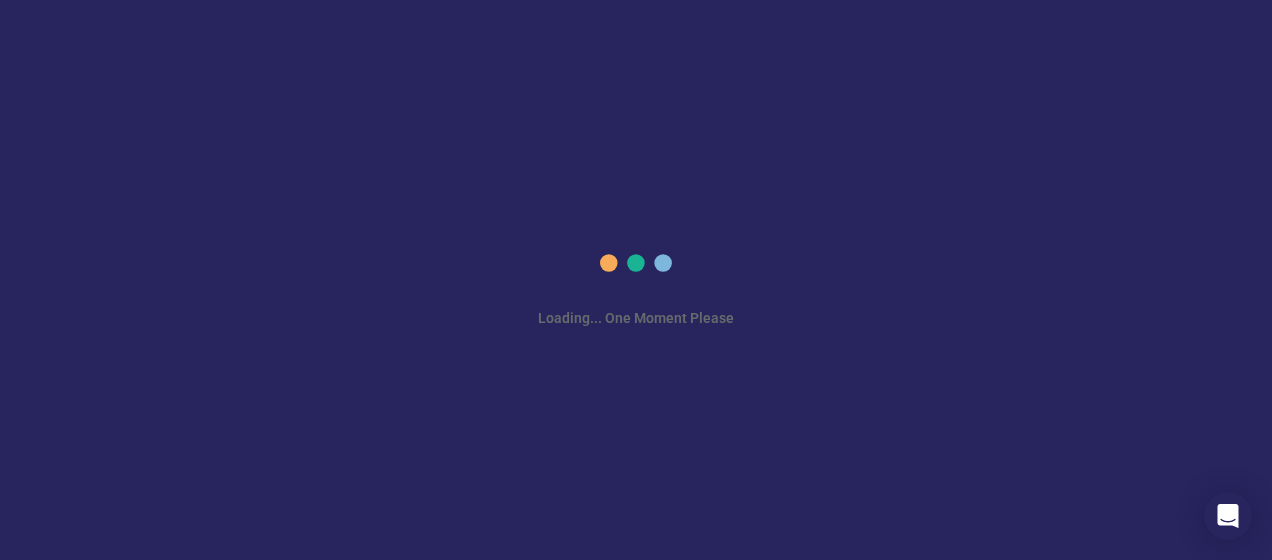scroll, scrollTop: 0, scrollLeft: 0, axis: both 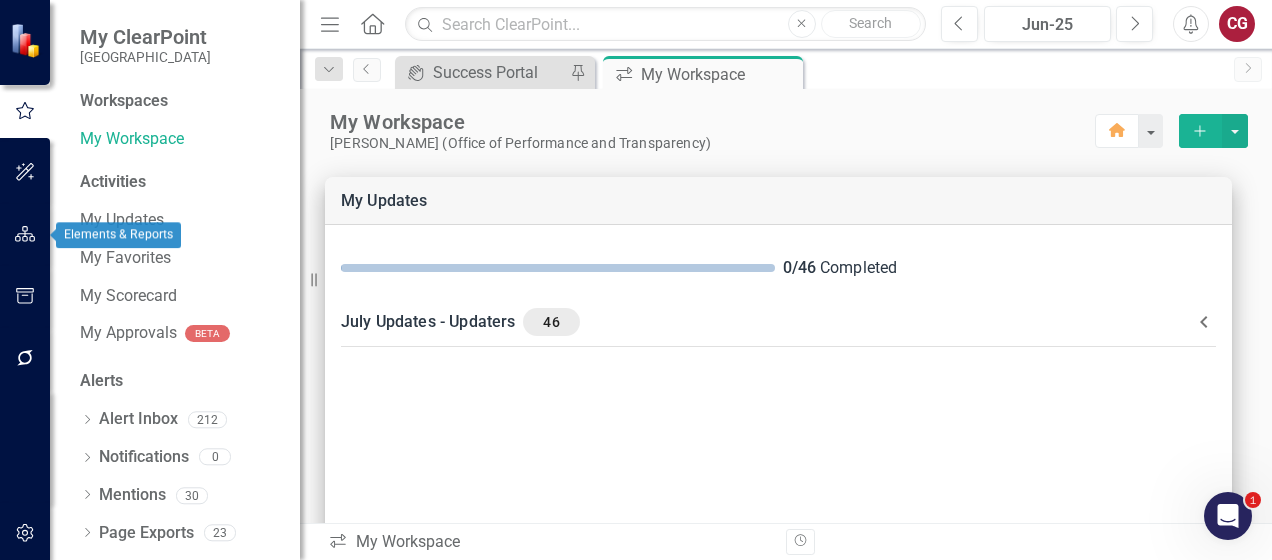 click 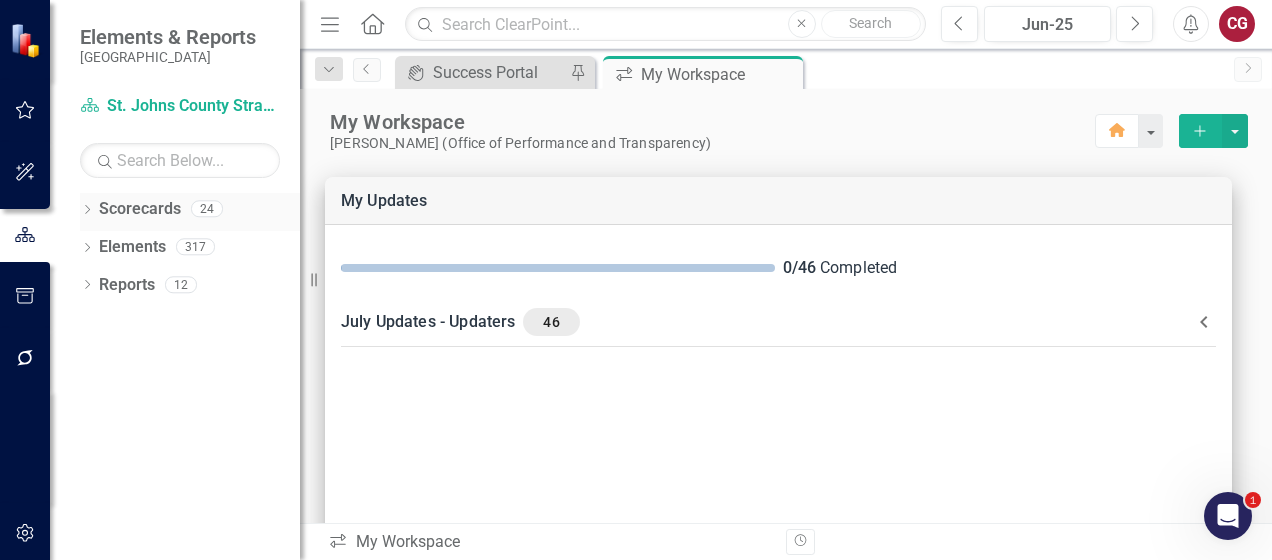 click on "Scorecards" at bounding box center (140, 209) 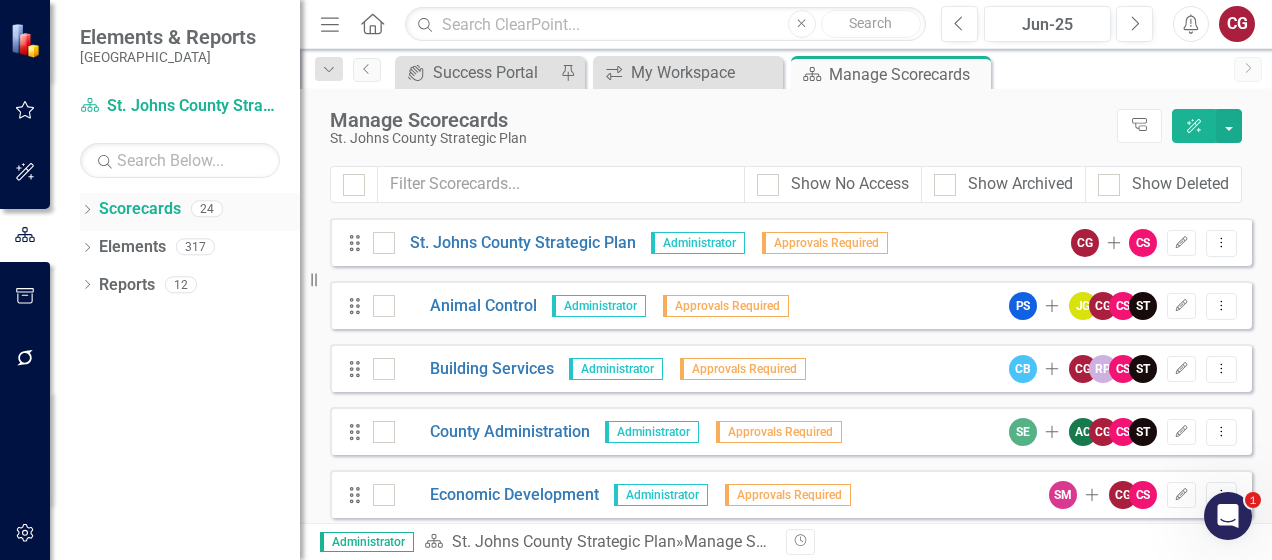 click on "Dropdown" 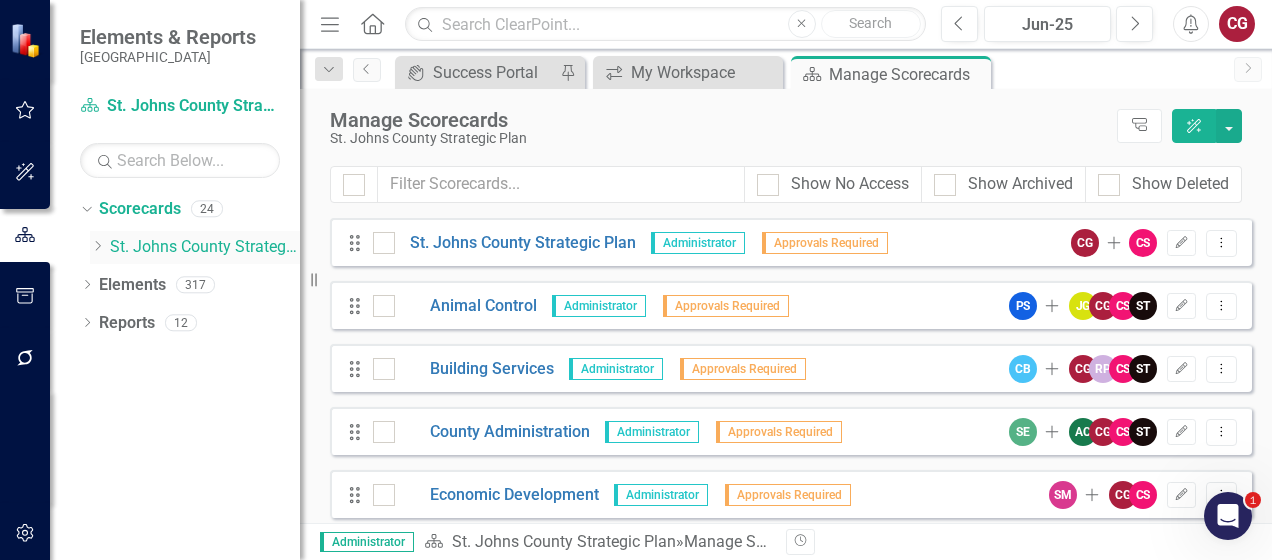 click on "Dropdown" 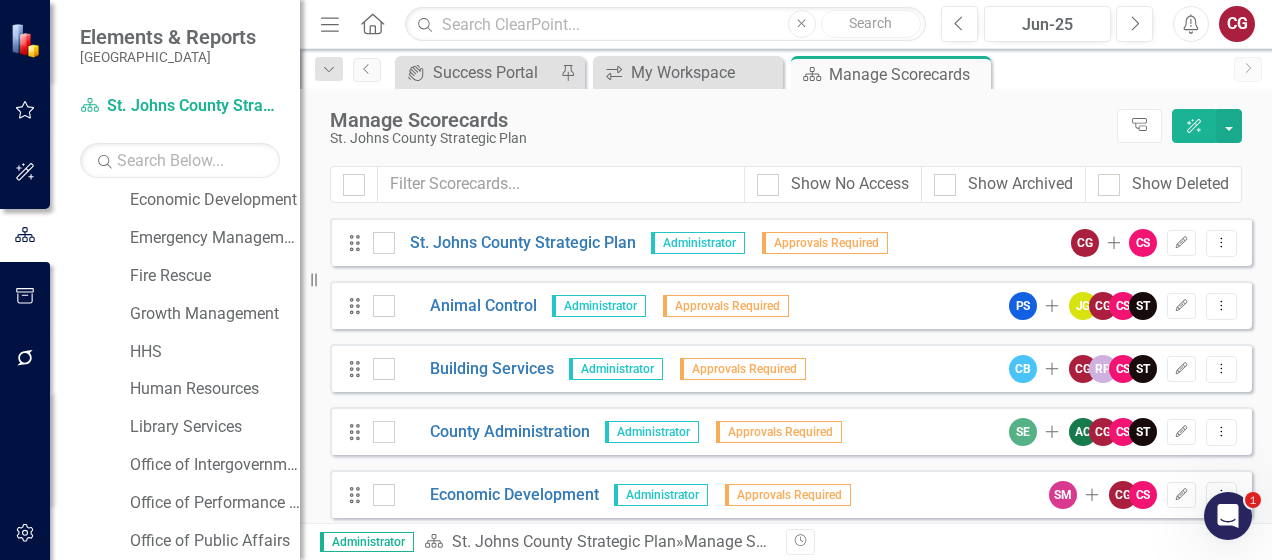 scroll, scrollTop: 265, scrollLeft: 0, axis: vertical 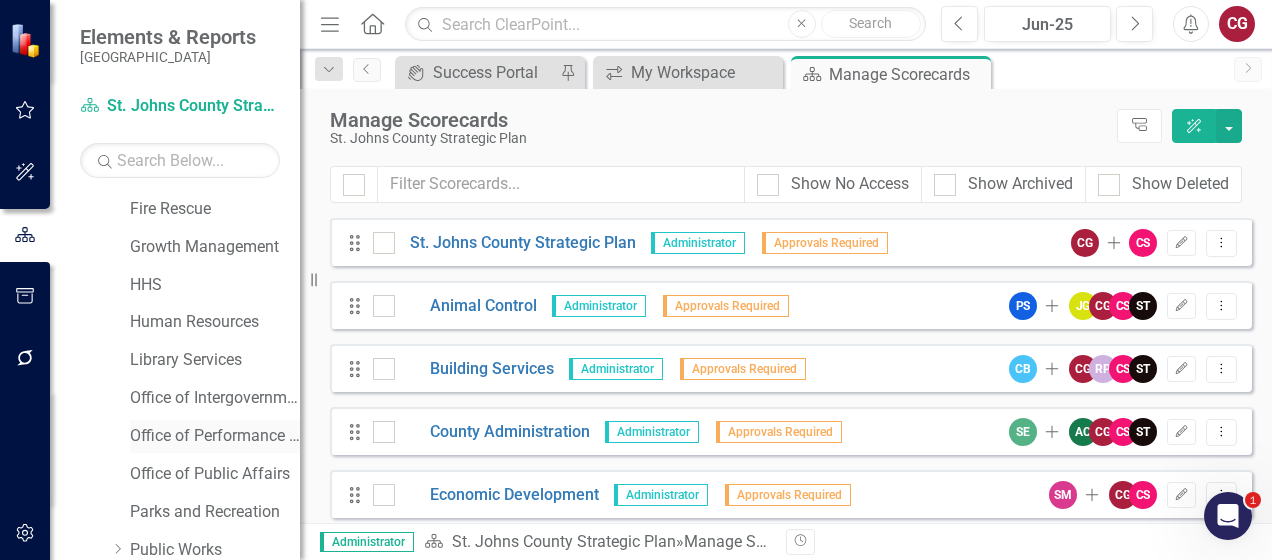 click on "Office of Performance & Transparency" at bounding box center (215, 436) 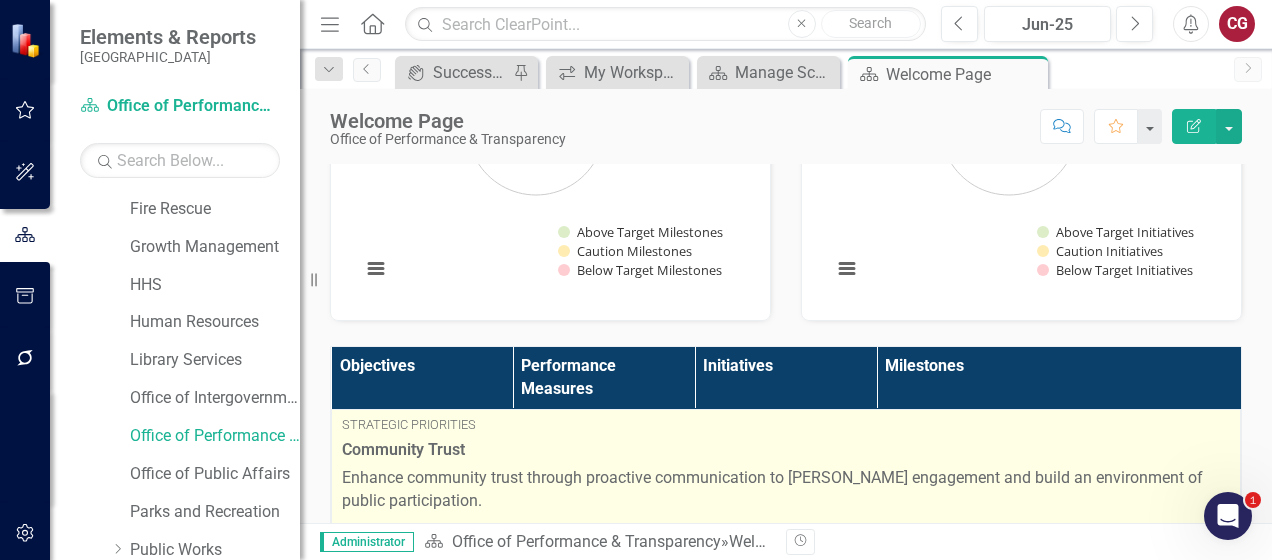 scroll, scrollTop: 600, scrollLeft: 0, axis: vertical 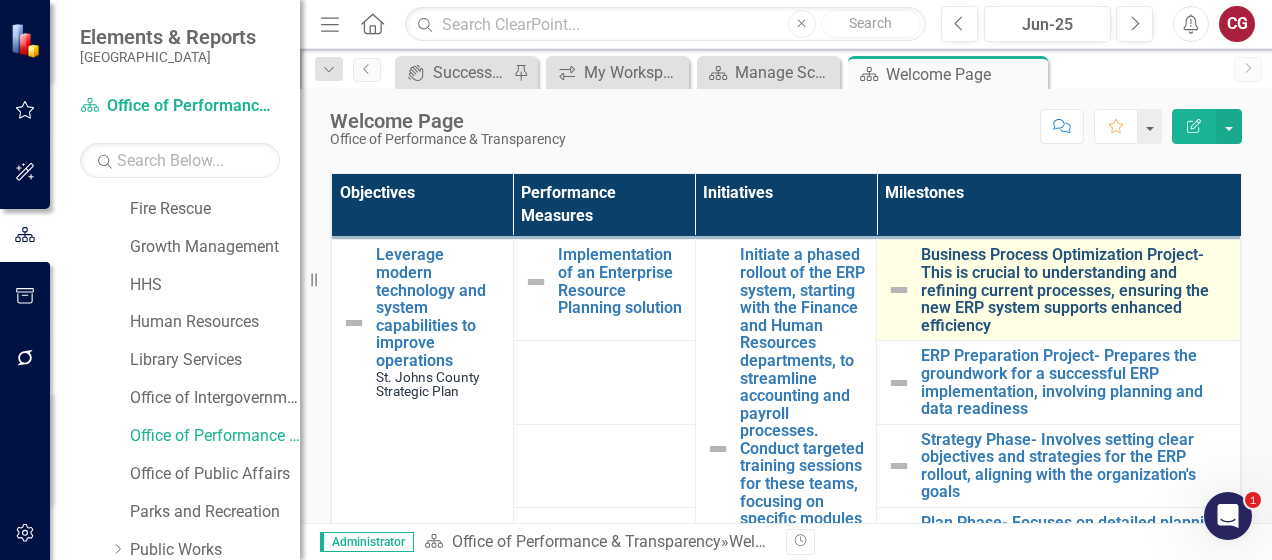 click on "Business Process Optimization Project- This is crucial to understanding and refining current processes, ensuring the new ERP system supports enhanced efficiency" at bounding box center (1075, 290) 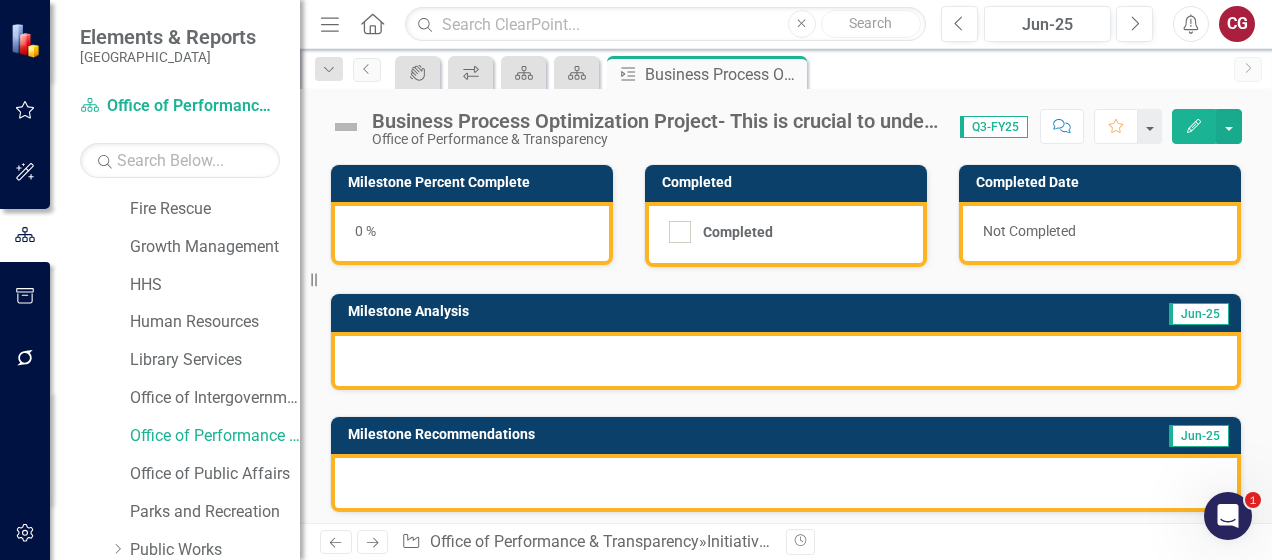 click on "0 %" at bounding box center (472, 233) 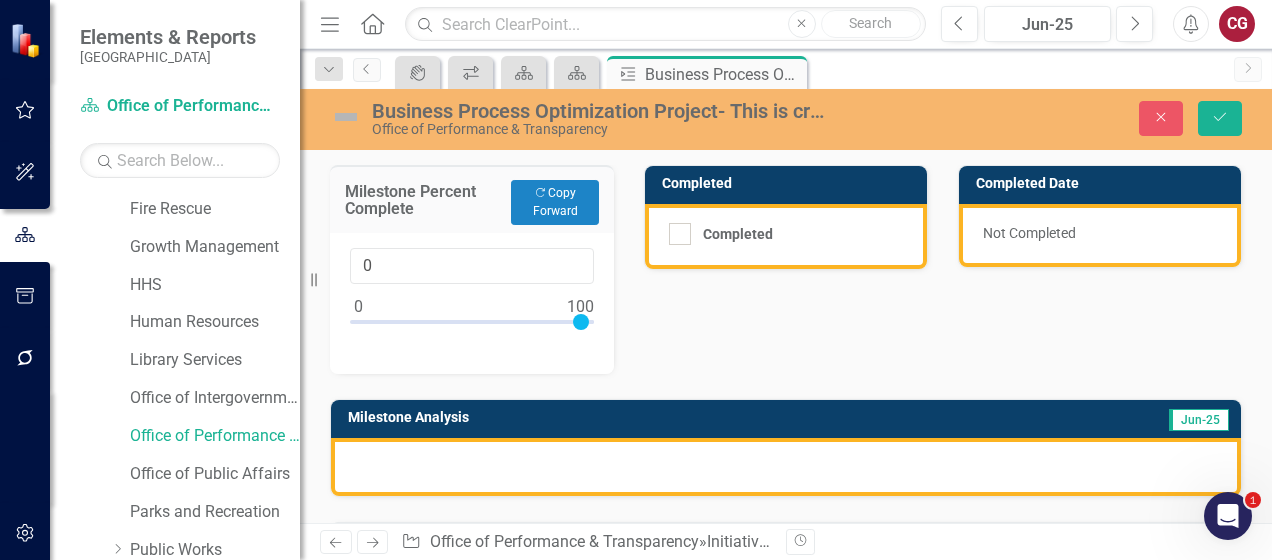 type on "100" 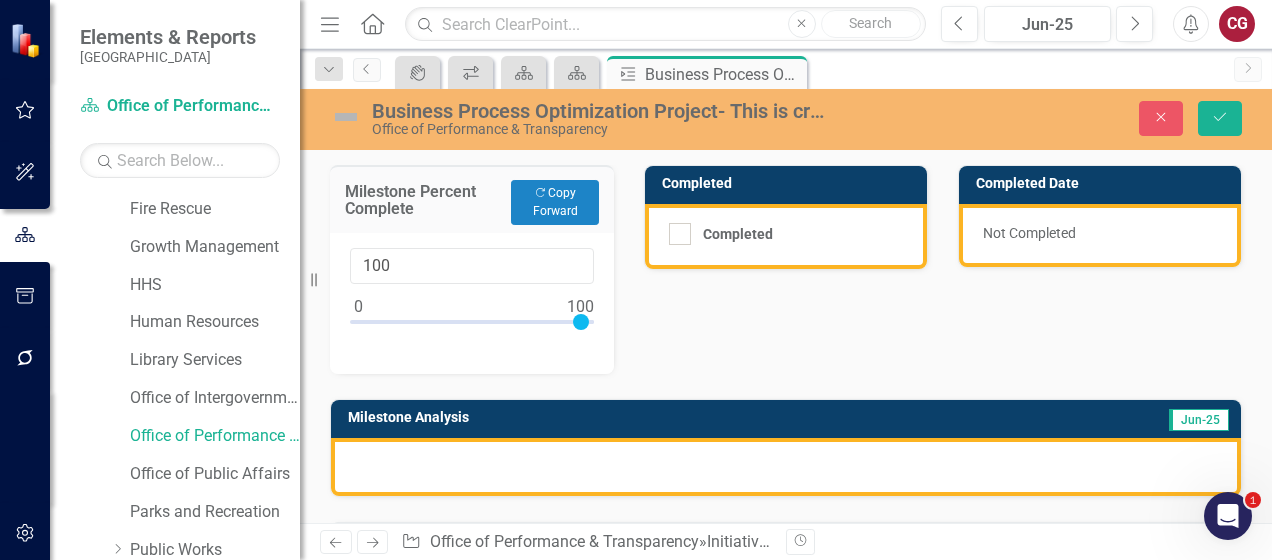 drag, startPoint x: 356, startPoint y: 314, endPoint x: 722, endPoint y: 335, distance: 366.60196 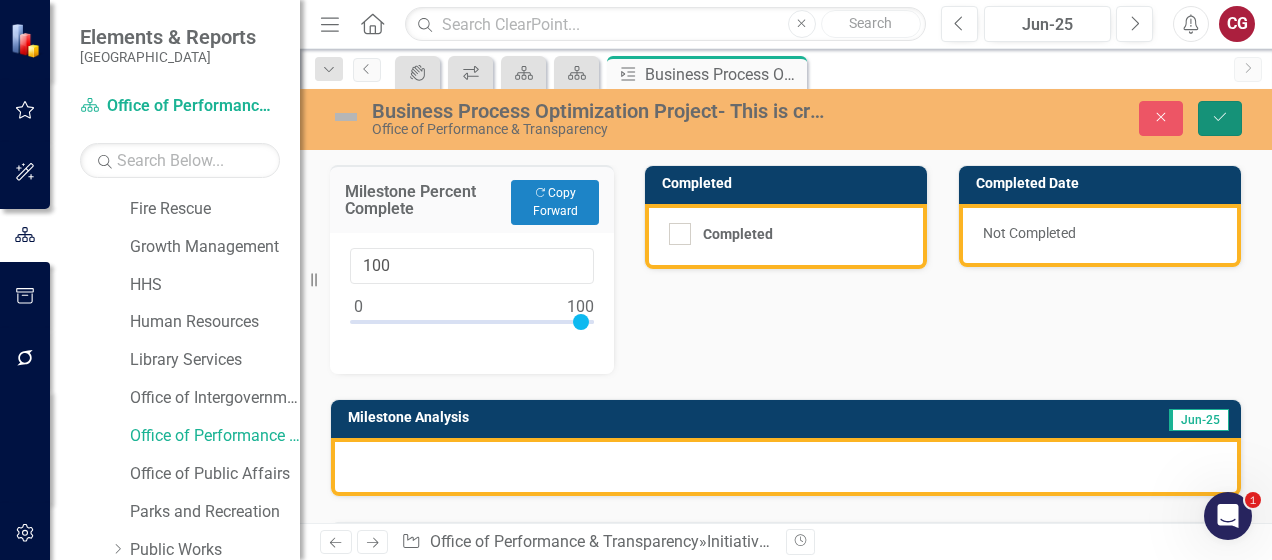 click on "Save" 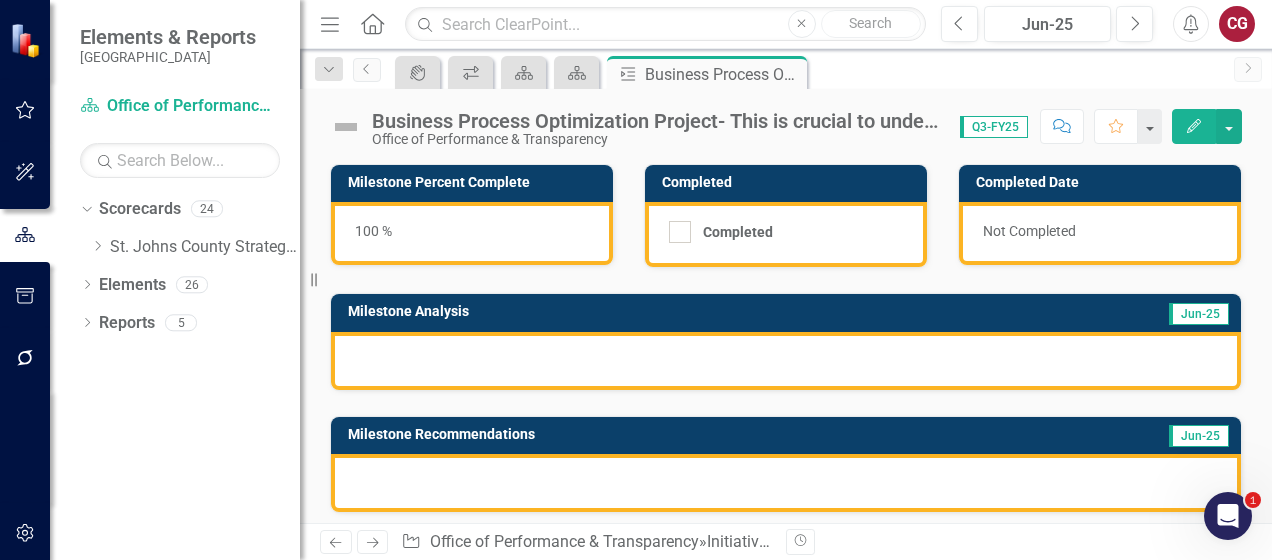 scroll, scrollTop: 0, scrollLeft: 0, axis: both 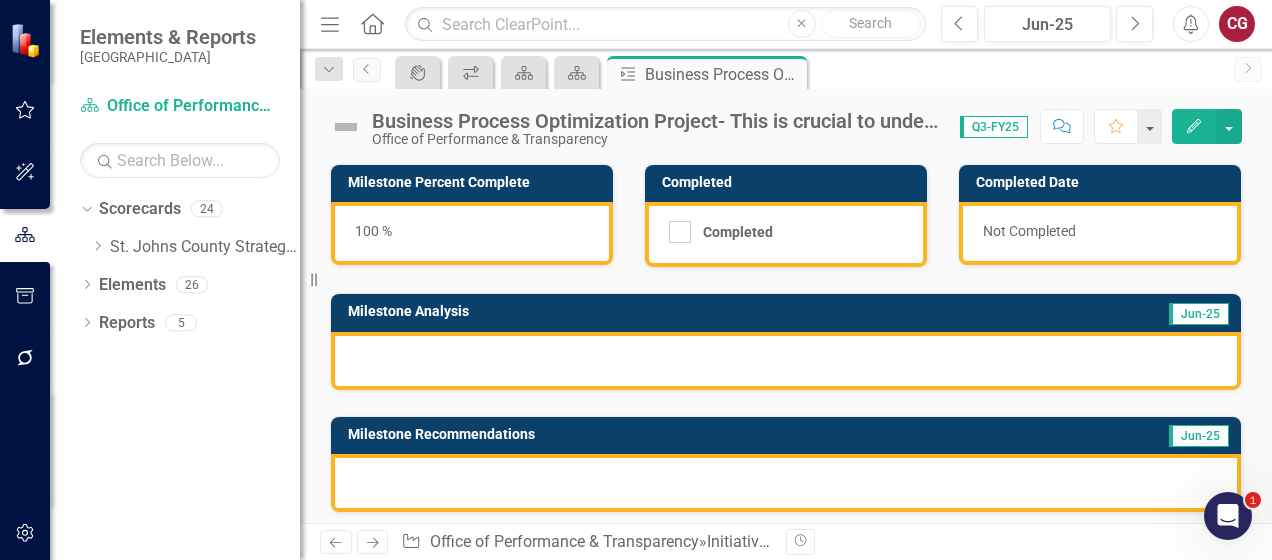 click at bounding box center [786, 361] 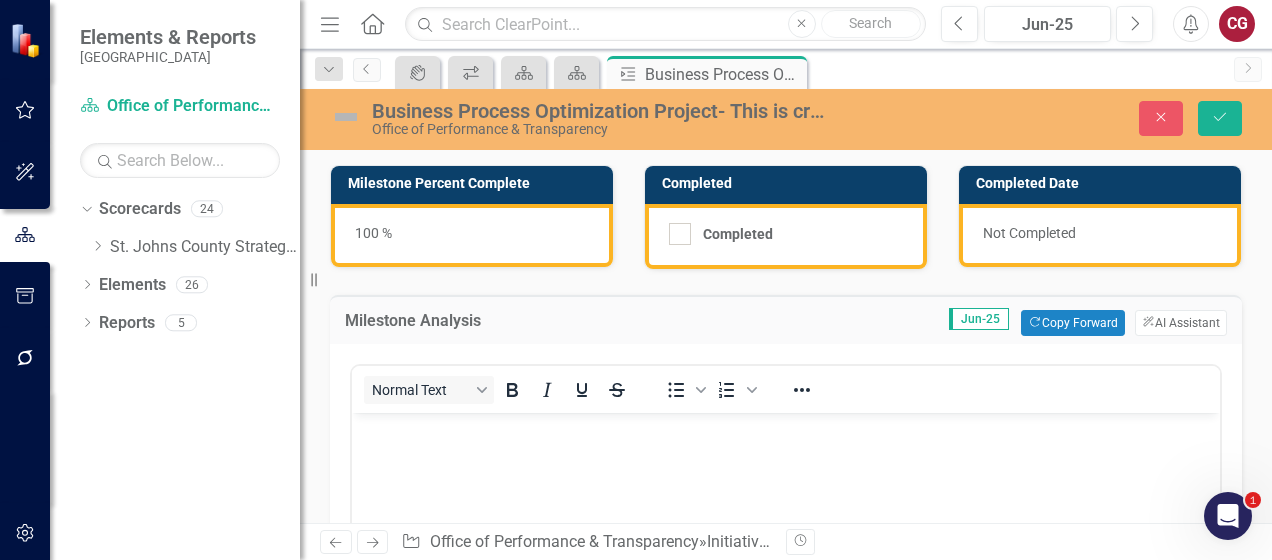 scroll, scrollTop: 0, scrollLeft: 0, axis: both 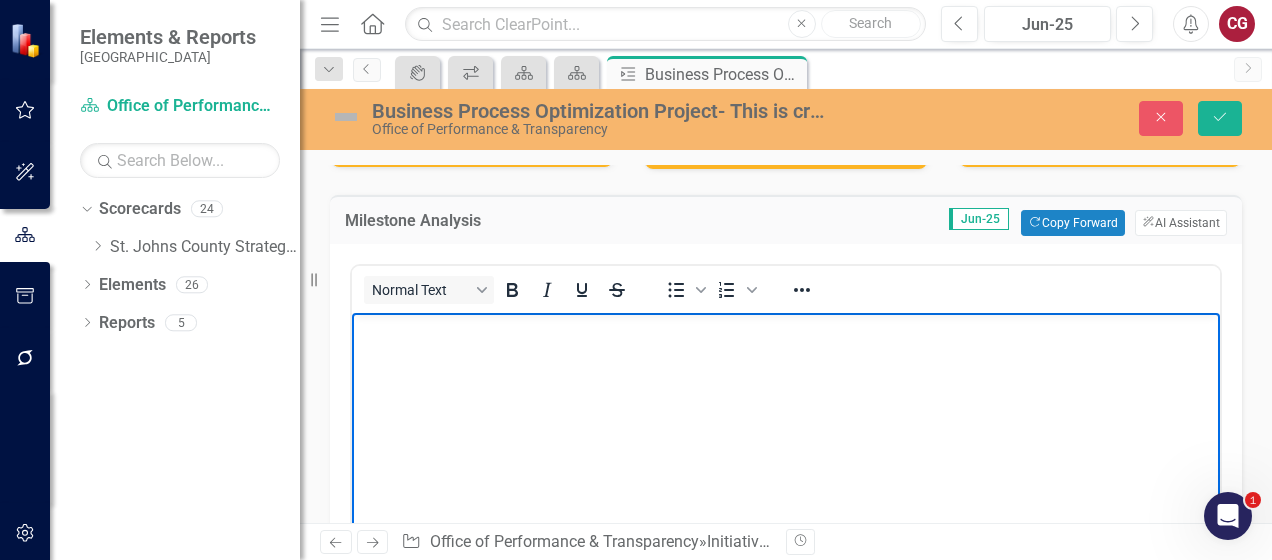 click at bounding box center (786, 462) 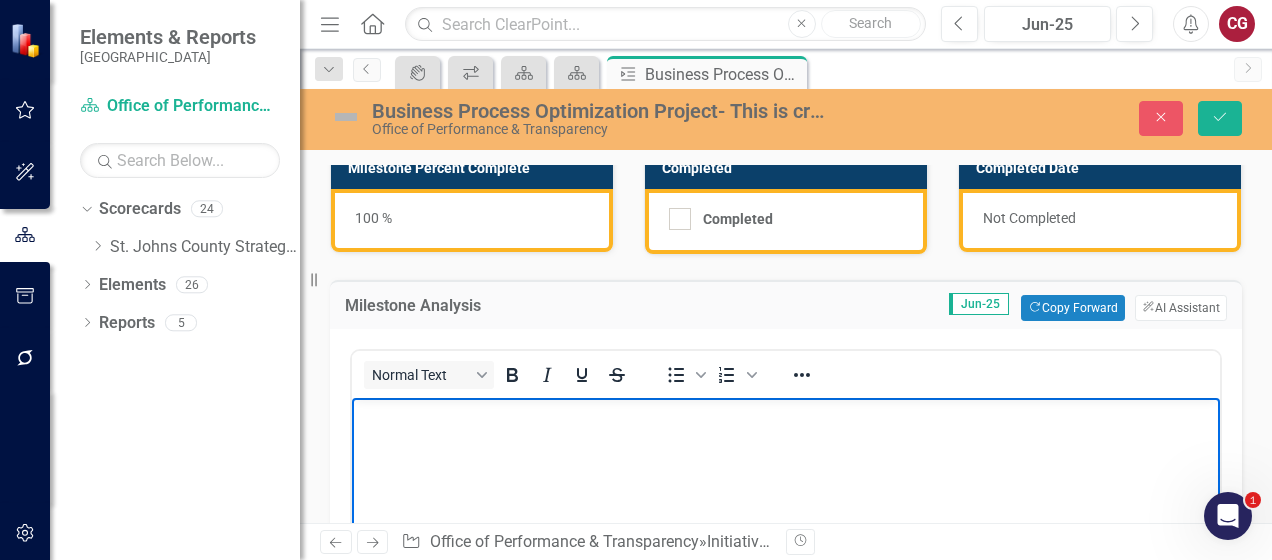 scroll, scrollTop: 0, scrollLeft: 0, axis: both 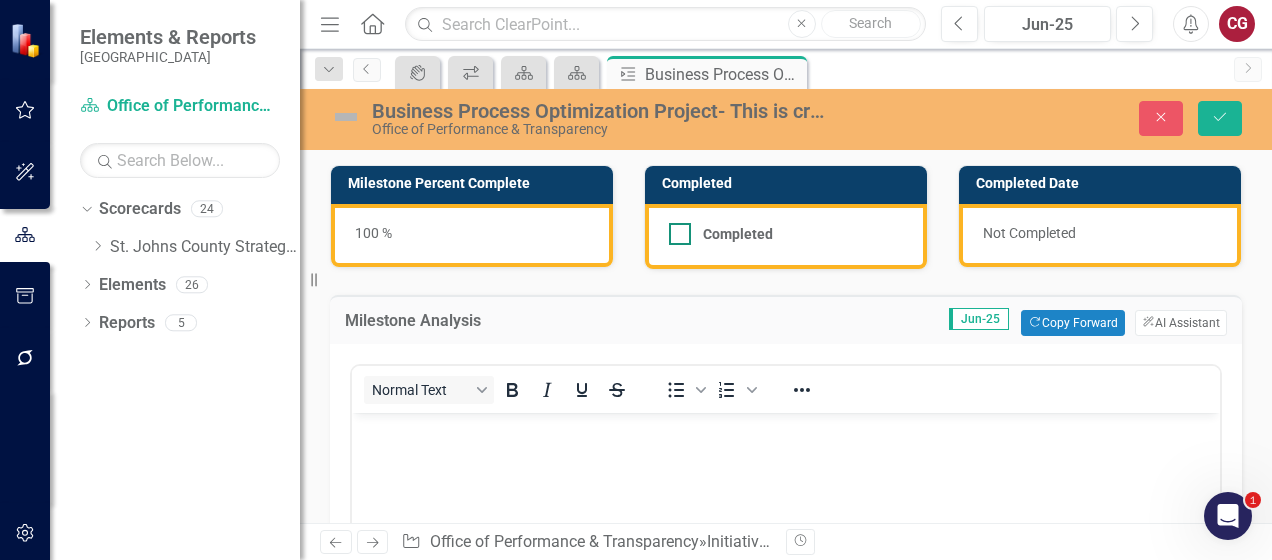 click on "Completed" at bounding box center (675, 229) 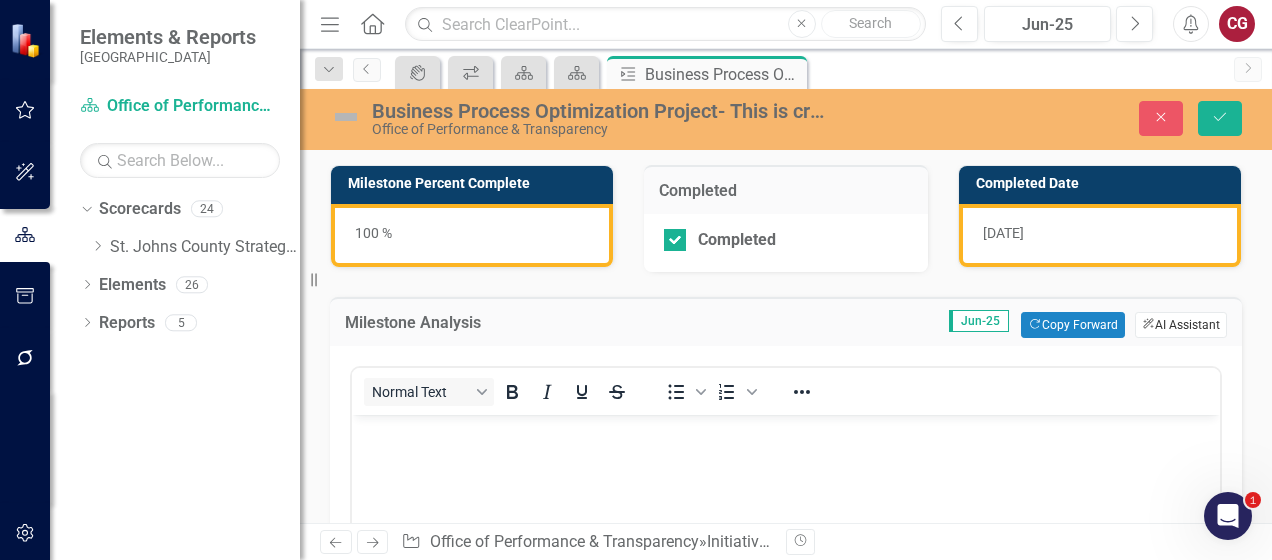 click on "ClearPoint AI  AI Assistant" at bounding box center [1181, 325] 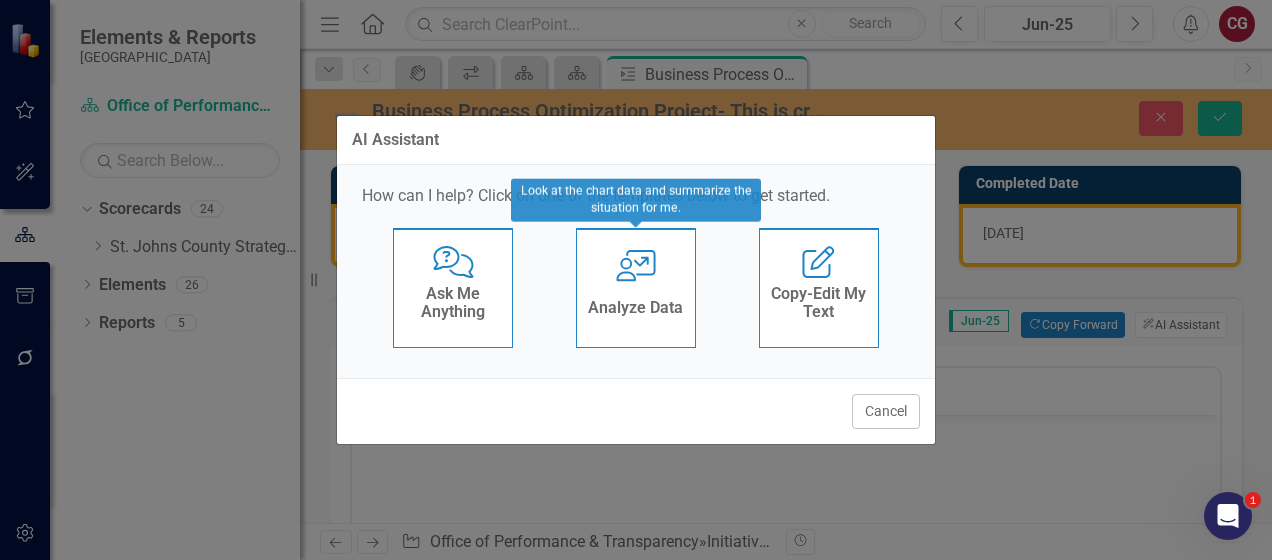 click on "Analyze Data" at bounding box center (635, 308) 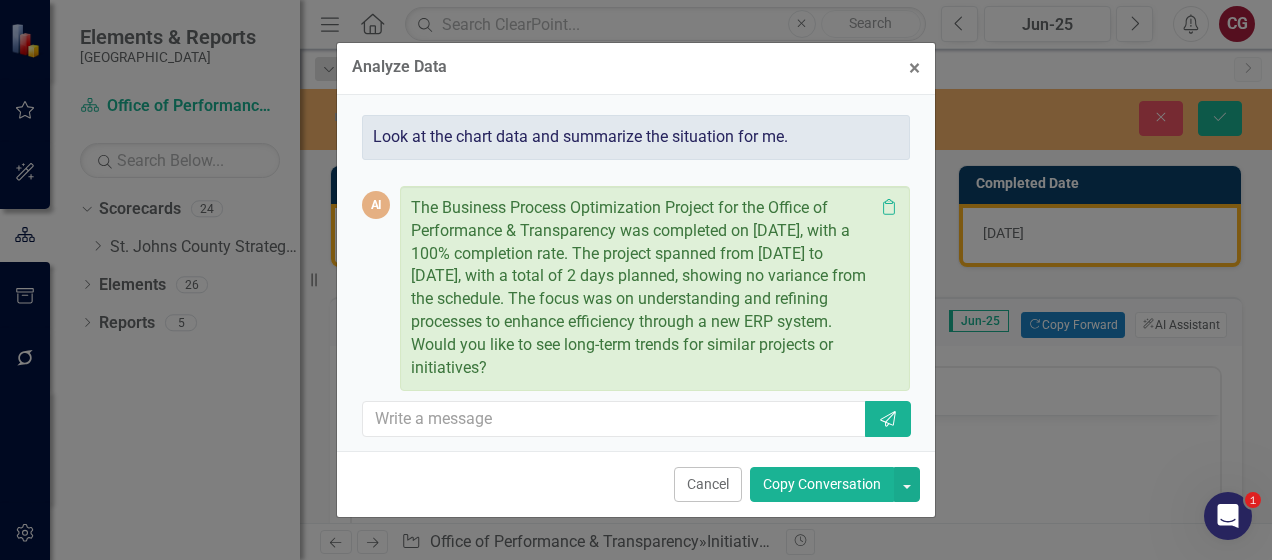 scroll, scrollTop: 7, scrollLeft: 0, axis: vertical 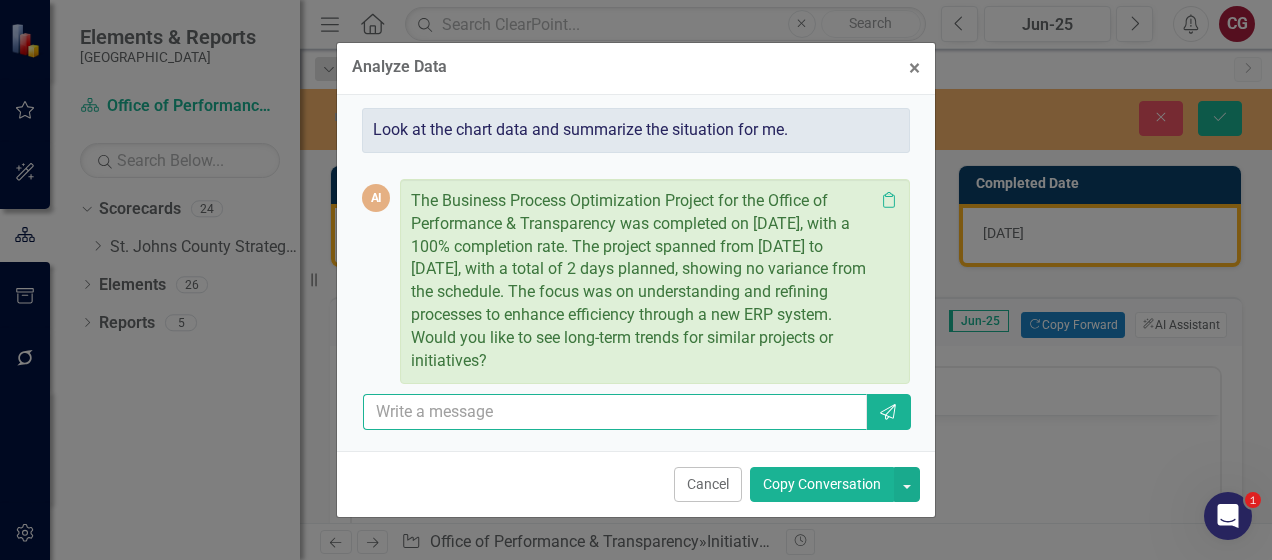 click at bounding box center [615, 412] 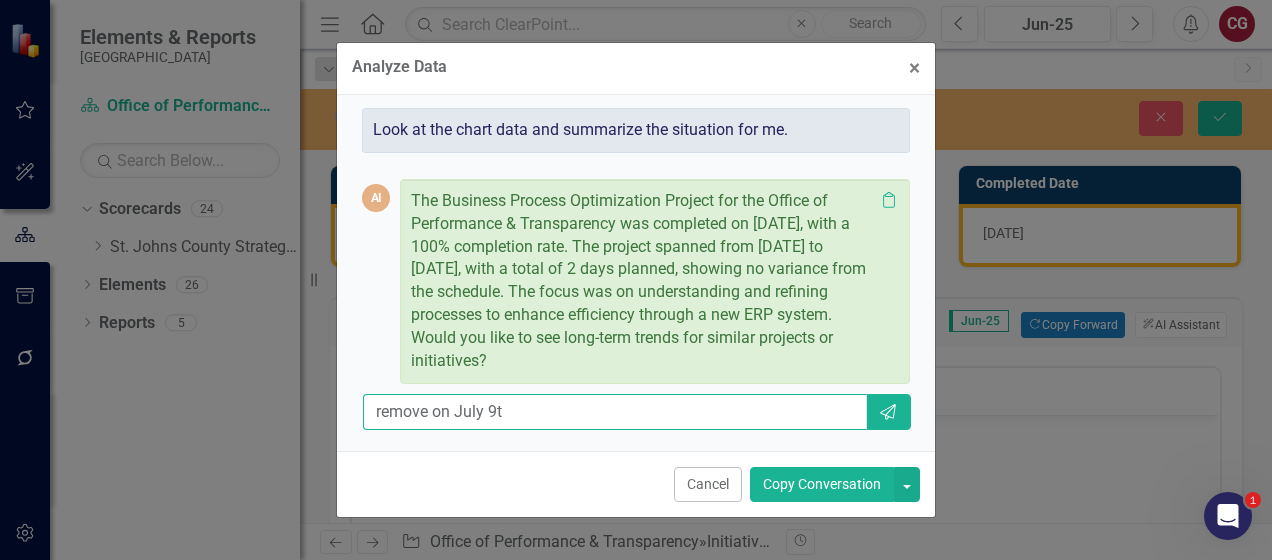 type on "remove on July 9th" 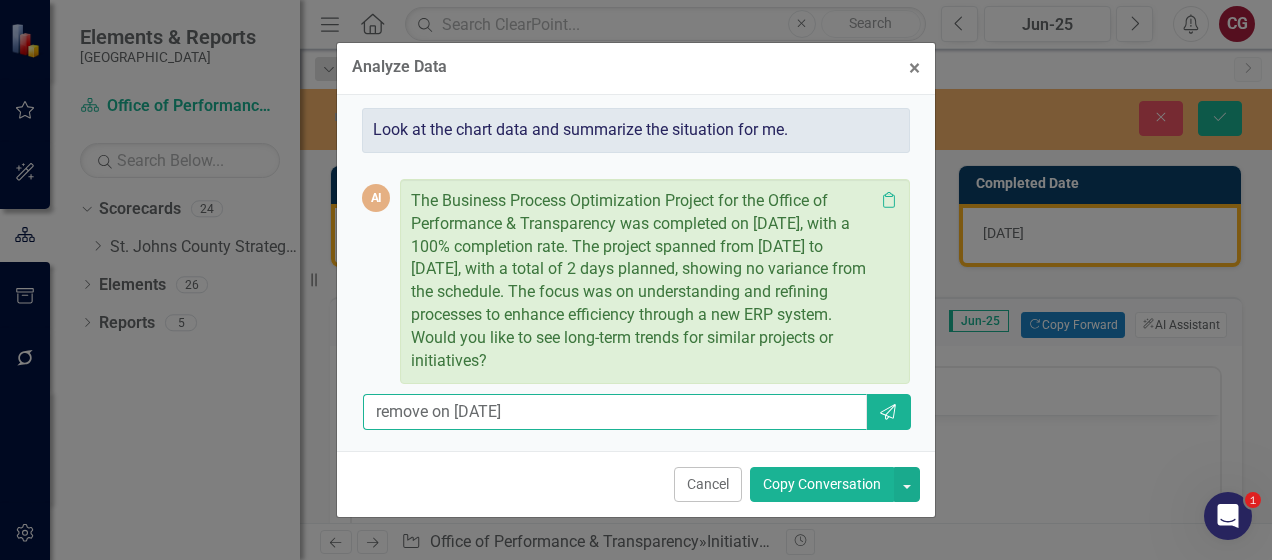 type 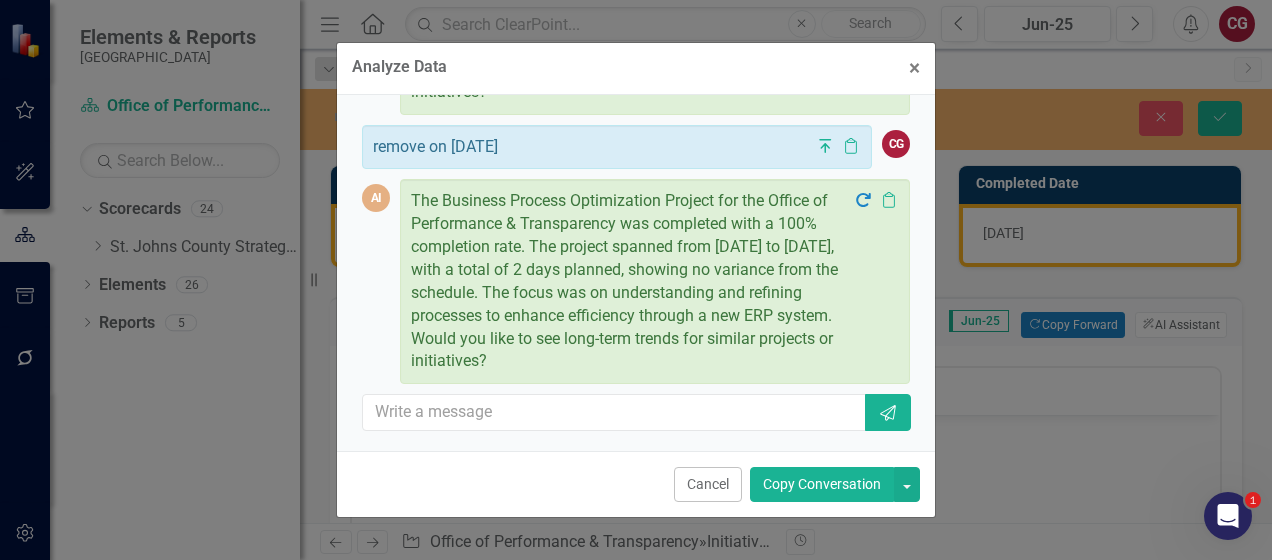 scroll, scrollTop: 277, scrollLeft: 0, axis: vertical 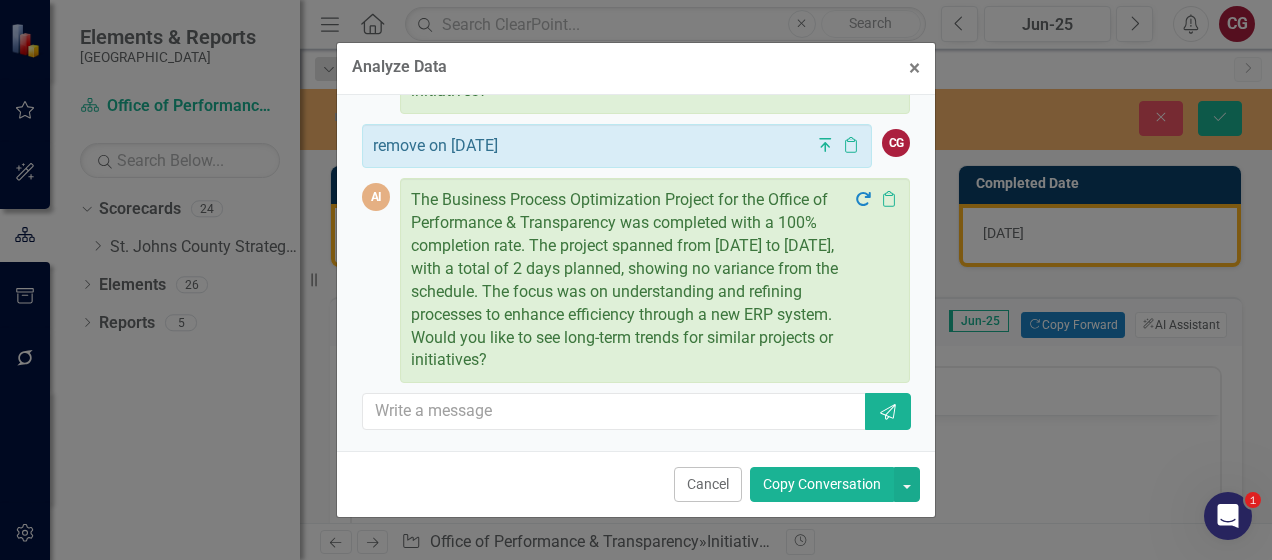 click on "Copy Conversation" at bounding box center [822, 484] 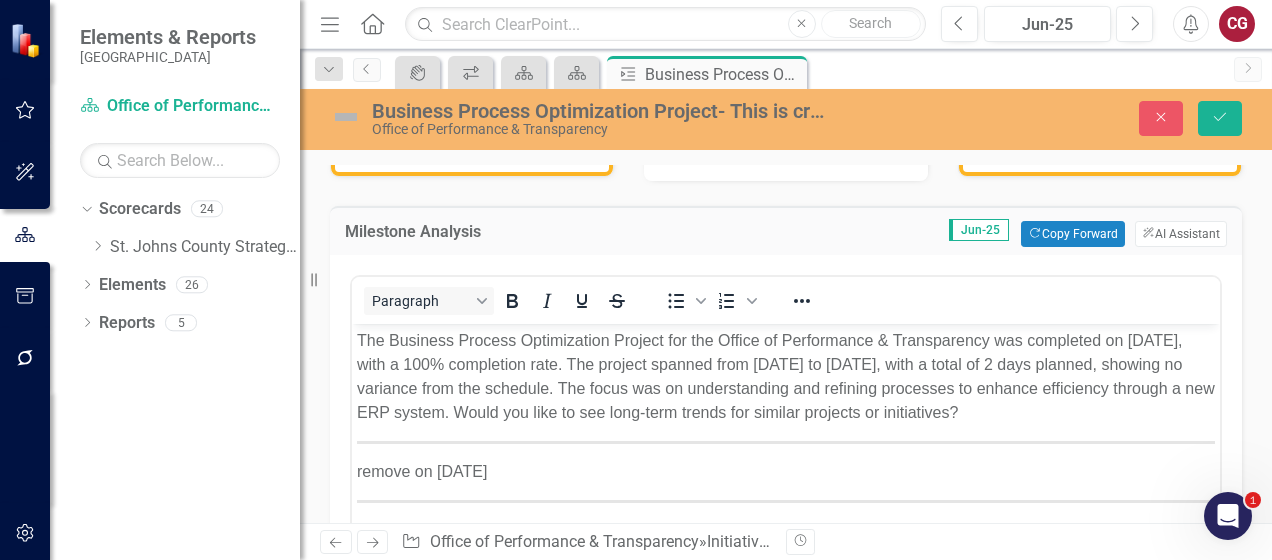 scroll, scrollTop: 100, scrollLeft: 0, axis: vertical 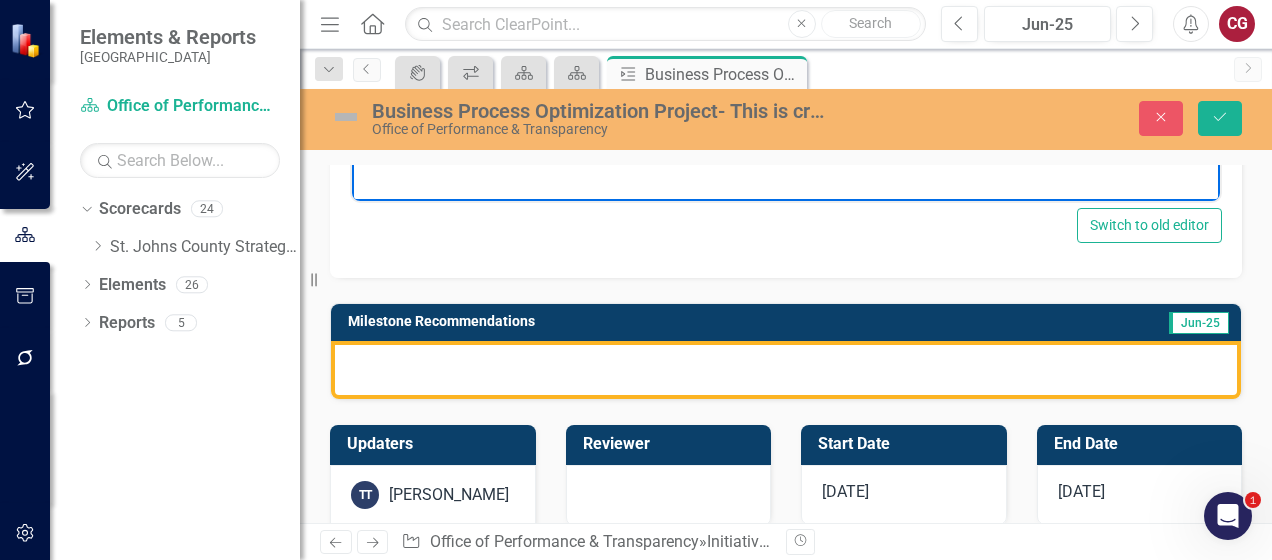 drag, startPoint x: 359, startPoint y: -34, endPoint x: 979, endPoint y: 342, distance: 725.1041 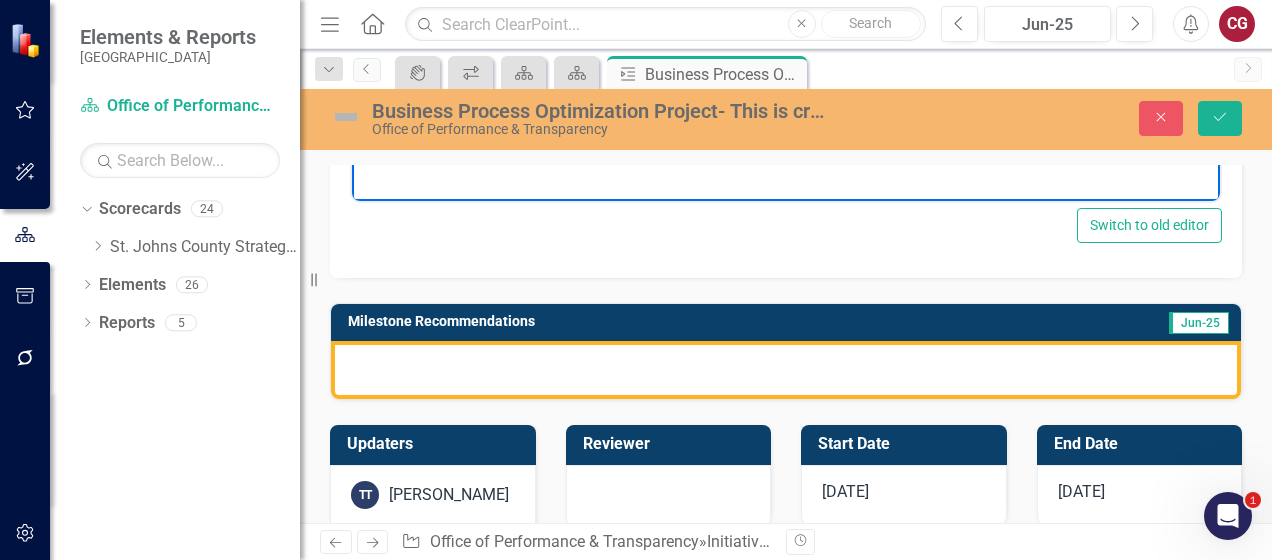 click on "The Business Process Optimization Project for the Office of Performance & Transparency was completed on July 9, 2025, with a 100% completion rate. The project spanned from April 1 to April 3, 2025, with a total of 2 days planned, showing no variance from the schedule. The focus was on understanding and refining processes to enhance efficiency through a new ERP system. Would you like to see long-term trends for similar projects or initiatives? remove on July 9th The Business Process Optimization Project for the Office of Performance & Transparency was completed with a 100% completion rate. The project spanned from April 1 to April 3, 2025, with a total of 2 days planned, showing no variance from the schedule. The focus was on understanding and refining processes to enhance efficiency through a new ERP system. Would you like to see long-term trends for similar projects or initiatives?" at bounding box center (786, 9) 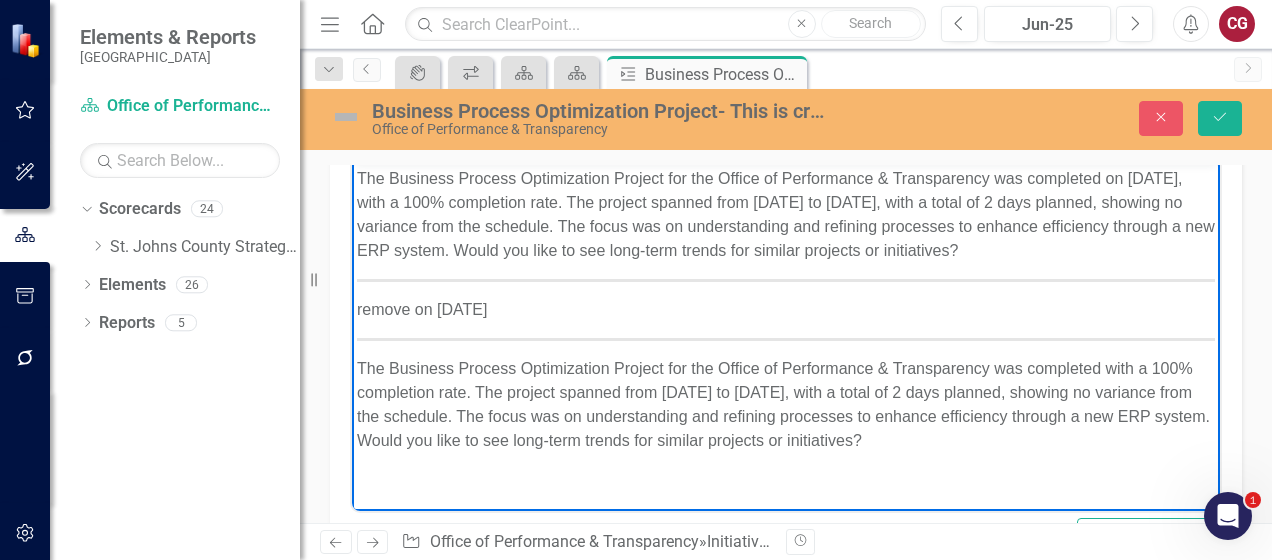 scroll, scrollTop: 263, scrollLeft: 0, axis: vertical 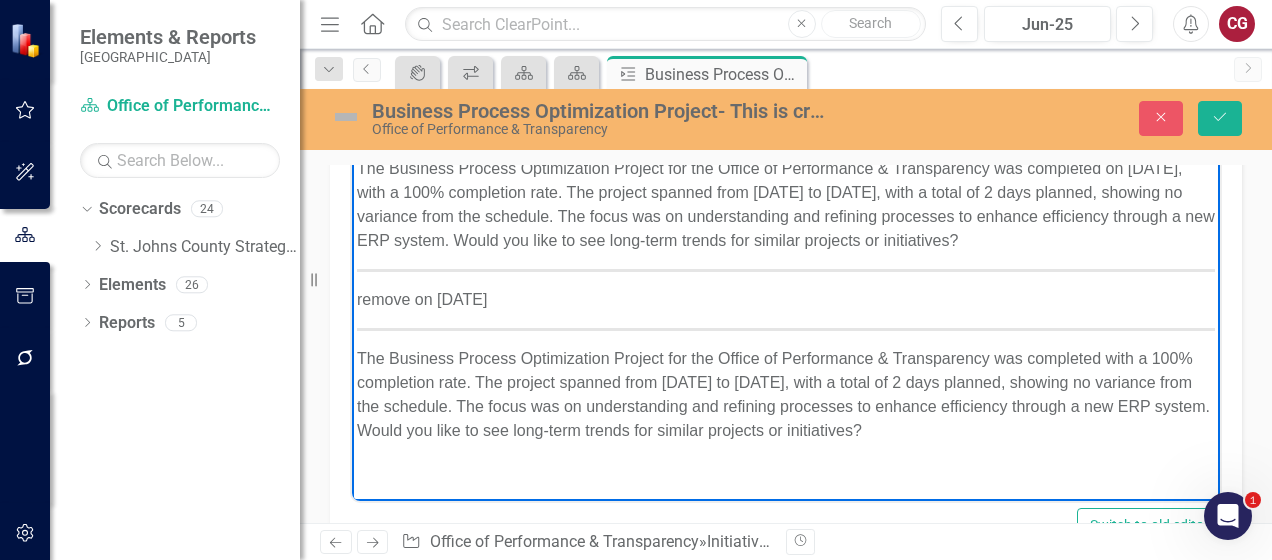 click on "The Business Process Optimization Project for the Office of Performance & Transparency was completed with a 100% completion rate. The project spanned from April 1 to April 3, 2025, with a total of 2 days planned, showing no variance from the schedule. The focus was on understanding and refining processes to enhance efficiency through a new ERP system. Would you like to see long-term trends for similar projects or initiatives?" at bounding box center [786, 395] 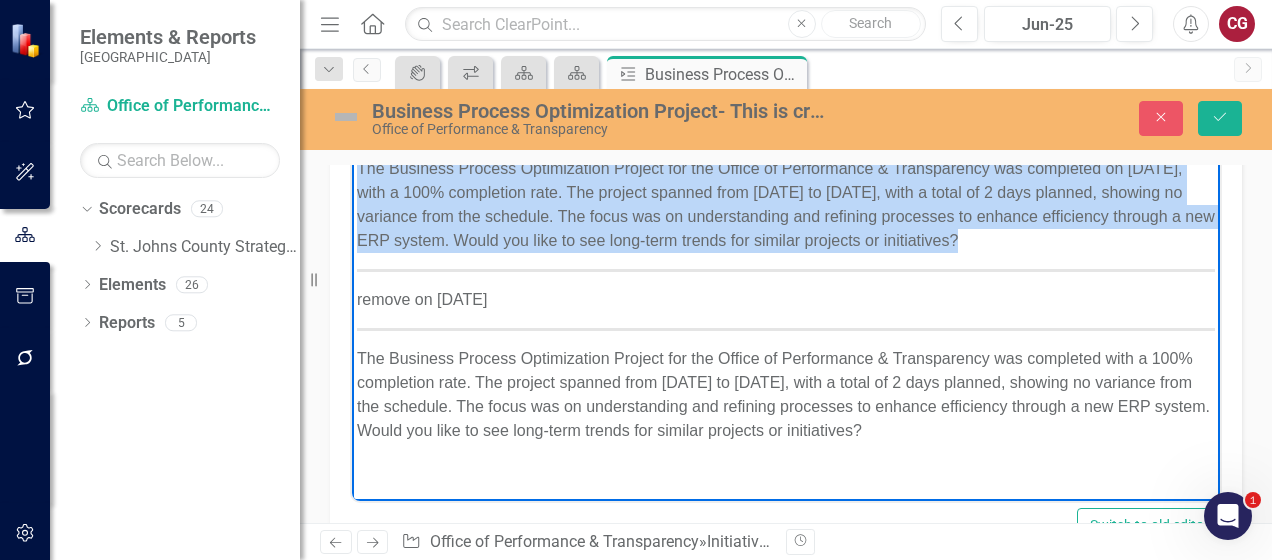 scroll, scrollTop: 0, scrollLeft: 0, axis: both 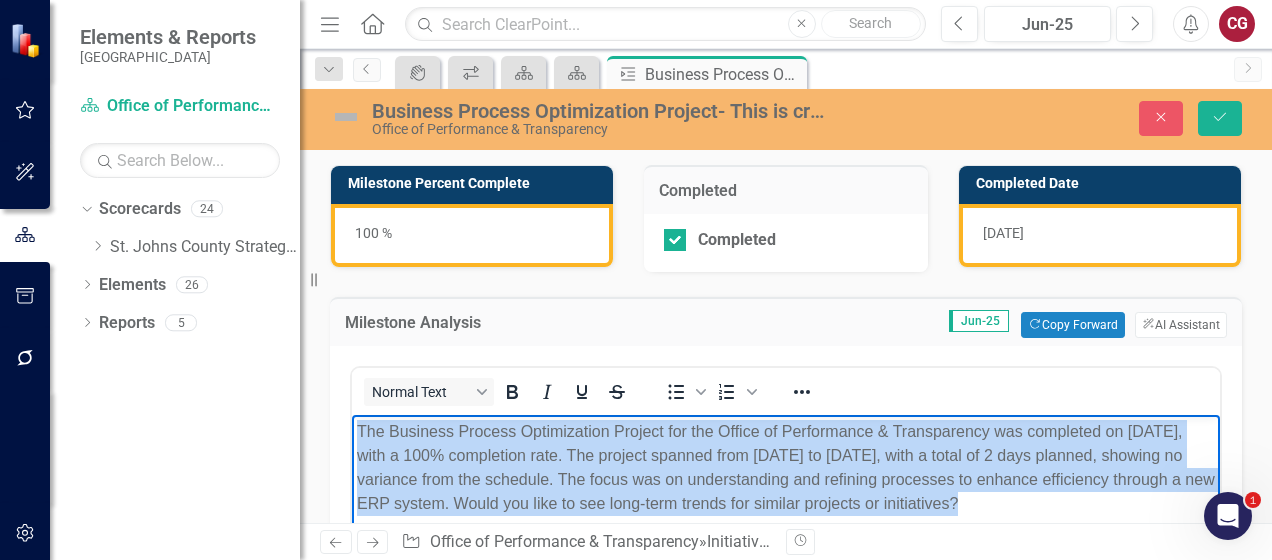 drag, startPoint x: 607, startPoint y: 581, endPoint x: 698, endPoint y: 746, distance: 188.43036 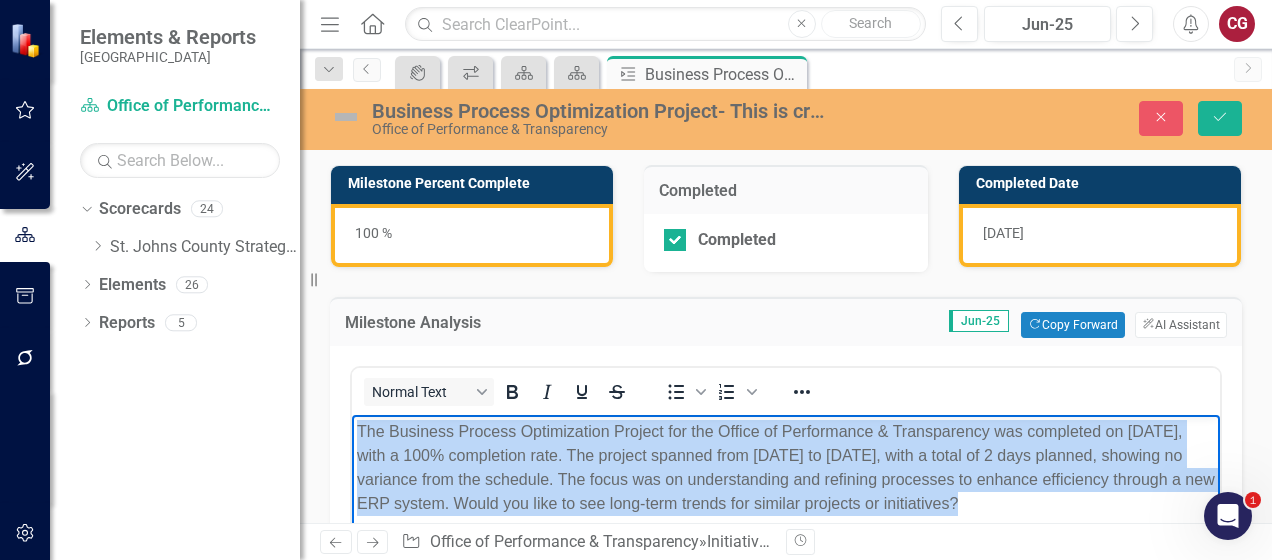 click on "The Business Process Optimization Project for the Office of Performance & Transparency was completed on July 9, 2025, with a 100% completion rate. The project spanned from April 1 to April 3, 2025, with a total of 2 days planned, showing no variance from the schedule. The focus was on understanding and refining processes to enhance efficiency through a new ERP system. Would you like to see long-term trends for similar projects or initiatives? remove on July 9th The Business Process Optimization Project for the Office of Performance & Transparency was completed with a 100% completion rate. The project spanned from April 1 to April 3, 2025, with a total of 2 days planned, showing no variance from the schedule. The focus was on understanding and refining processes to enhance efficiency through a new ERP system. Would you like to see long-term trends for similar projects or initiatives?" at bounding box center (786, 571) 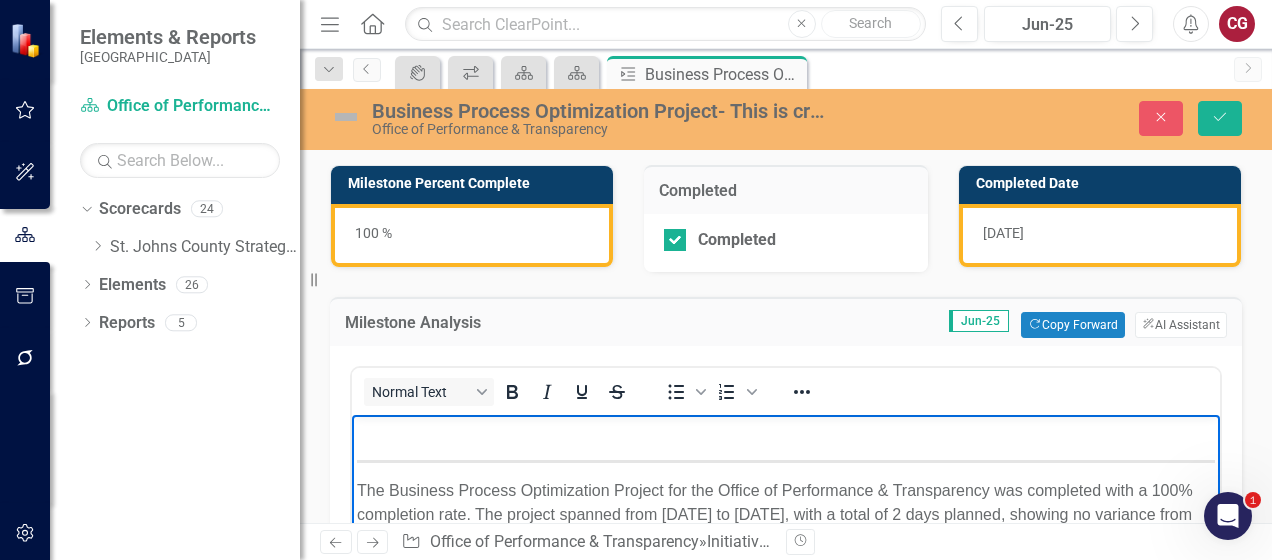 scroll, scrollTop: 100, scrollLeft: 0, axis: vertical 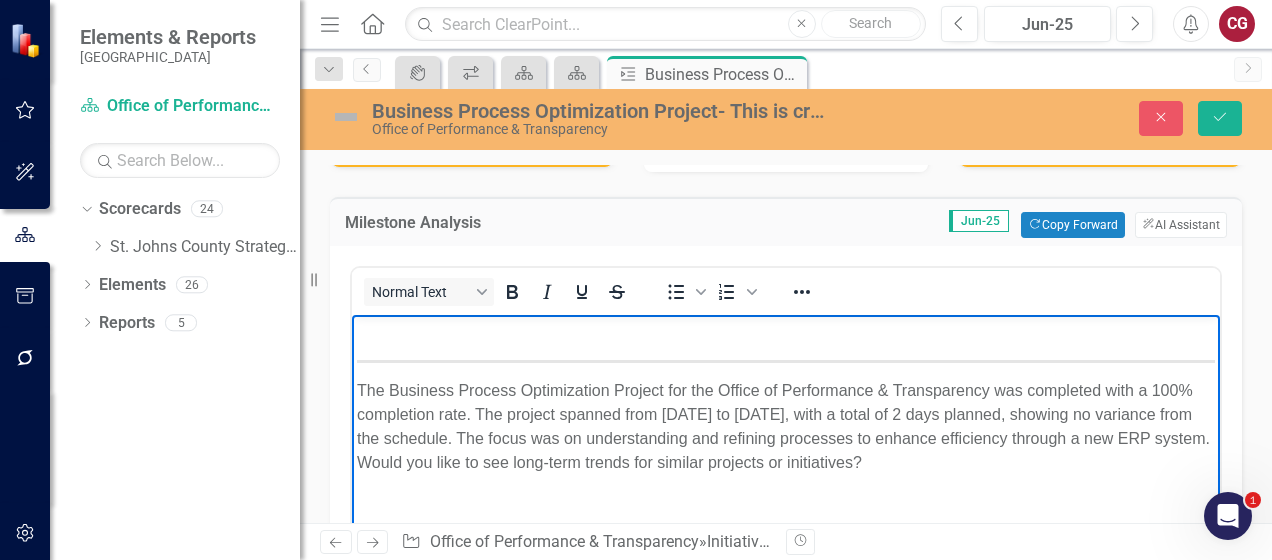 type 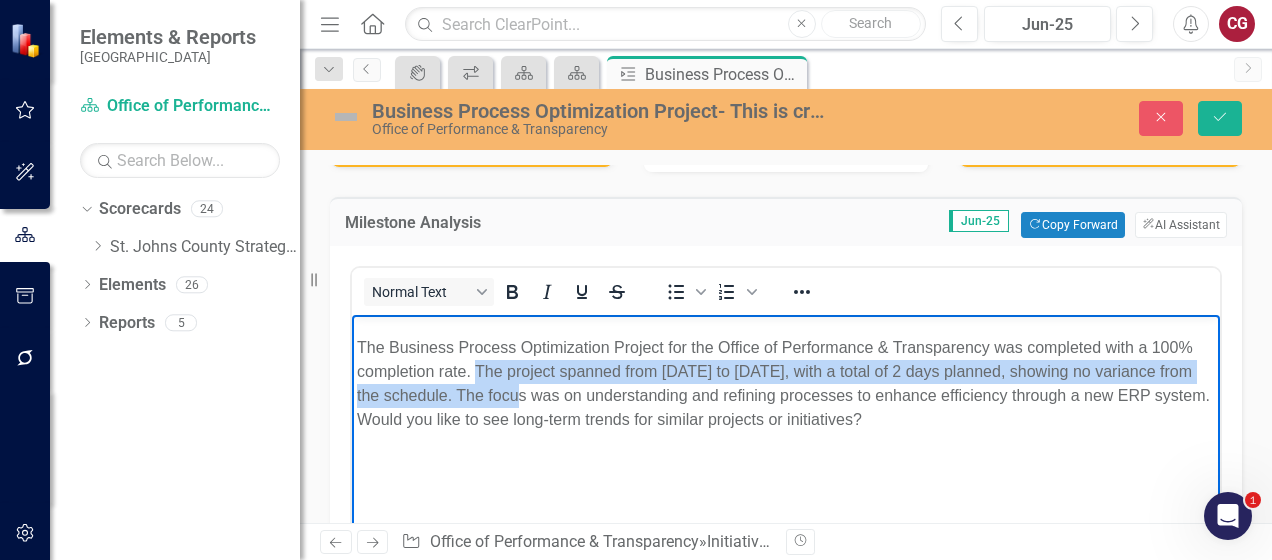 drag, startPoint x: 495, startPoint y: 395, endPoint x: 476, endPoint y: 371, distance: 30.610456 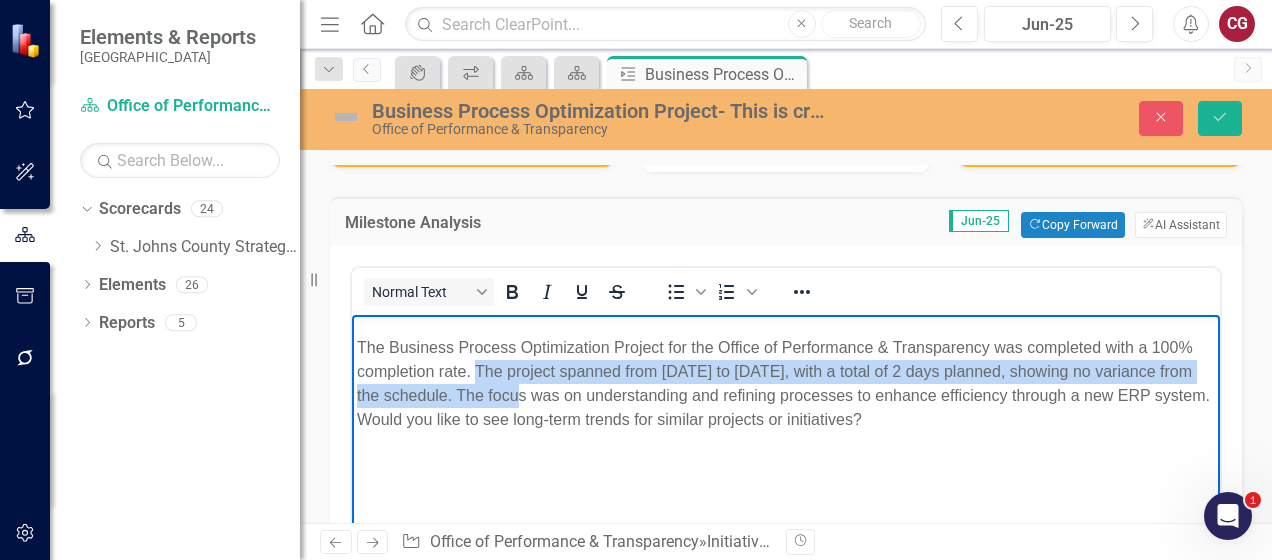 click on "The Business Process Optimization Project for the Office of Performance & Transparency was completed with a 100% completion rate. The project spanned from April 1 to April 3, 2025, with a total of 2 days planned, showing no variance from the schedule. The focus was on understanding and refining processes to enhance efficiency through a new ERP system. Would you like to see long-term trends for similar projects or initiatives?" at bounding box center (786, 384) 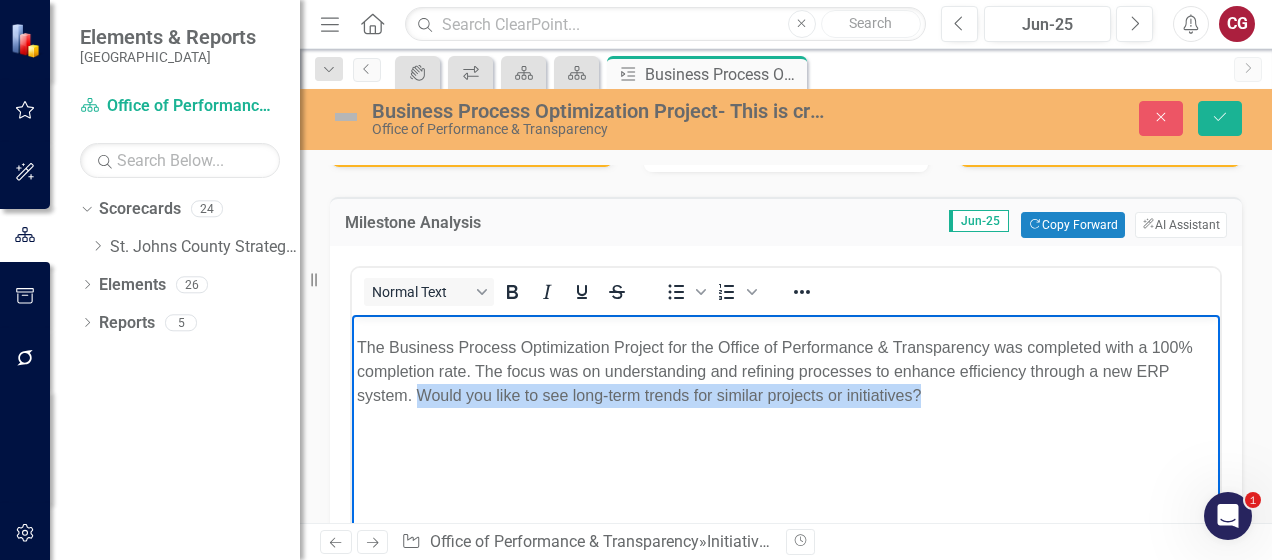 drag, startPoint x: 924, startPoint y: 396, endPoint x: 418, endPoint y: 404, distance: 506.06323 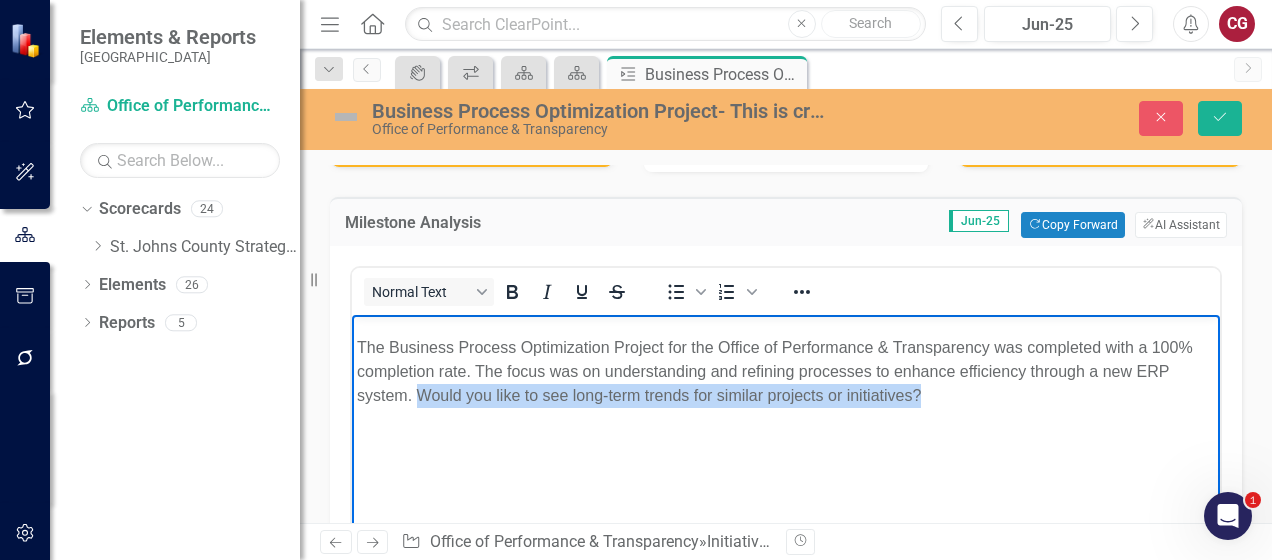 click on "The Business Process Optimization Project for the Office of Performance & Transparency was completed with a 100% completion rate. The focus was on understanding and refining processes to enhance efficiency through a new ERP system. Would you like to see long-term trends for similar projects or initiatives?" at bounding box center [786, 372] 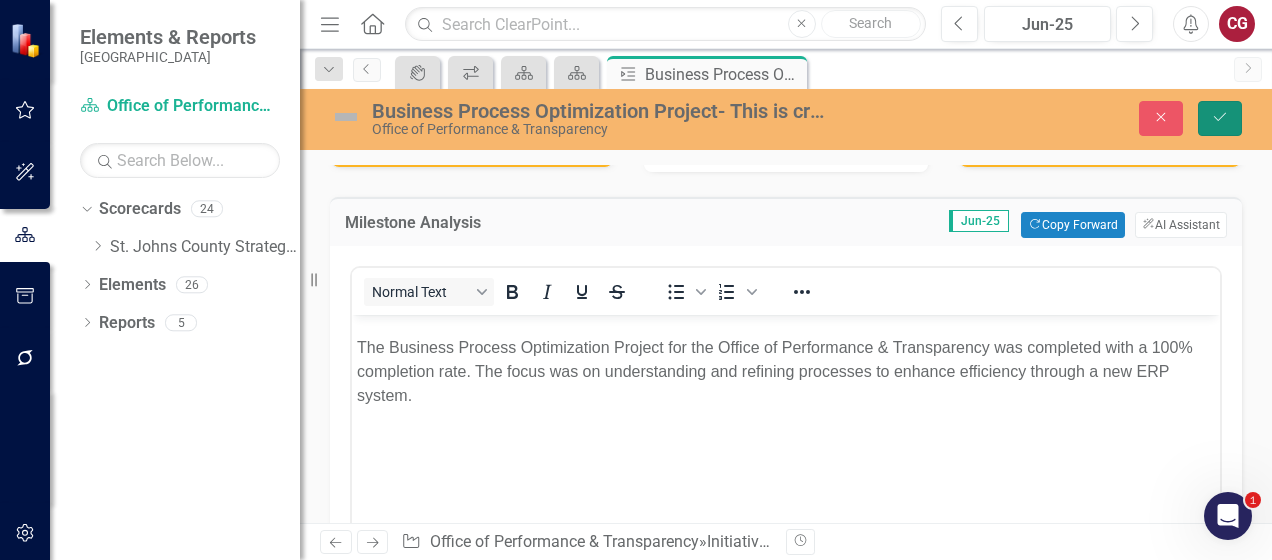 click on "Save" 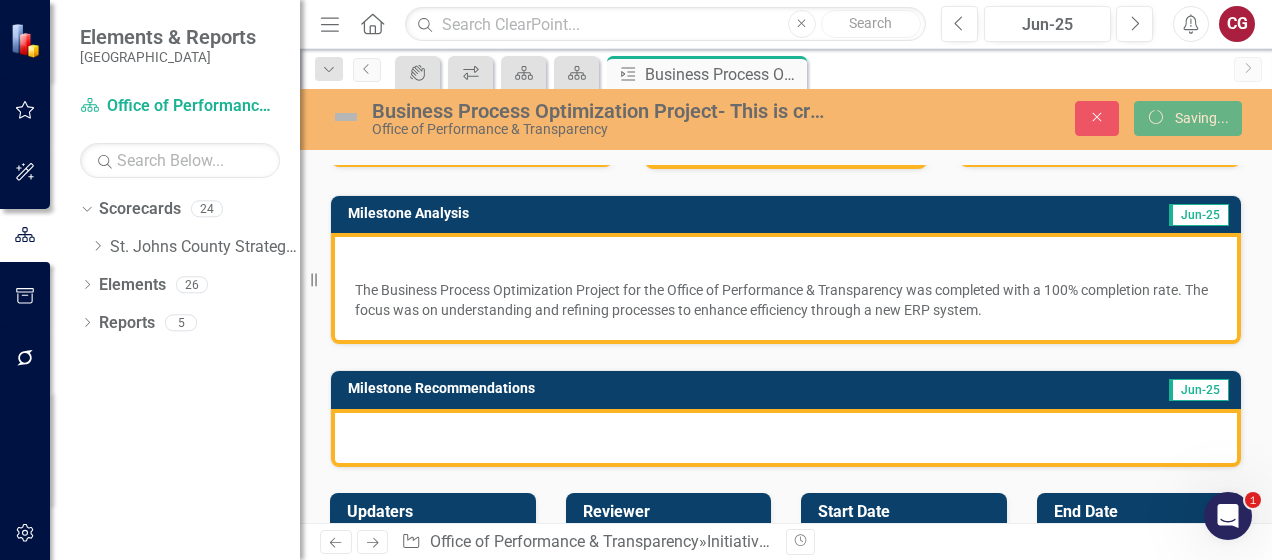scroll, scrollTop: 200, scrollLeft: 0, axis: vertical 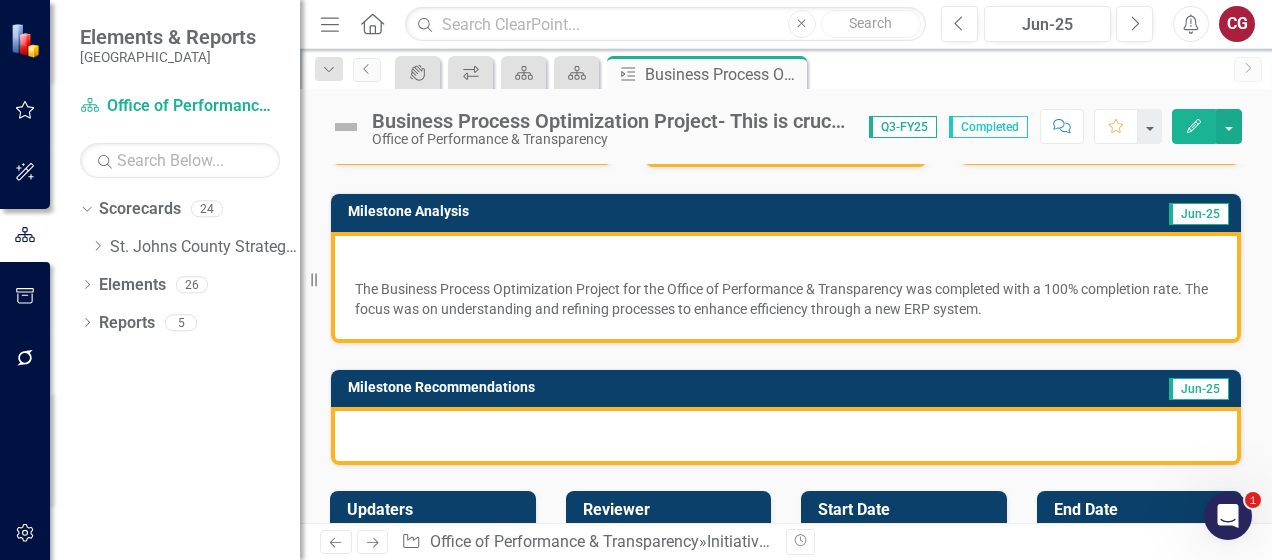 click at bounding box center [786, 436] 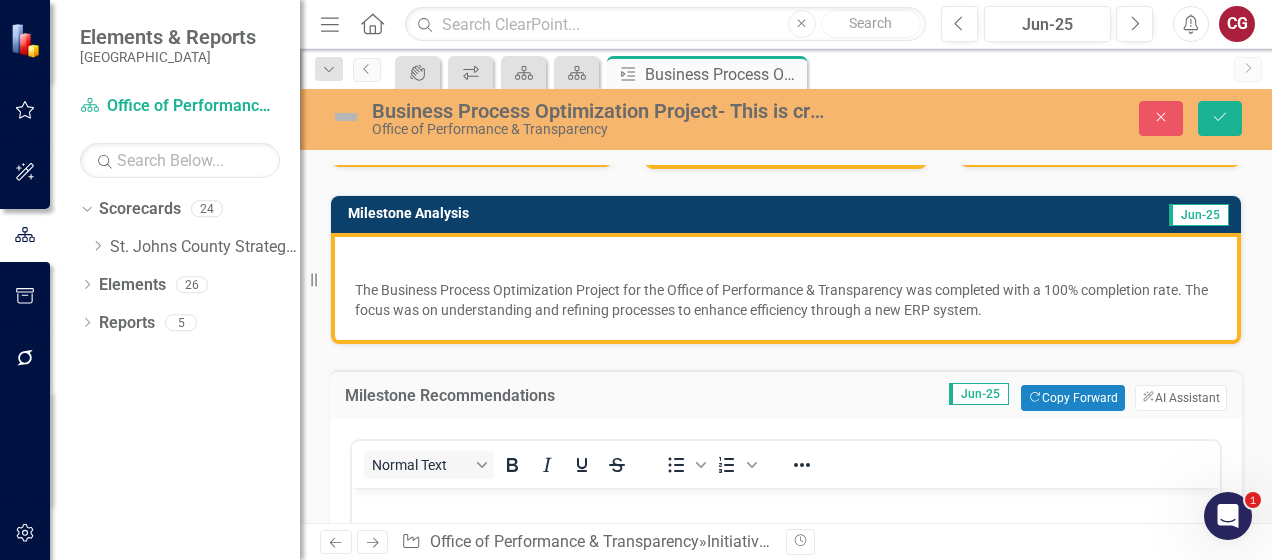 scroll, scrollTop: 0, scrollLeft: 0, axis: both 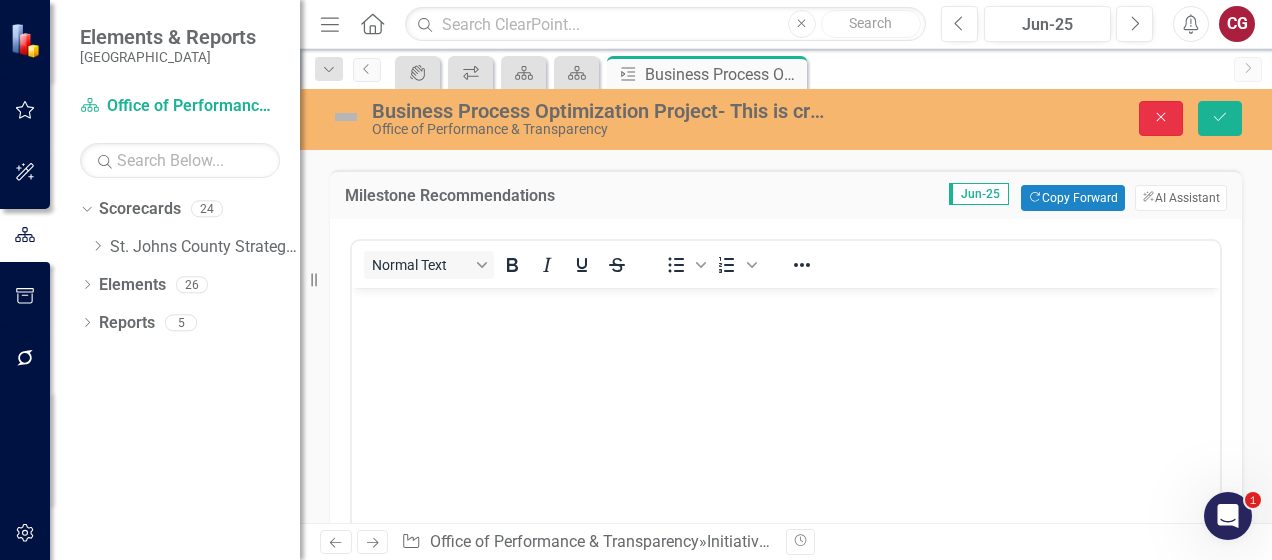 click on "Close" at bounding box center [1161, 118] 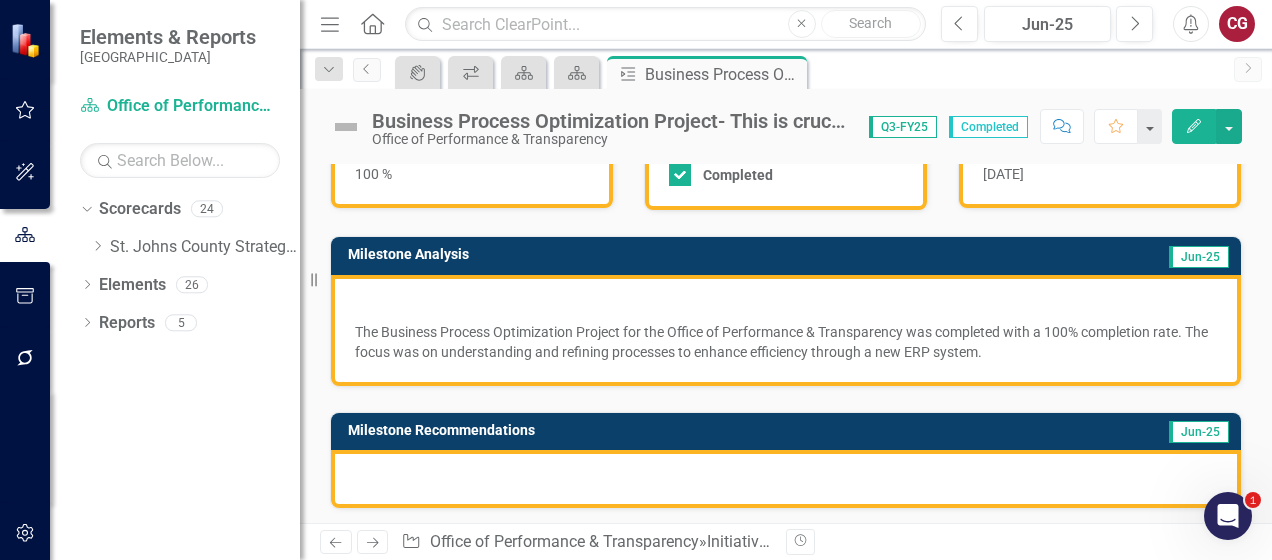 scroll, scrollTop: 0, scrollLeft: 0, axis: both 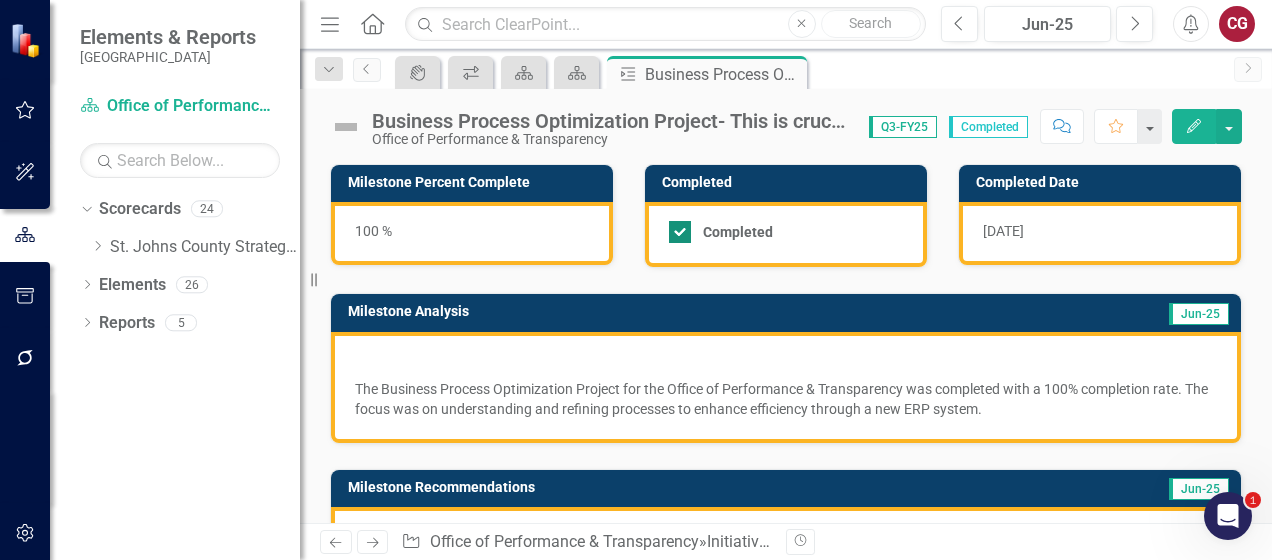 click on "Completed" at bounding box center [675, 227] 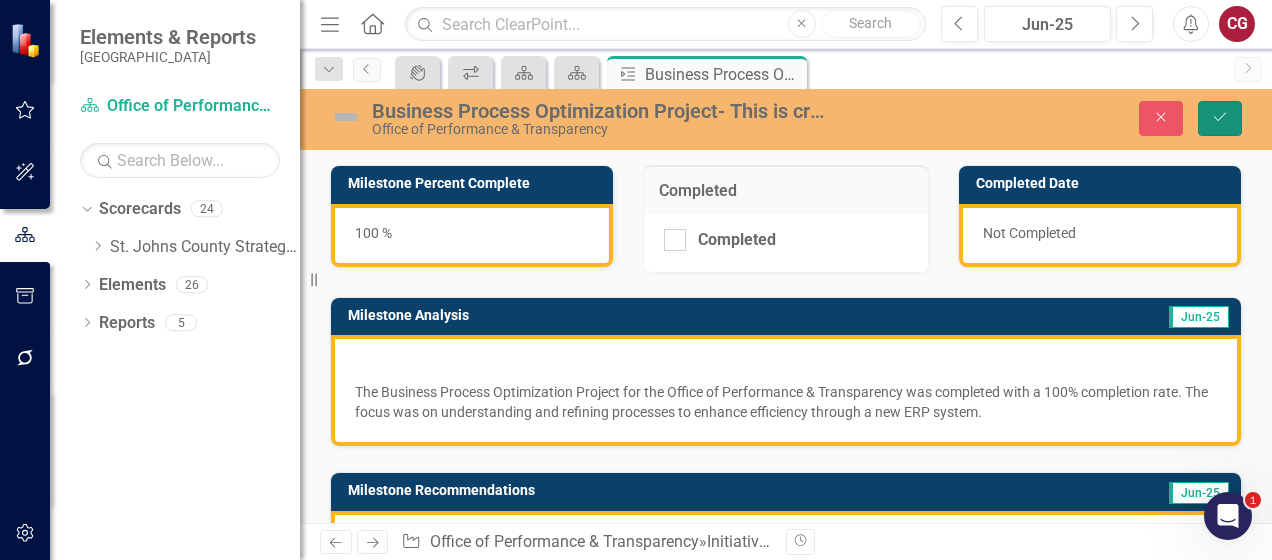 click on "Save" 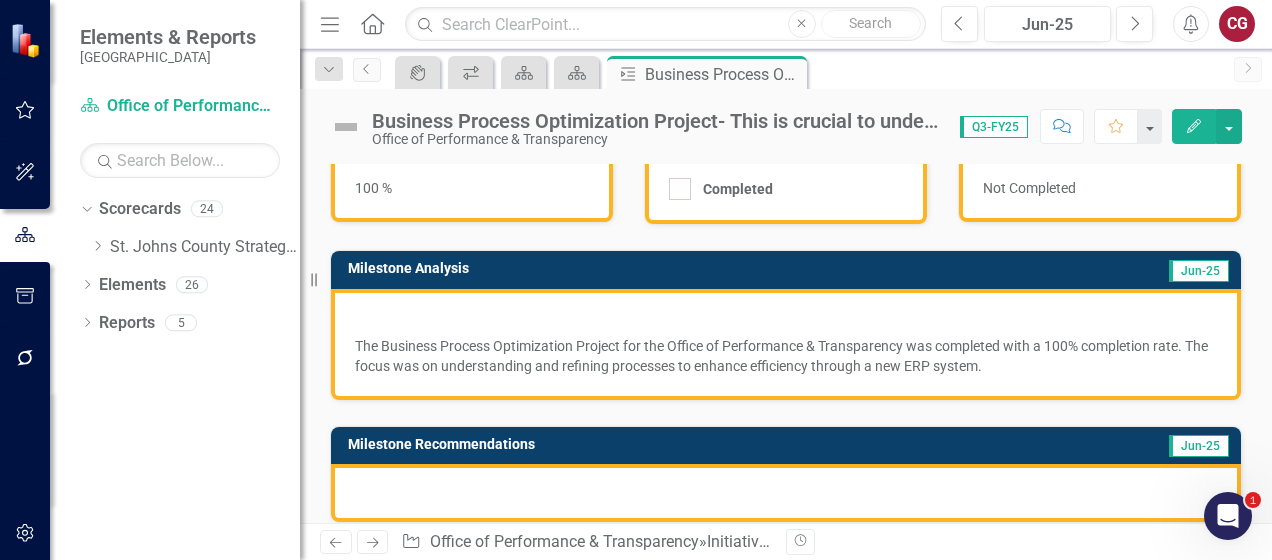 scroll, scrollTop: 0, scrollLeft: 0, axis: both 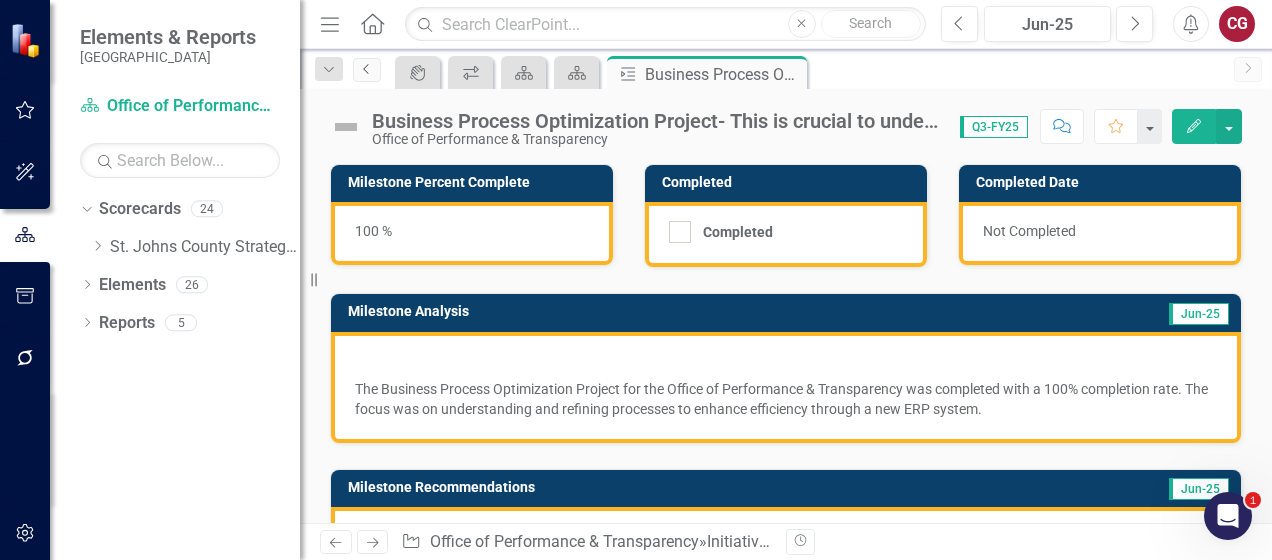 click on "Previous" 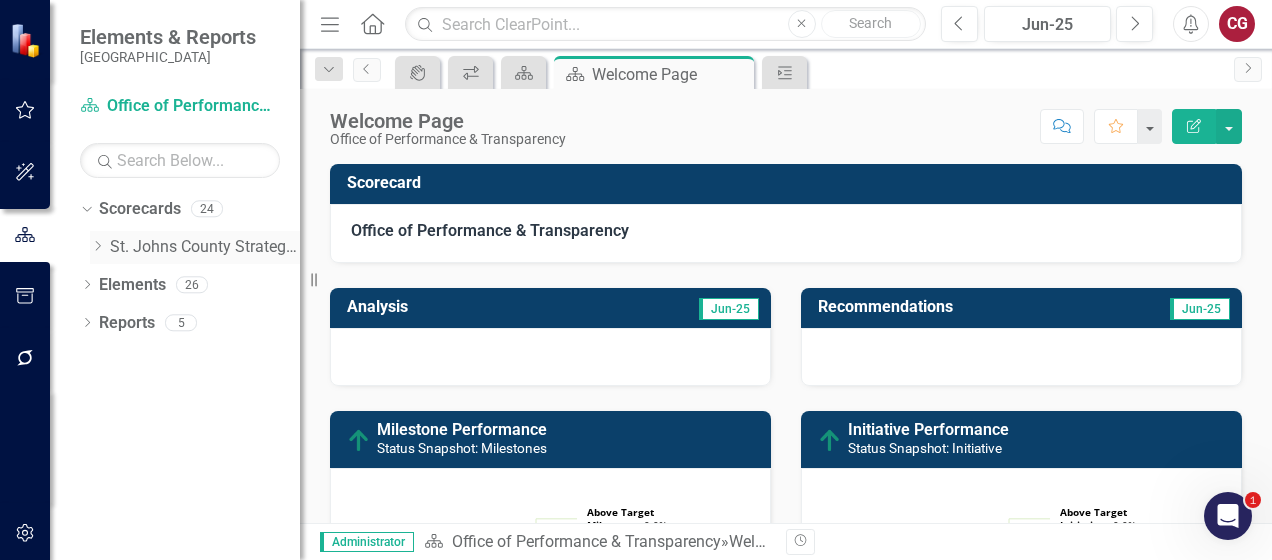 click on "Dropdown" 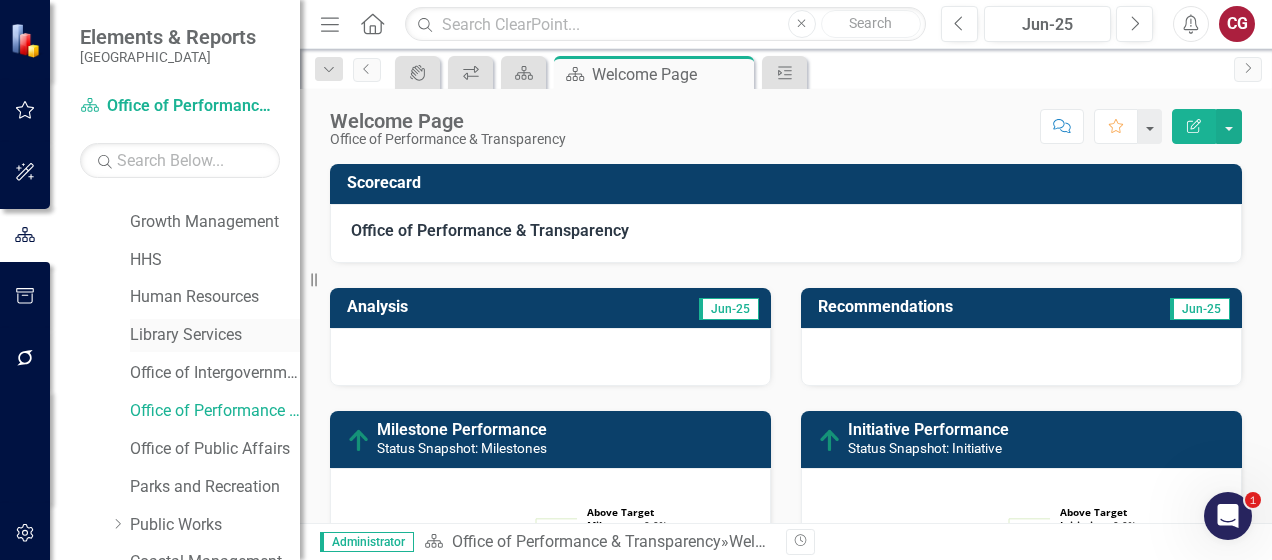 scroll, scrollTop: 300, scrollLeft: 0, axis: vertical 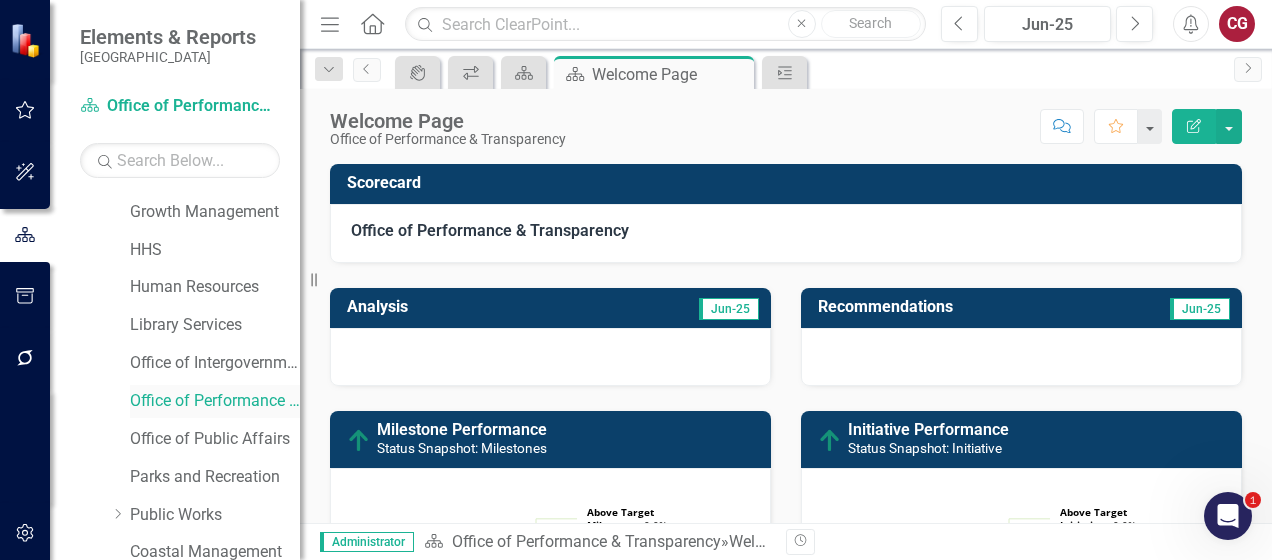 click on "Office of Performance & Transparency" at bounding box center [215, 401] 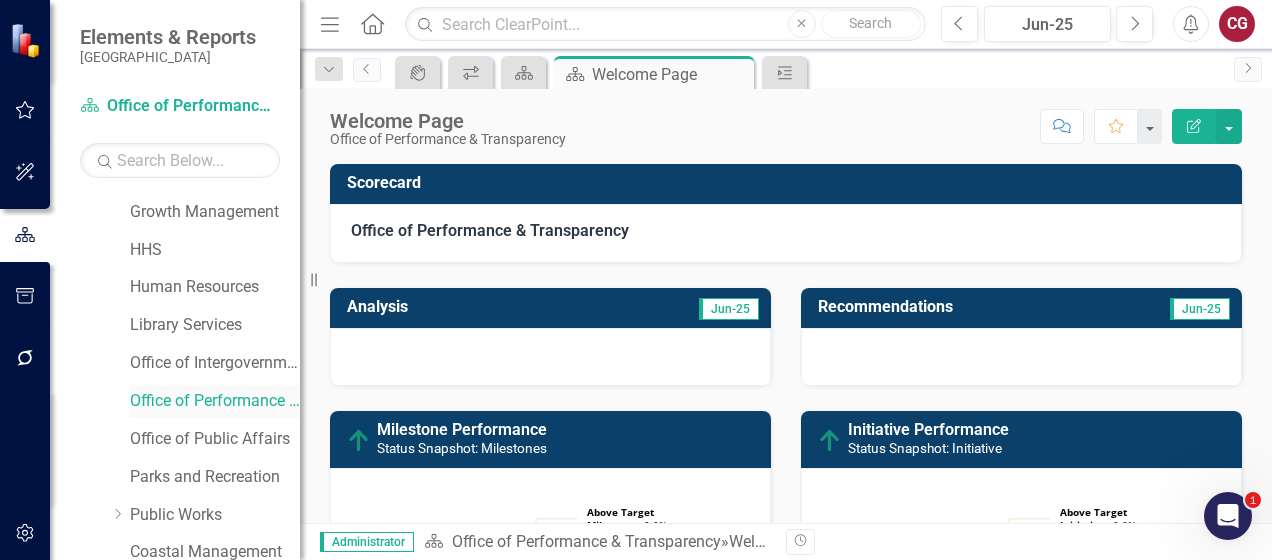 click on "Office of Performance & Transparency" at bounding box center (215, 401) 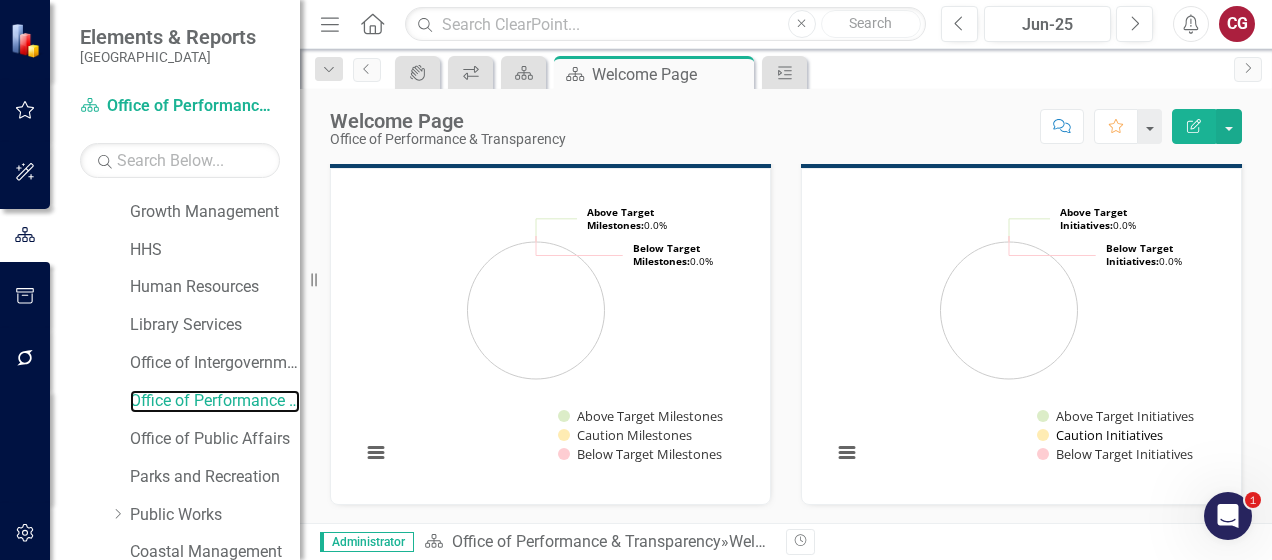 scroll, scrollTop: 500, scrollLeft: 0, axis: vertical 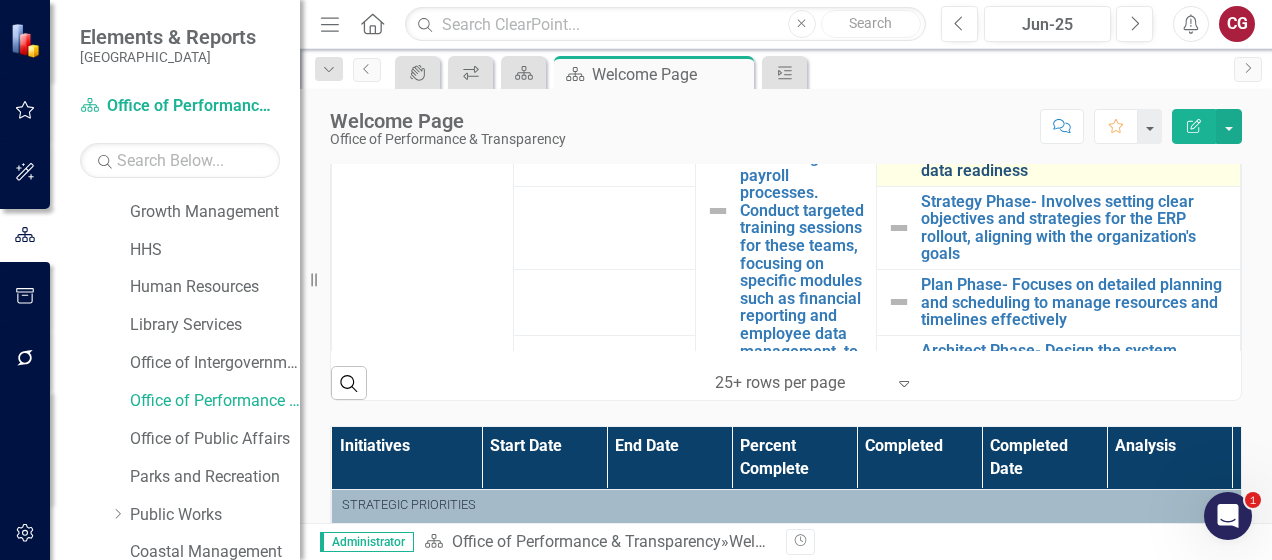 click on "ERP Preparation Project- Prepares the groundwork for a successful ERP implementation, involving planning and data readiness" at bounding box center [1075, 144] 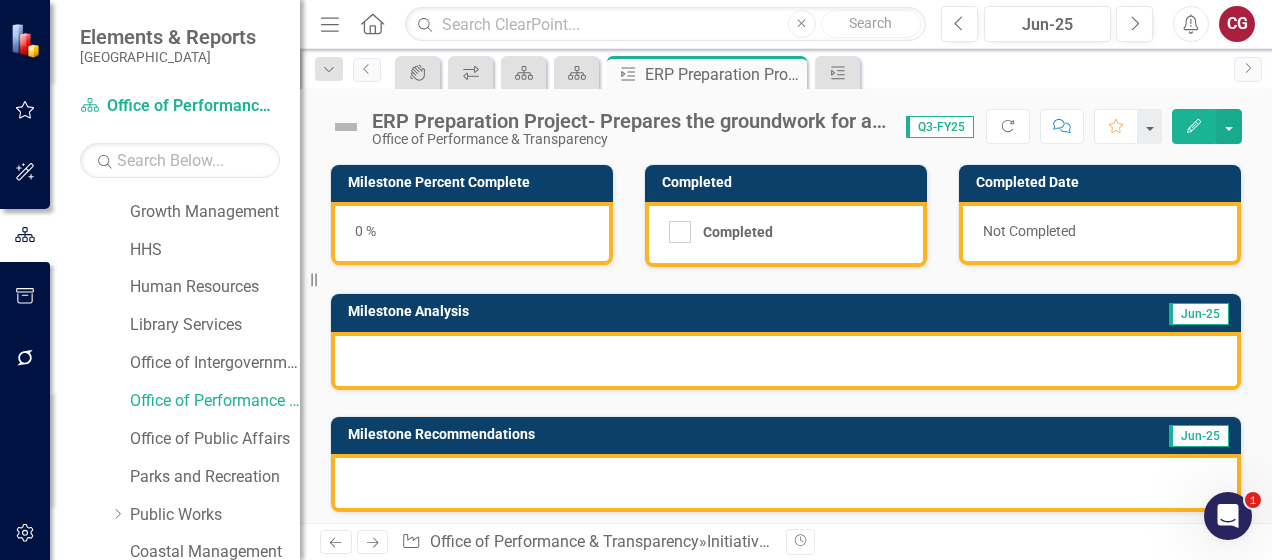 click on "0 %" at bounding box center [472, 233] 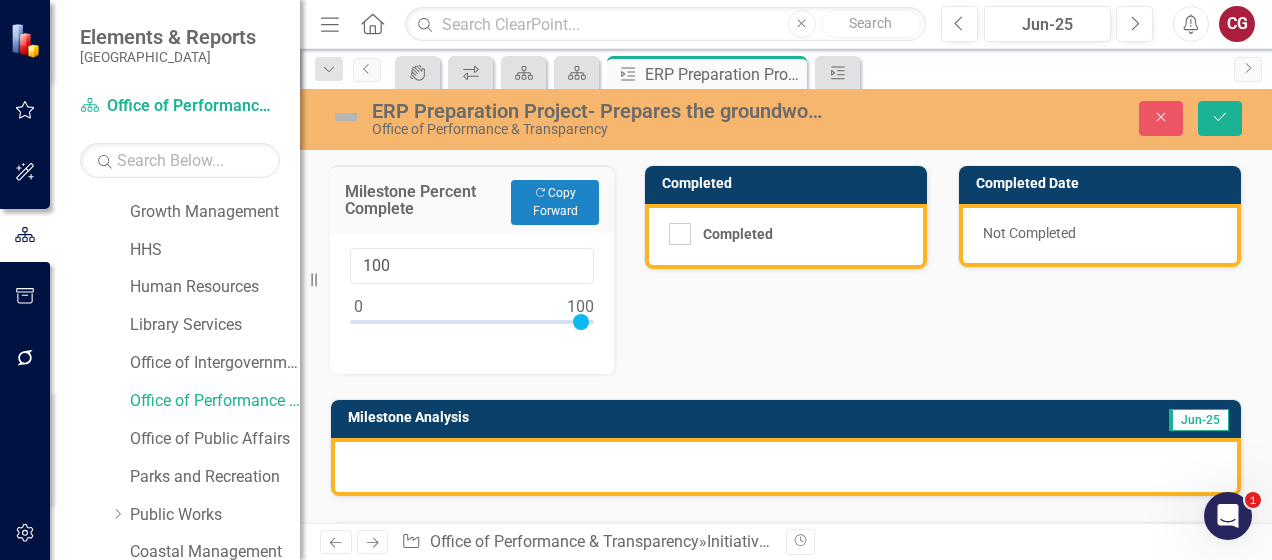 type on "100" 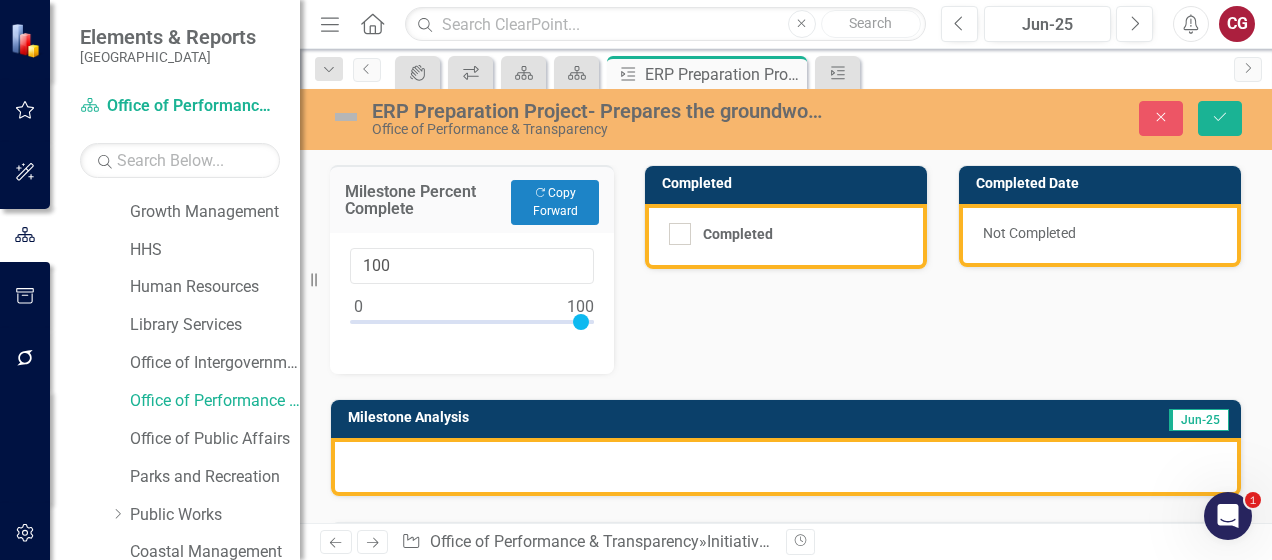 drag, startPoint x: 356, startPoint y: 318, endPoint x: 675, endPoint y: 321, distance: 319.0141 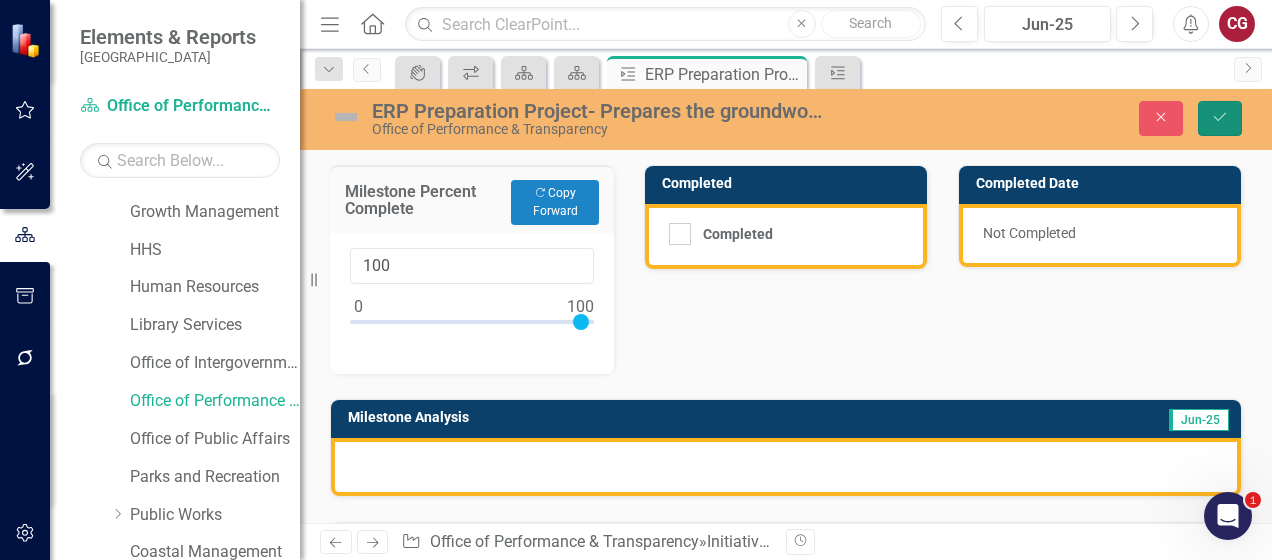 click on "Save" at bounding box center [1220, 118] 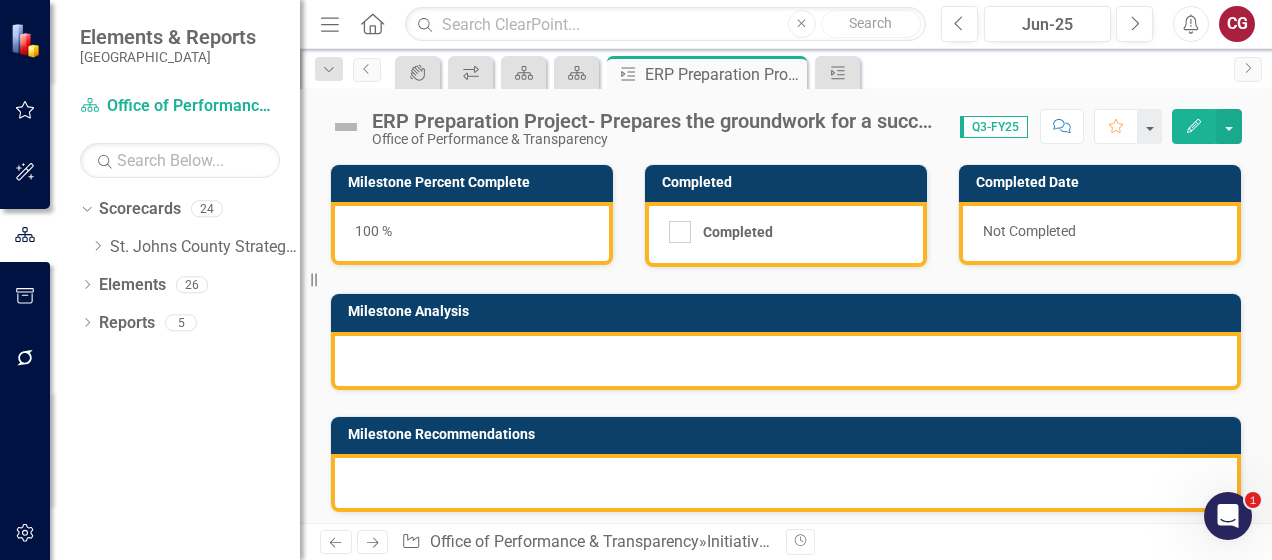 scroll, scrollTop: 0, scrollLeft: 0, axis: both 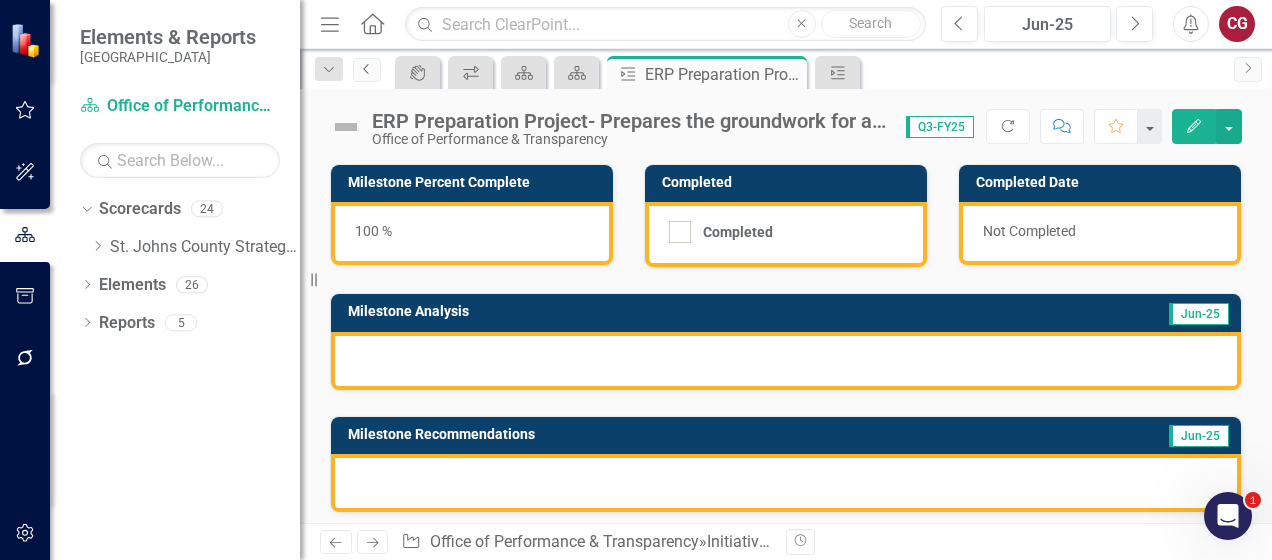 click on "Previous" at bounding box center (367, 70) 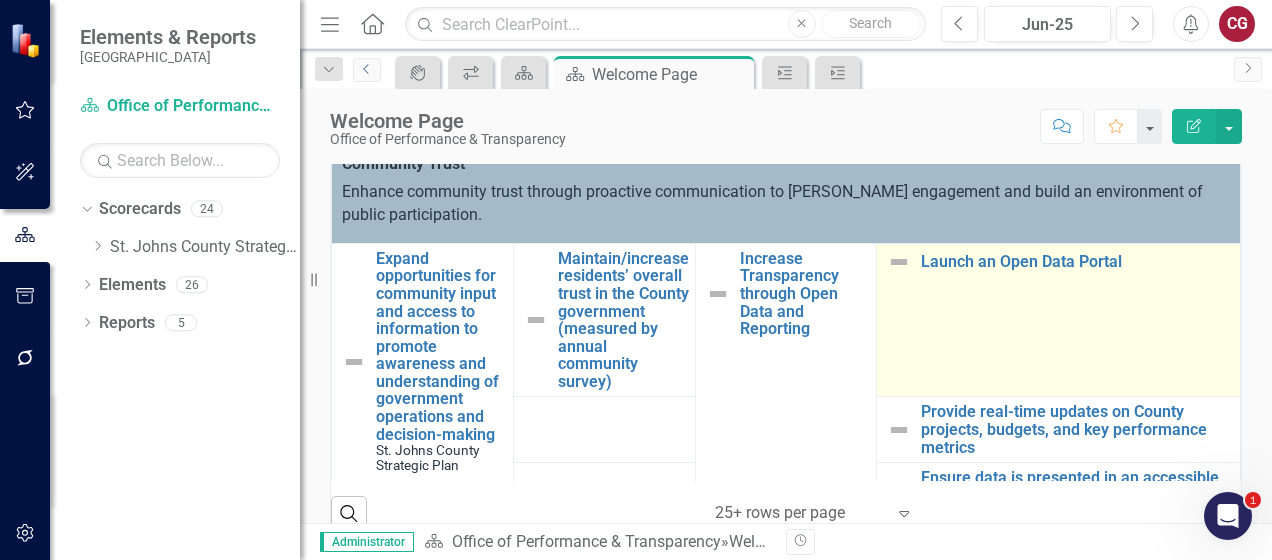 scroll, scrollTop: 800, scrollLeft: 0, axis: vertical 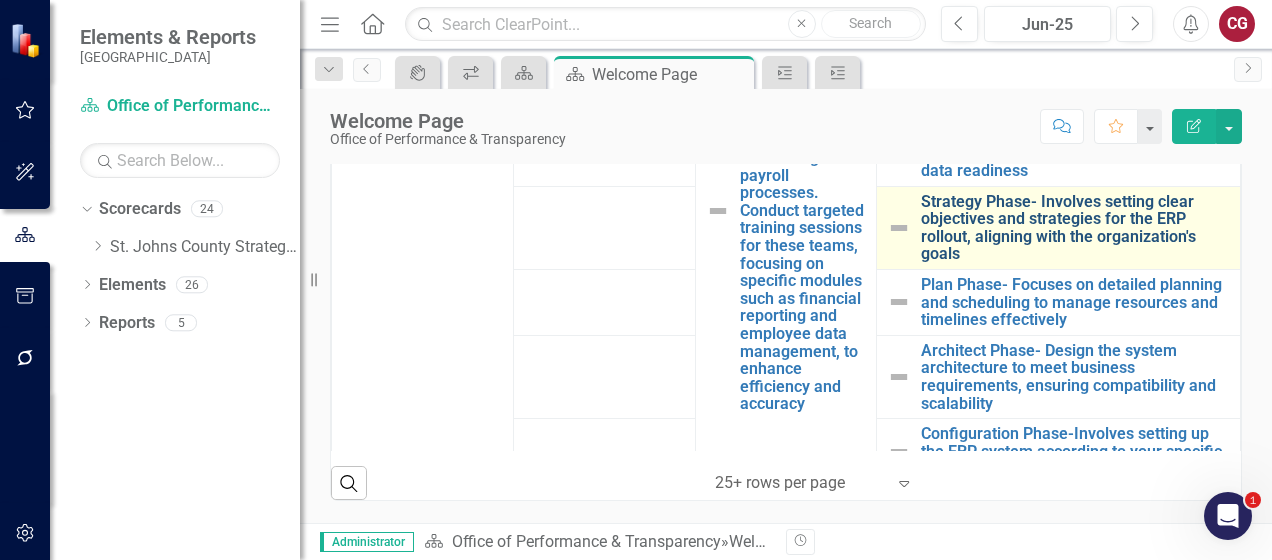 click on "Strategy Phase- Involves setting clear objectives and strategies for the ERP rollout, aligning with the organization's goals" at bounding box center (1075, 228) 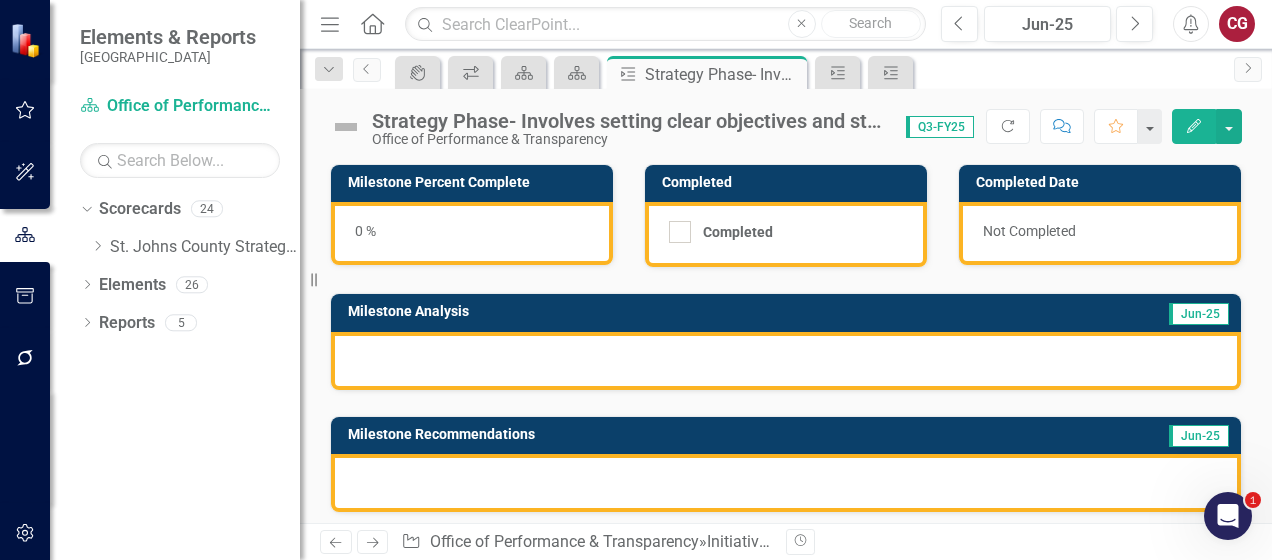 click on "0 %" at bounding box center (472, 233) 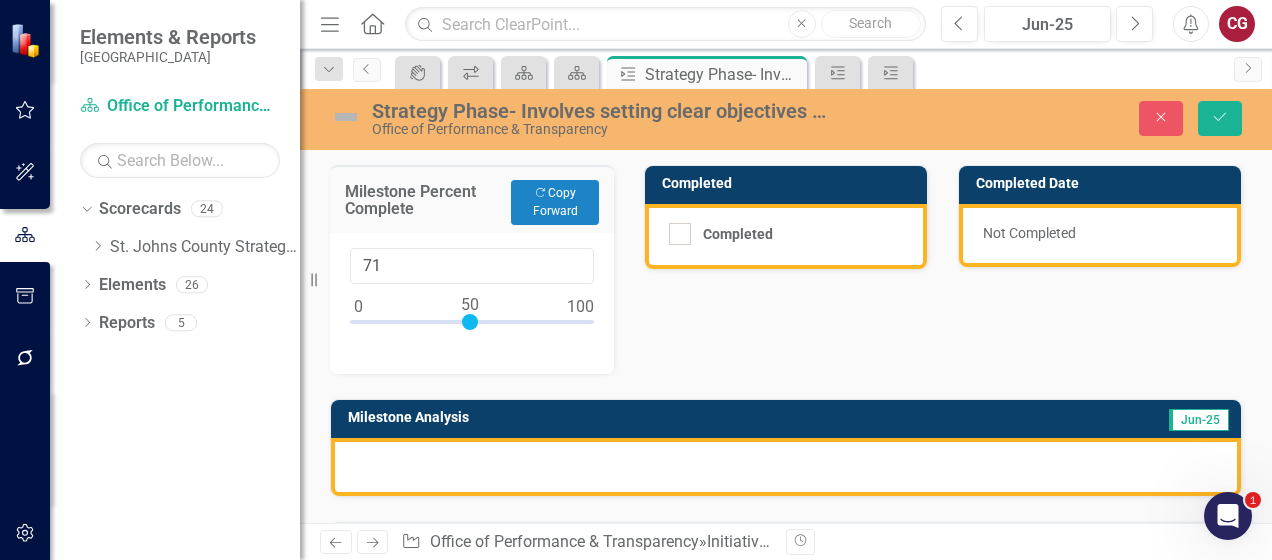 type on "100" 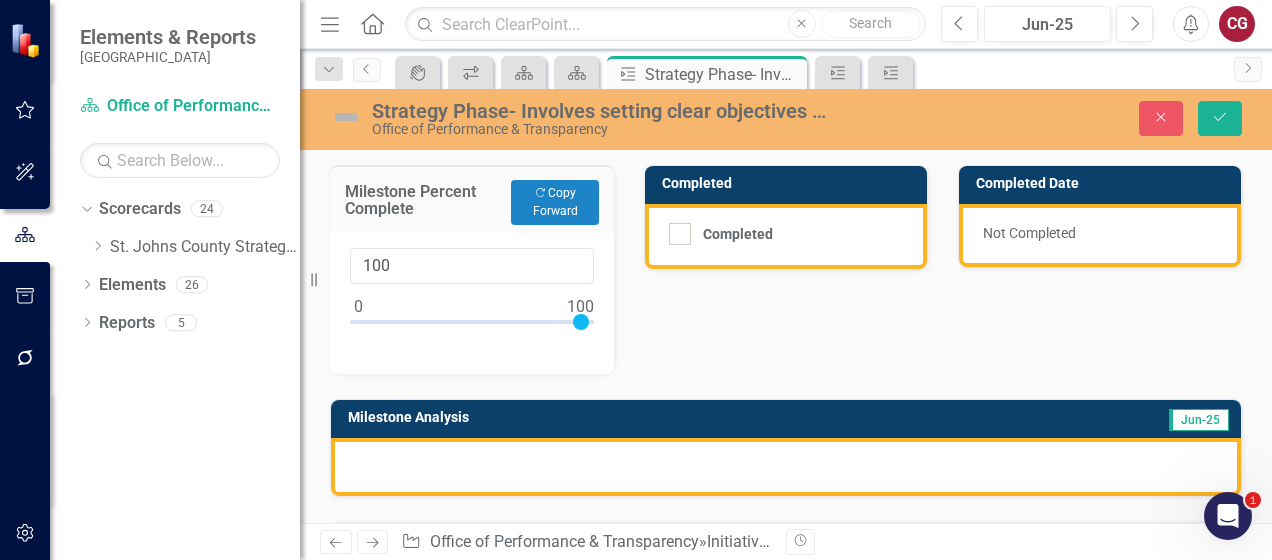 drag, startPoint x: 397, startPoint y: 319, endPoint x: 648, endPoint y: 328, distance: 251.1613 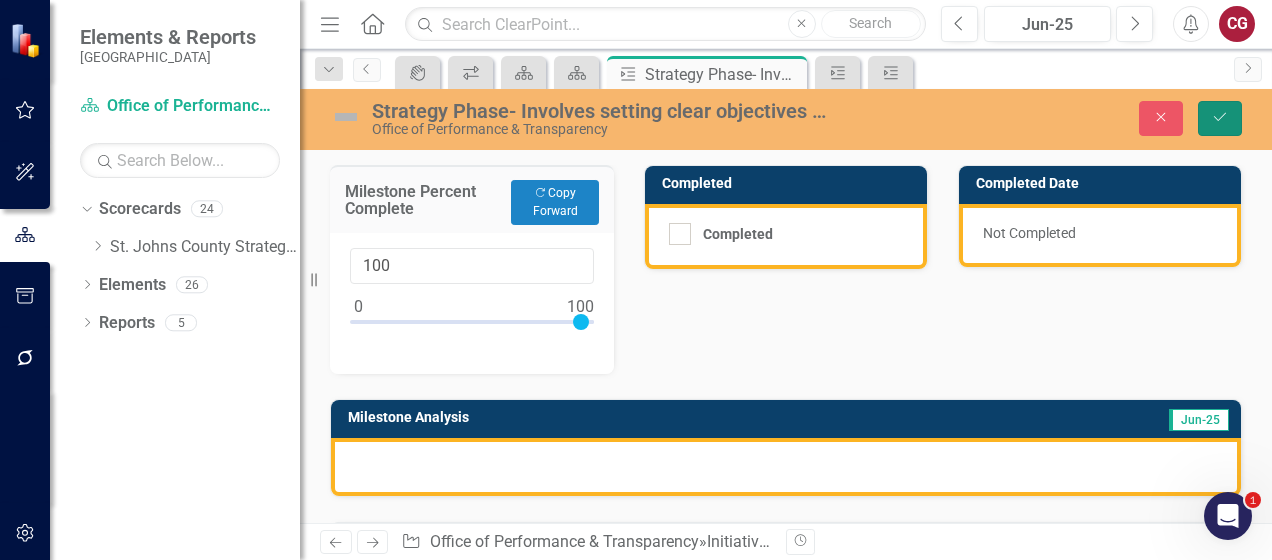 click on "Save" at bounding box center [1220, 118] 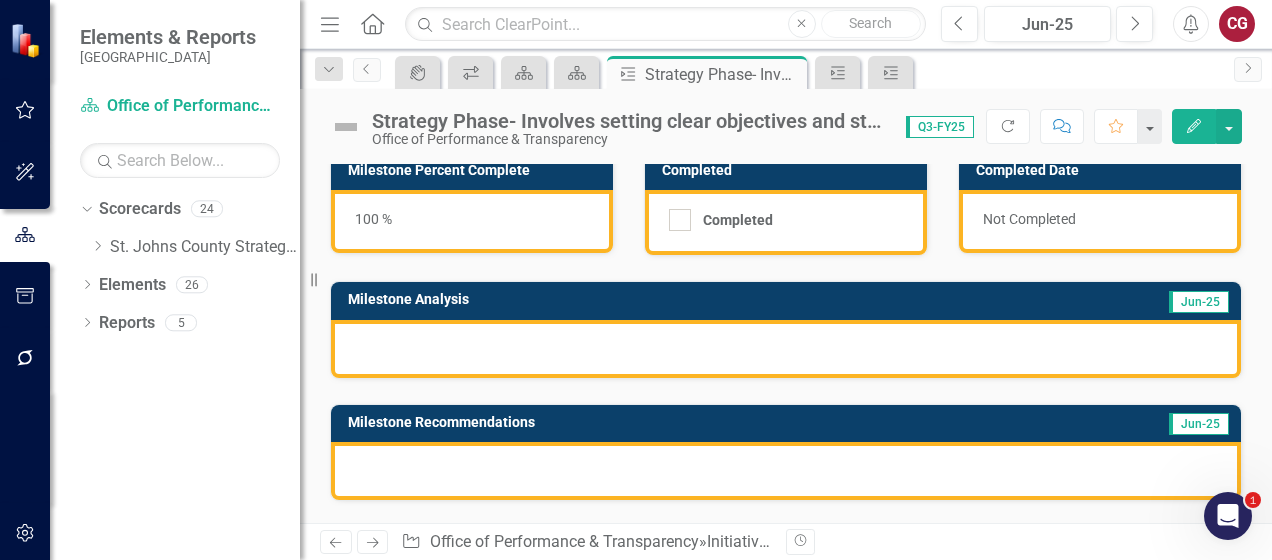 scroll, scrollTop: 0, scrollLeft: 0, axis: both 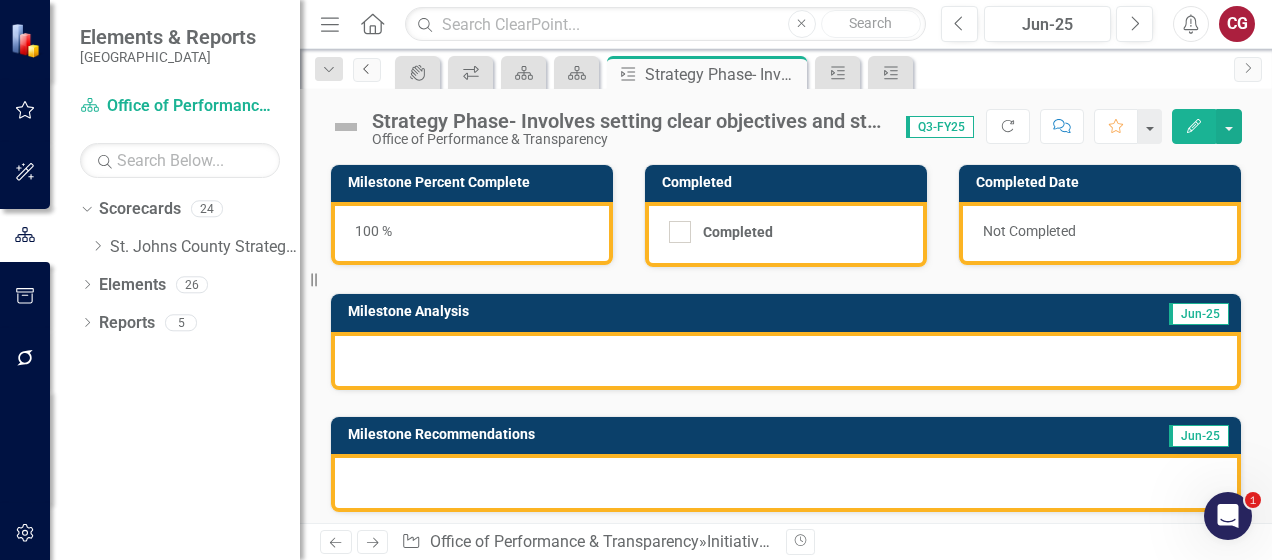 click on "Previous" at bounding box center [367, 70] 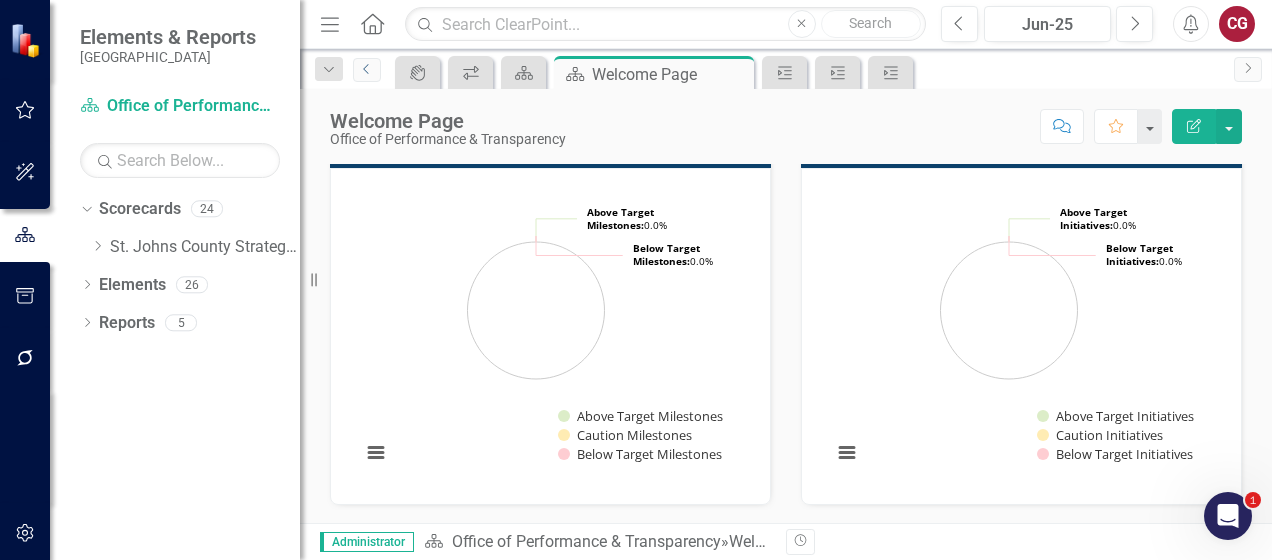 scroll, scrollTop: 600, scrollLeft: 0, axis: vertical 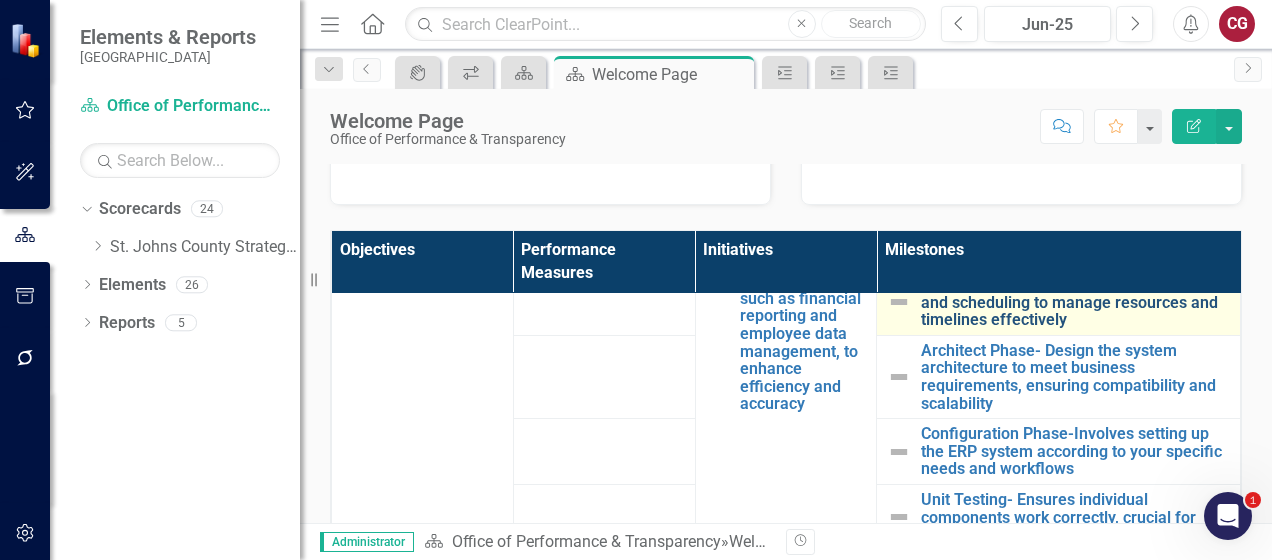 click on "Plan Phase- Focuses on detailed planning and scheduling to manage resources and timelines effectively" at bounding box center (1075, 302) 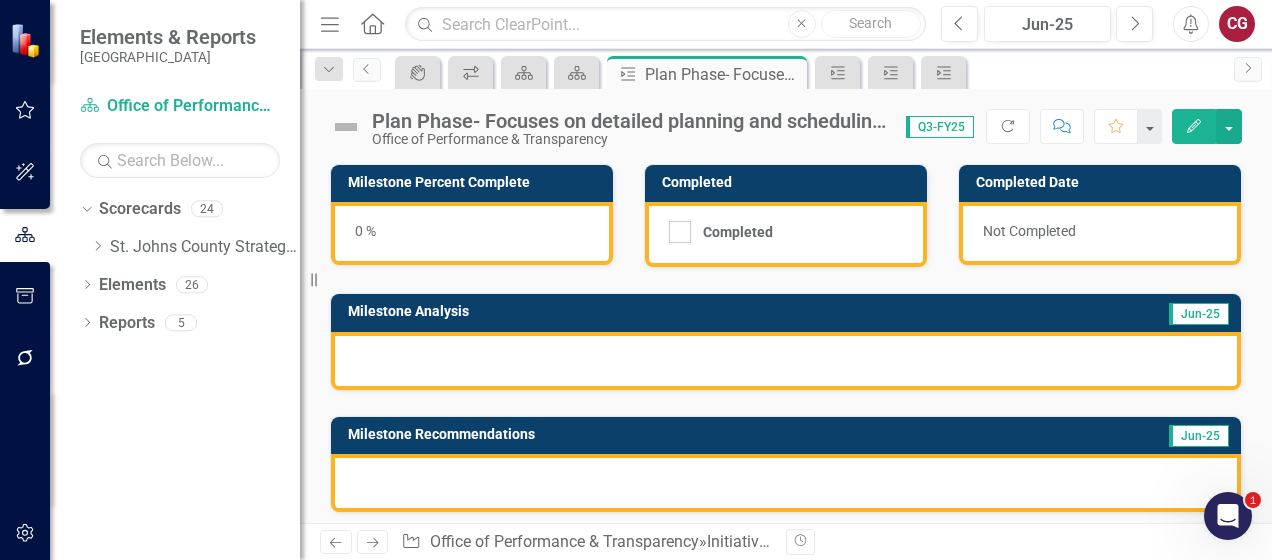 click on "0 %" at bounding box center (472, 233) 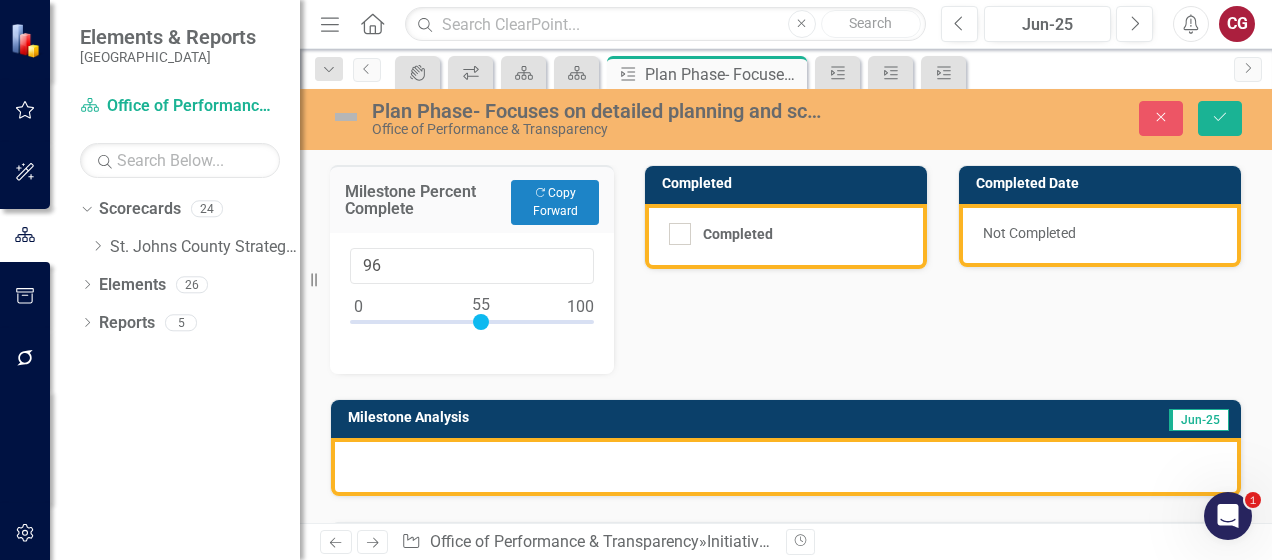 type on "100" 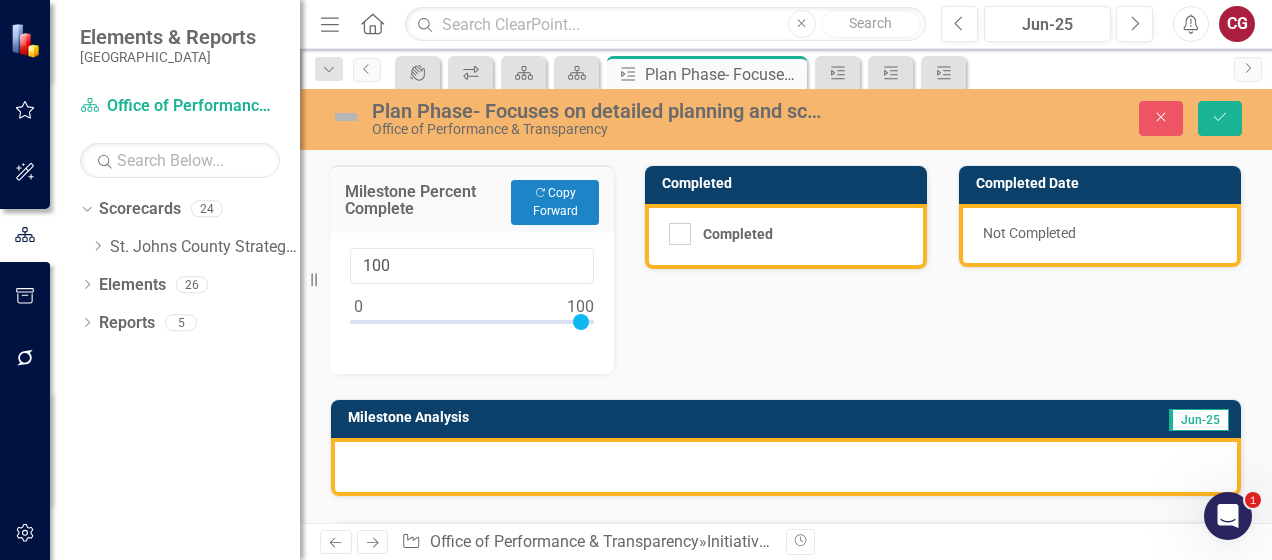 drag, startPoint x: 364, startPoint y: 322, endPoint x: 621, endPoint y: 309, distance: 257.32858 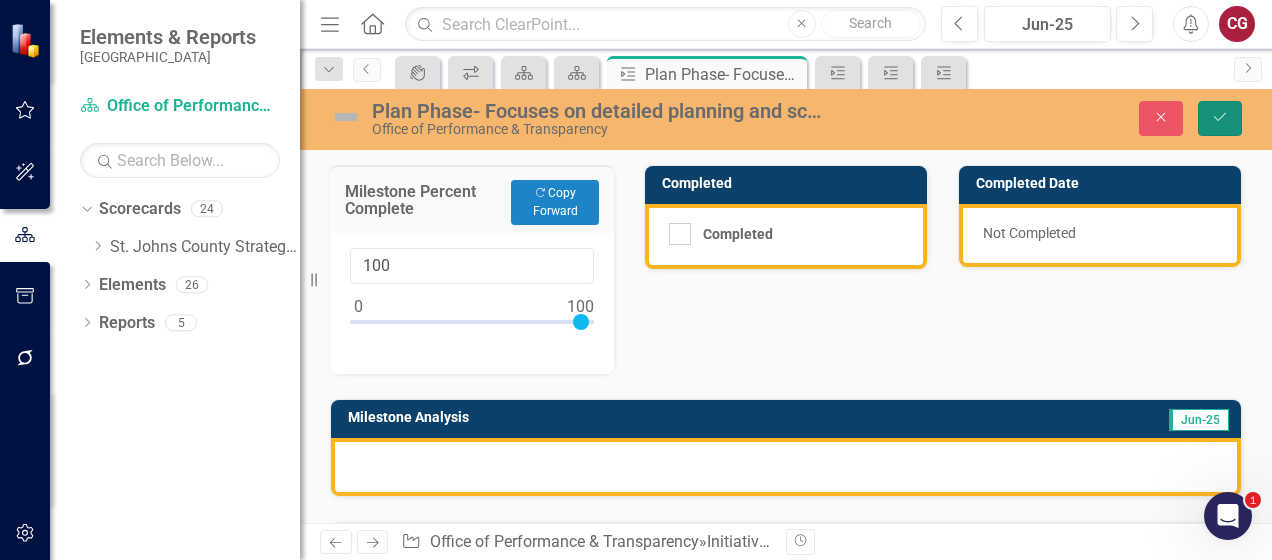 click on "Save" at bounding box center [1220, 118] 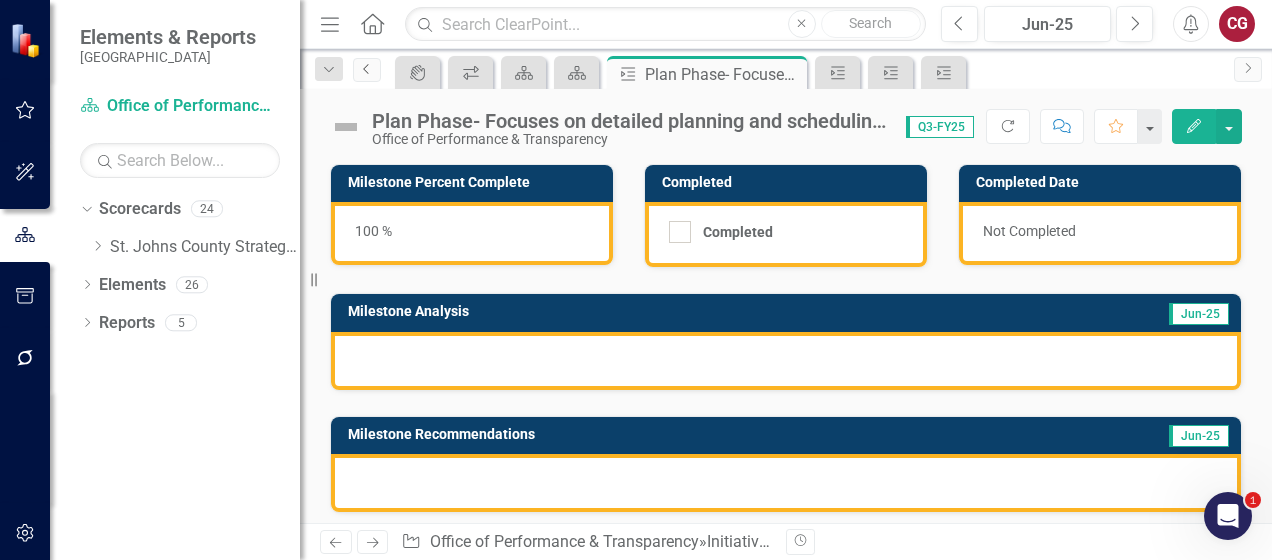 click on "Previous" 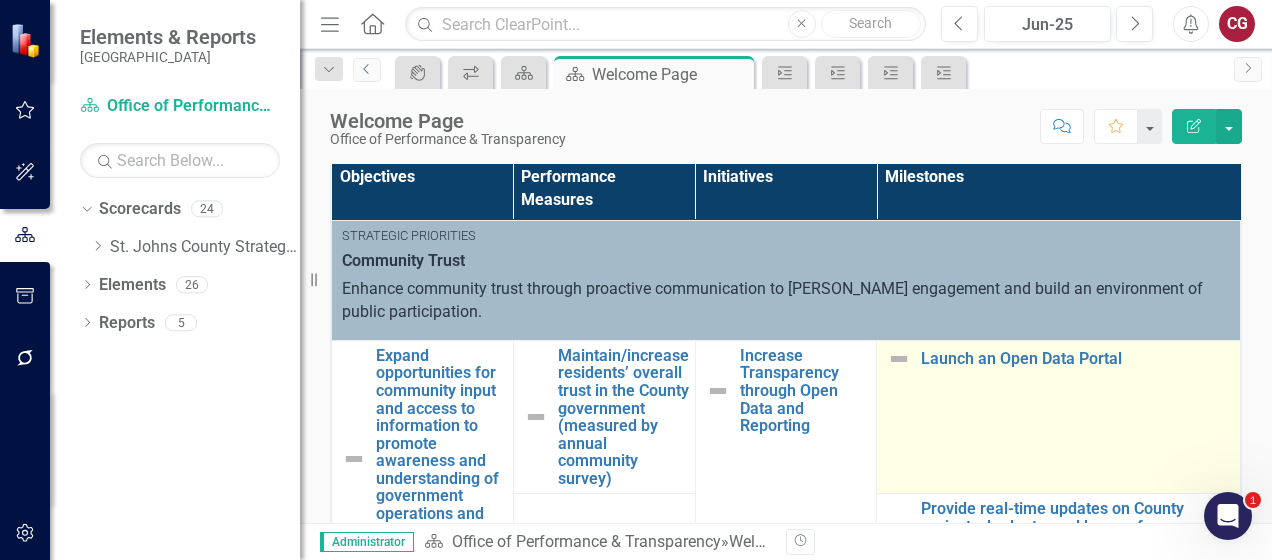 scroll, scrollTop: 700, scrollLeft: 0, axis: vertical 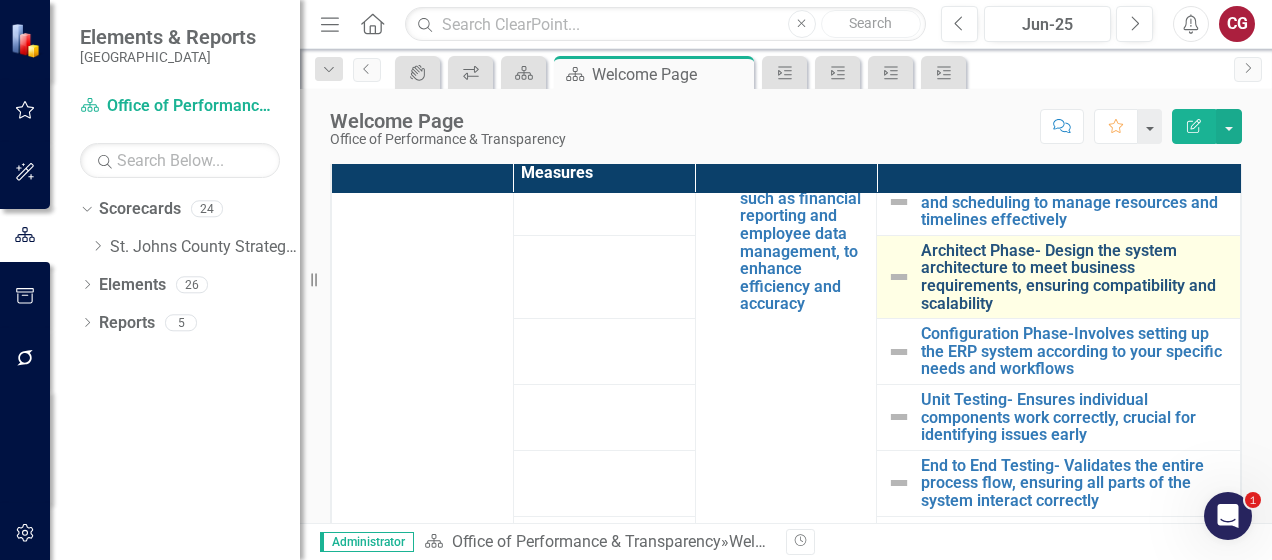 click on "Architect Phase- Design the system architecture to meet business requirements, ensuring compatibility and scalability" at bounding box center (1075, 277) 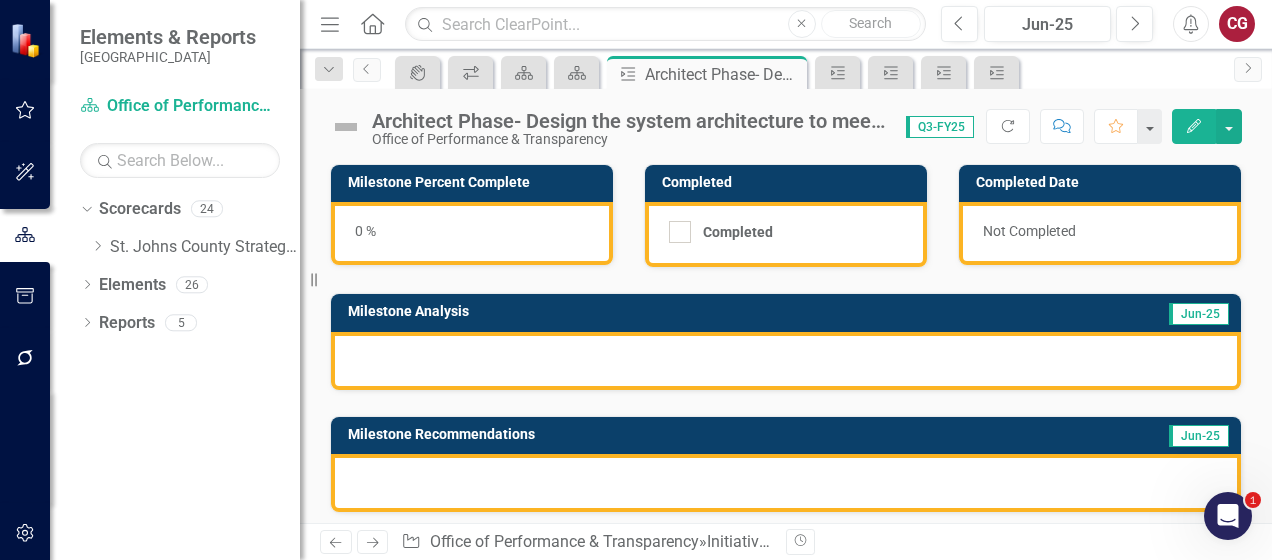 click on "0 %" at bounding box center [472, 233] 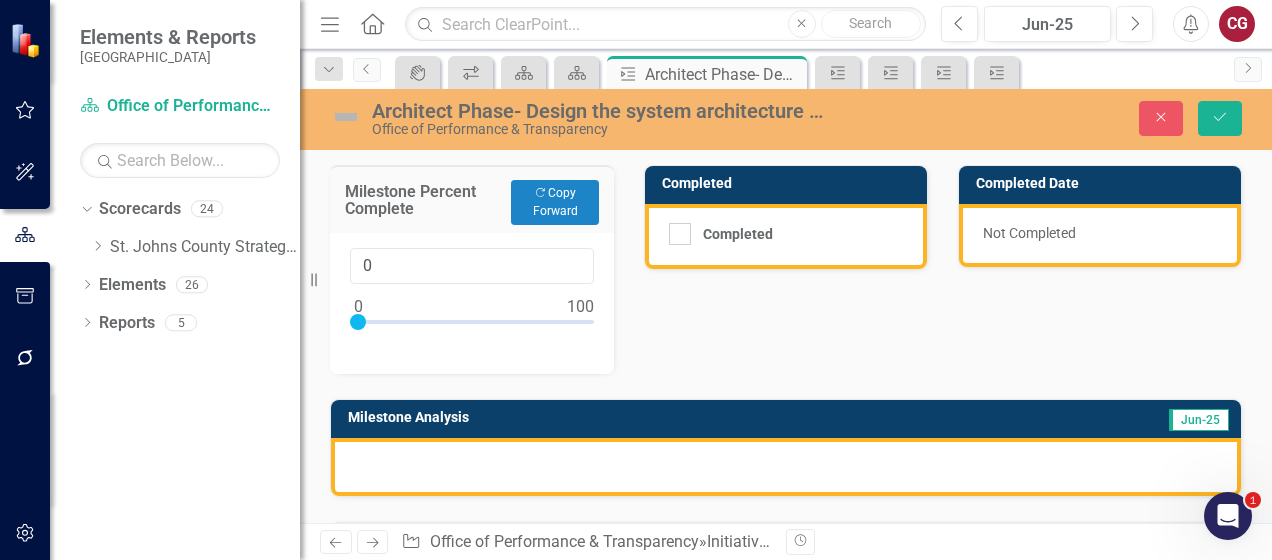 type on "100" 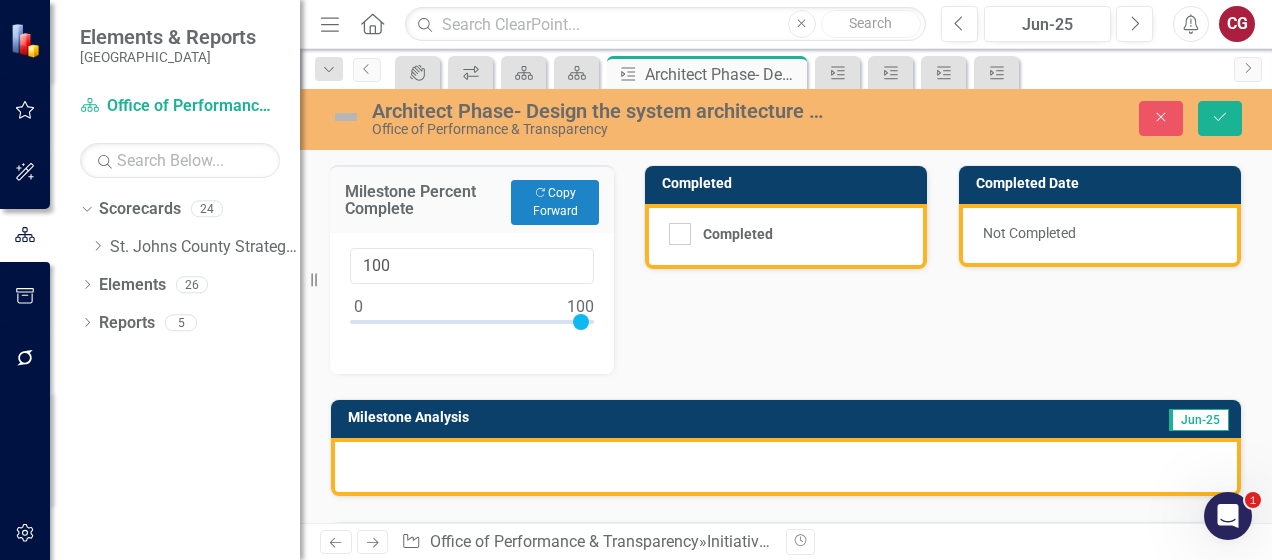 drag, startPoint x: 360, startPoint y: 321, endPoint x: 657, endPoint y: 341, distance: 297.67264 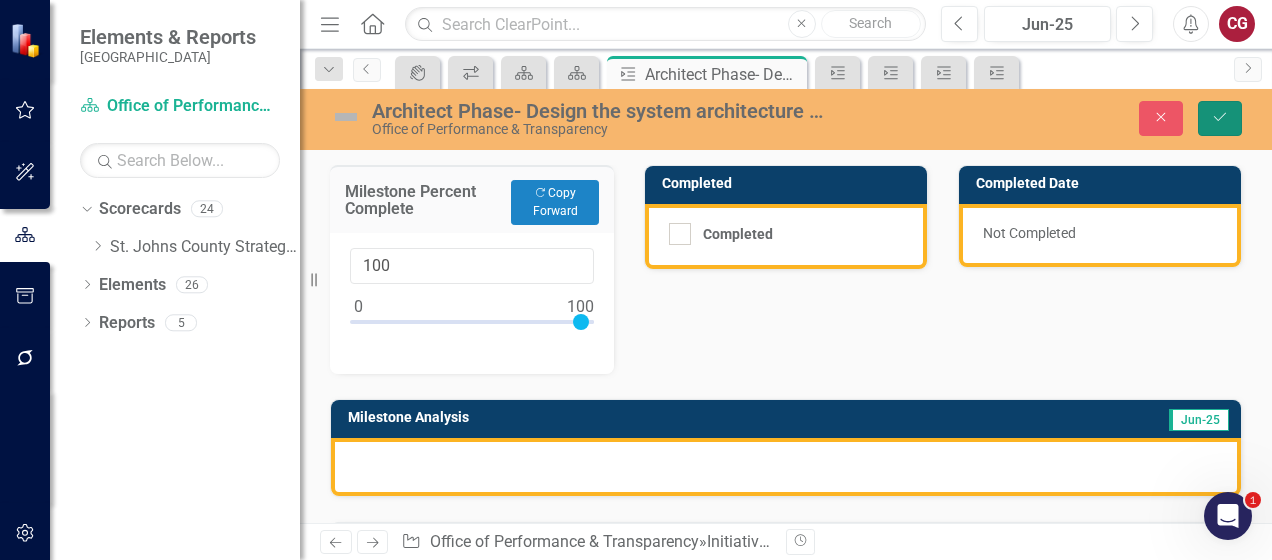 click on "Save" at bounding box center (1220, 118) 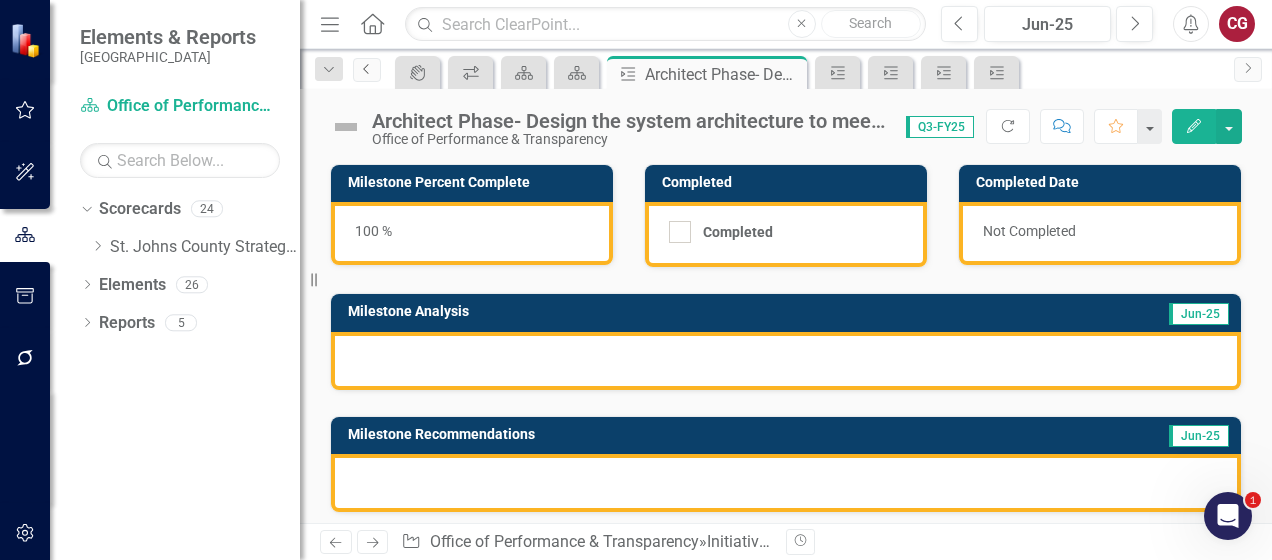 click 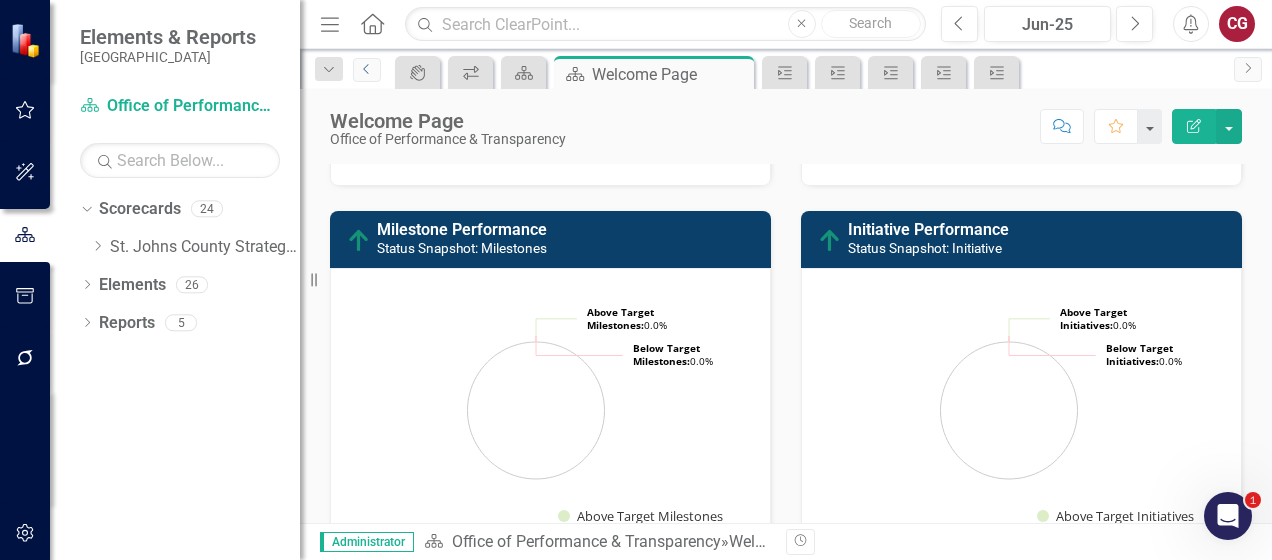 scroll, scrollTop: 600, scrollLeft: 0, axis: vertical 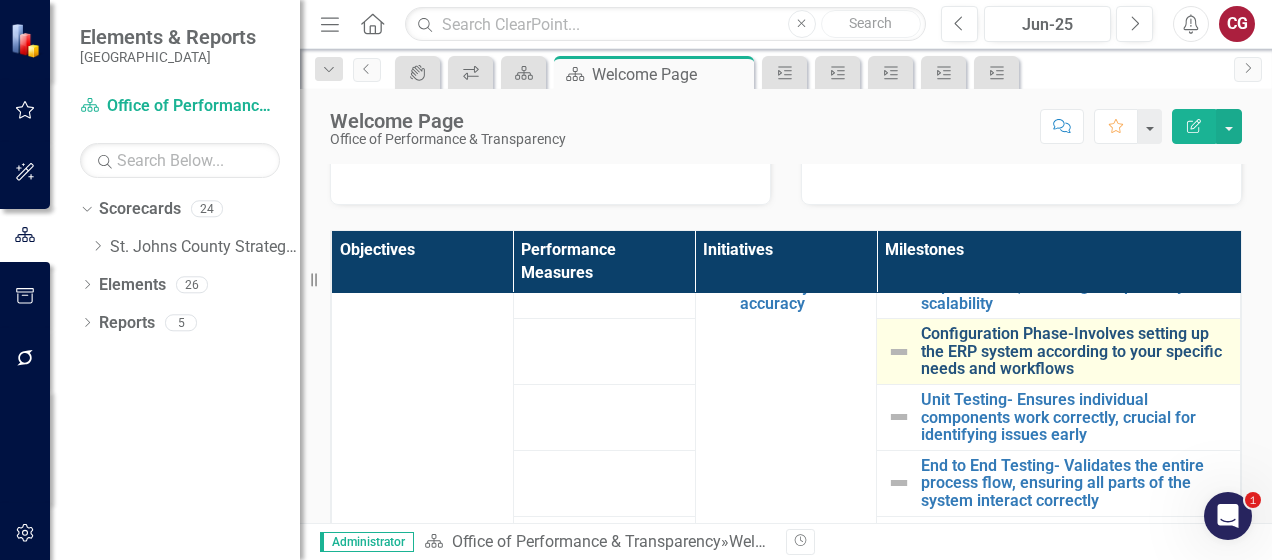 click on "Configuration Phase-Involves setting up the ERP system according to your specific needs and workflows" at bounding box center (1075, 351) 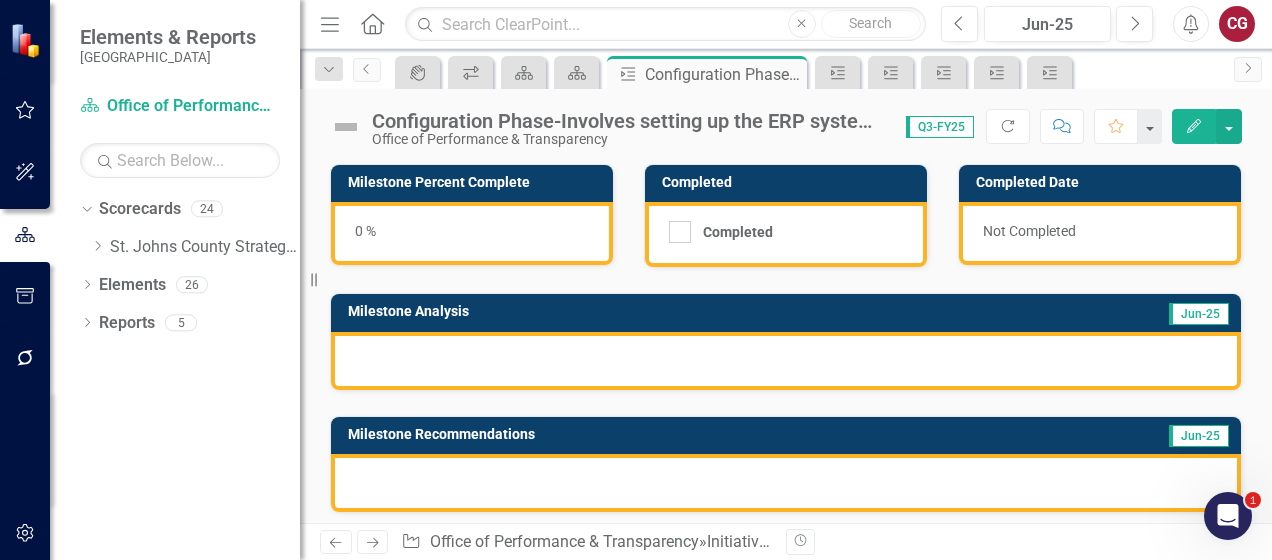 click on "0 %" at bounding box center [472, 233] 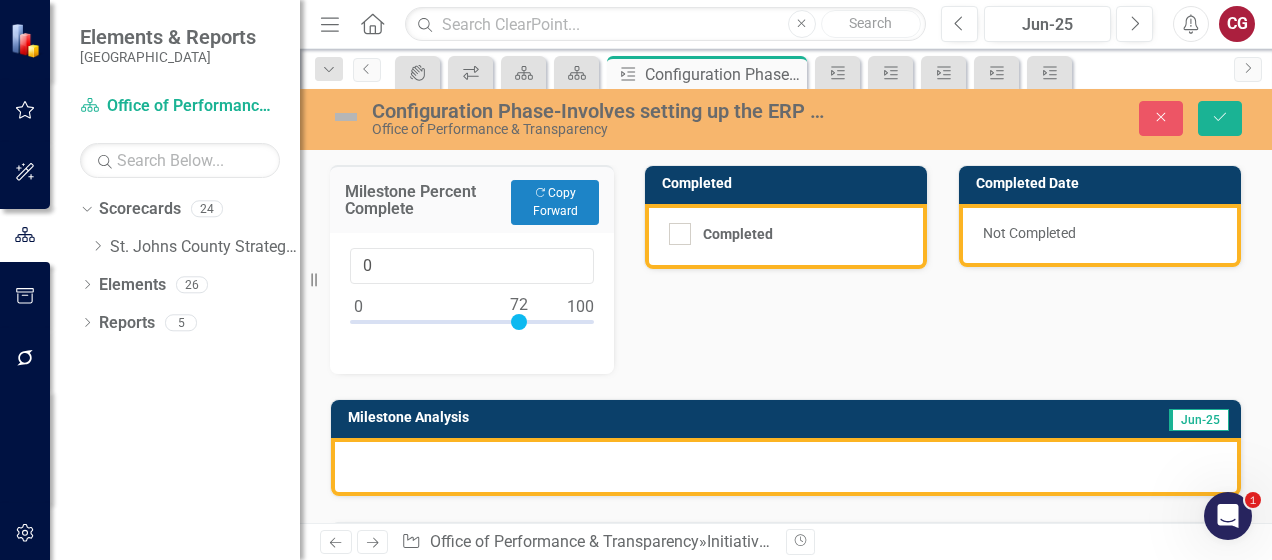 type on "100" 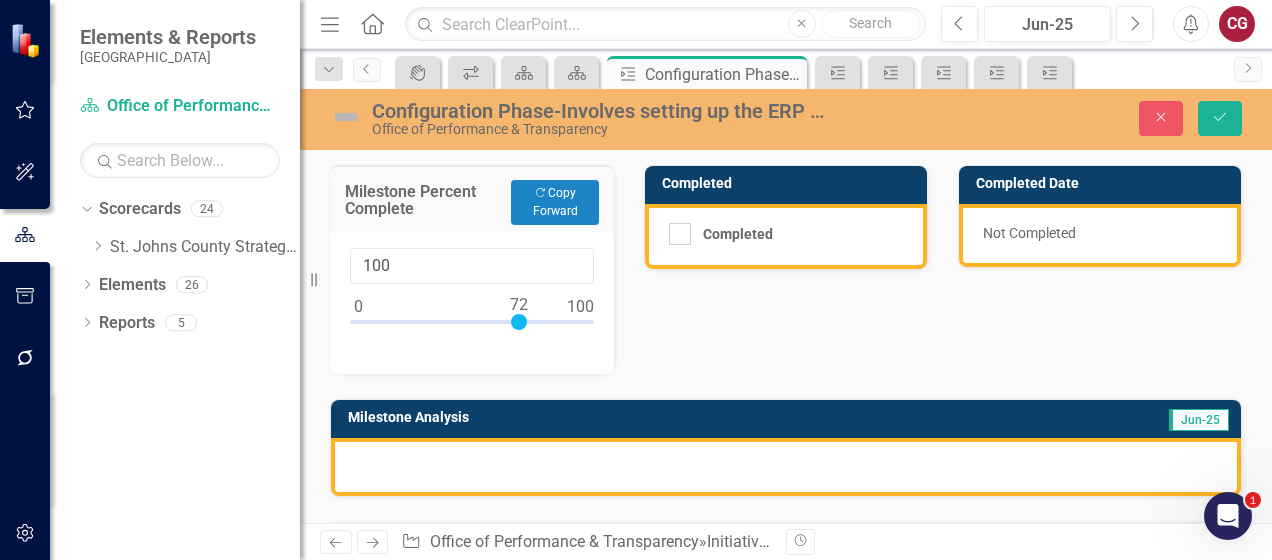 drag, startPoint x: 361, startPoint y: 317, endPoint x: 746, endPoint y: 363, distance: 387.7383 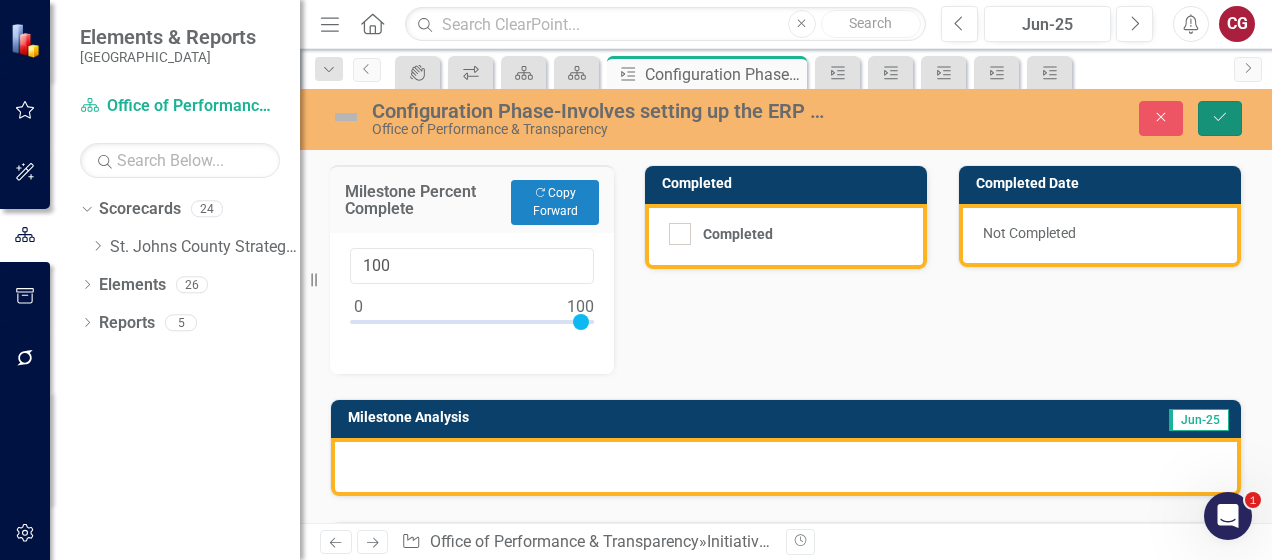 click on "Save" 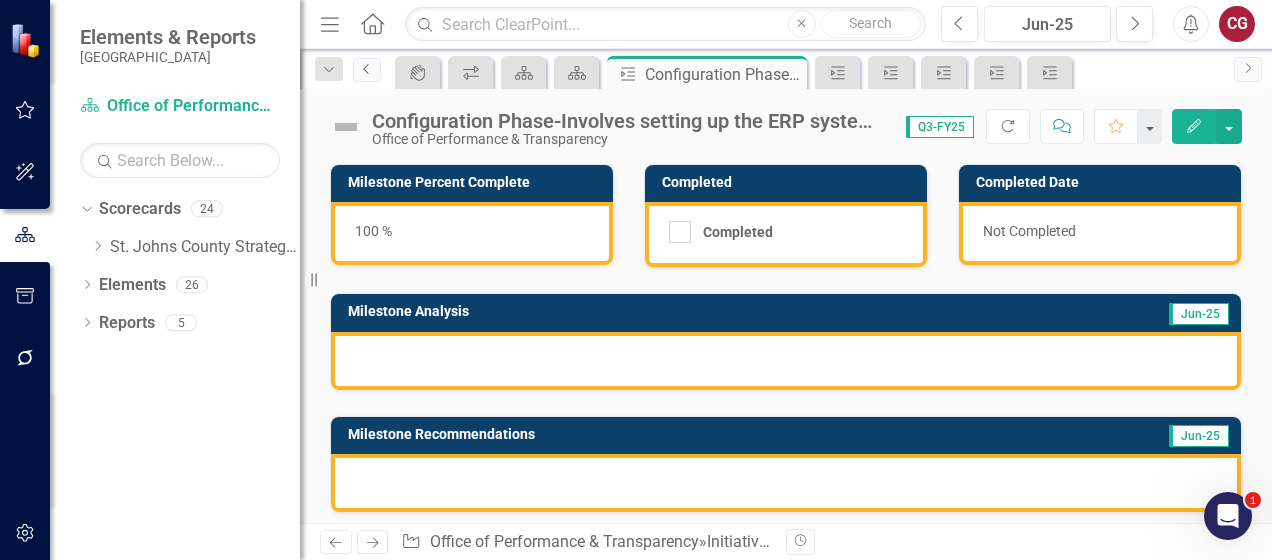 click on "Previous" 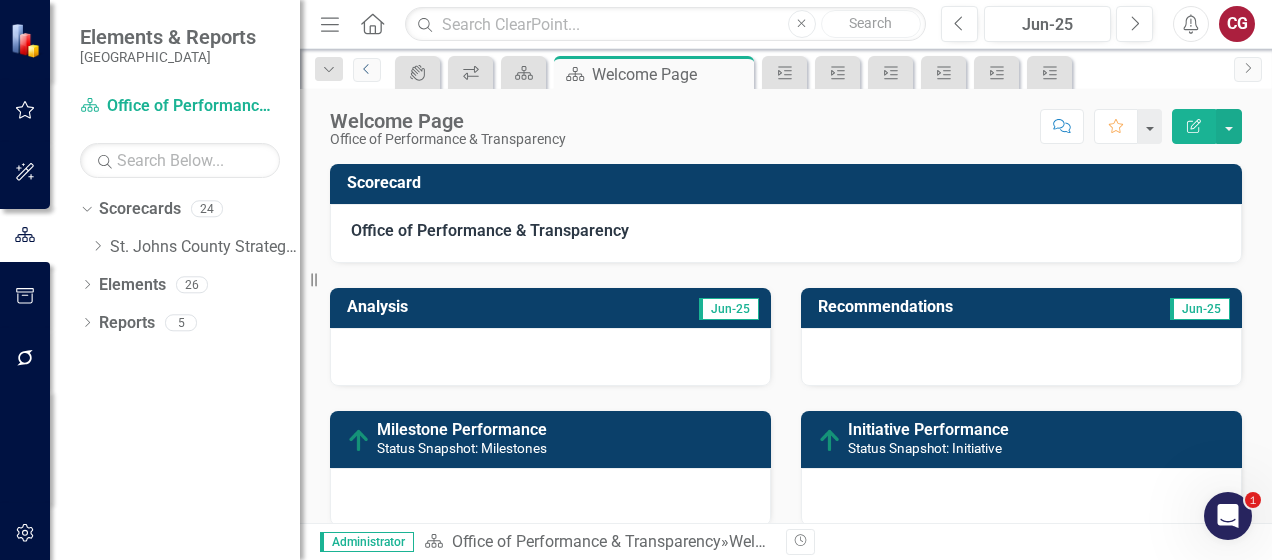 scroll, scrollTop: 200, scrollLeft: 0, axis: vertical 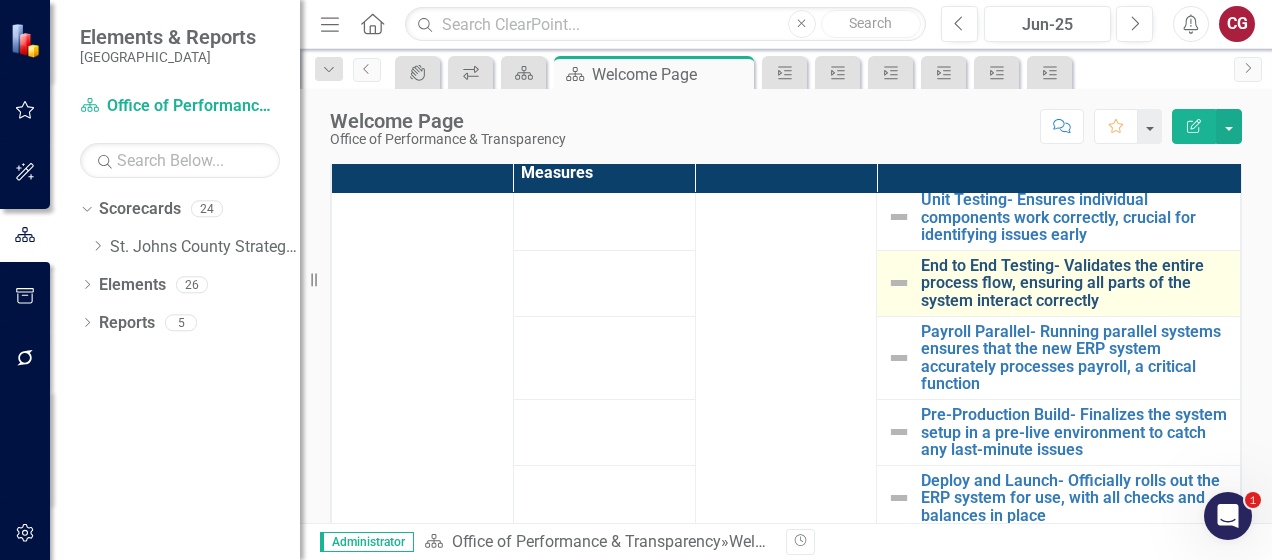click on "End to End Testing- Validates the entire process flow, ensuring all parts of the system interact correctly" at bounding box center [1075, 283] 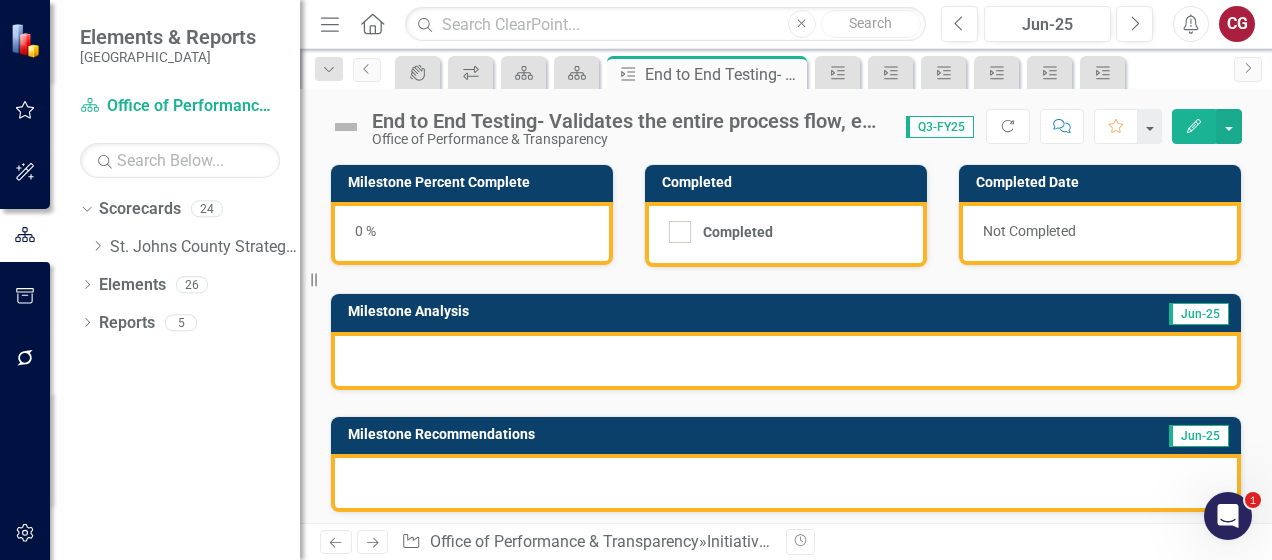 click on "0 %" at bounding box center (472, 233) 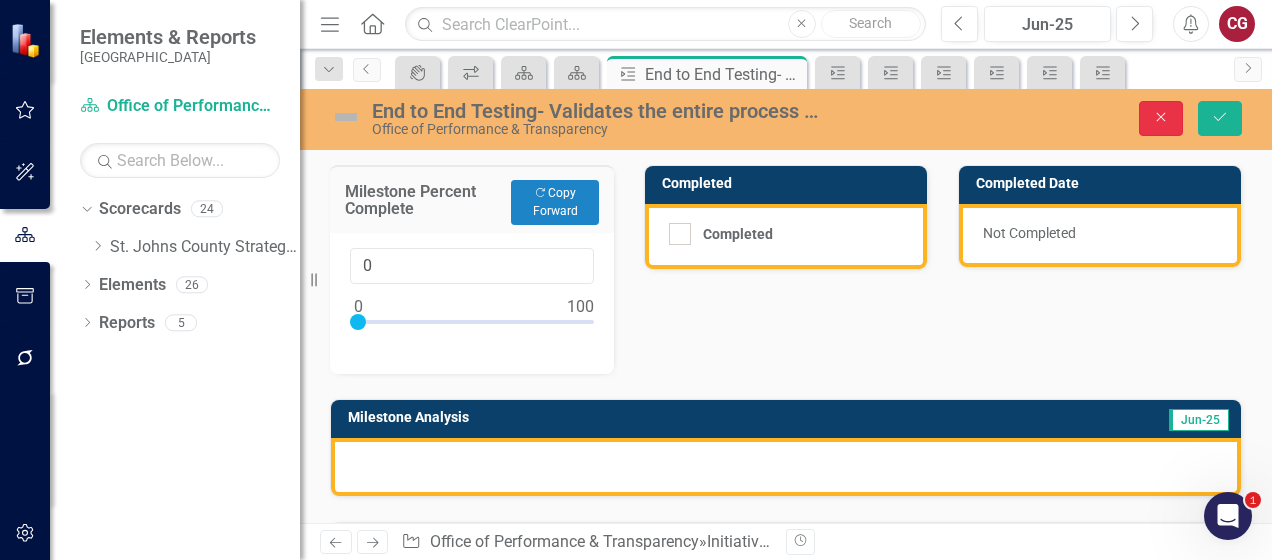 click on "Close" at bounding box center [1161, 118] 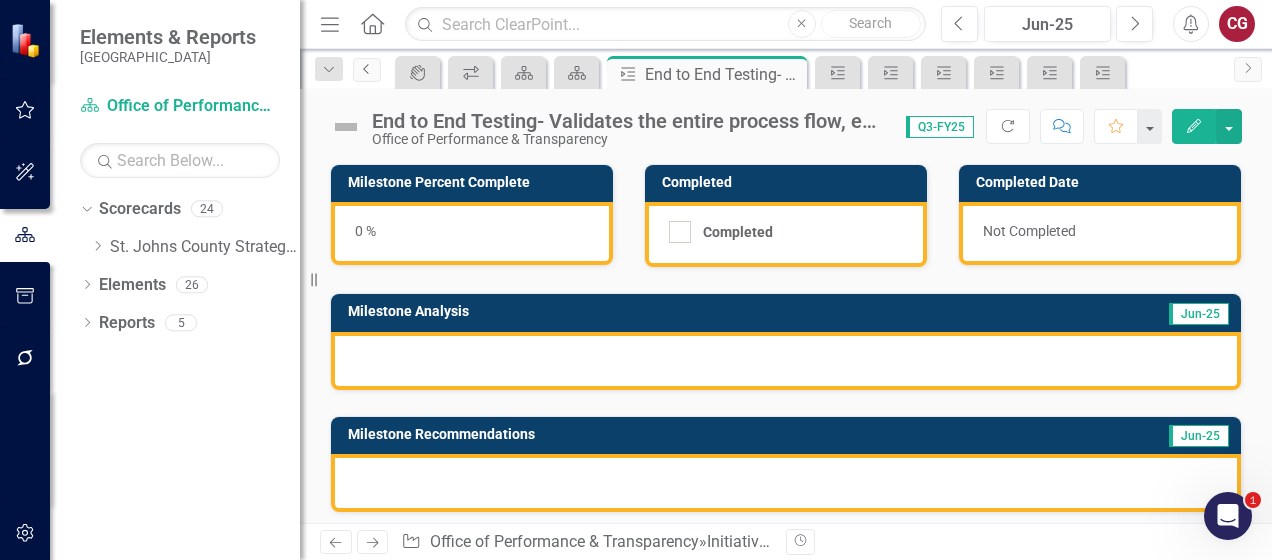 click on "Previous" at bounding box center [367, 70] 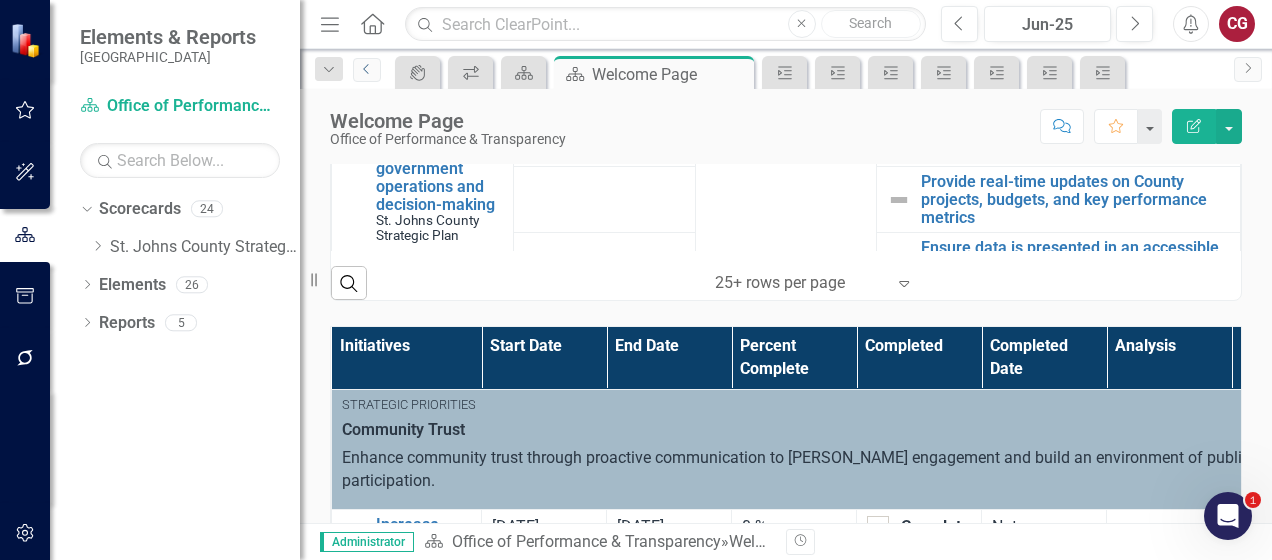 scroll, scrollTop: 700, scrollLeft: 0, axis: vertical 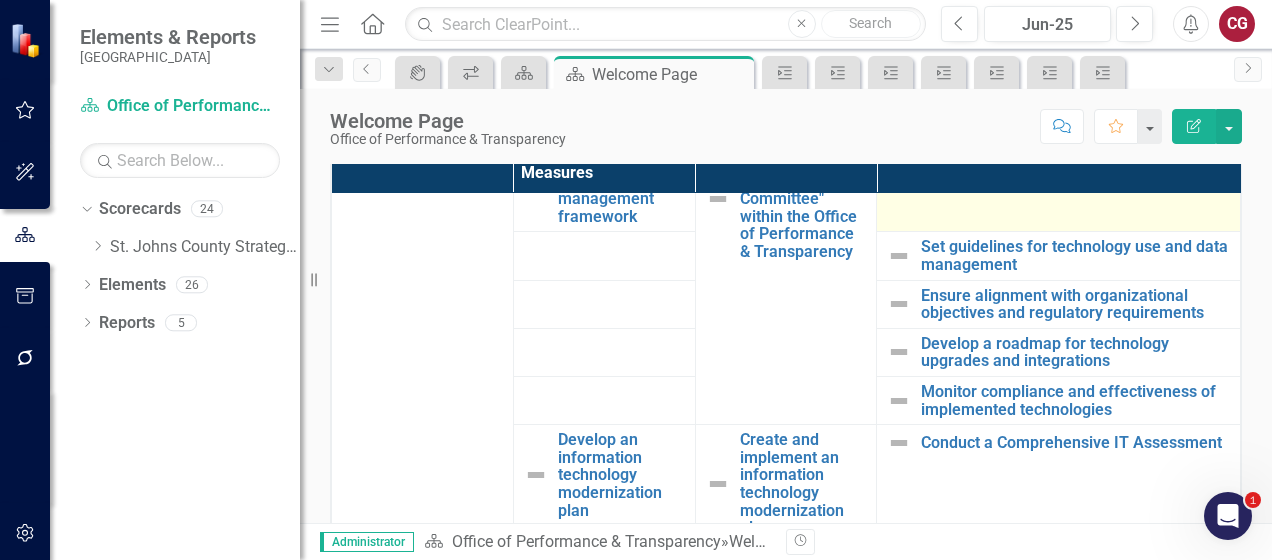 click on "Define and document technology policies and procedures" at bounding box center (1075, 155) 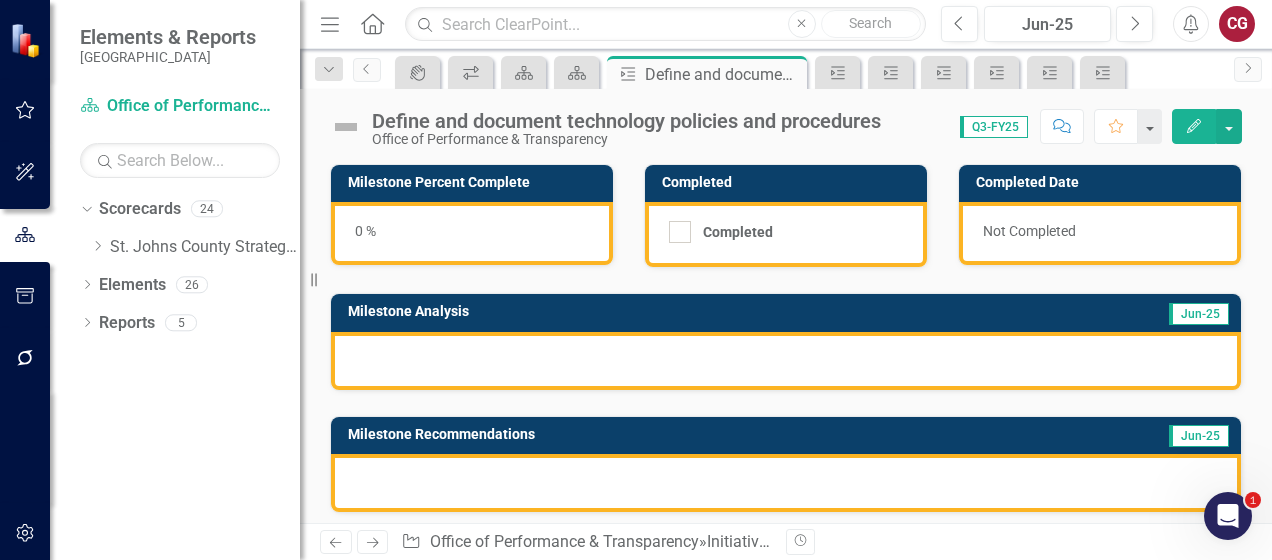click at bounding box center [786, 361] 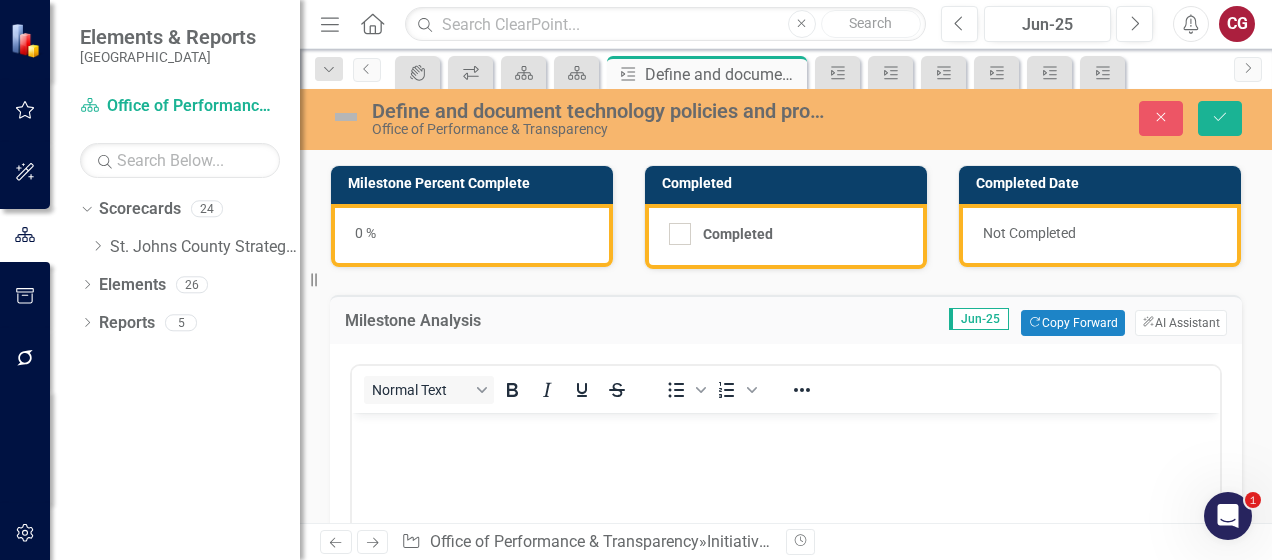 scroll, scrollTop: 0, scrollLeft: 0, axis: both 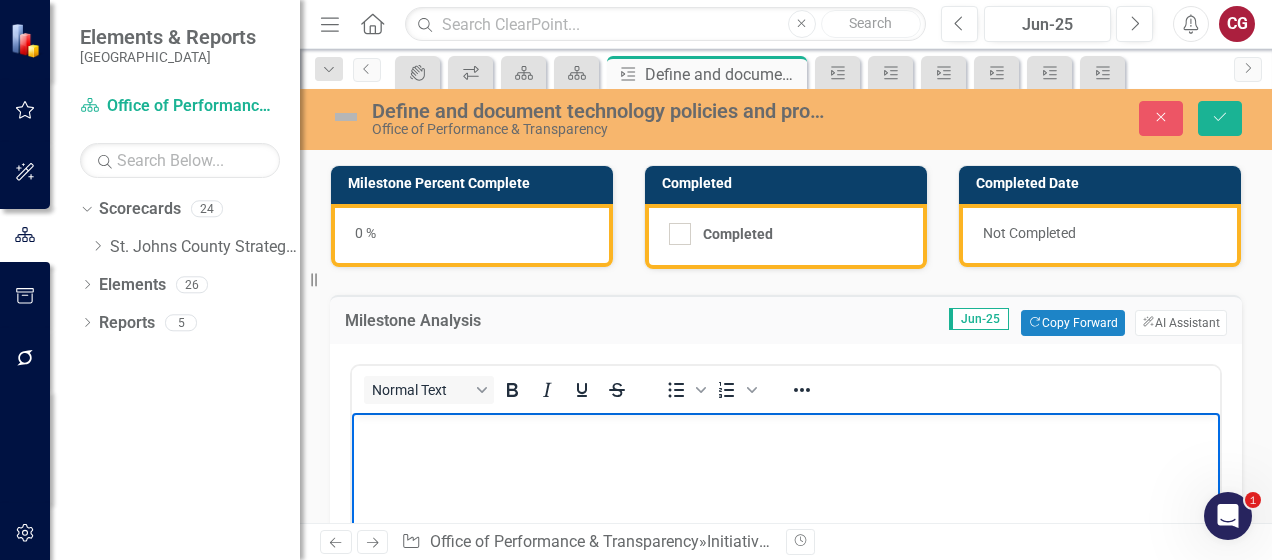 click at bounding box center (786, 429) 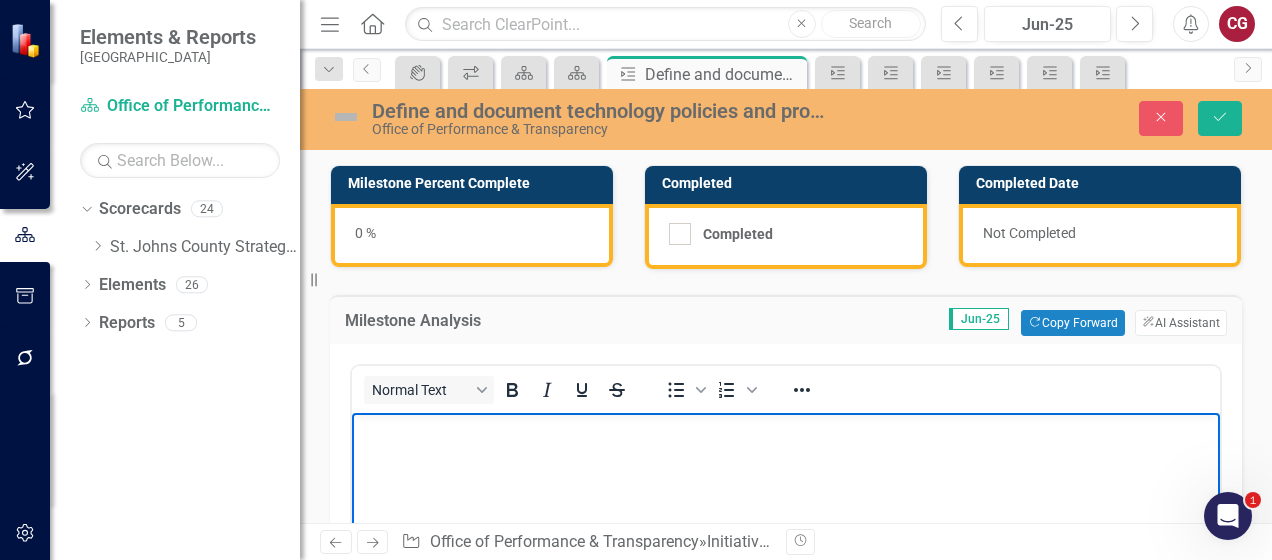 type 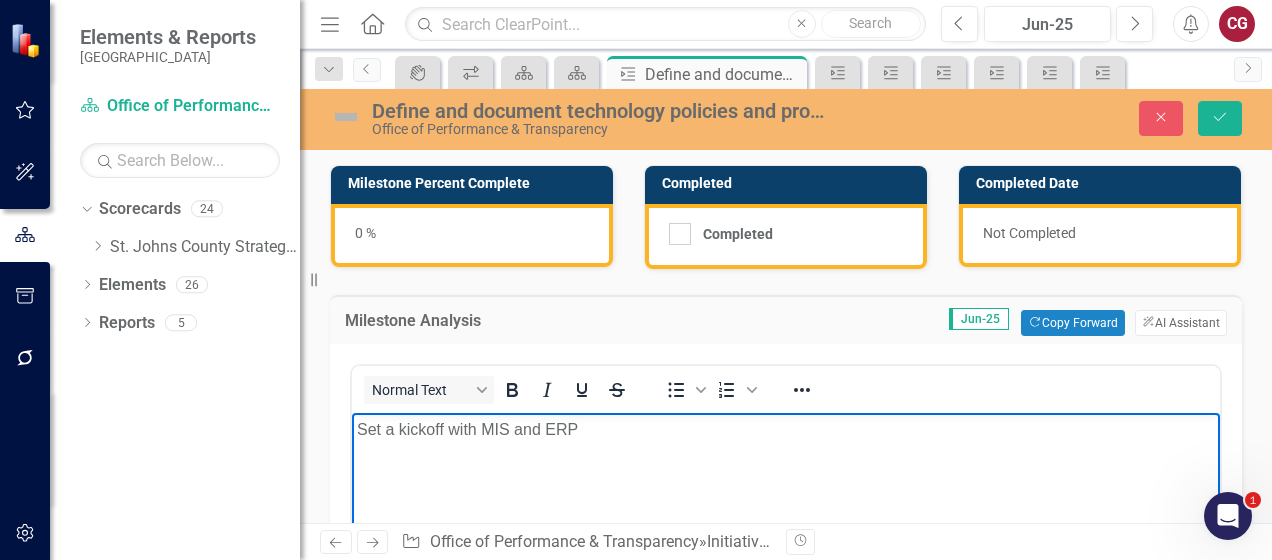 click on "Set a kickoff with MIS and ERP" at bounding box center (786, 429) 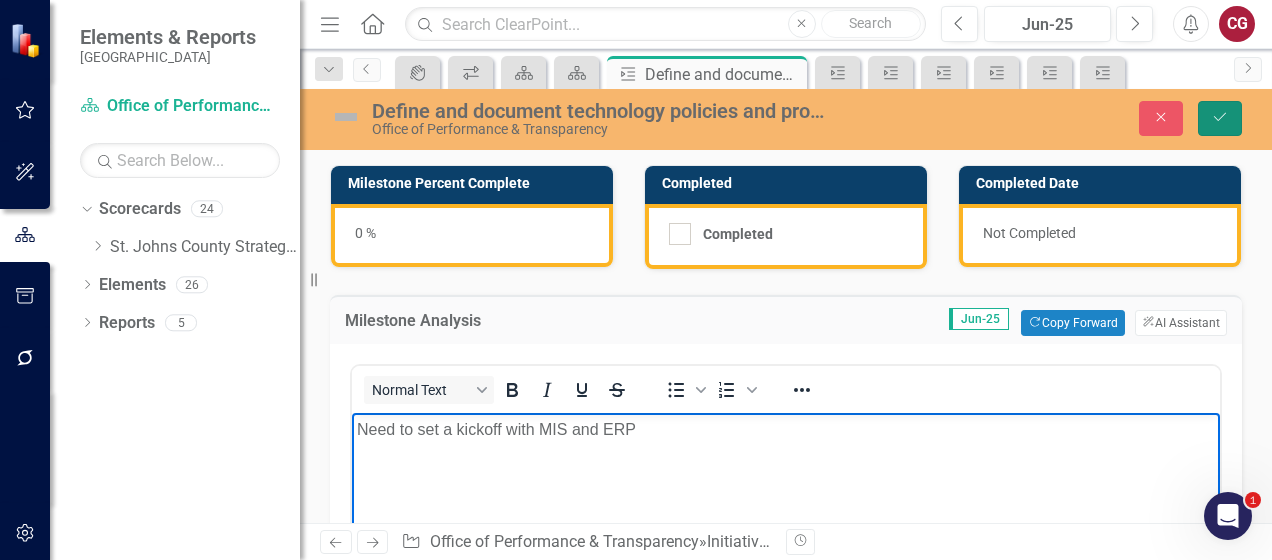 click on "Save" at bounding box center (1220, 118) 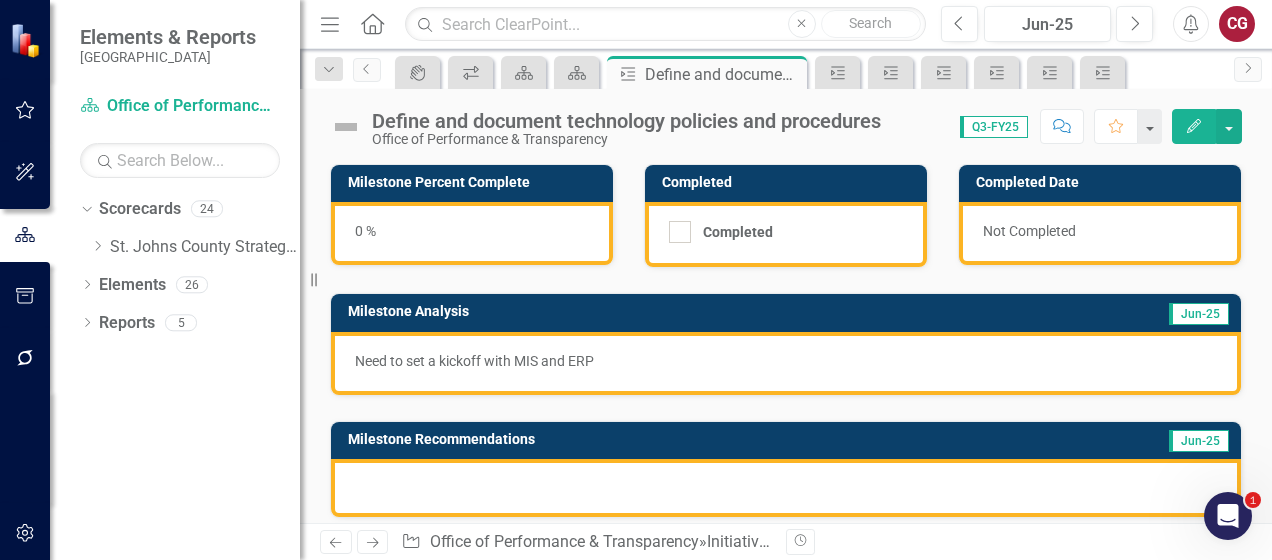 click at bounding box center (786, 488) 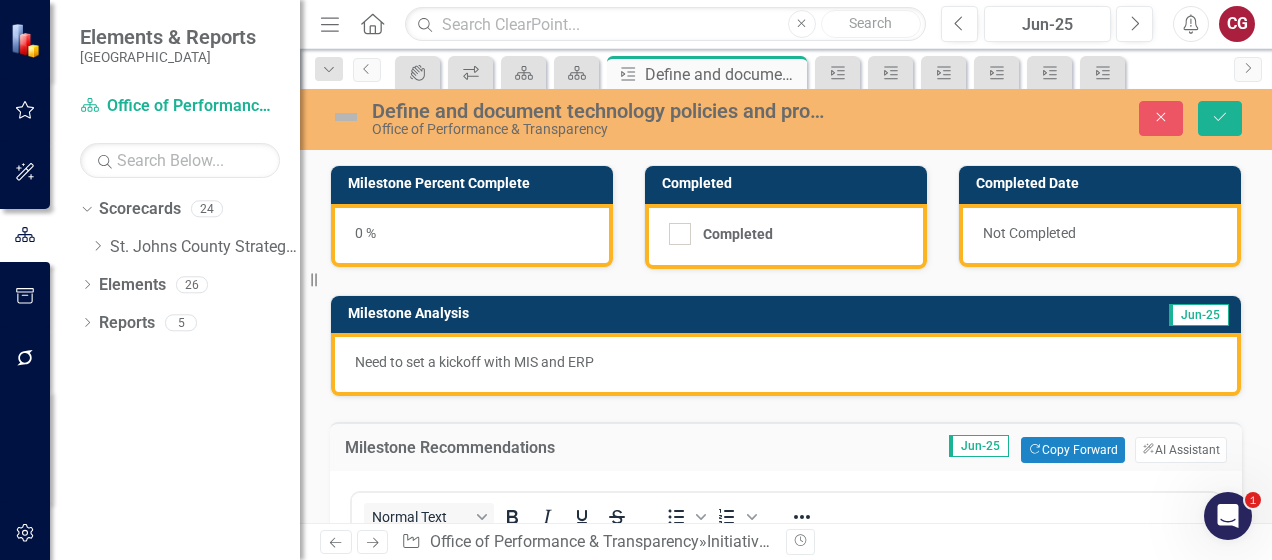 scroll, scrollTop: 0, scrollLeft: 0, axis: both 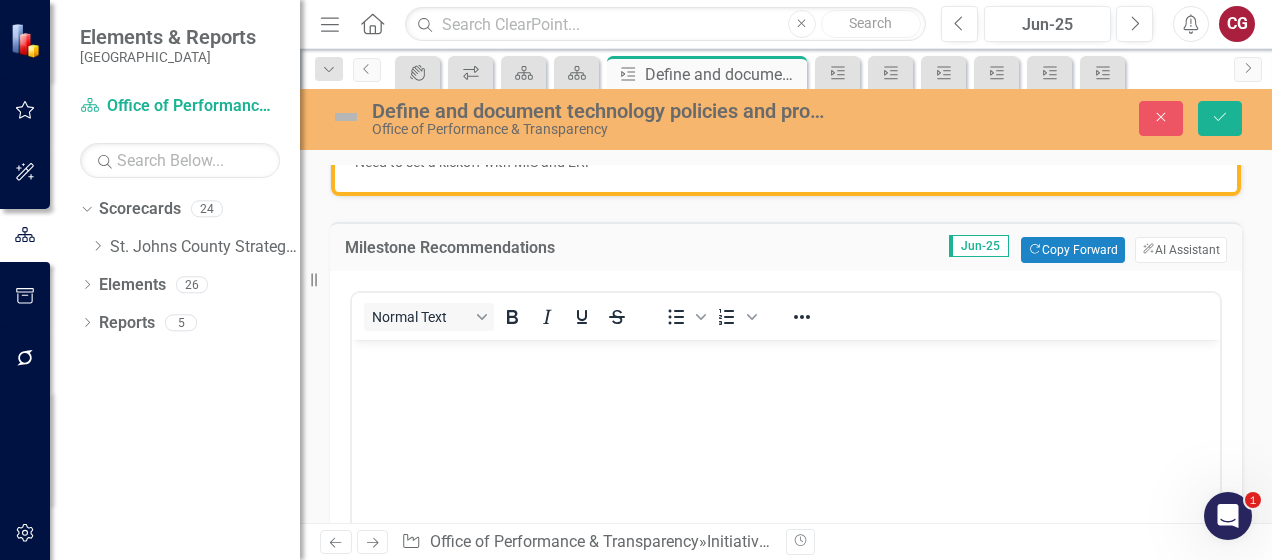 click at bounding box center [786, 490] 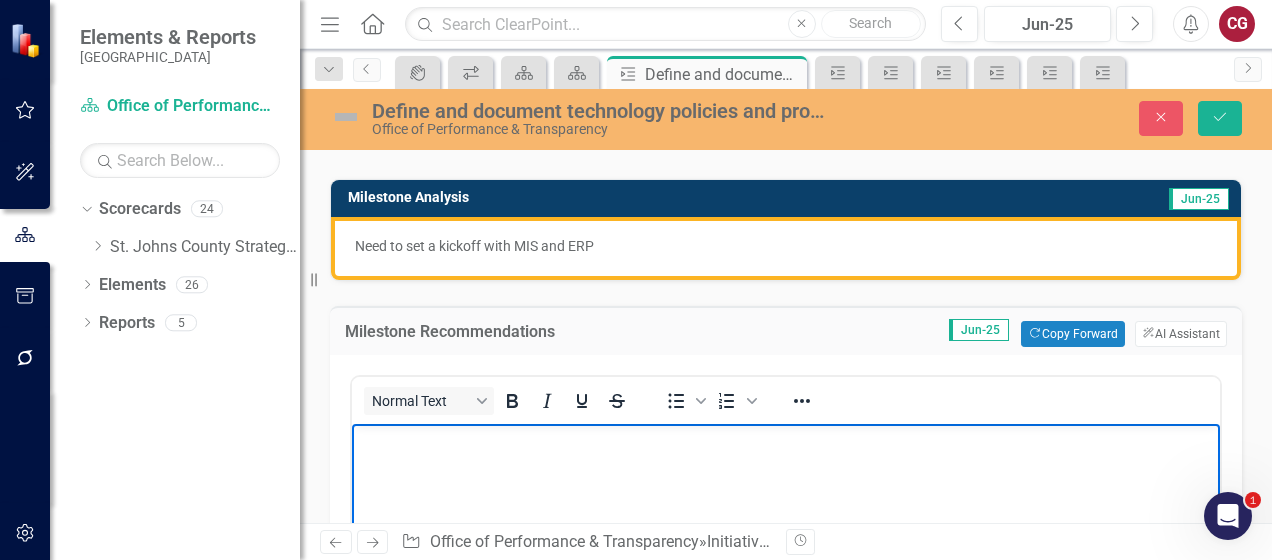 scroll, scrollTop: 100, scrollLeft: 0, axis: vertical 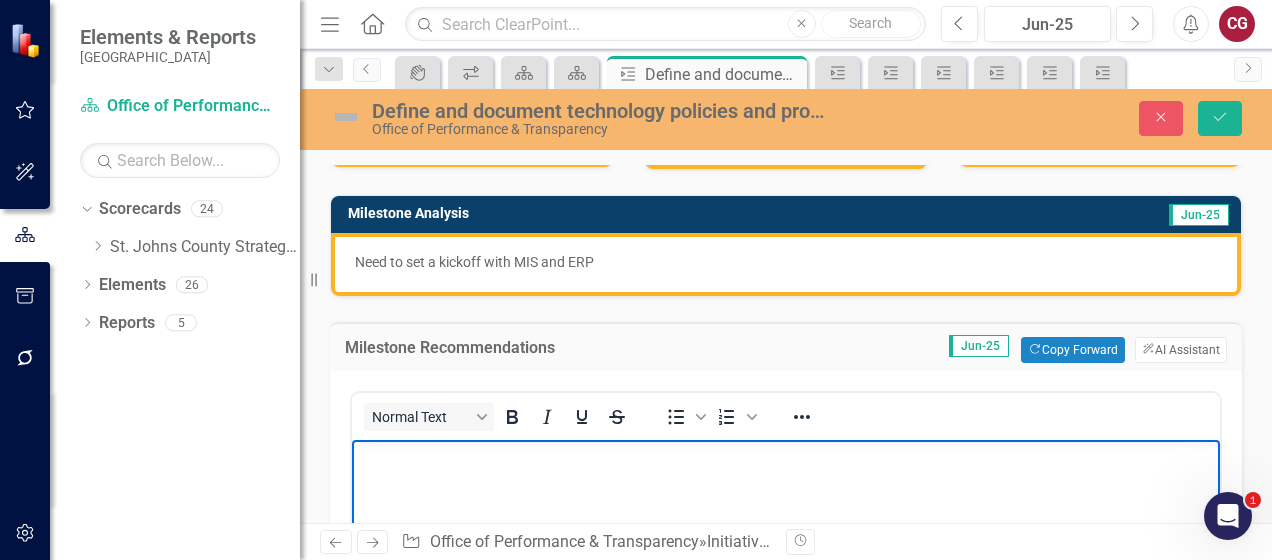 type 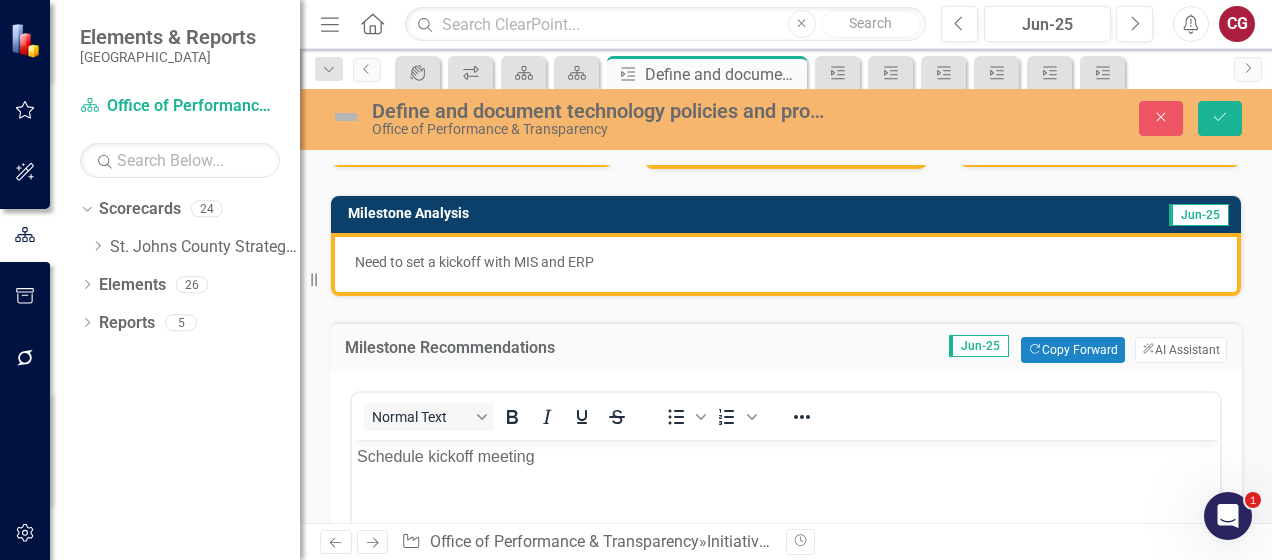 click on "Need to set a kickoff with MIS and ERP" at bounding box center [786, 262] 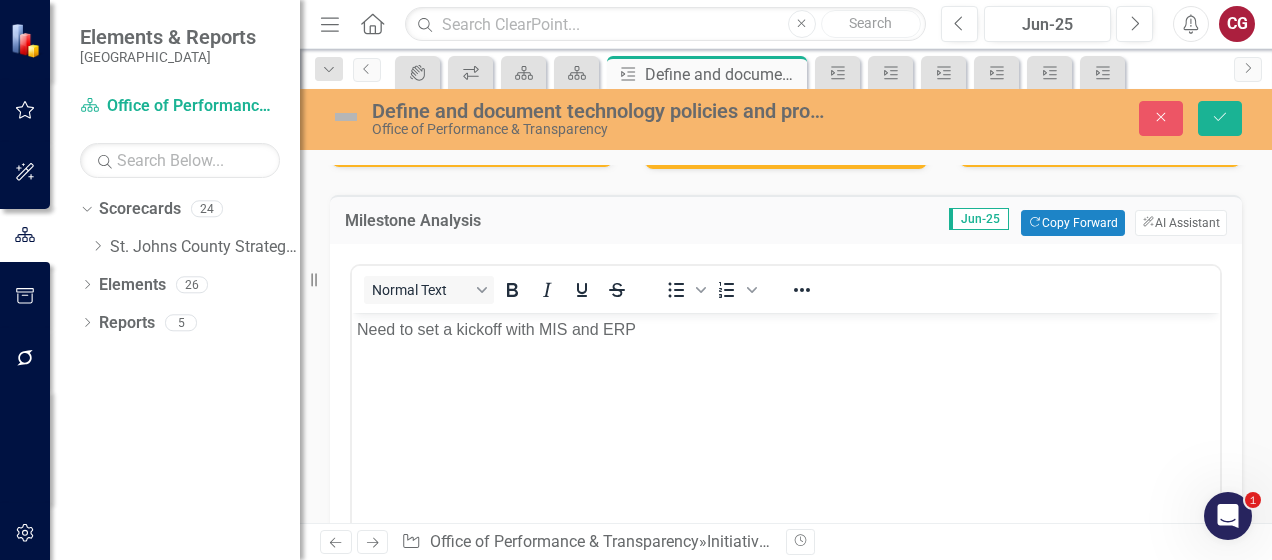 scroll, scrollTop: 0, scrollLeft: 0, axis: both 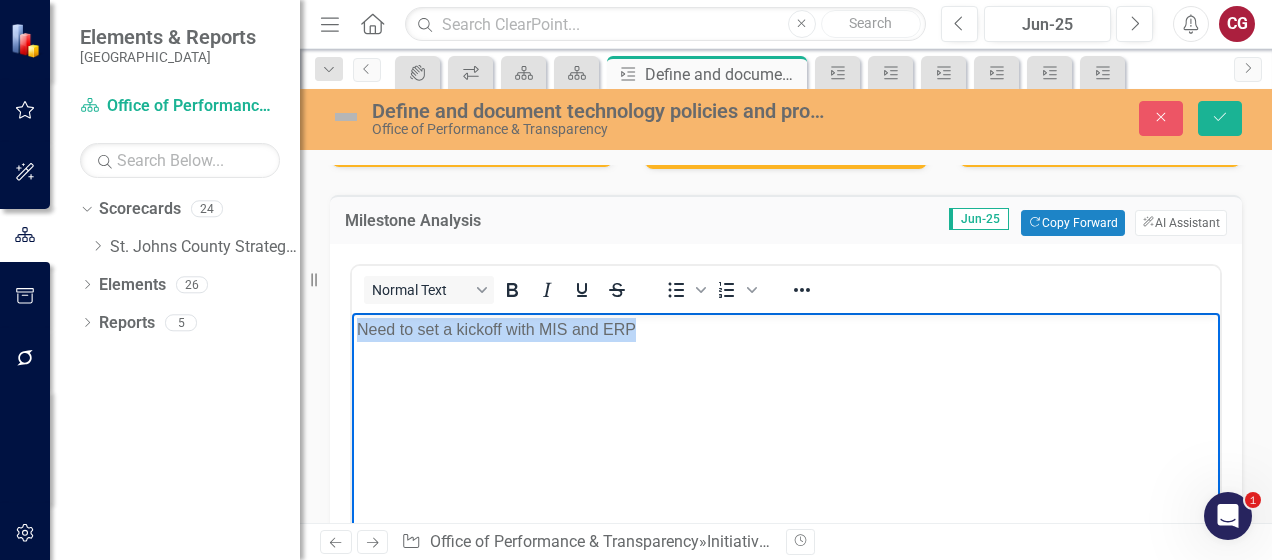 drag, startPoint x: 649, startPoint y: 328, endPoint x: 328, endPoint y: 320, distance: 321.09967 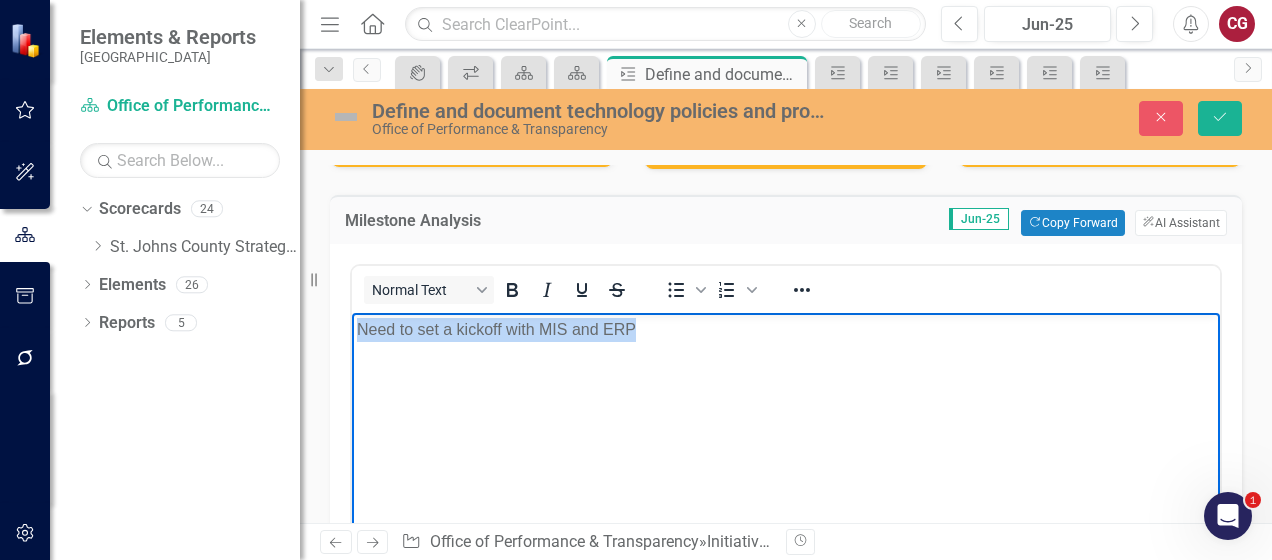 click on "Need to set a kickoff with MIS and ERP" at bounding box center (786, 462) 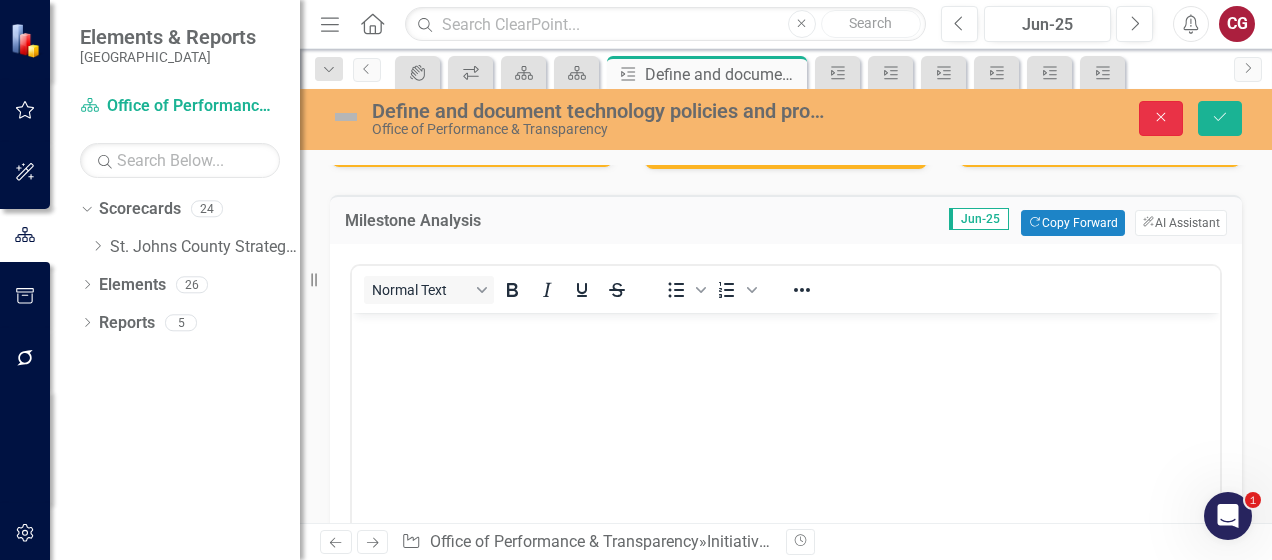 click on "Close" 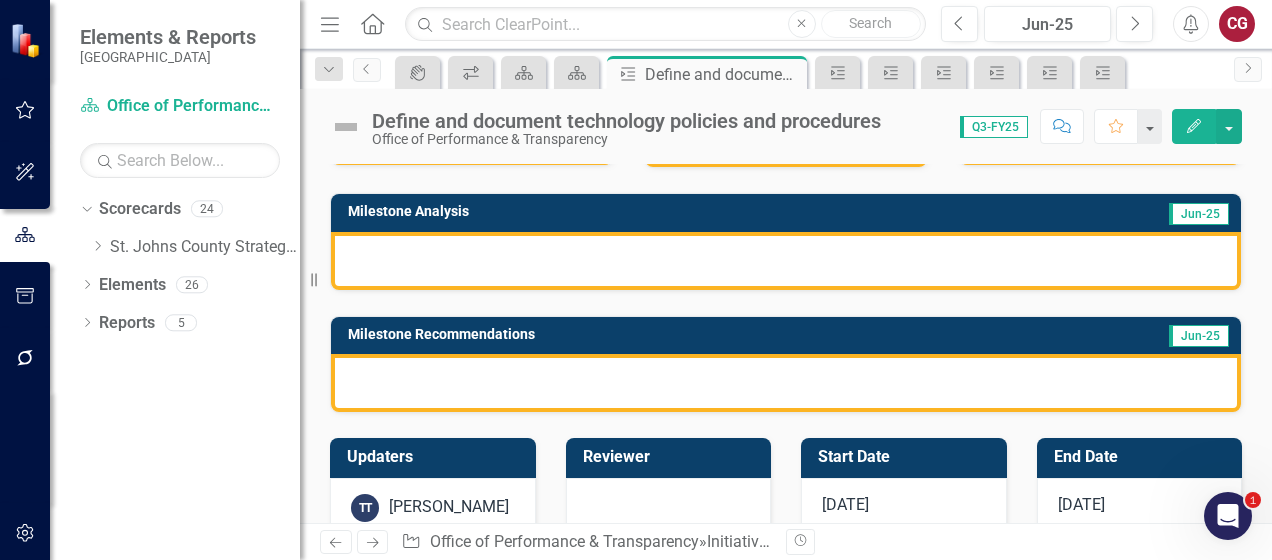 click at bounding box center [786, 383] 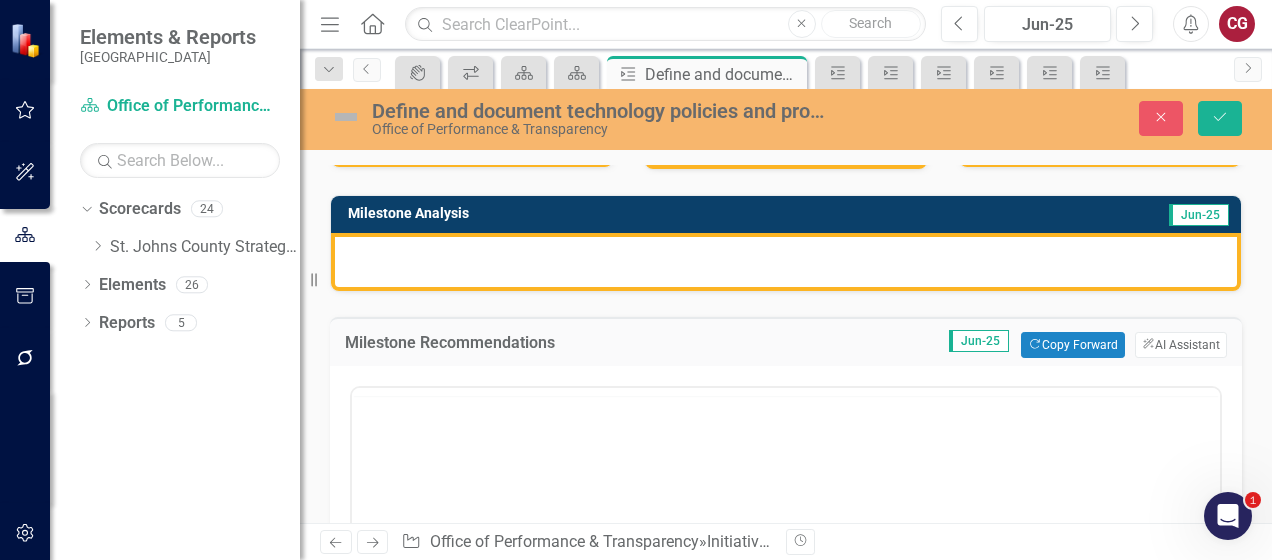 scroll, scrollTop: 0, scrollLeft: 0, axis: both 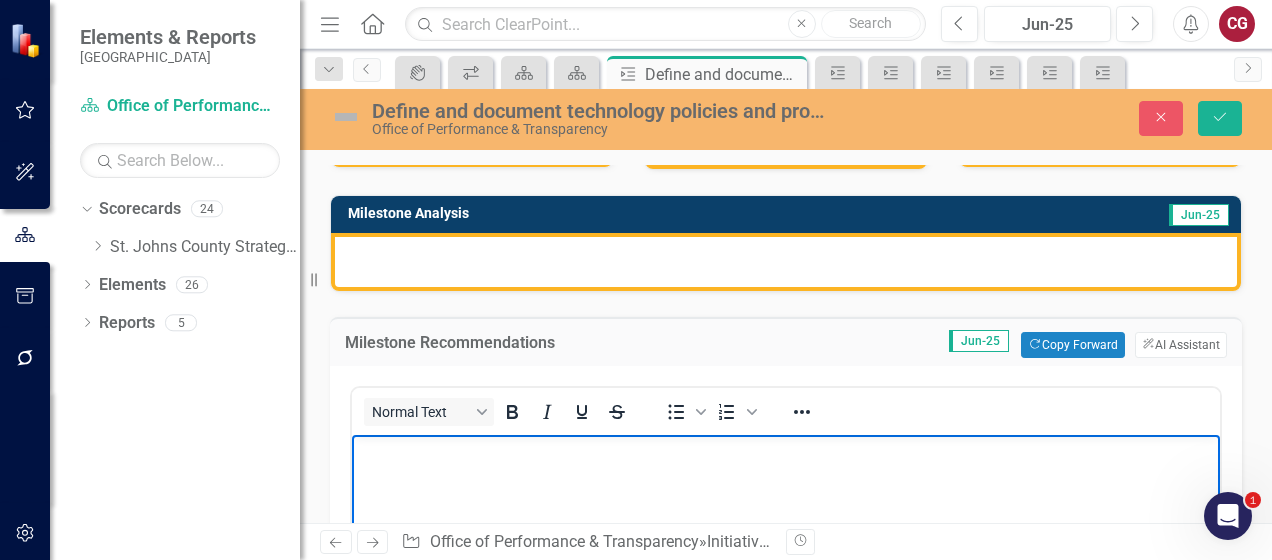 click at bounding box center [786, 585] 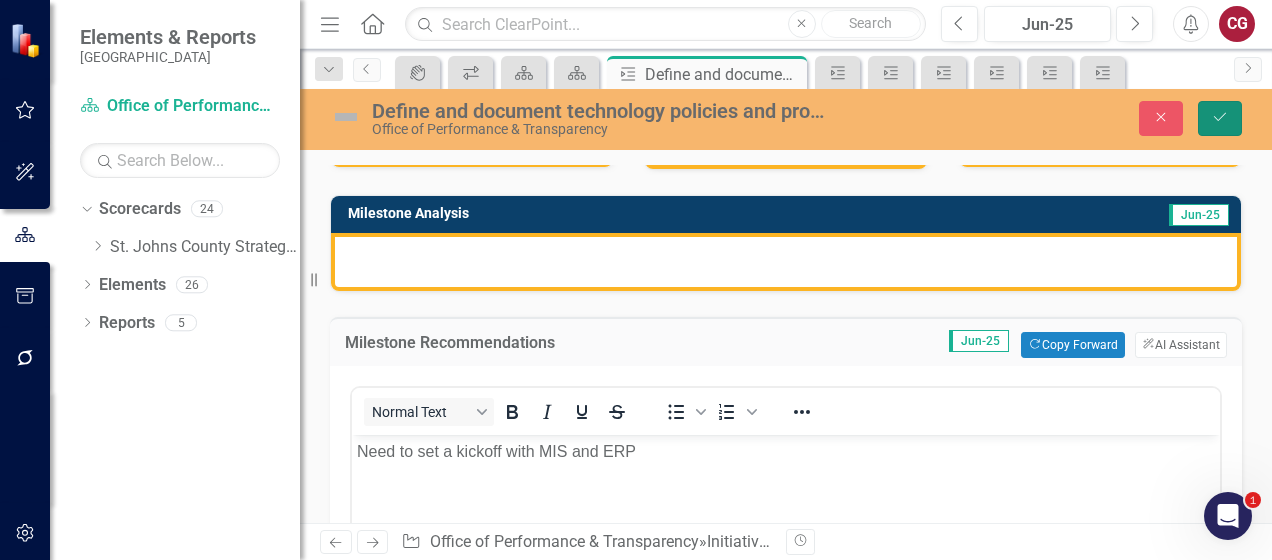 click on "Save" at bounding box center [1220, 118] 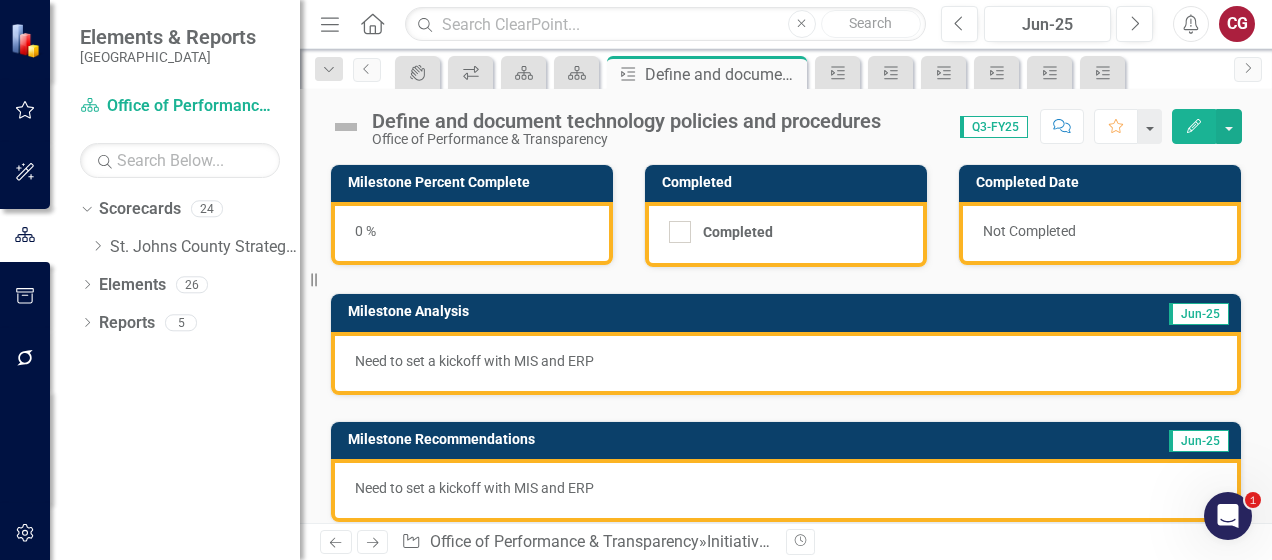 click on "Need to set a kickoff with MIS and ERP" at bounding box center (786, 361) 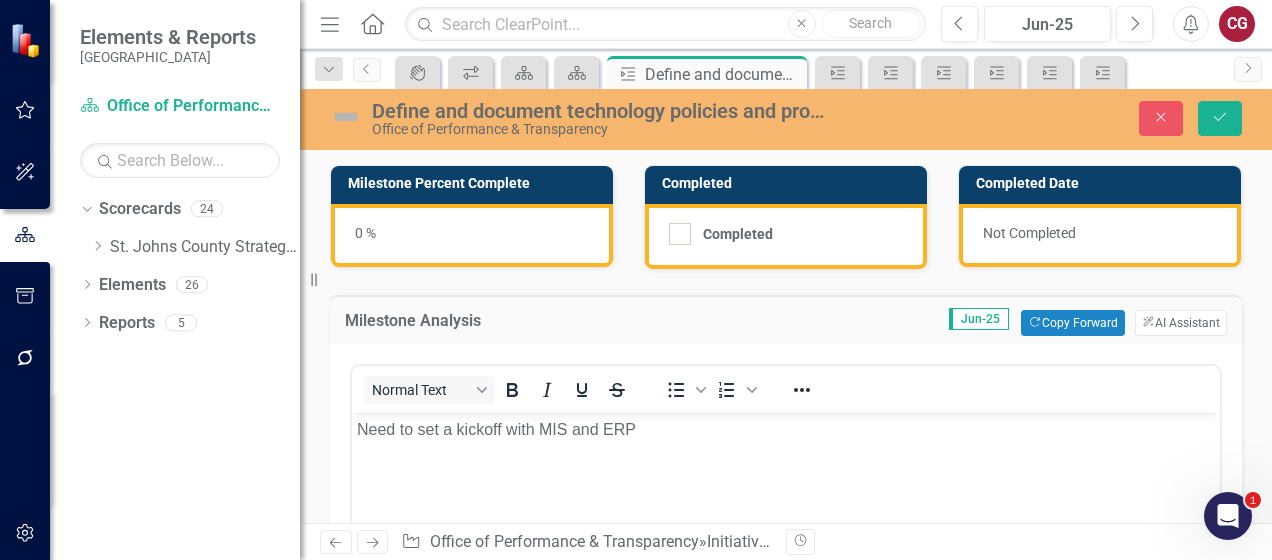 scroll, scrollTop: 0, scrollLeft: 0, axis: both 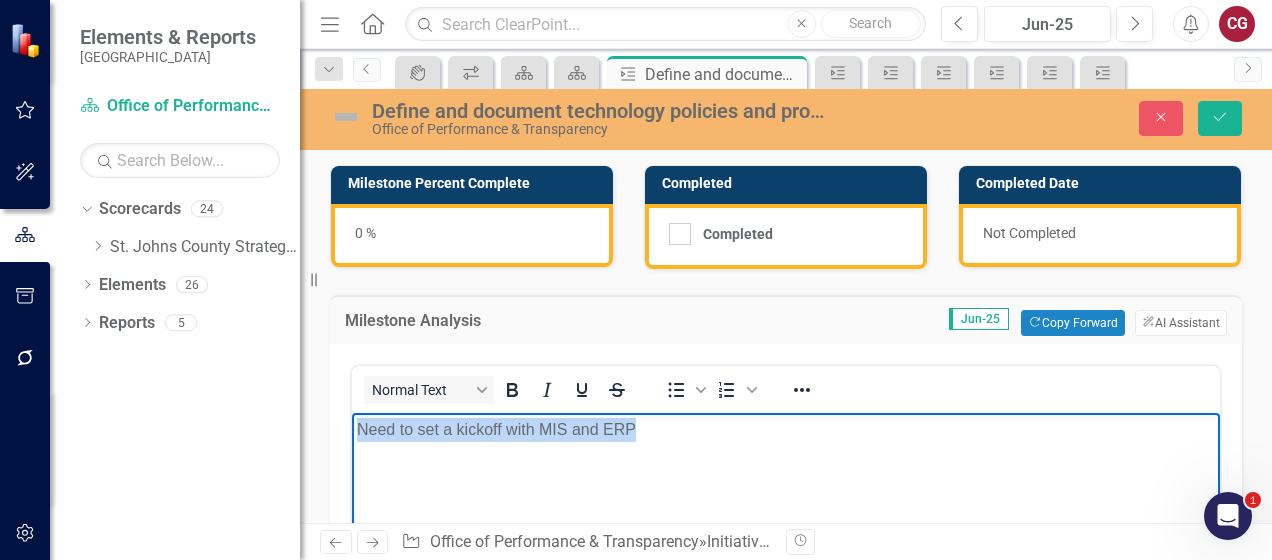 drag, startPoint x: 678, startPoint y: 419, endPoint x: 286, endPoint y: 385, distance: 393.47174 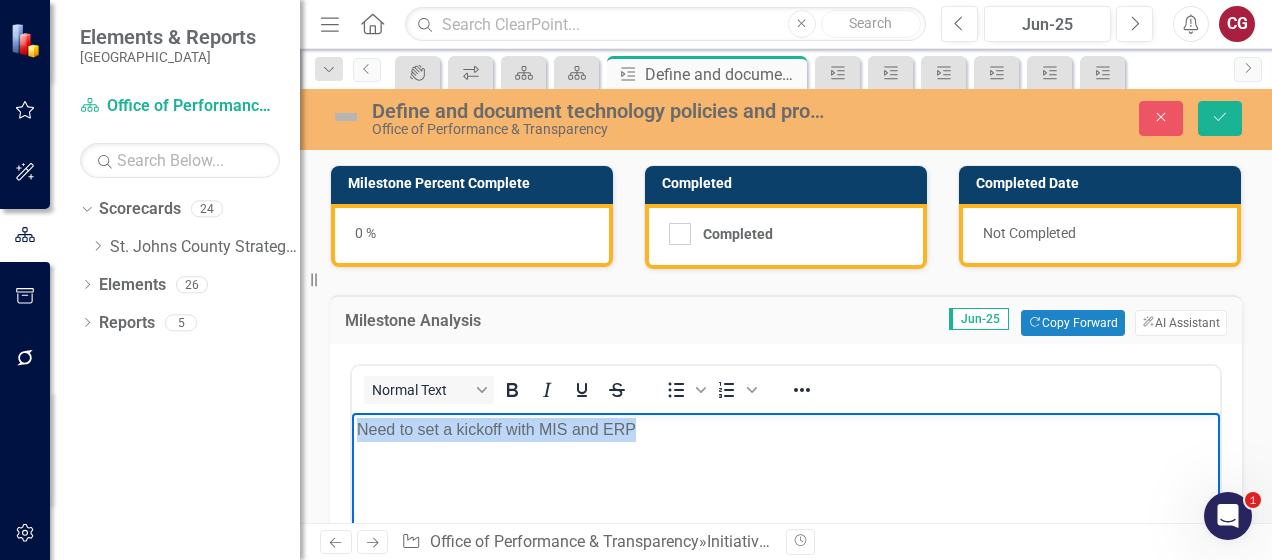 click on "Need to set a kickoff with MIS and ERP" at bounding box center [786, 562] 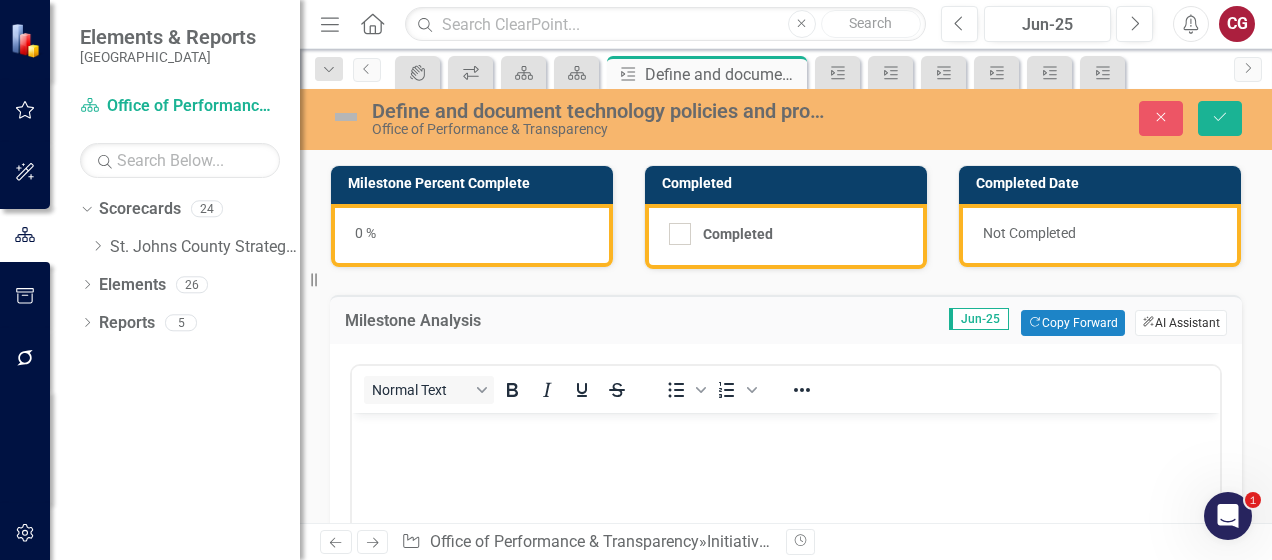 click on "ClearPoint AI  AI Assistant" at bounding box center [1181, 323] 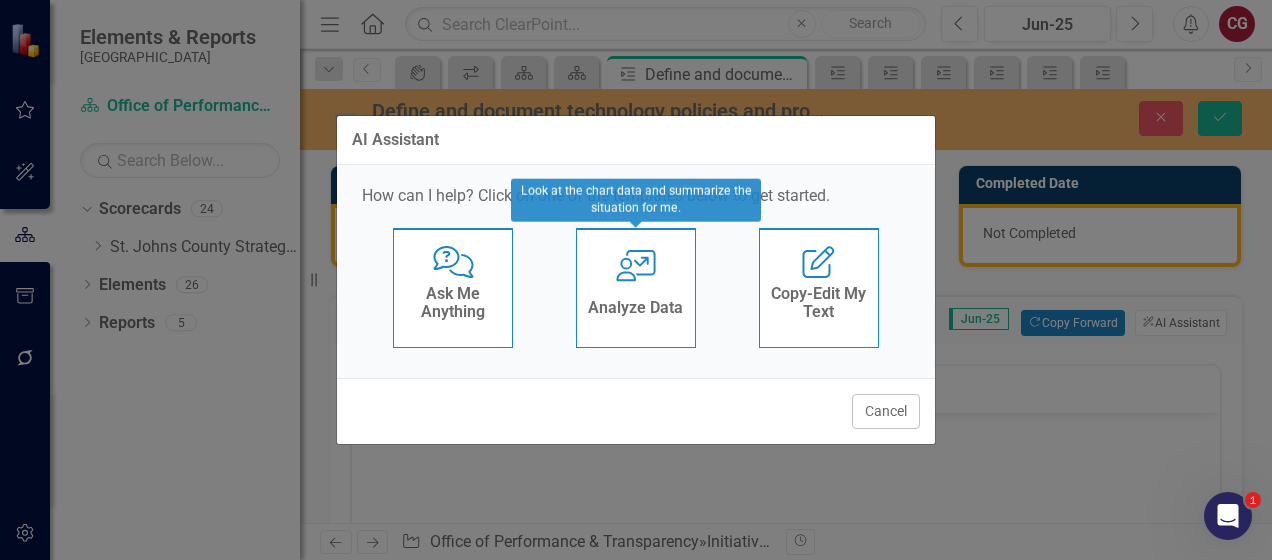 click on "Analyze Data" at bounding box center [635, 308] 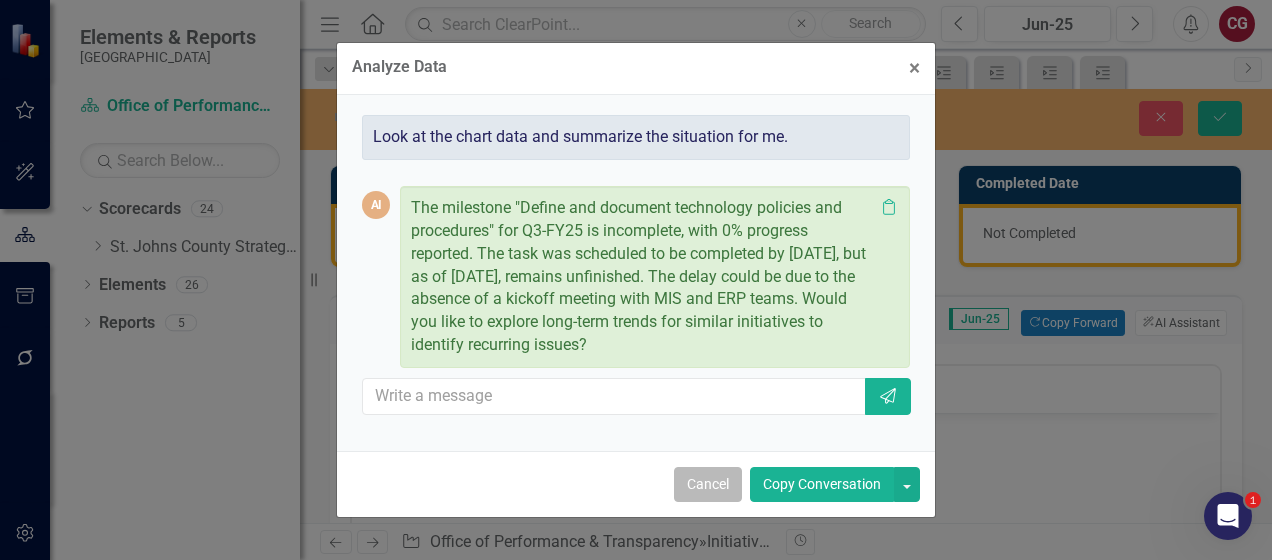 click on "Cancel" at bounding box center [708, 484] 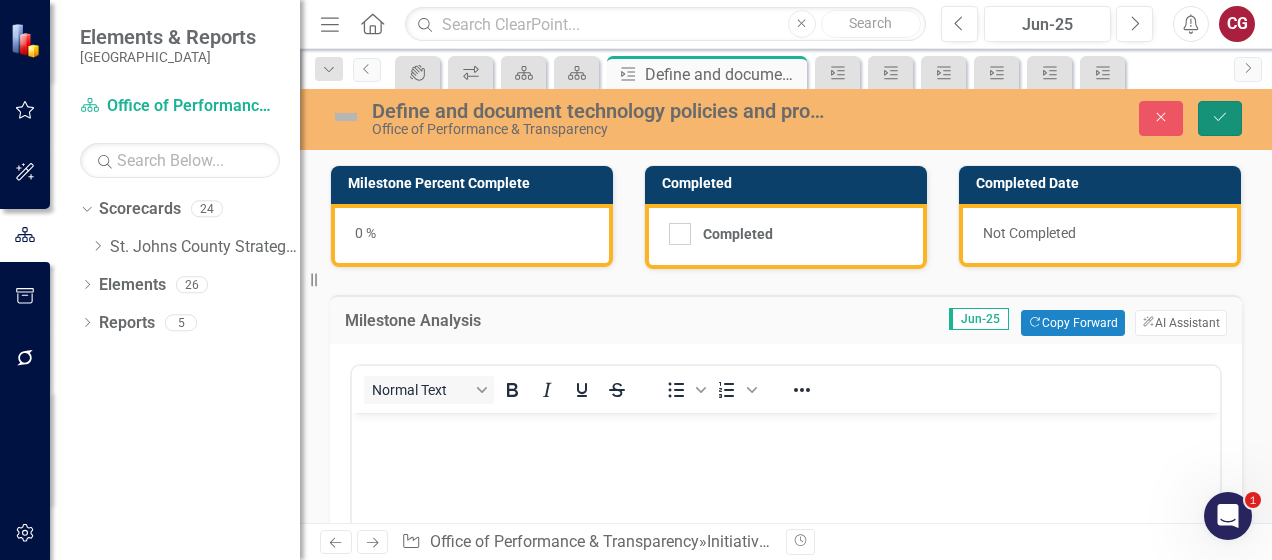 click on "Save" 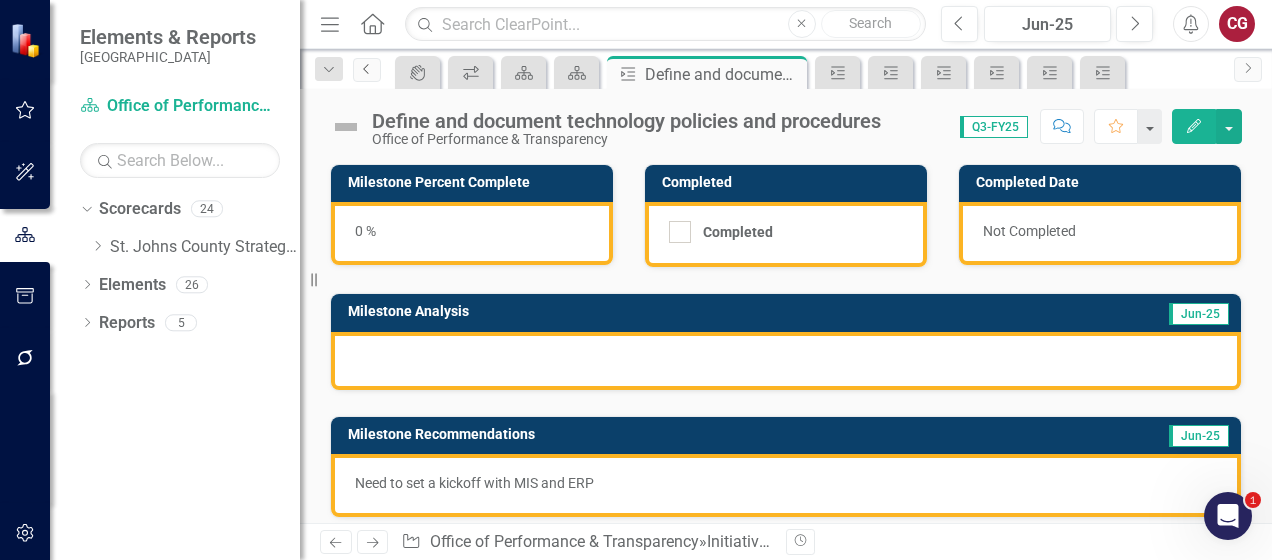 click on "Previous" at bounding box center [367, 70] 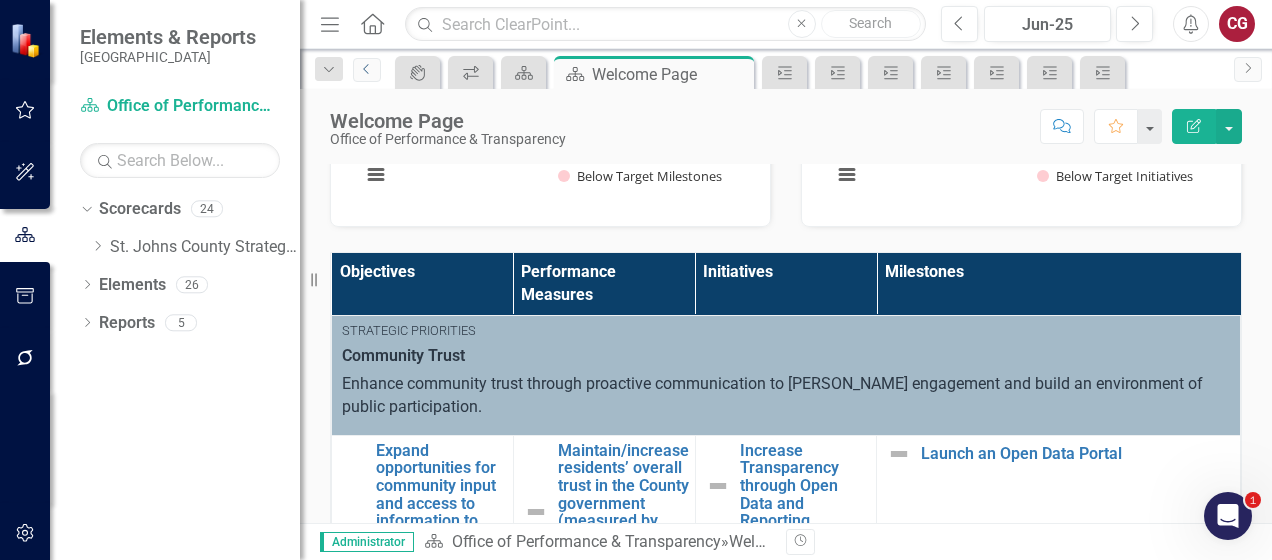 scroll, scrollTop: 600, scrollLeft: 0, axis: vertical 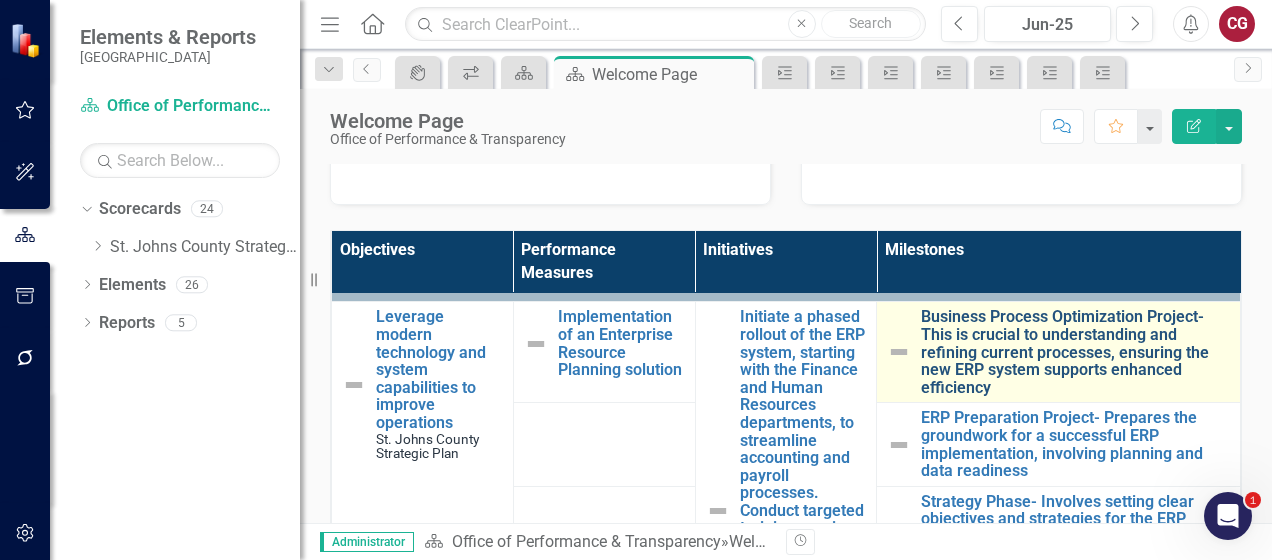 click on "Business Process Optimization Project- This is crucial to understanding and refining current processes, ensuring the new ERP system supports enhanced efficiency" at bounding box center (1075, 352) 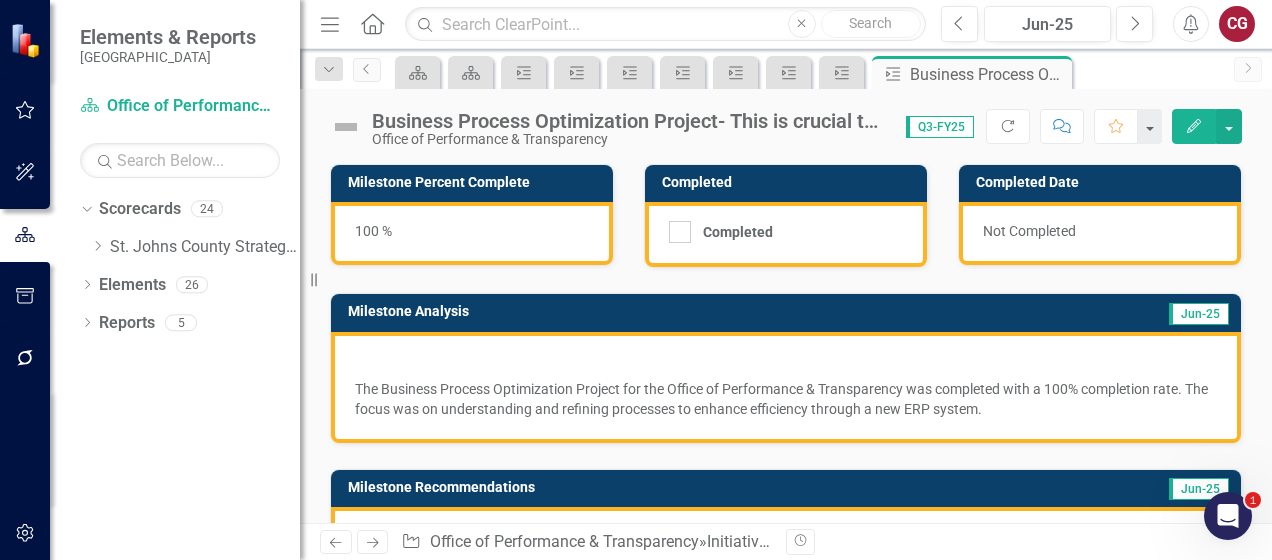 click on "The Business Process Optimization Project for the Office of Performance & Transparency was completed with a 100% completion rate. The focus was on understanding and refining processes to enhance efficiency through a new ERP system." at bounding box center (786, 397) 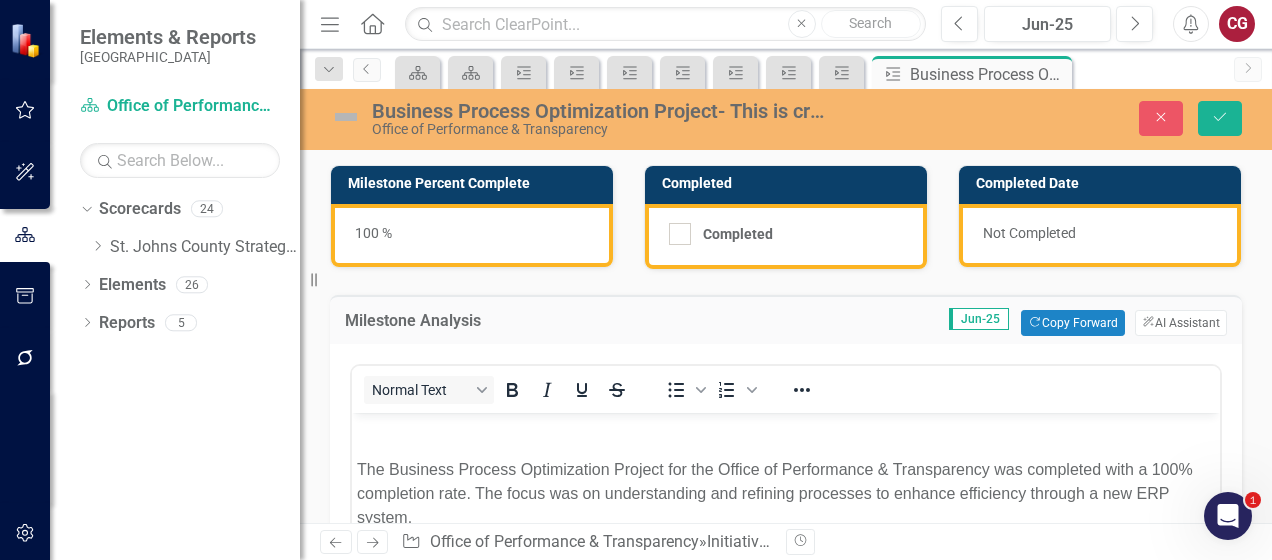 scroll, scrollTop: 0, scrollLeft: 0, axis: both 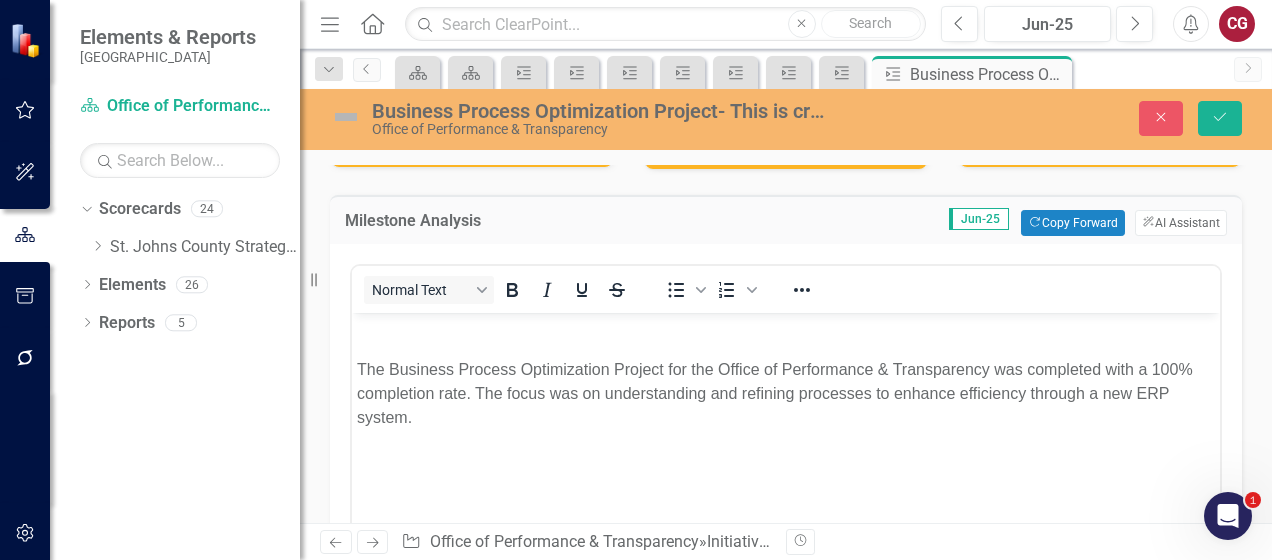 click on "The Business Process Optimization Project for the Office of Performance & Transparency was completed with a 100% completion rate. The focus was on understanding and refining processes to enhance efficiency through a new ERP system." at bounding box center (786, 462) 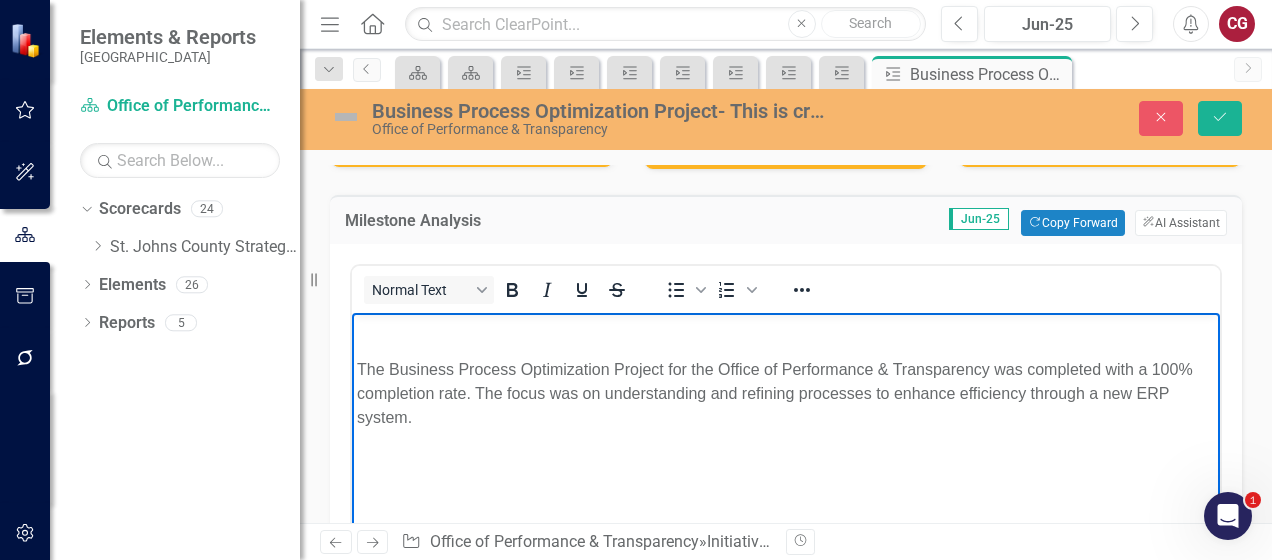 click at bounding box center (786, 329) 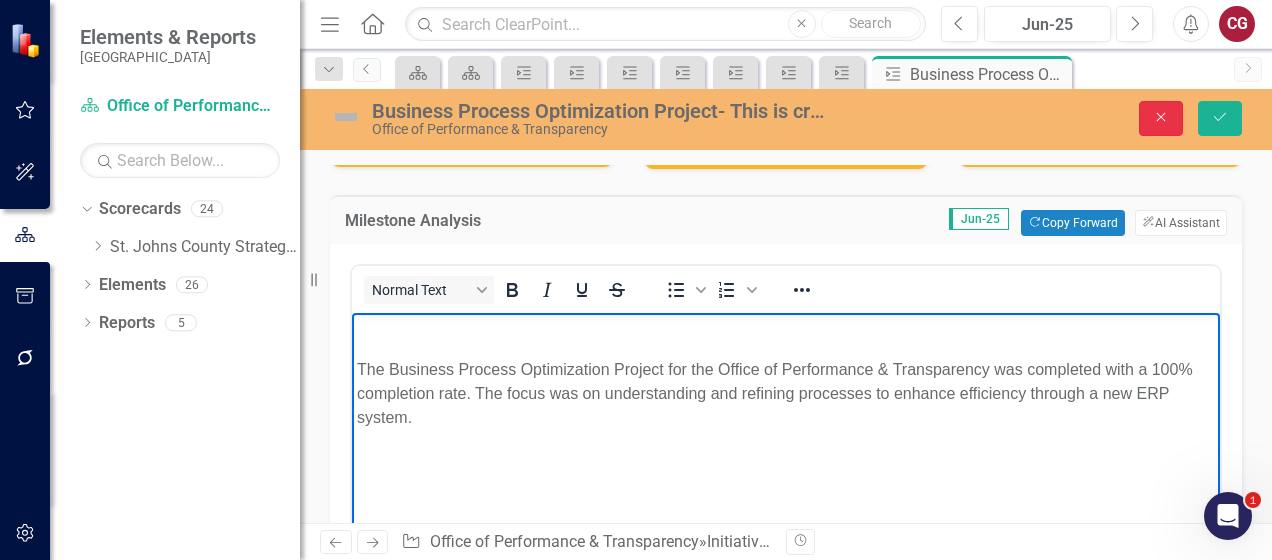 click on "Close" 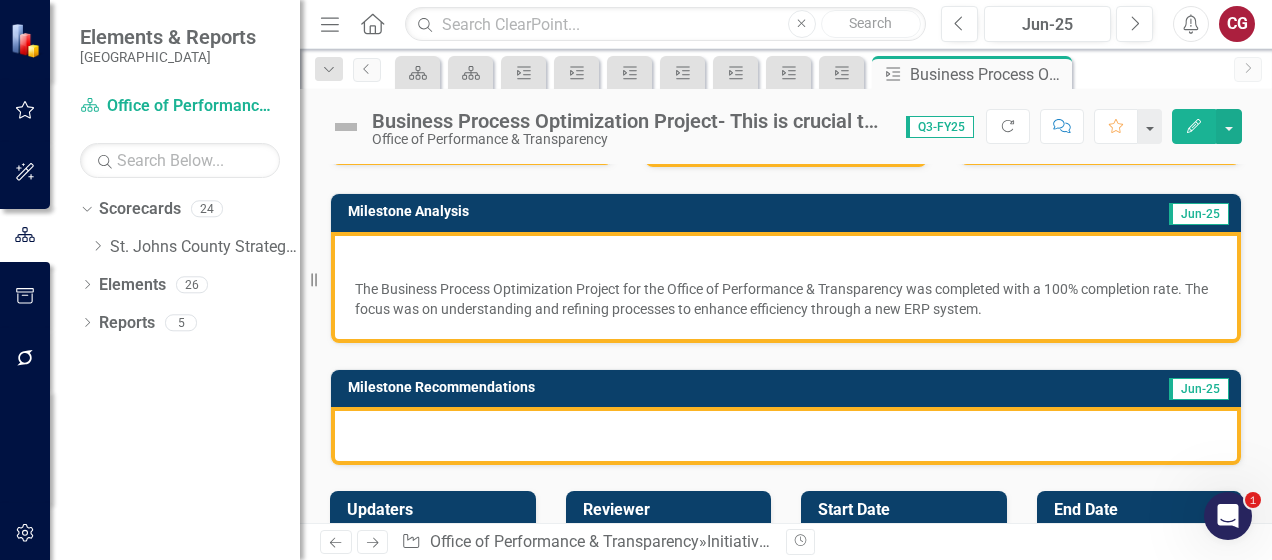 scroll, scrollTop: 200, scrollLeft: 0, axis: vertical 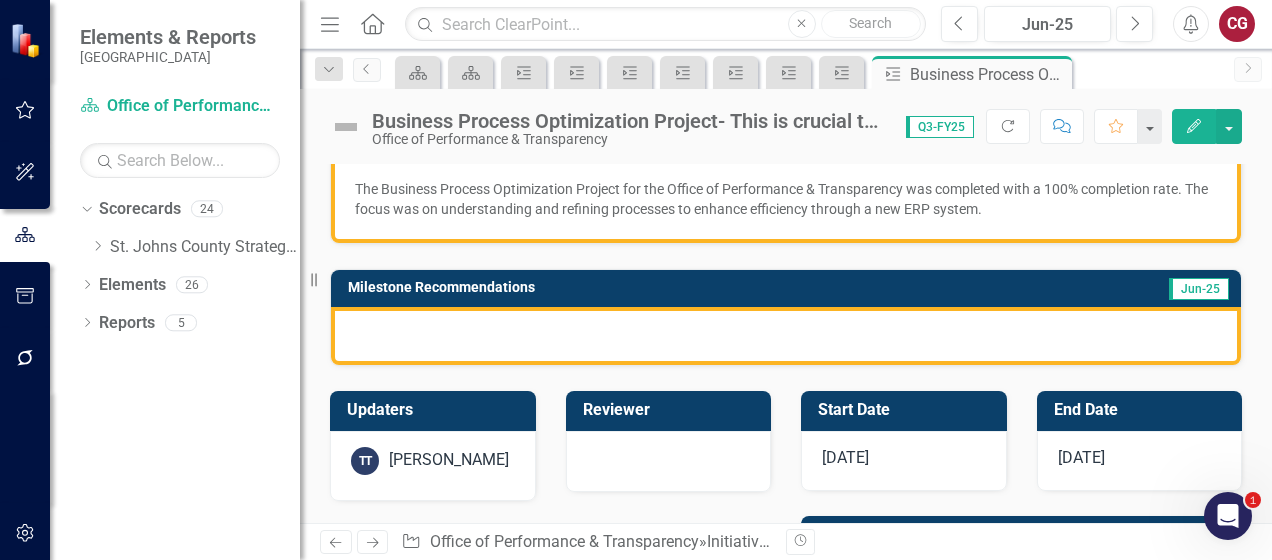 click at bounding box center [786, 336] 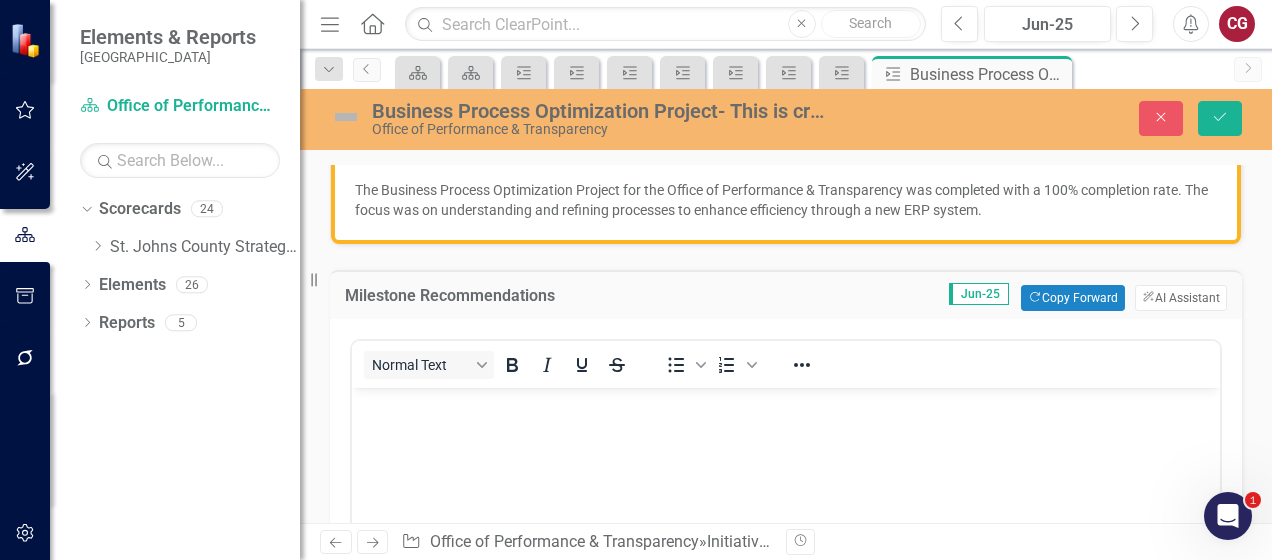 scroll, scrollTop: 0, scrollLeft: 0, axis: both 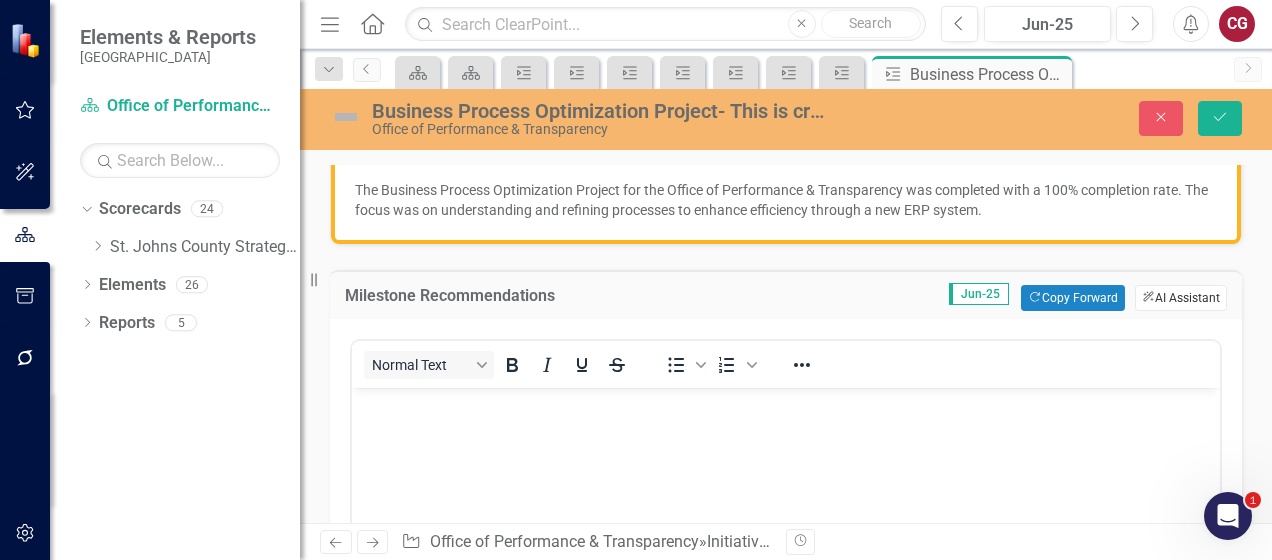 click on "ClearPoint AI  AI Assistant" at bounding box center (1181, 298) 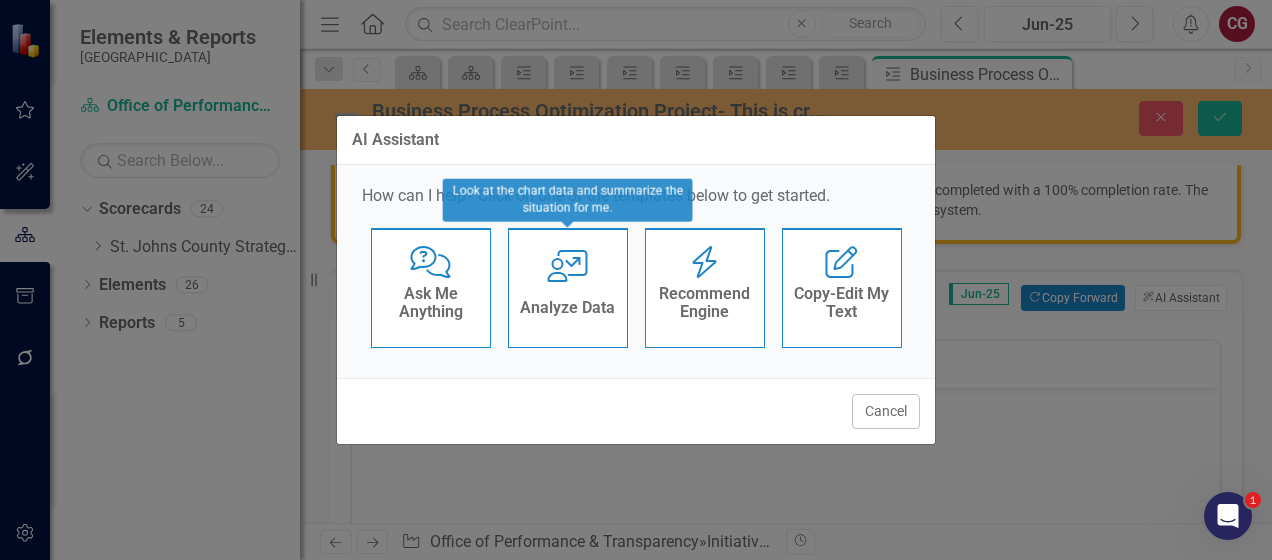 click on "Recommend Engine" at bounding box center [705, 302] 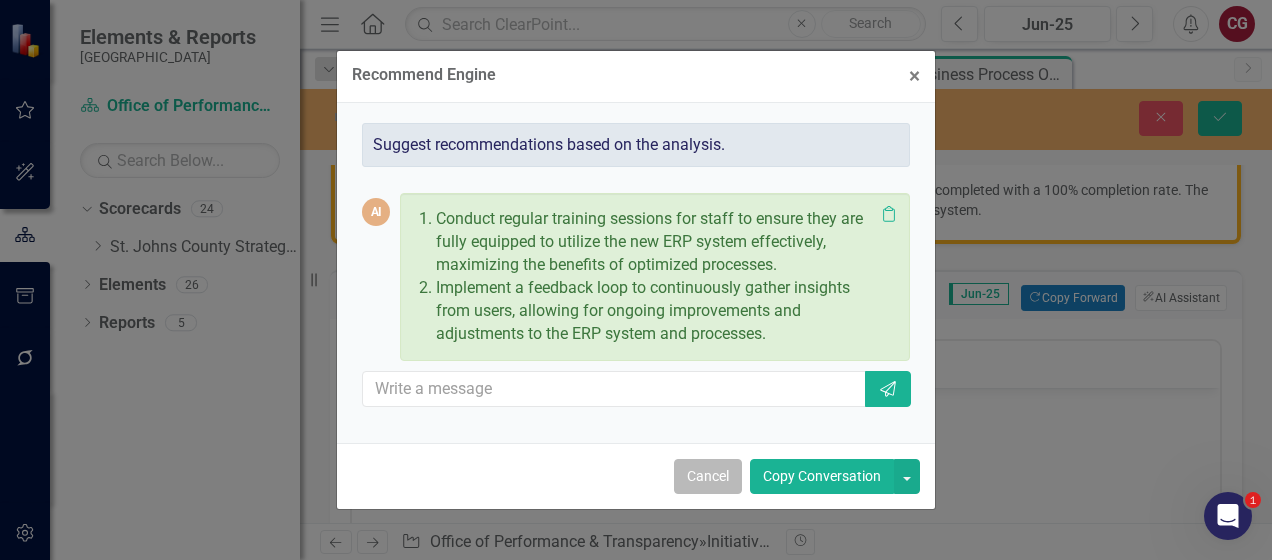 click on "Cancel" at bounding box center [708, 476] 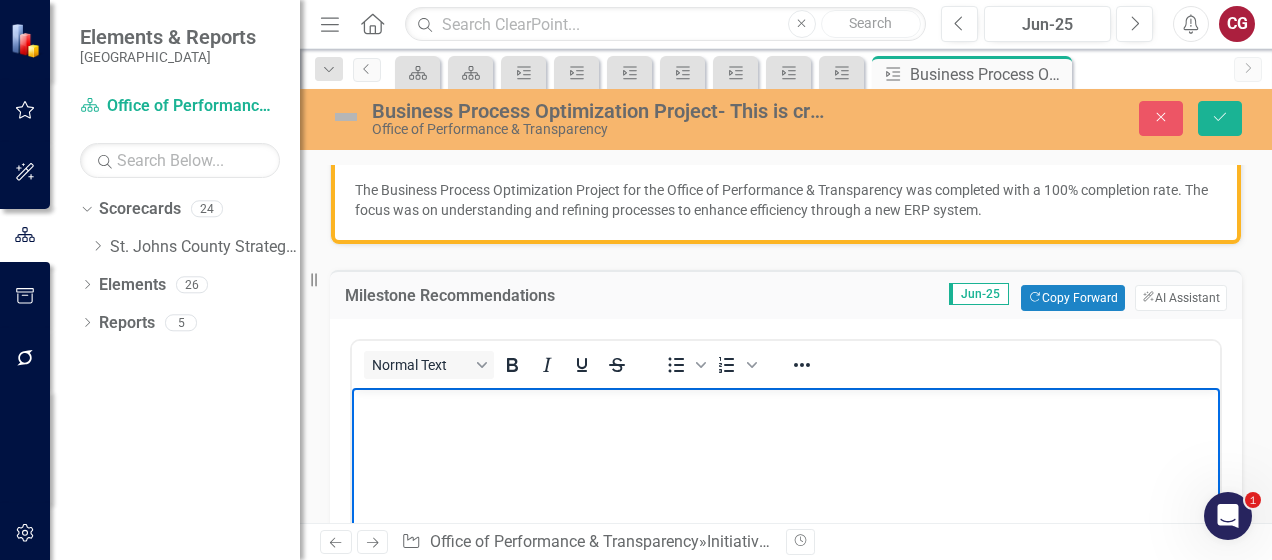 click at bounding box center (786, 538) 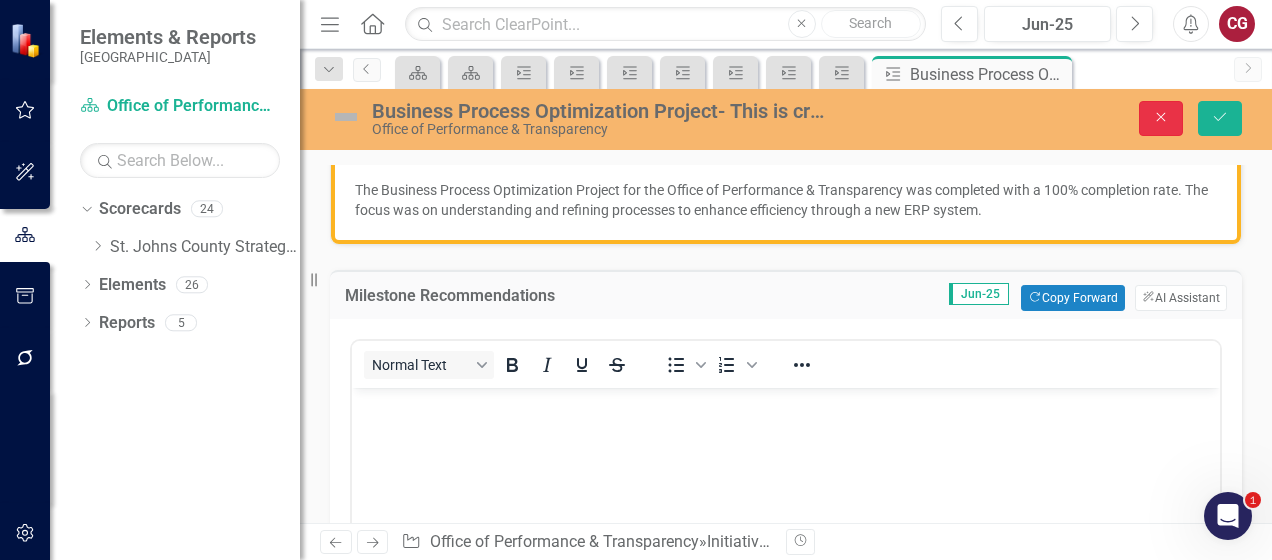 click on "Close" at bounding box center [1161, 118] 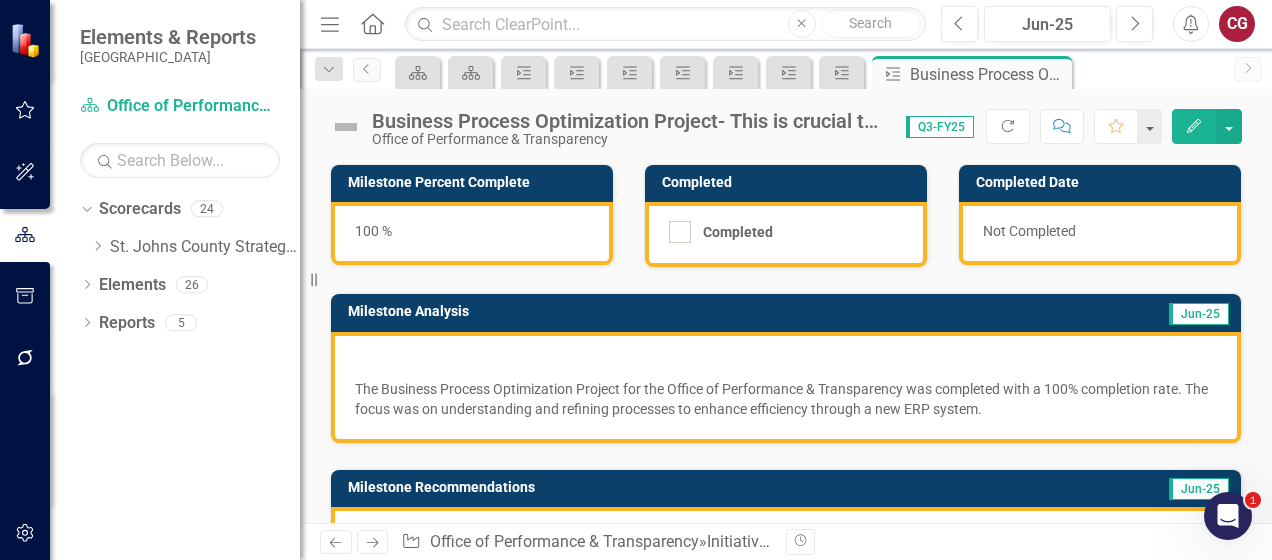 scroll, scrollTop: 100, scrollLeft: 0, axis: vertical 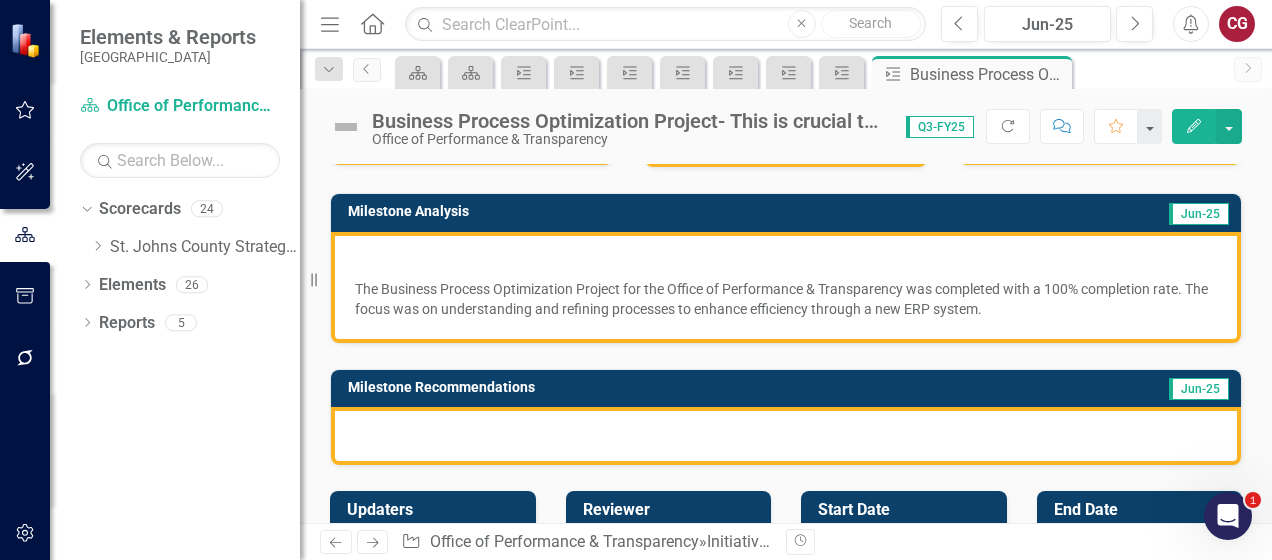 click at bounding box center (786, 436) 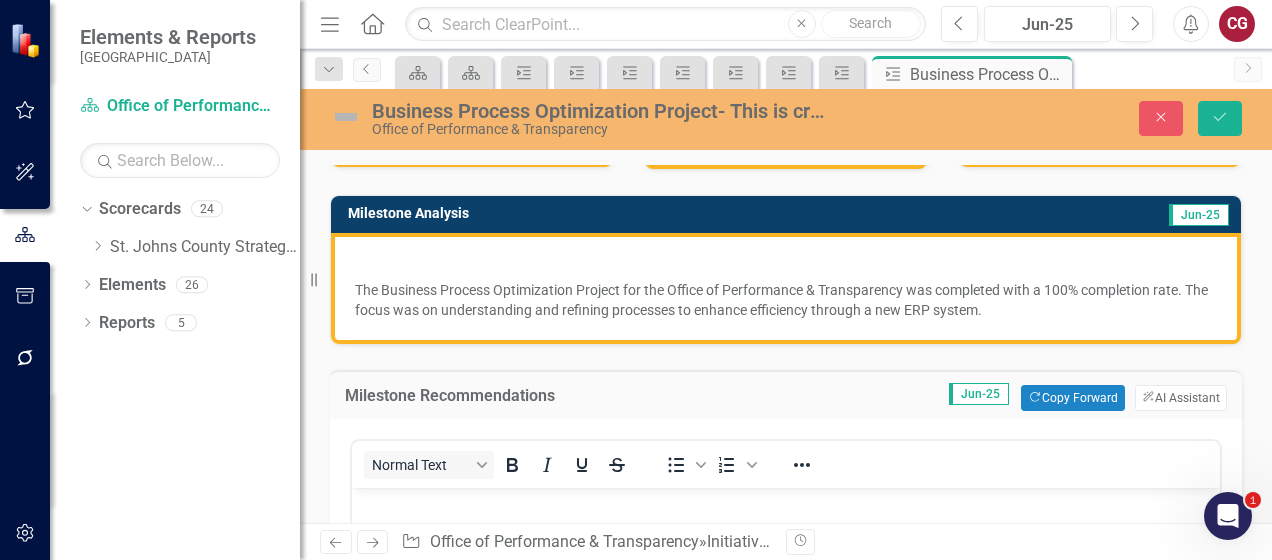 scroll, scrollTop: 0, scrollLeft: 0, axis: both 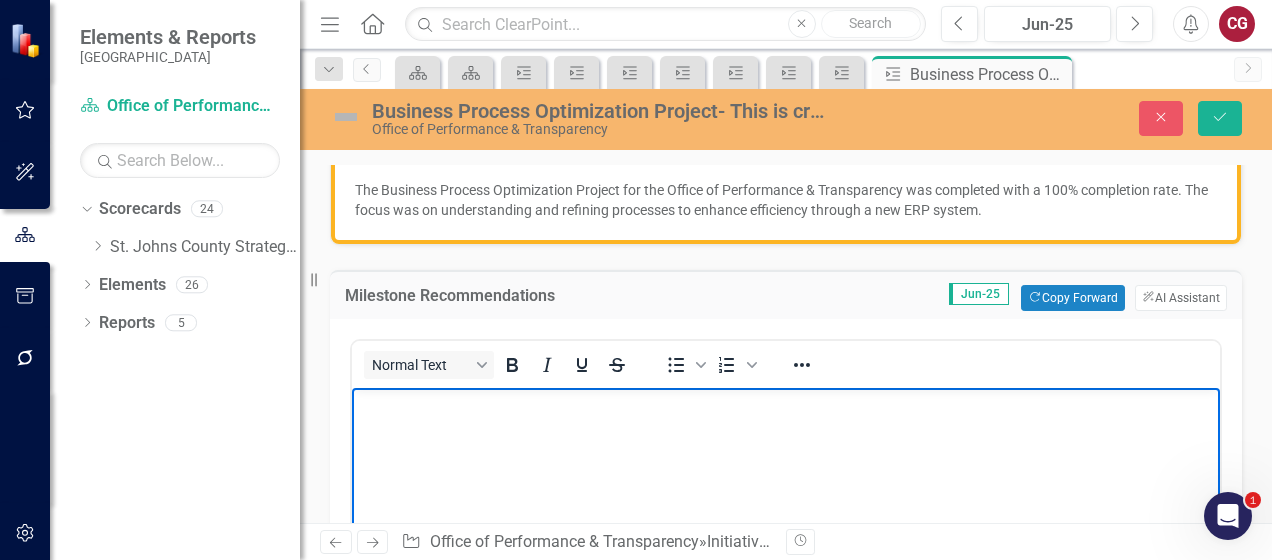 click at bounding box center [786, 538] 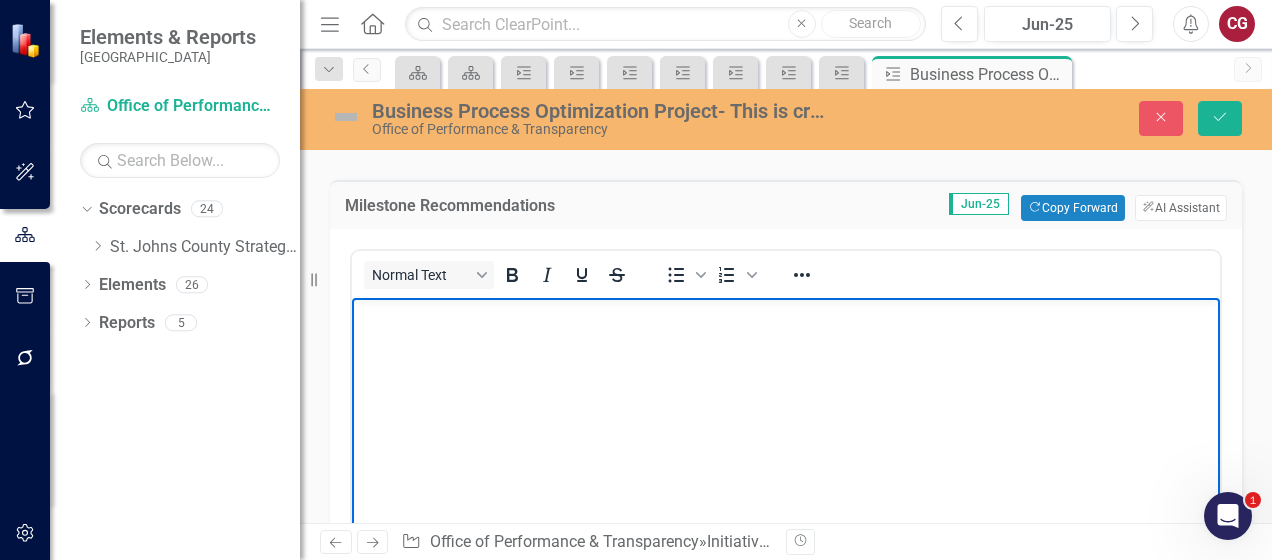 scroll, scrollTop: 300, scrollLeft: 0, axis: vertical 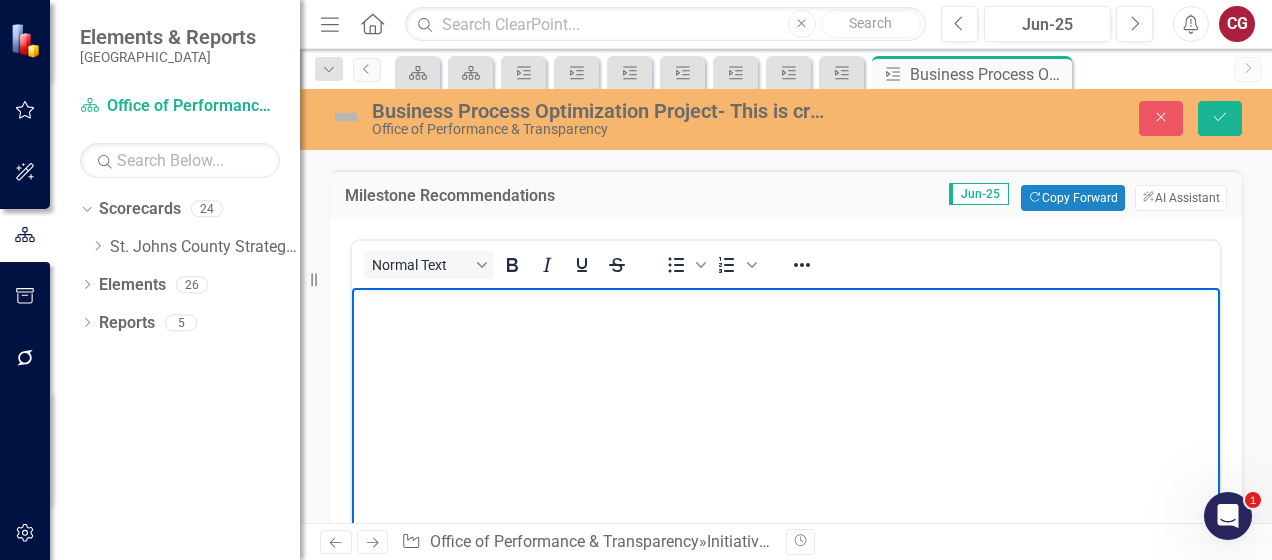 click at bounding box center [786, 305] 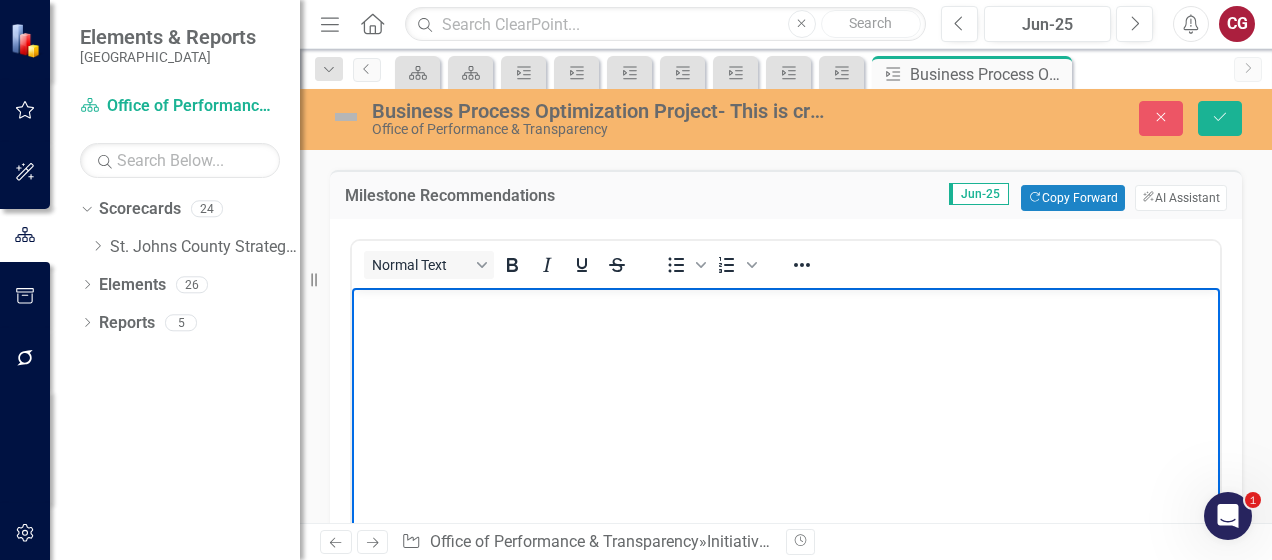 type 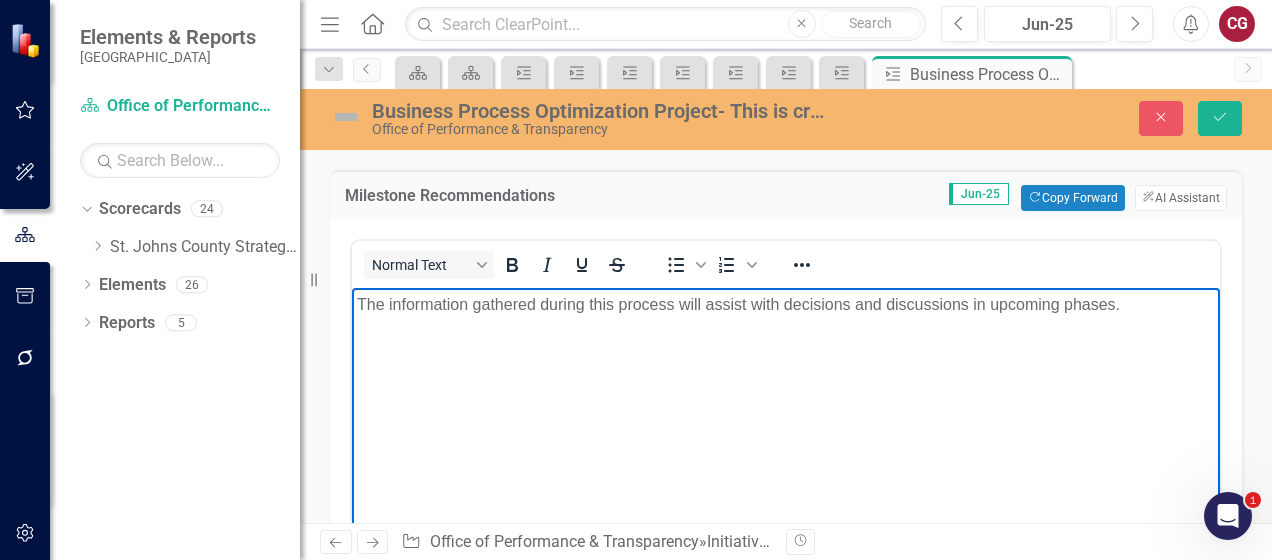 click on "The information gathered during this process will assist with decisions and discussions in upcoming phases." at bounding box center (786, 438) 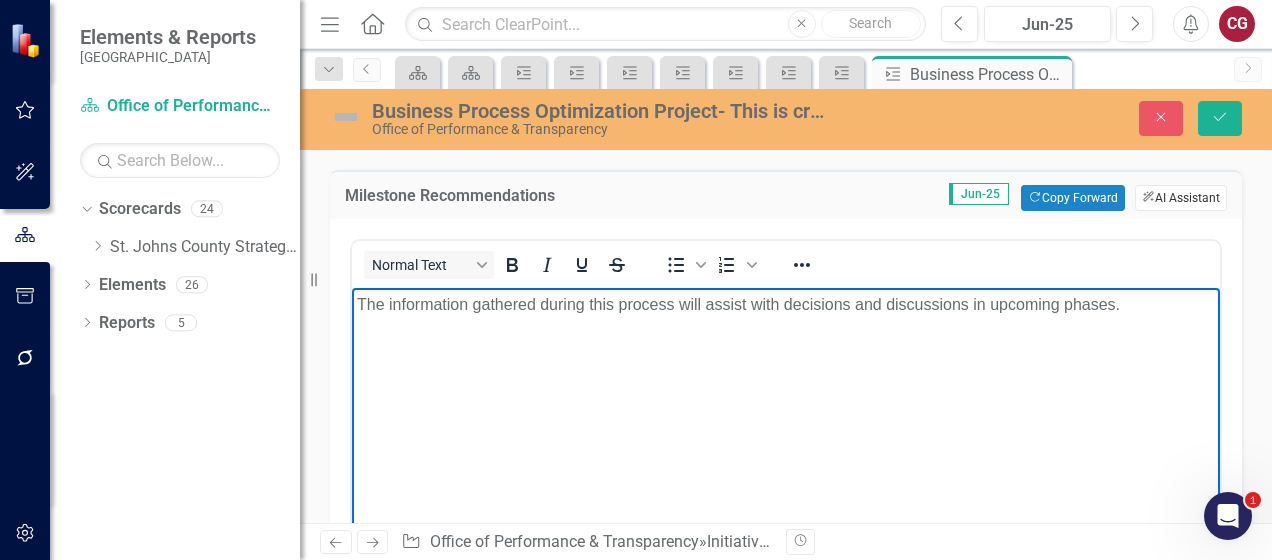 click on "ClearPoint AI  AI Assistant" at bounding box center (1181, 198) 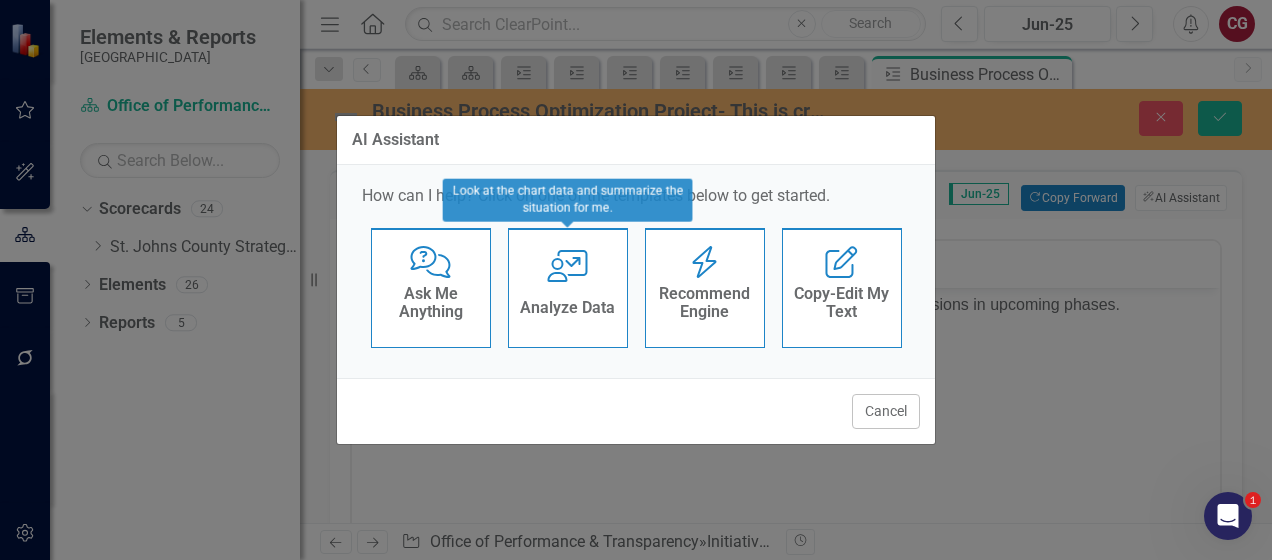 click on "User with Chart Analyze Data" at bounding box center (568, 288) 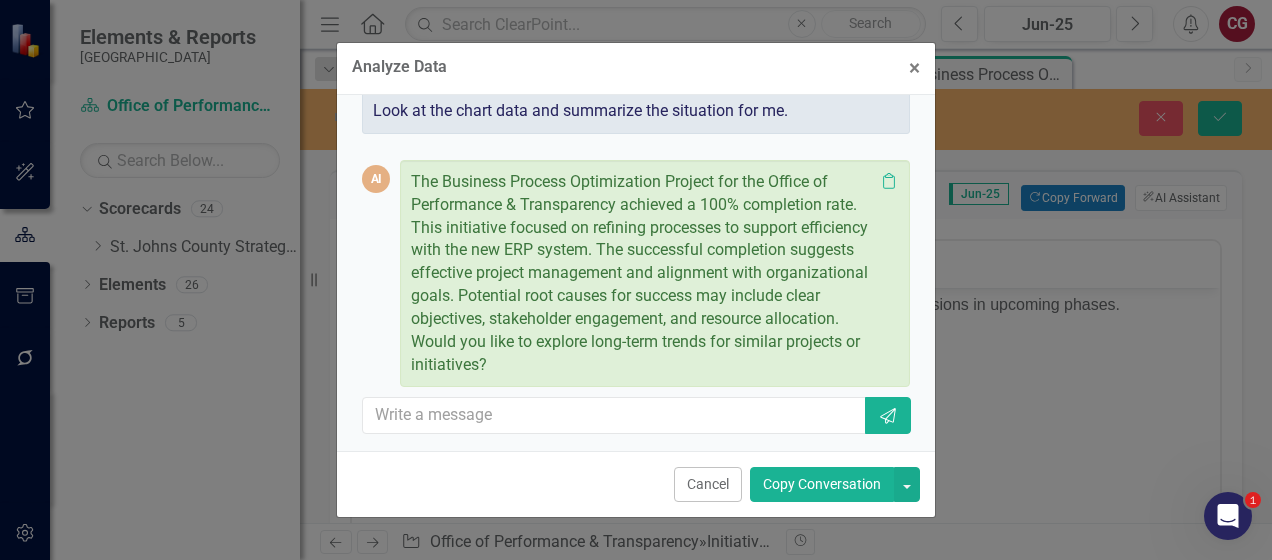 scroll, scrollTop: 30, scrollLeft: 0, axis: vertical 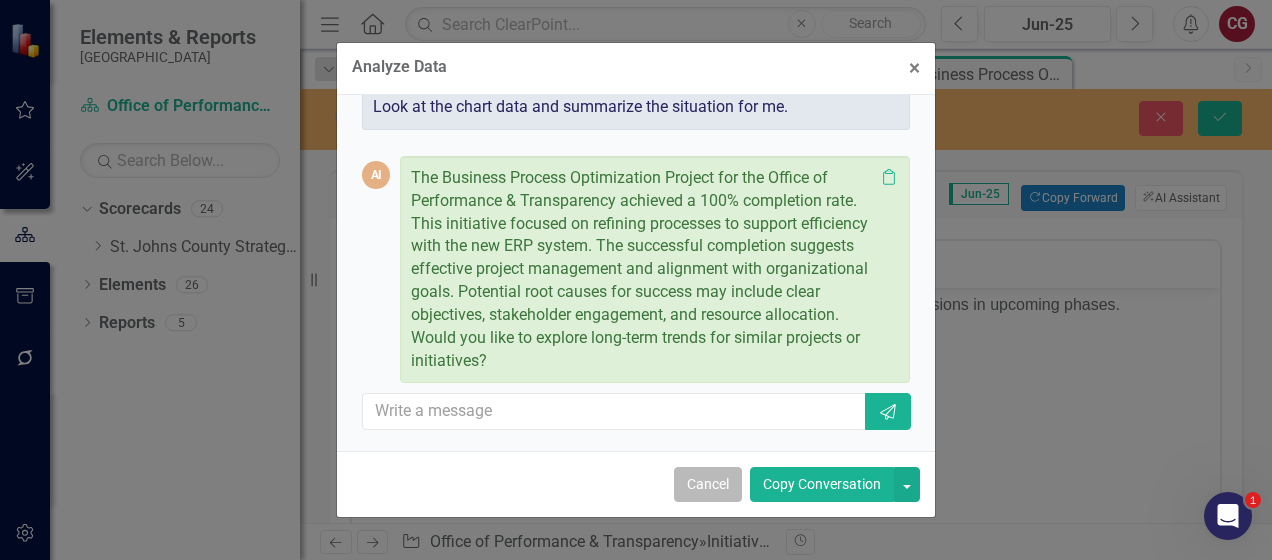 click on "Cancel" at bounding box center (708, 484) 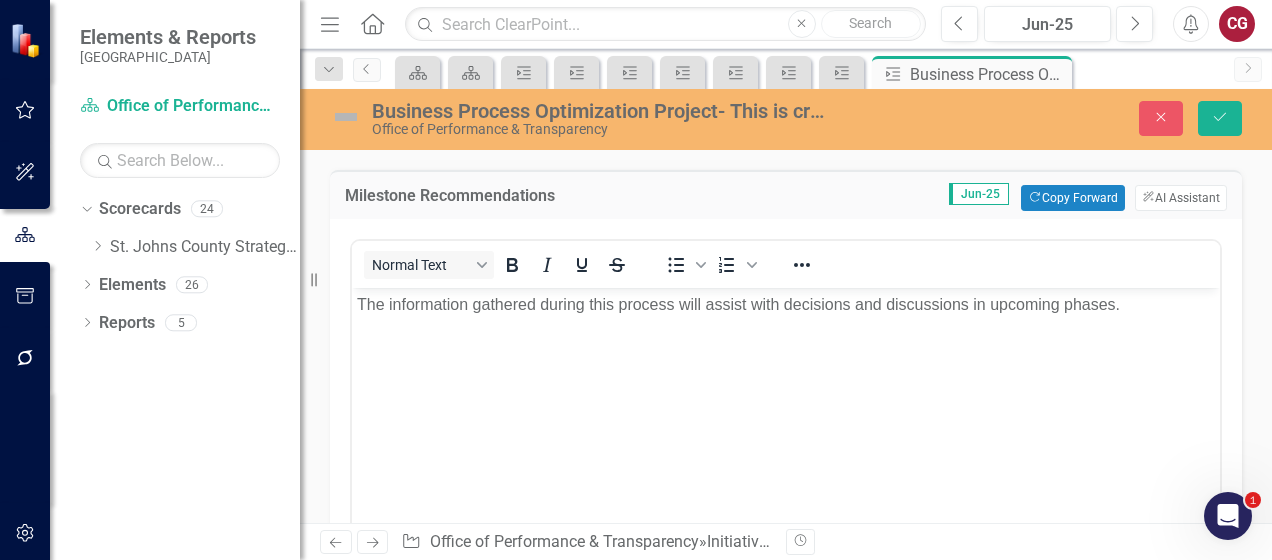 click on "Milestone Recommendations Jun-25 Copy Forward  Copy Forward  ClearPoint AI  AI Assistant" at bounding box center [786, 194] 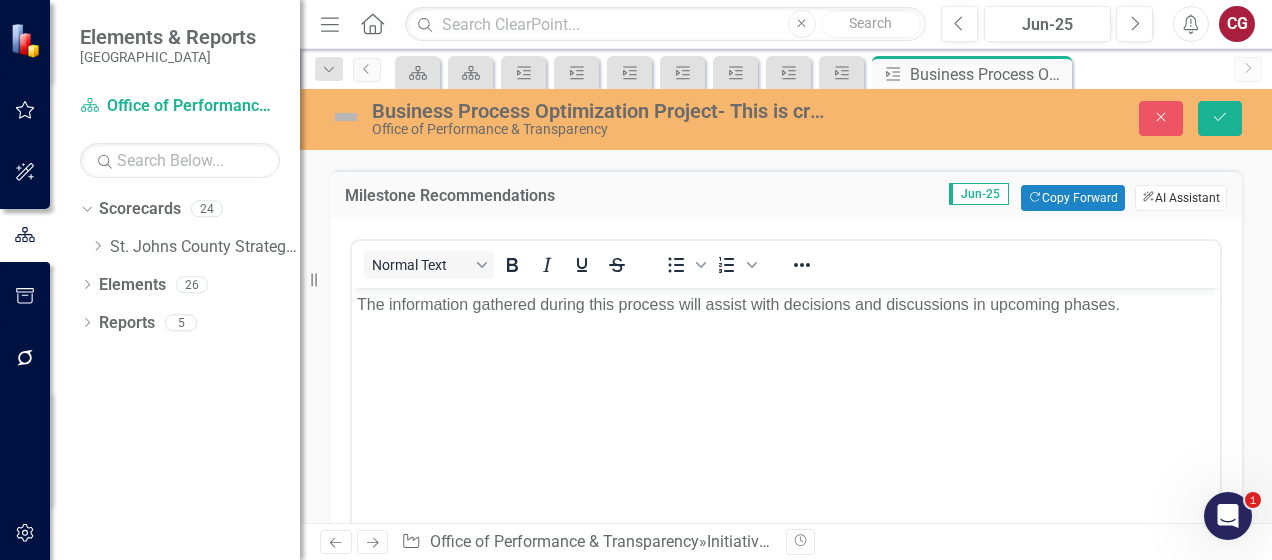 click on "ClearPoint AI  AI Assistant" at bounding box center (1181, 198) 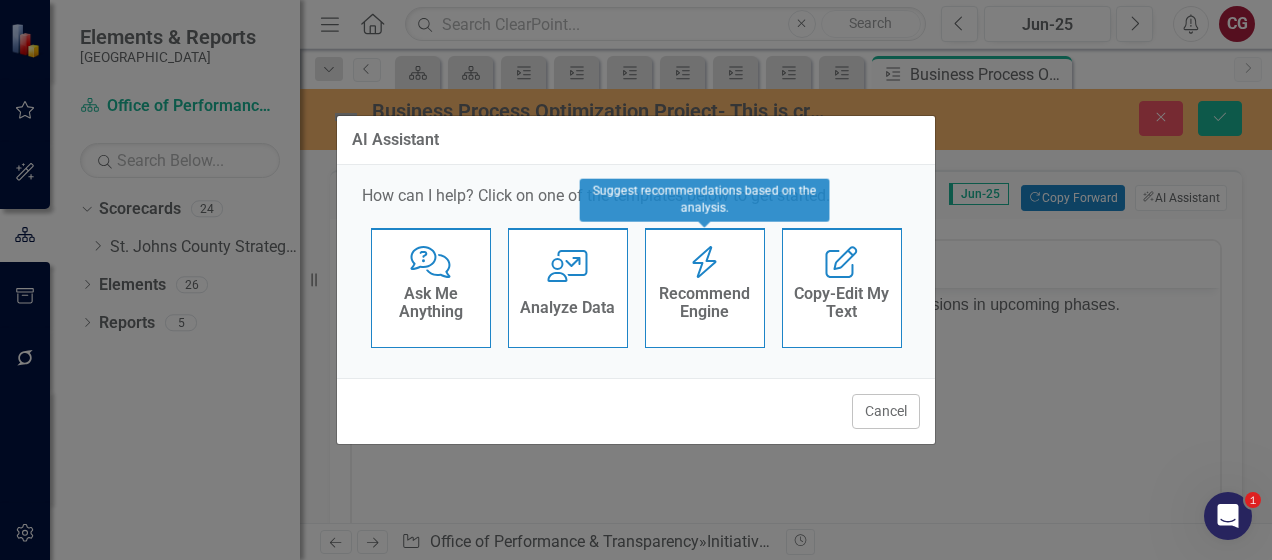 click on "Recommend Engine" at bounding box center [705, 302] 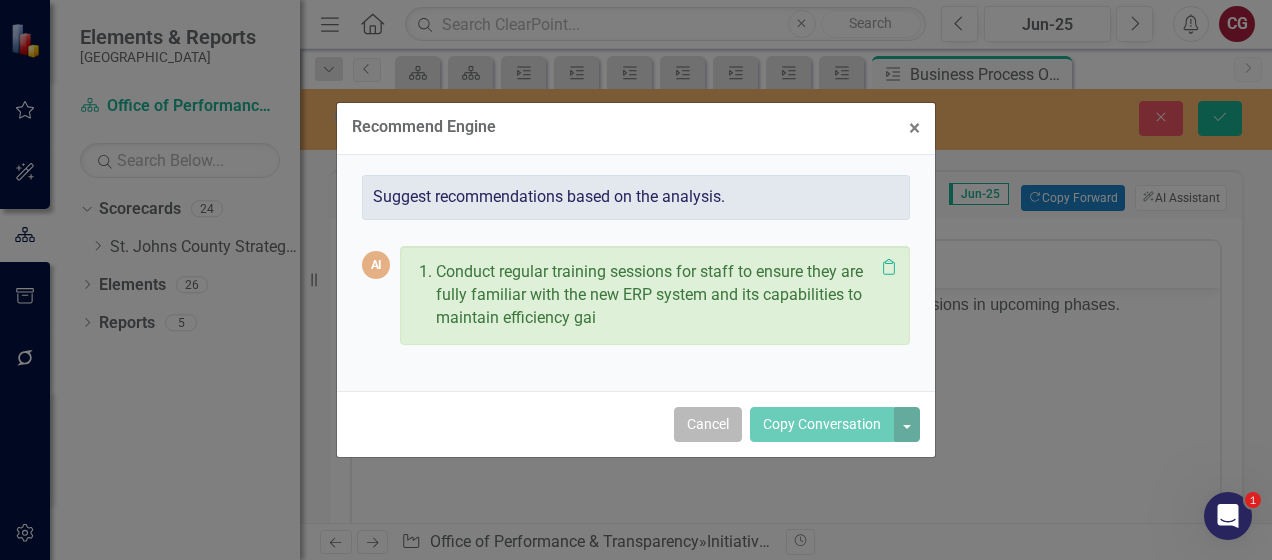 click on "Cancel" at bounding box center (708, 424) 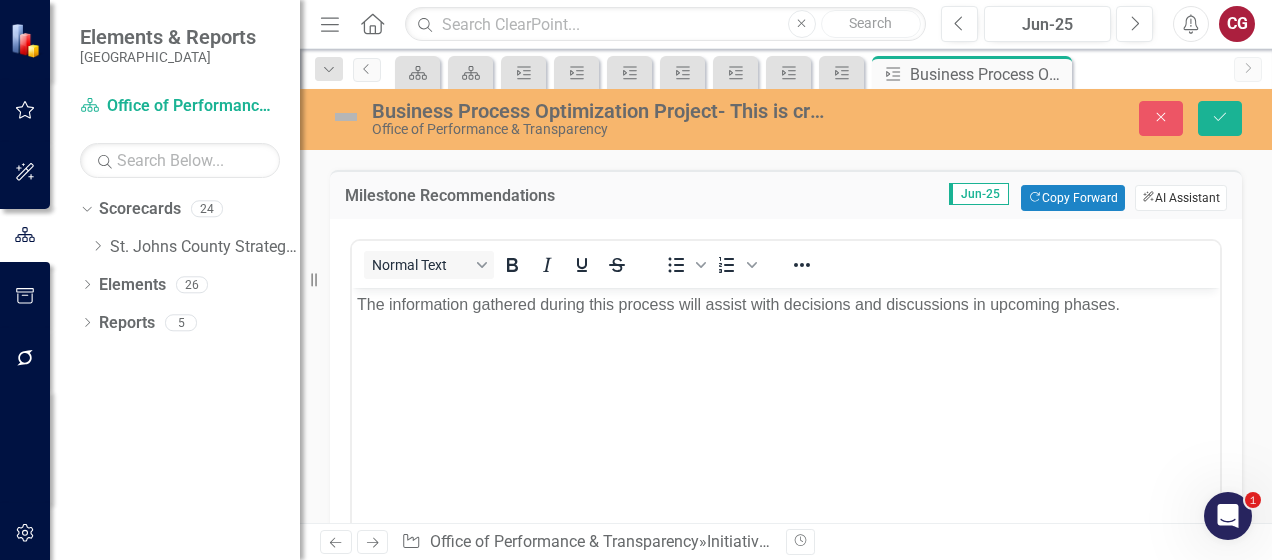 click on "ClearPoint AI  AI Assistant" at bounding box center [1181, 198] 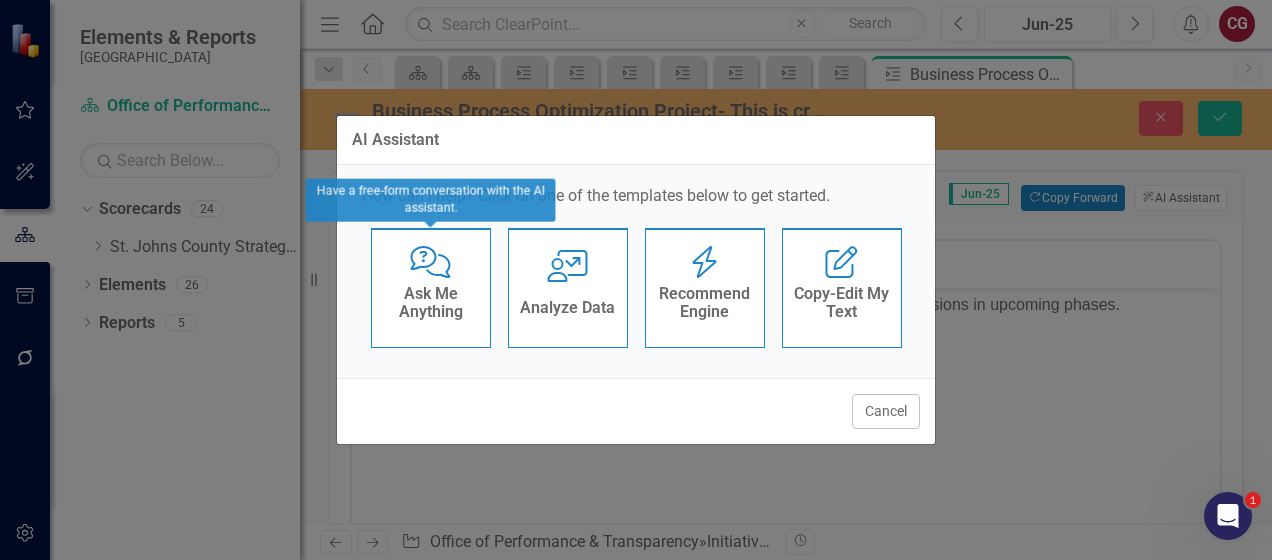 click on "Ask Me Anything" at bounding box center [431, 302] 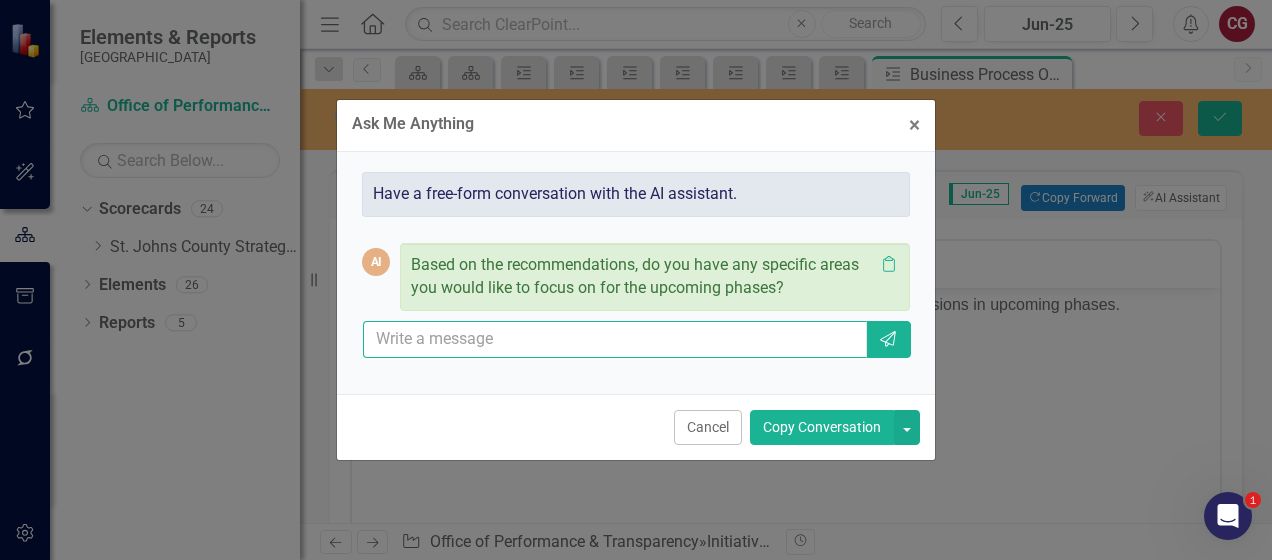 click at bounding box center [615, 339] 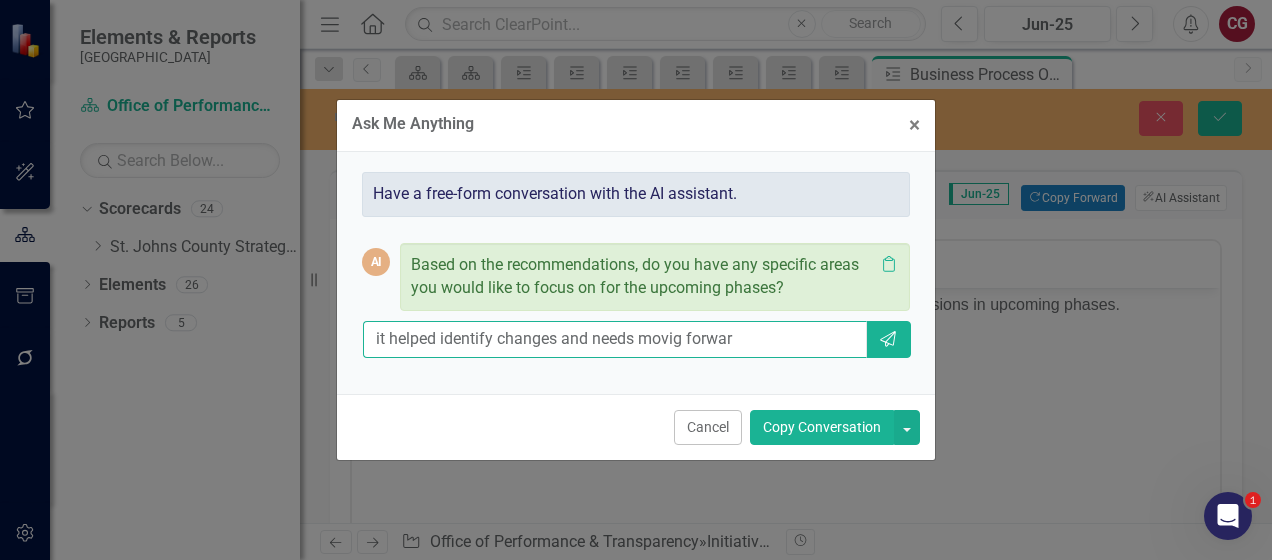 type on "it helped identify changes and needs movig forward" 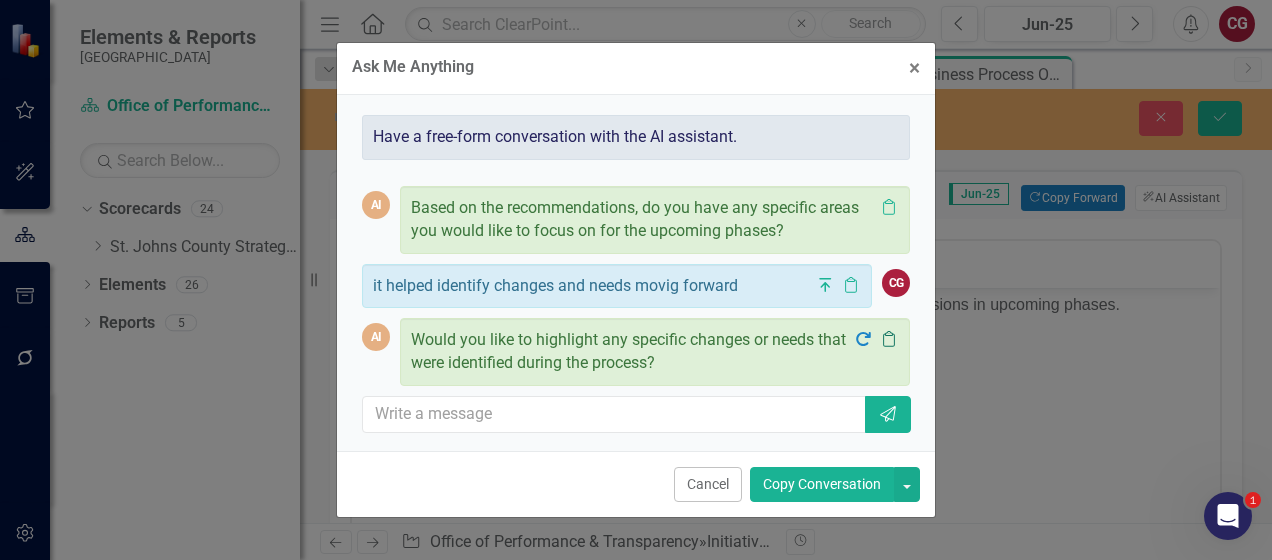 scroll, scrollTop: 3, scrollLeft: 0, axis: vertical 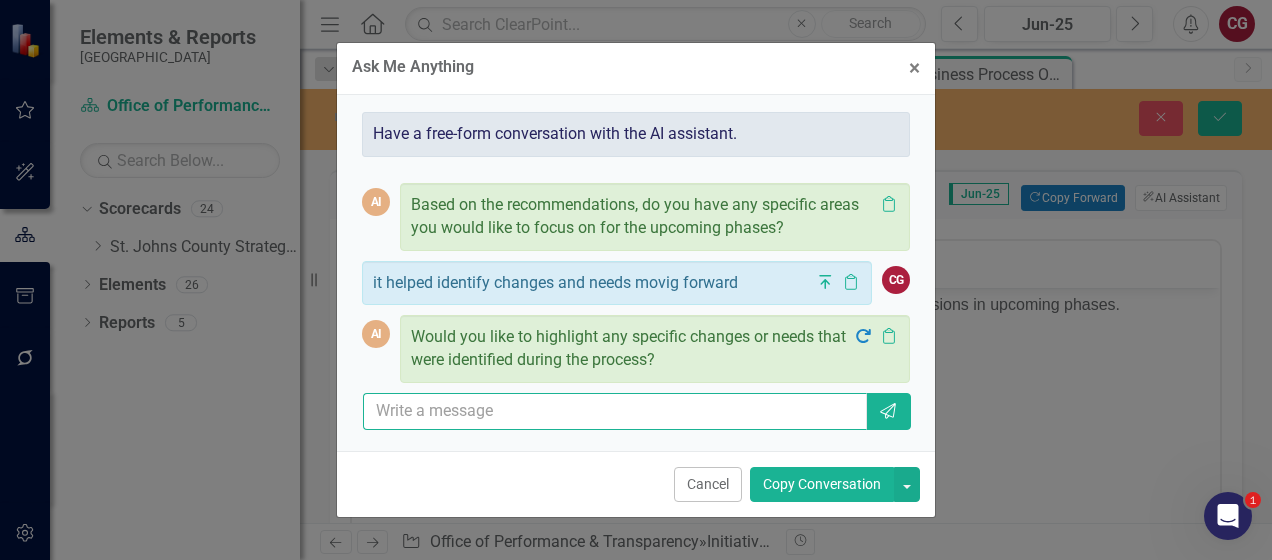 click at bounding box center [615, 411] 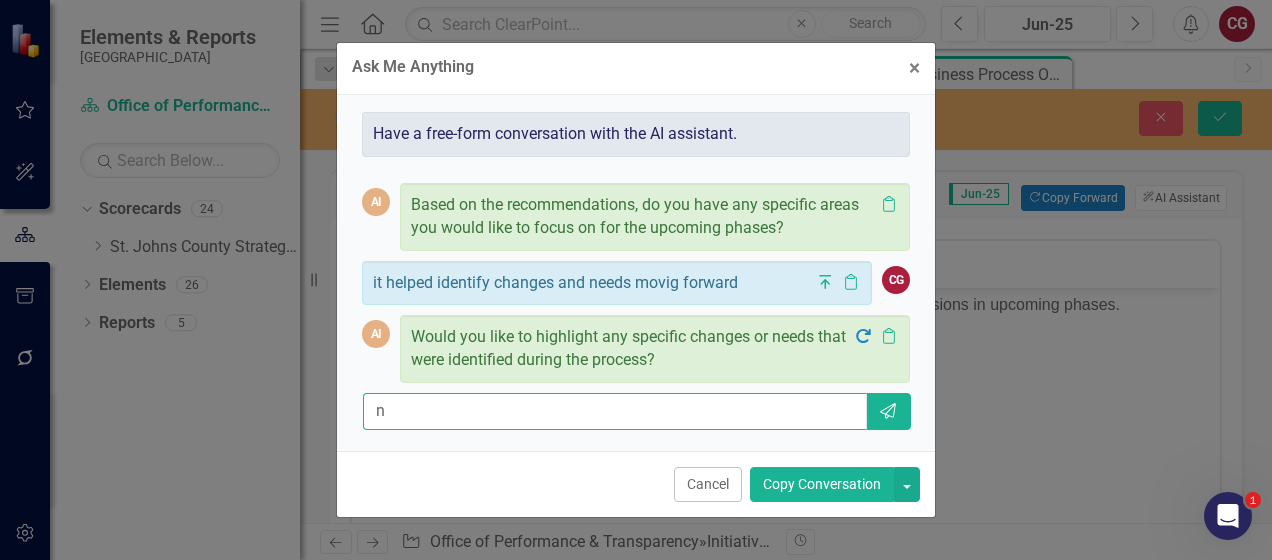 type on "no" 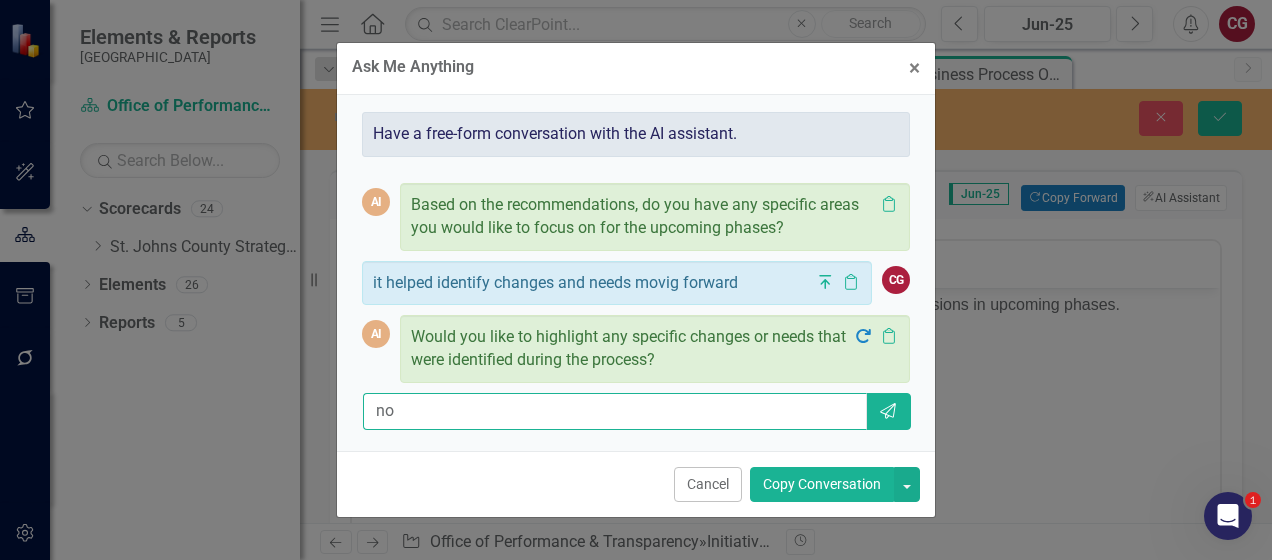 type 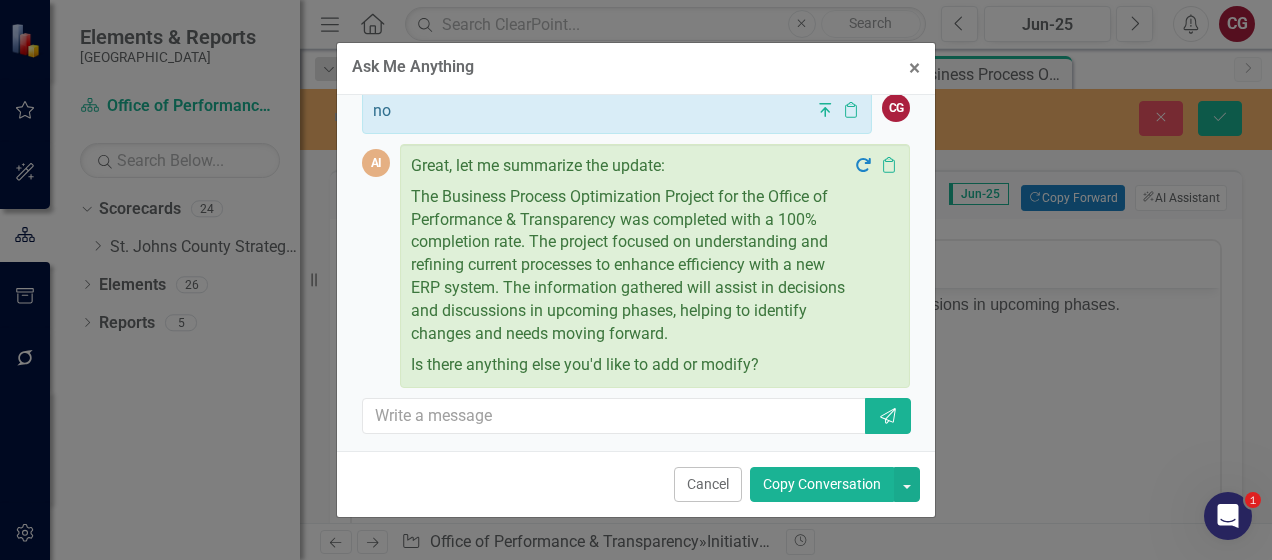 scroll, scrollTop: 311, scrollLeft: 0, axis: vertical 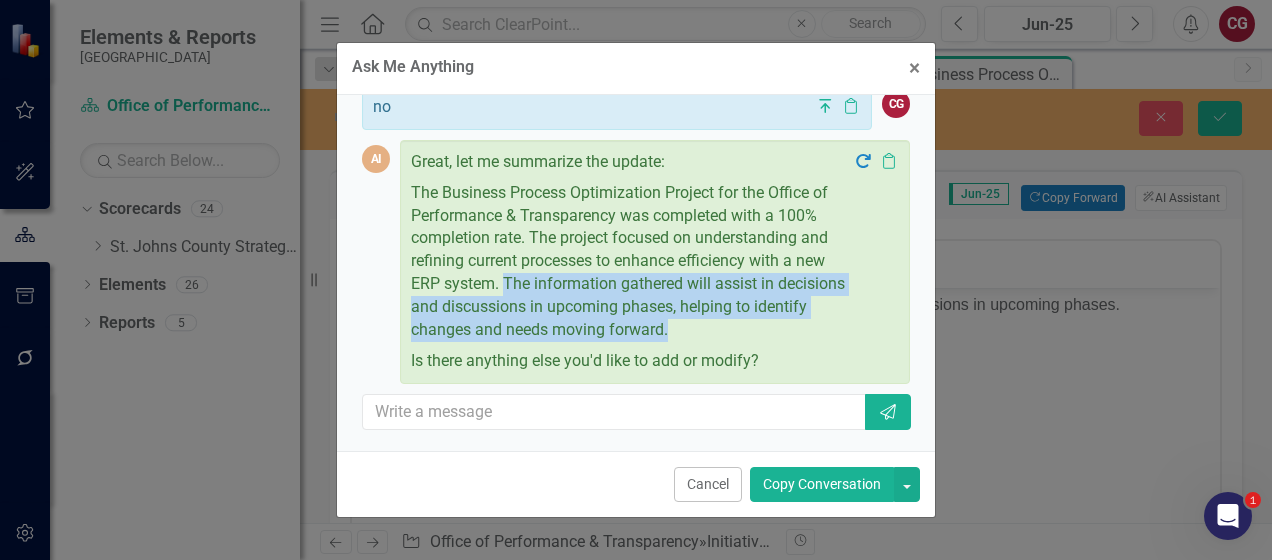drag, startPoint x: 502, startPoint y: 281, endPoint x: 734, endPoint y: 321, distance: 235.42302 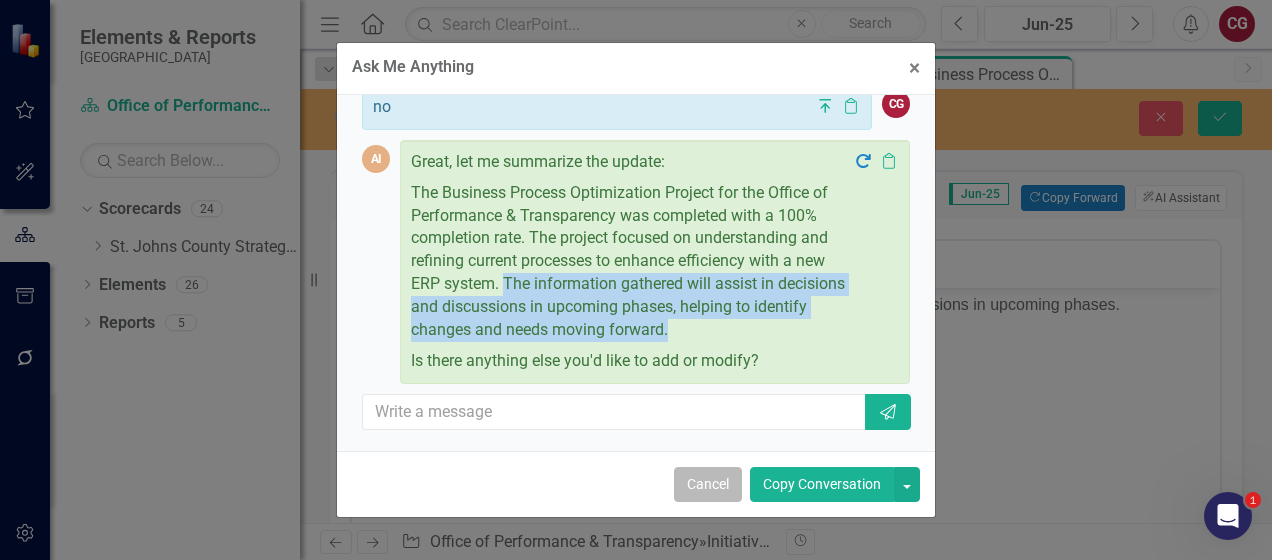 click on "Cancel" at bounding box center (708, 484) 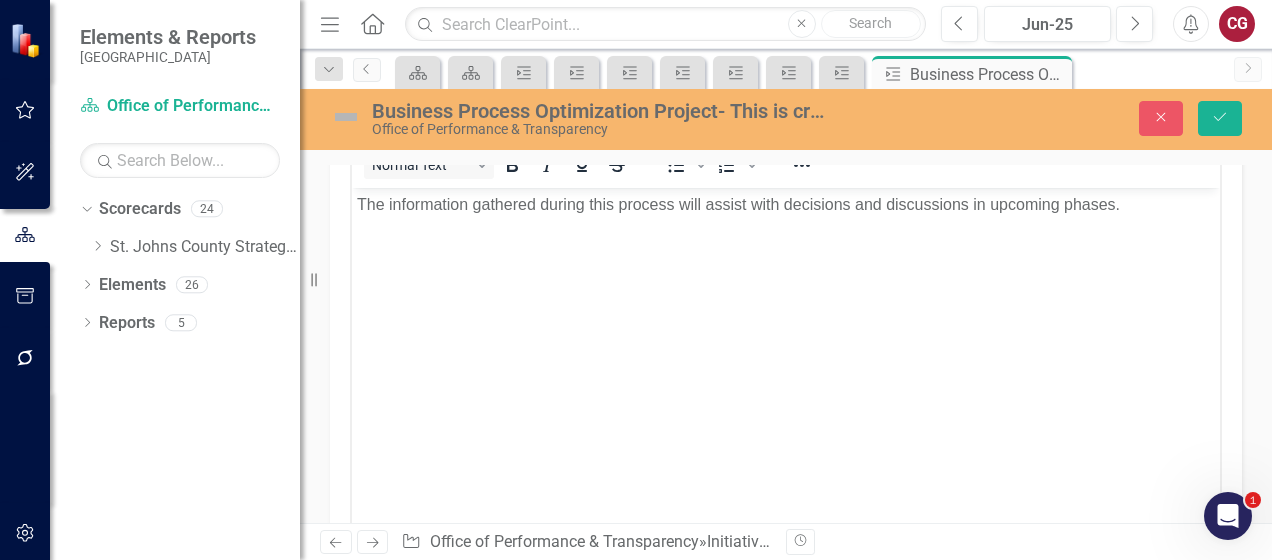 scroll, scrollTop: 300, scrollLeft: 0, axis: vertical 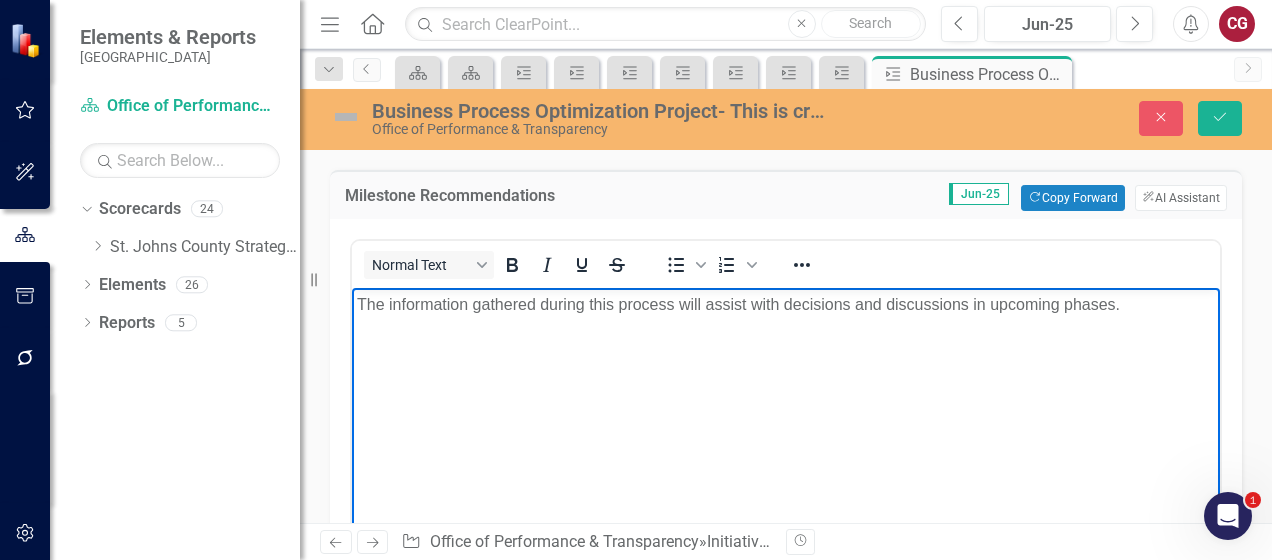 drag, startPoint x: 1136, startPoint y: 312, endPoint x: 581, endPoint y: 611, distance: 630.4173 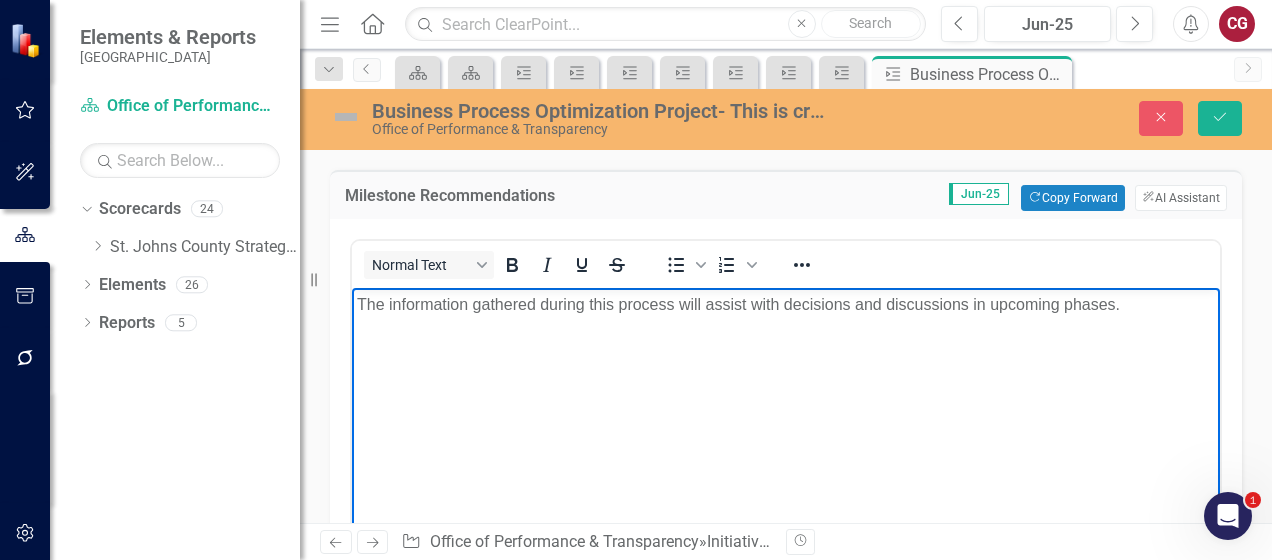 click on "The information gathered during this process will assist with decisions and discussions in upcoming phases." at bounding box center [786, 438] 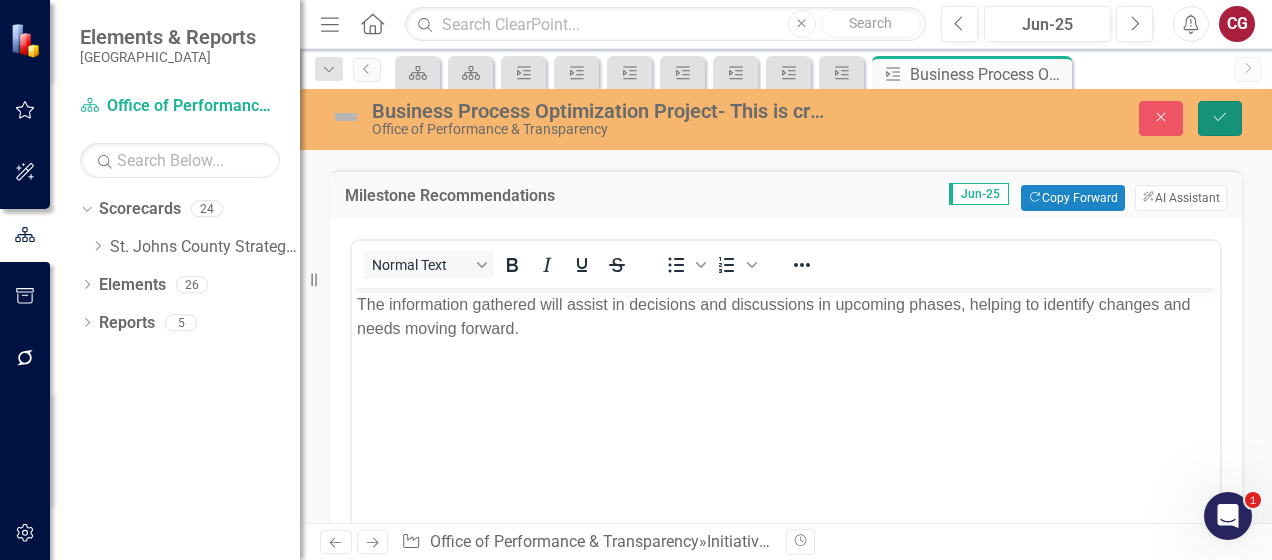click on "Save" 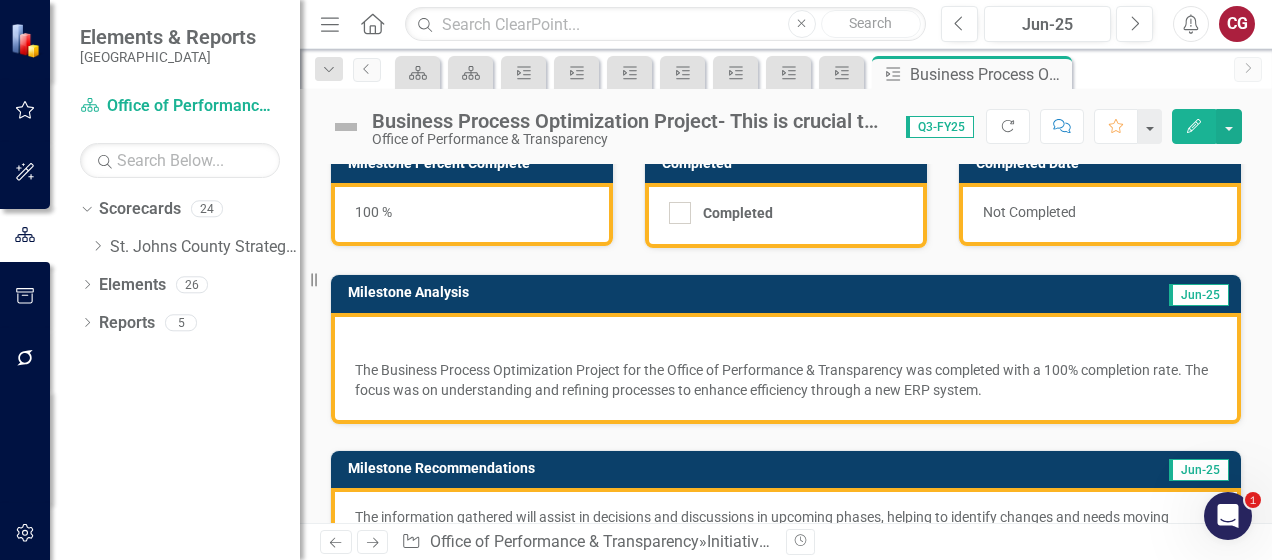 scroll, scrollTop: 0, scrollLeft: 0, axis: both 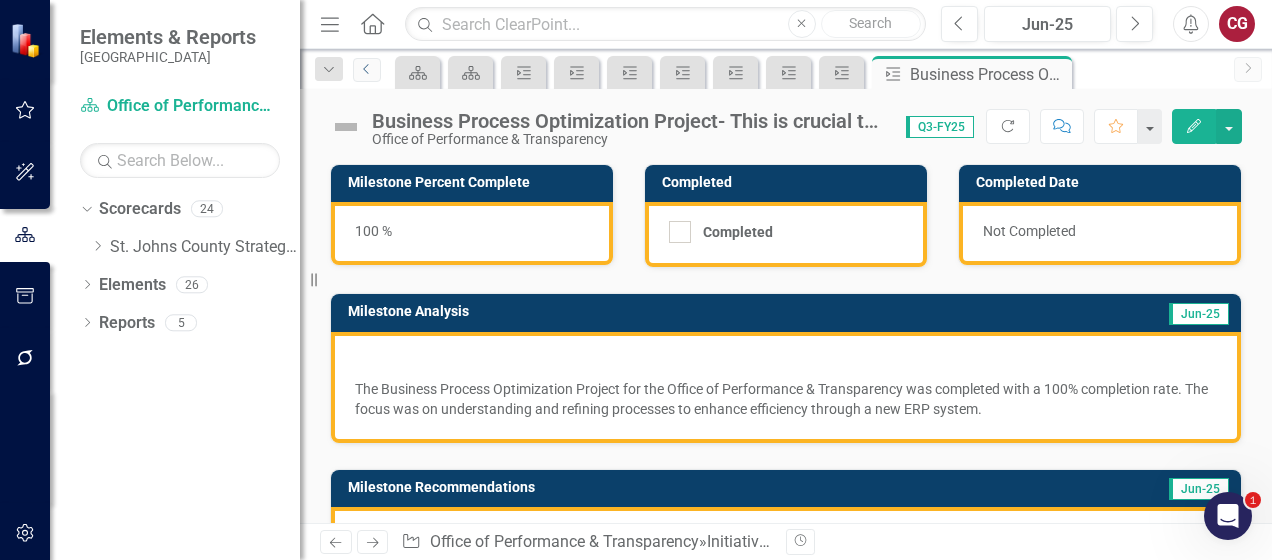 drag, startPoint x: 360, startPoint y: 65, endPoint x: 436, endPoint y: 63, distance: 76.02631 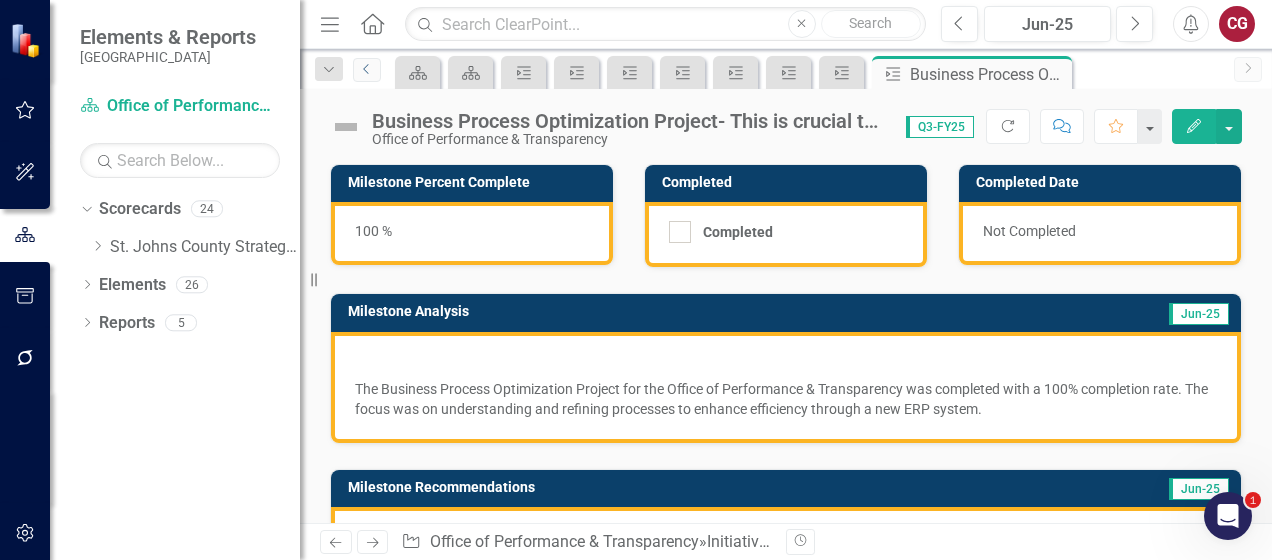 click on "Previous" 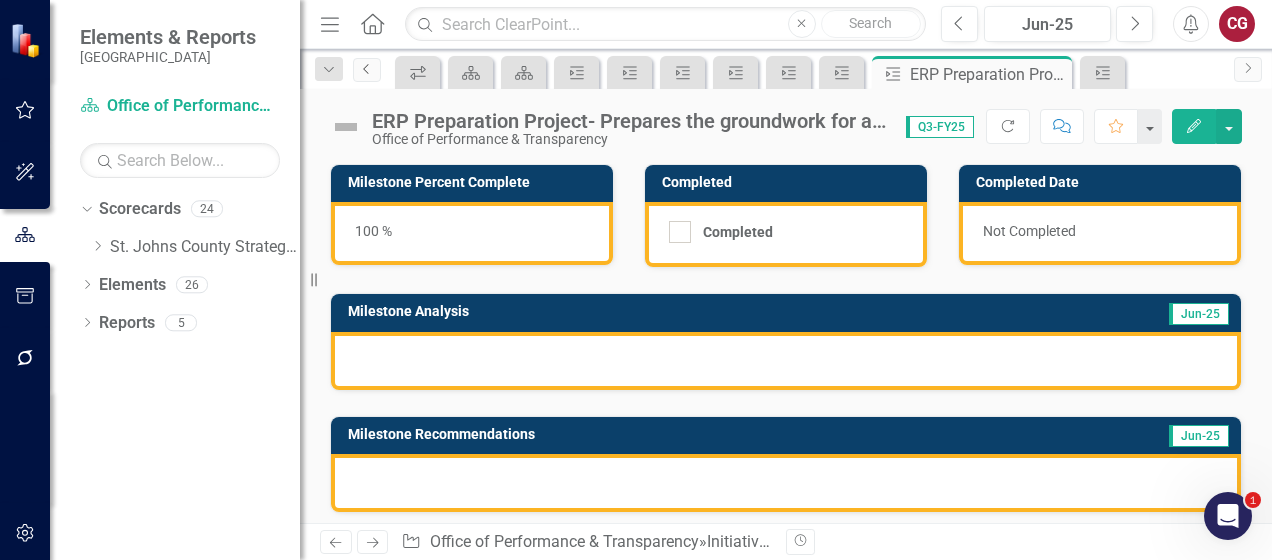 click on "Previous" 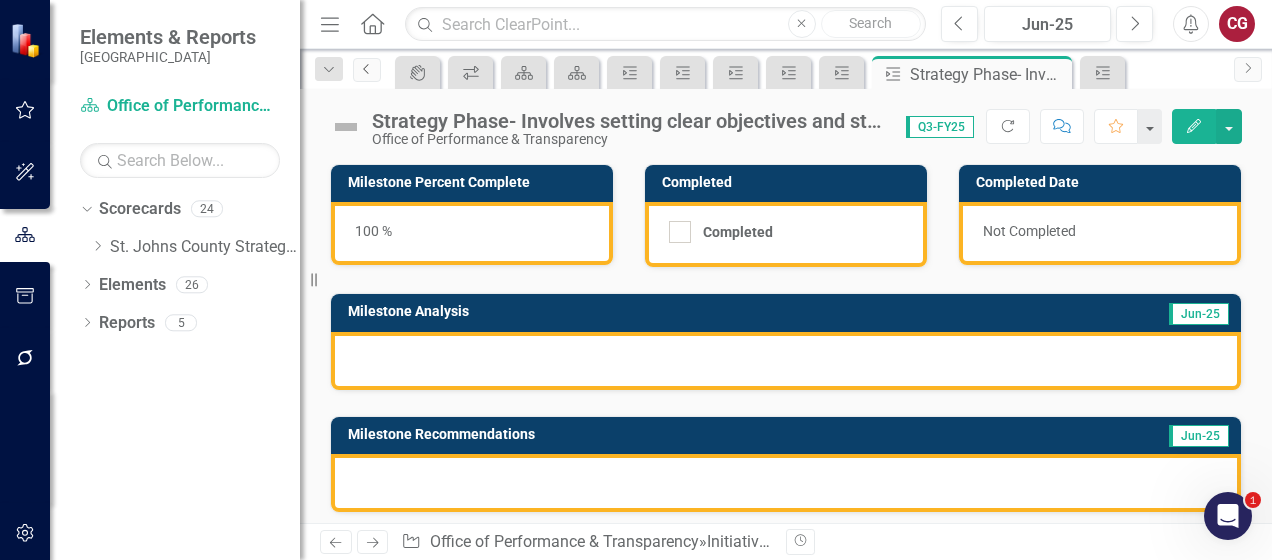 click on "Previous" 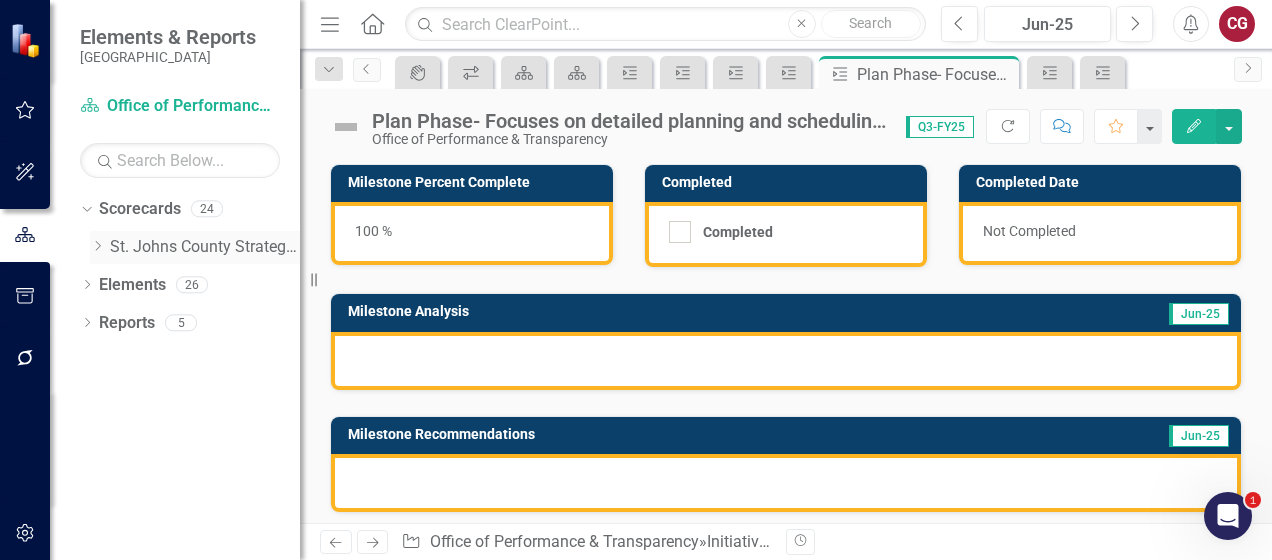 click on "Dropdown" 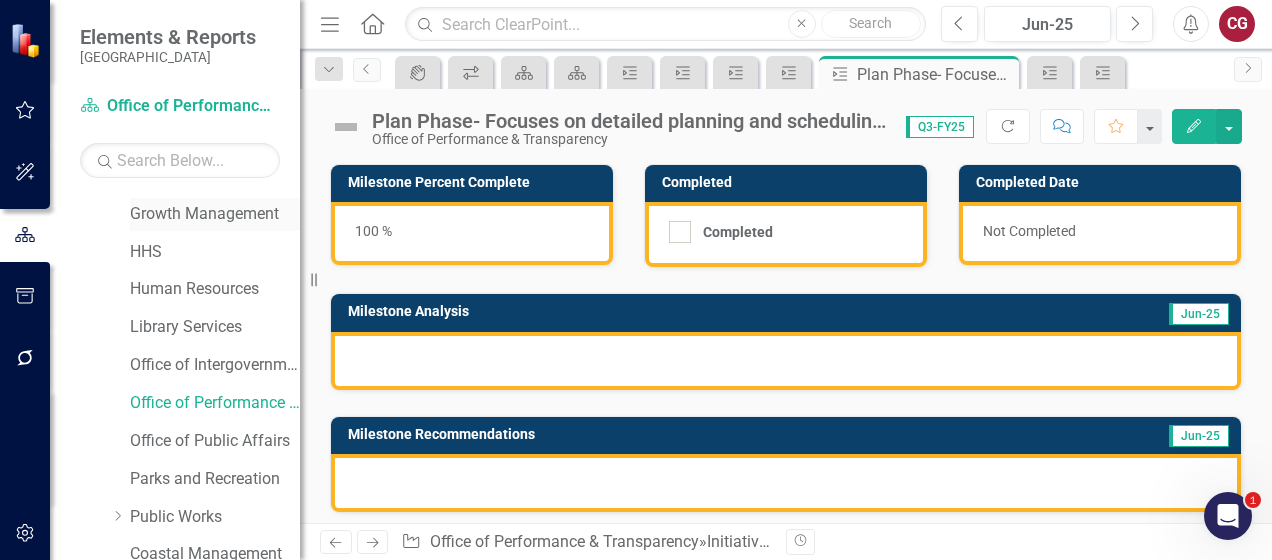 scroll, scrollTop: 300, scrollLeft: 0, axis: vertical 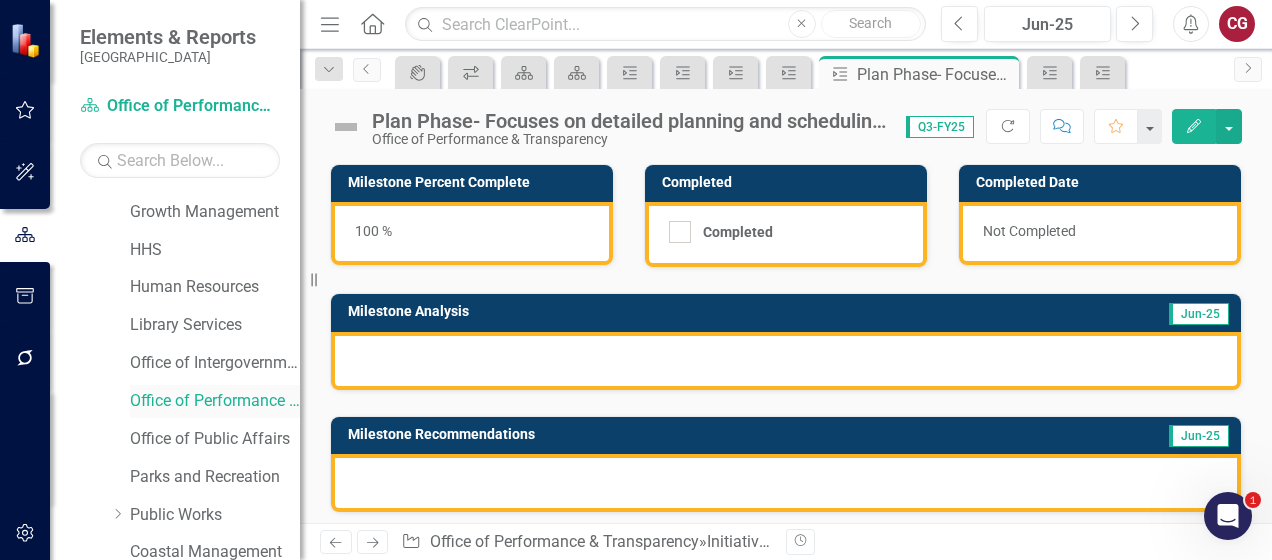 click on "Office of Performance & Transparency" at bounding box center [215, 401] 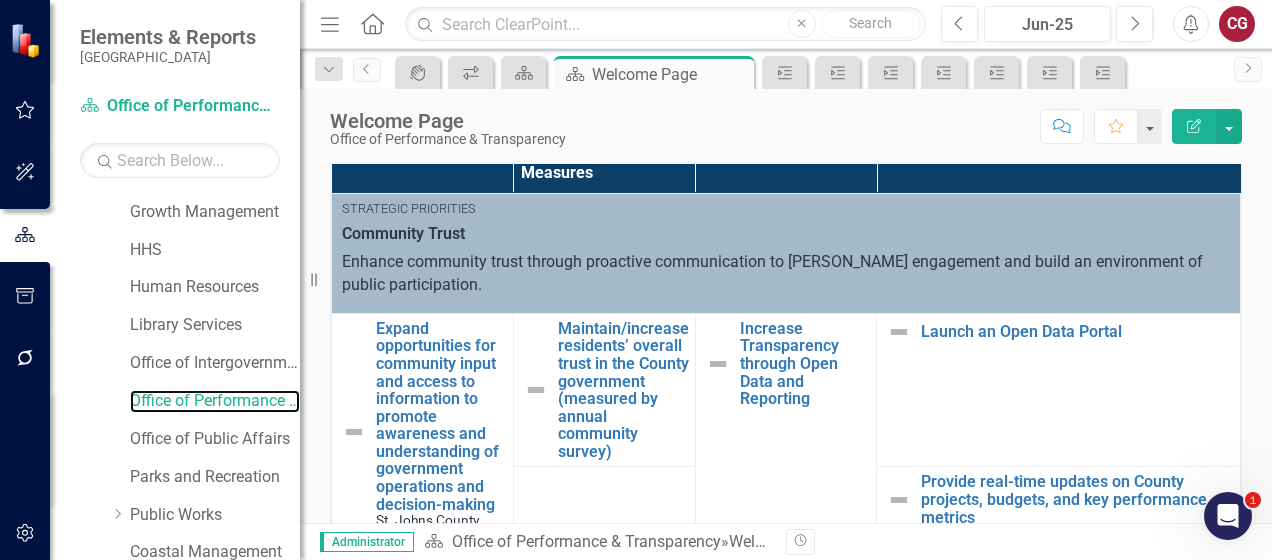 scroll, scrollTop: 900, scrollLeft: 0, axis: vertical 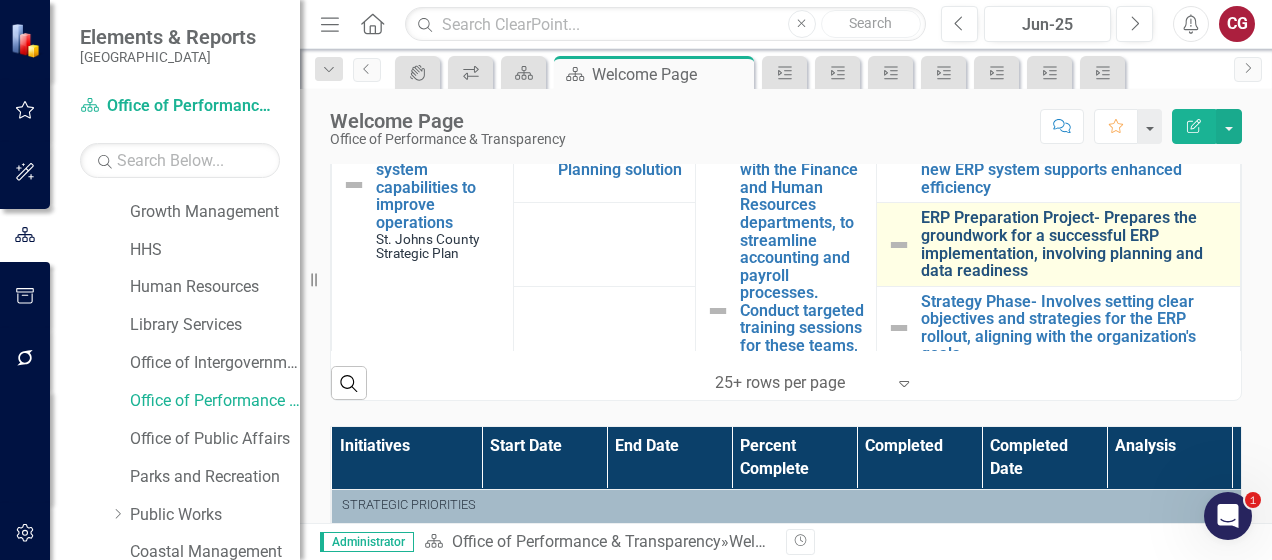 click on "ERP Preparation Project- Prepares the groundwork for a successful ERP implementation, involving planning and data readiness" at bounding box center [1075, 244] 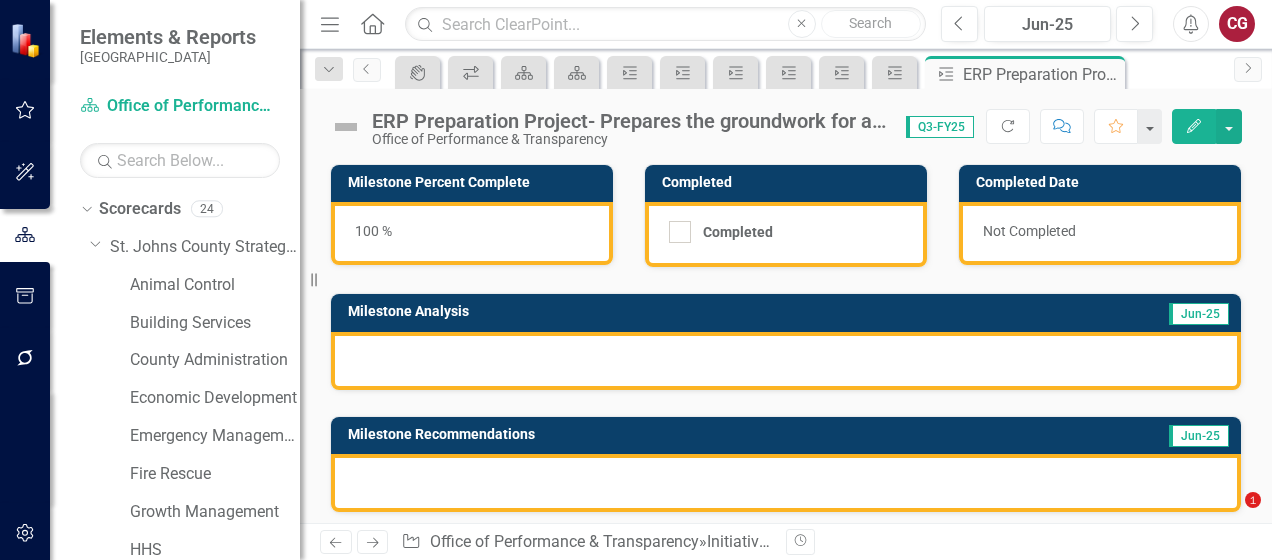 scroll, scrollTop: 0, scrollLeft: 0, axis: both 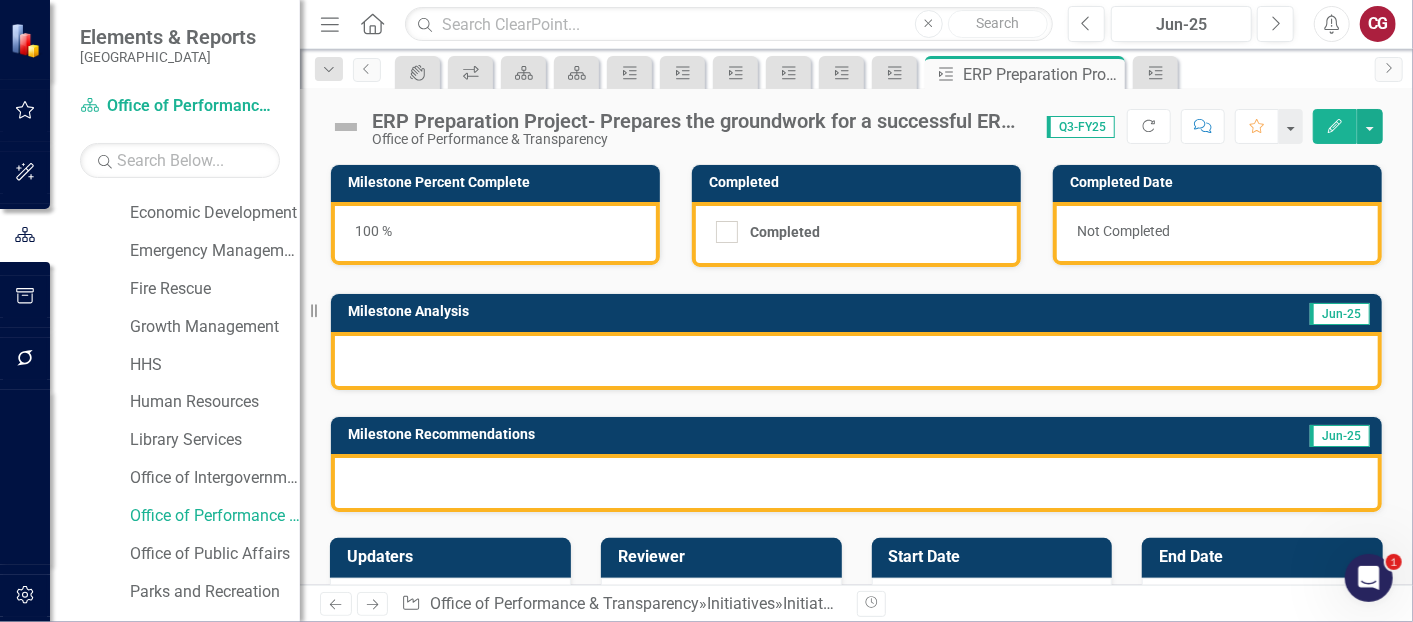click at bounding box center (856, 361) 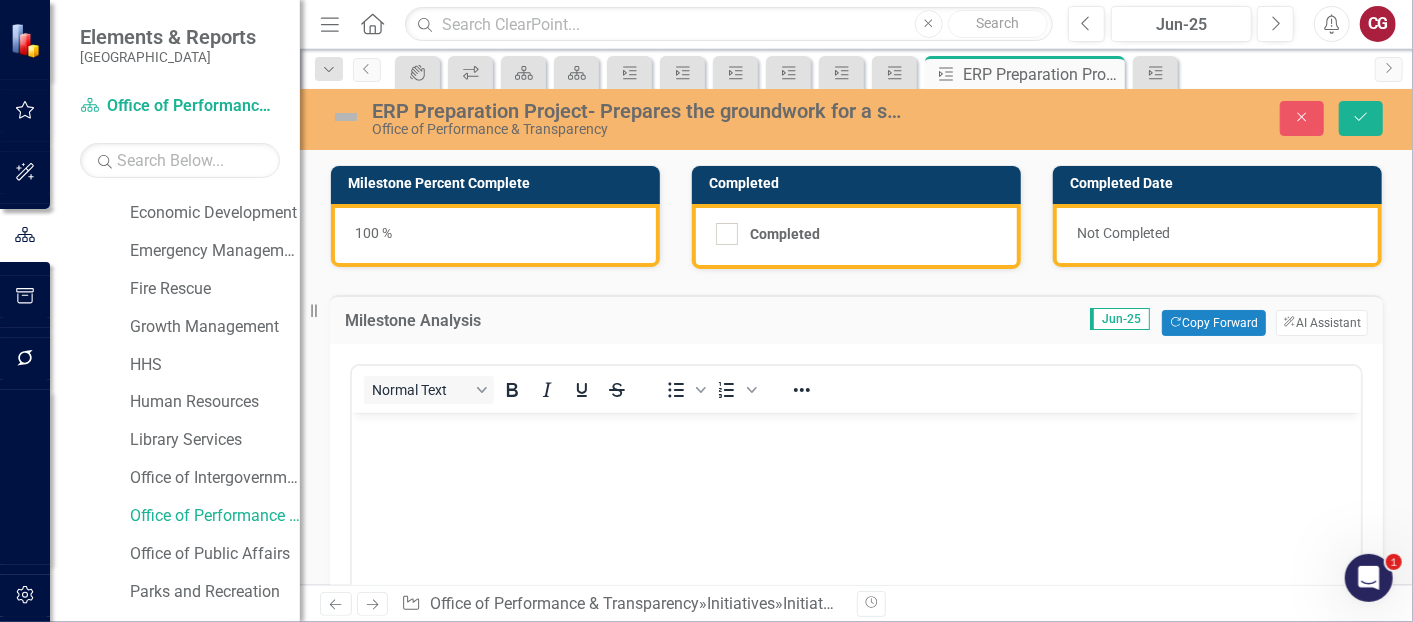scroll, scrollTop: 0, scrollLeft: 0, axis: both 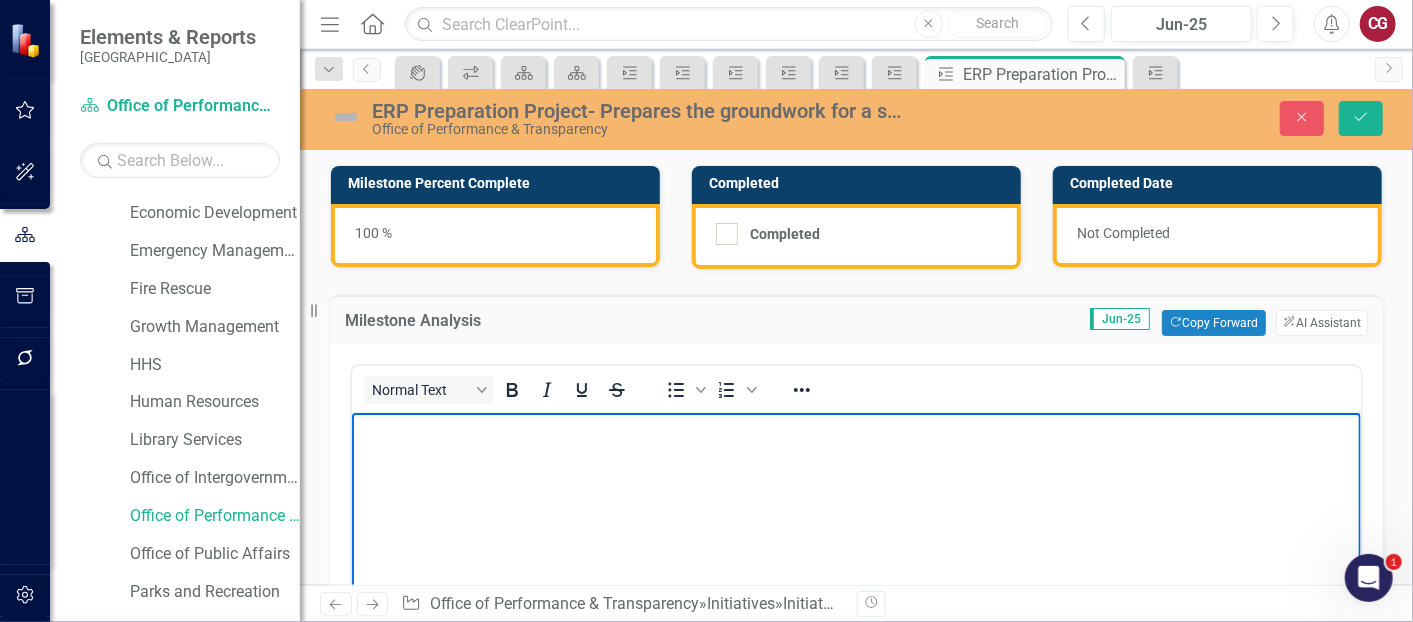 click at bounding box center [855, 562] 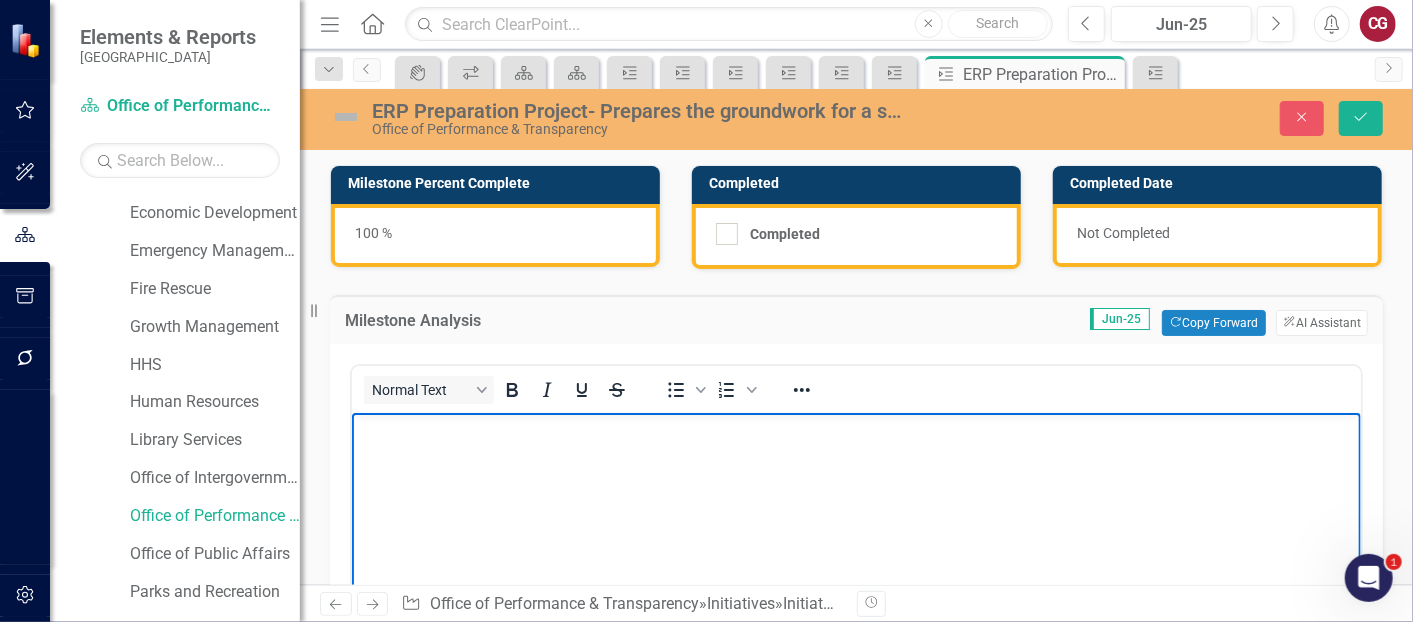 type 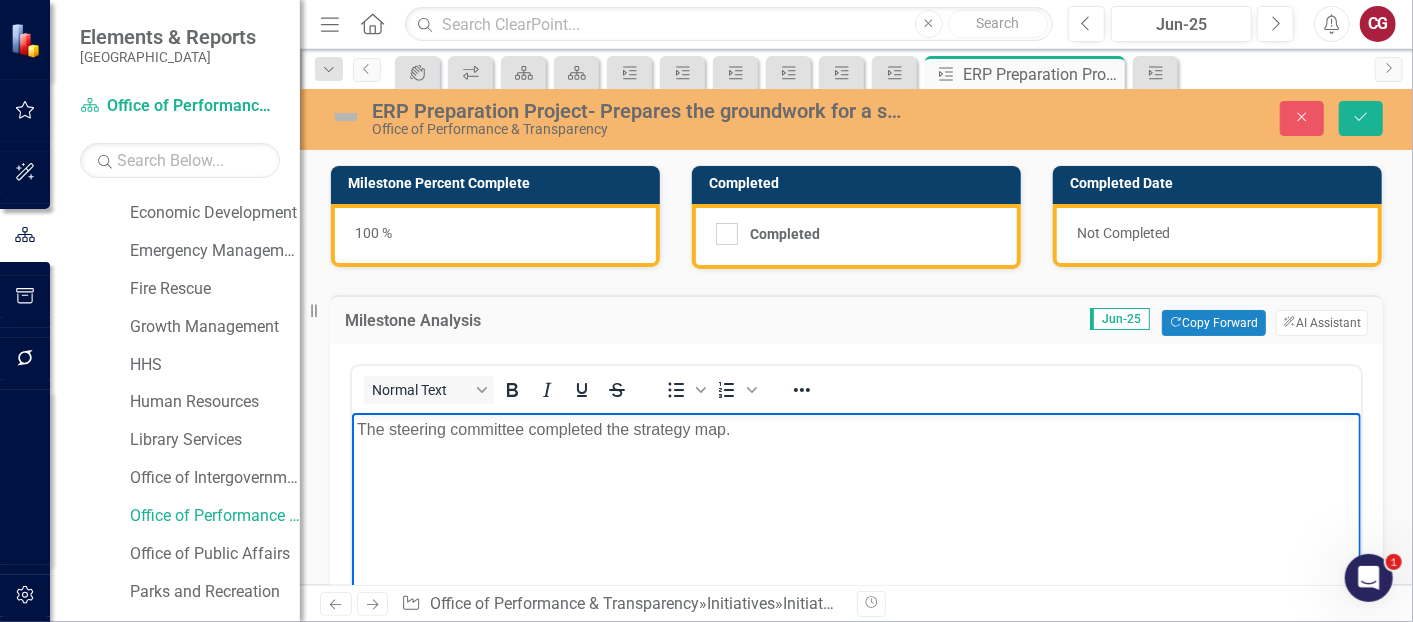 click on "The steering committee completed the strategy map." at bounding box center (855, 429) 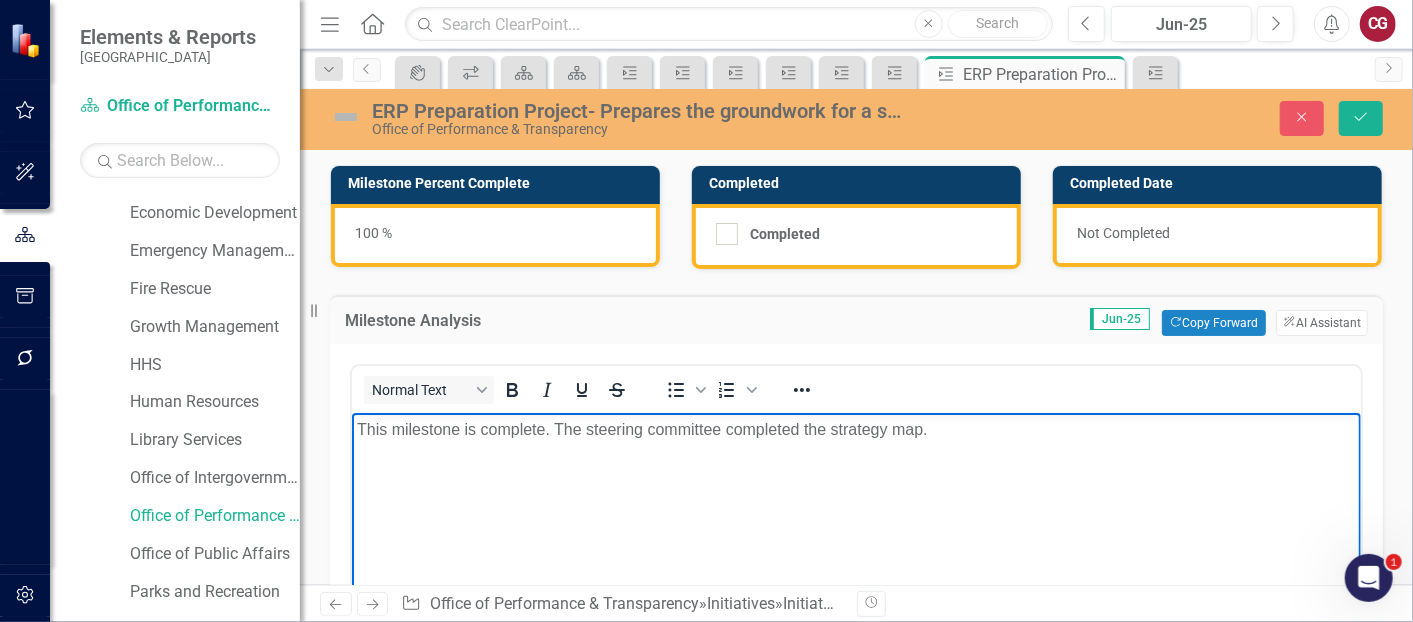 click on "This milestone is complete. The steering committee completed the strategy map." at bounding box center [855, 429] 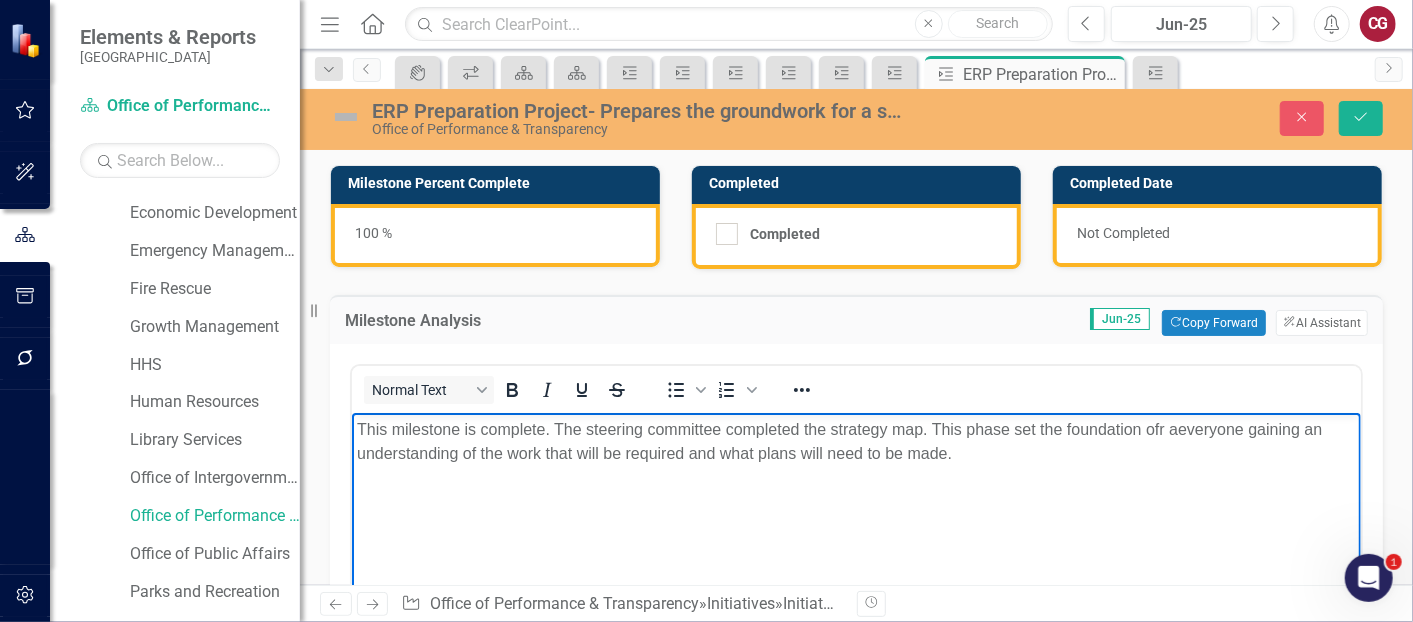 click on "This milestone is complete. The steering committee completed the strategy map. This phase set the foundation ofr aeveryone gaining an understanding of the work that will be required and what plans will need to be made." at bounding box center (855, 441) 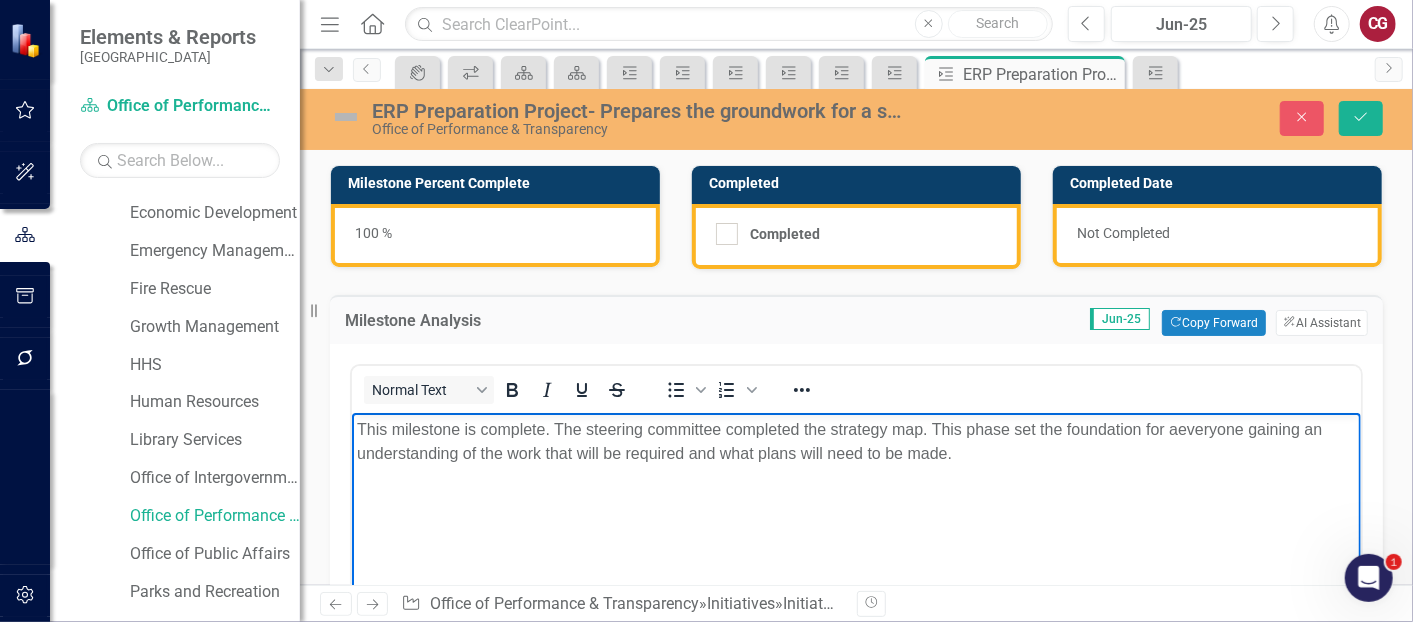 click on "This milestone is complete. The steering committee completed the strategy map. This phase set the foundation for aeveryone gaining an understanding of the work that will be required and what plans will need to be made." at bounding box center [855, 441] 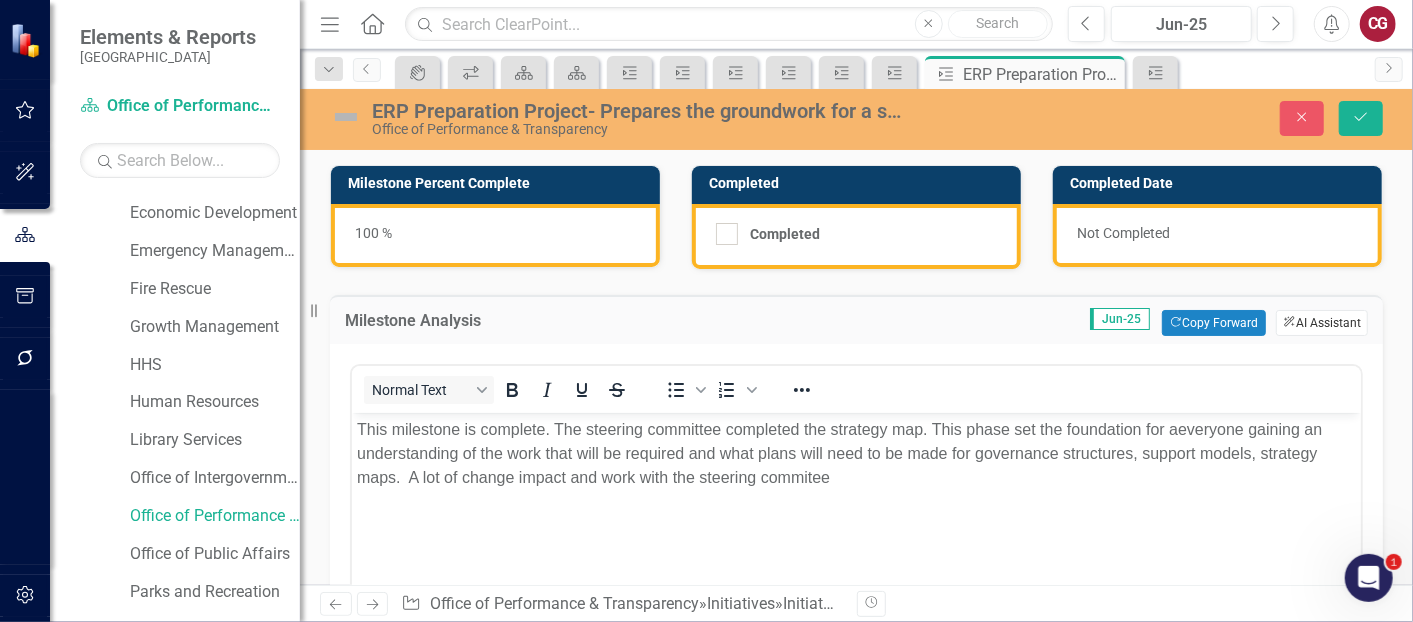 click on "ClearPoint AI  AI Assistant" at bounding box center (1322, 323) 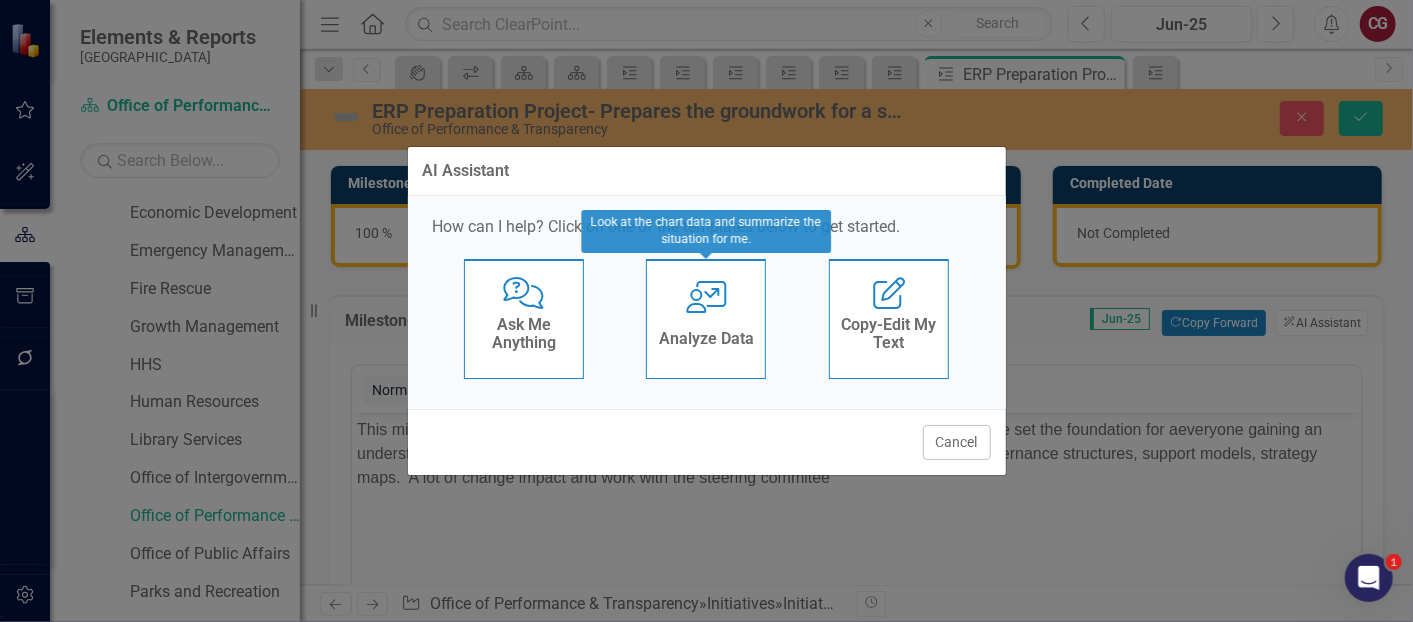 click on "Analyze Data" at bounding box center (706, 339) 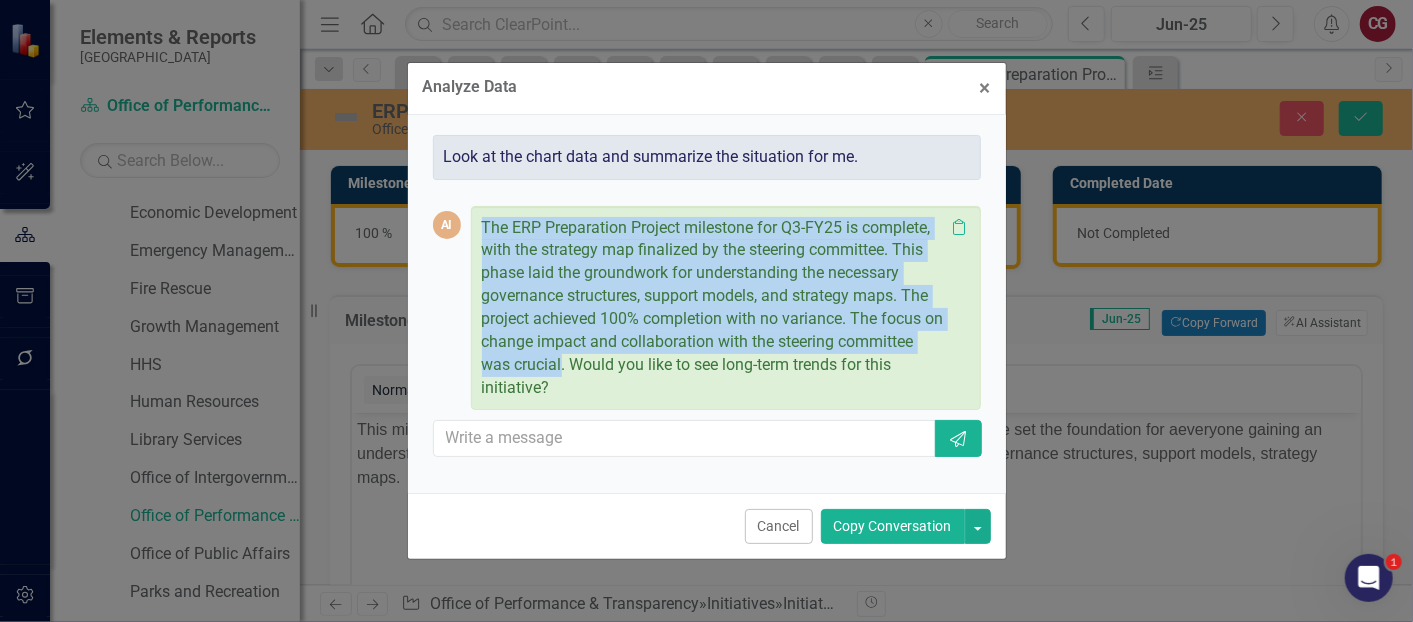 drag, startPoint x: 485, startPoint y: 226, endPoint x: 563, endPoint y: 355, distance: 150.74814 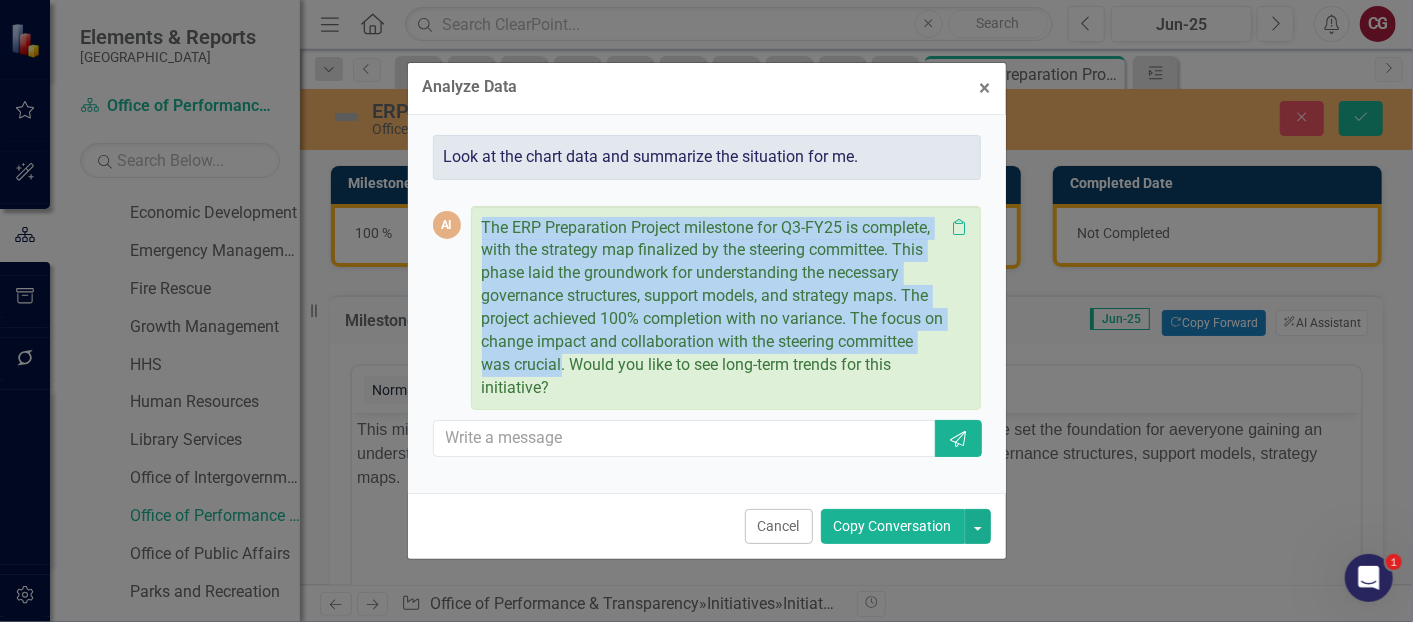 click on "The ERP Preparation Project milestone for Q3-FY25 is complete, with the strategy map finalized by the steering committee. This phase laid the groundwork for understanding the necessary governance structures, support models, and strategy maps. The project achieved 100% completion with no variance. The focus on change impact and collaboration with the steering committee was crucial. Would you like to see long-term trends for this initiative?" at bounding box center [713, 308] 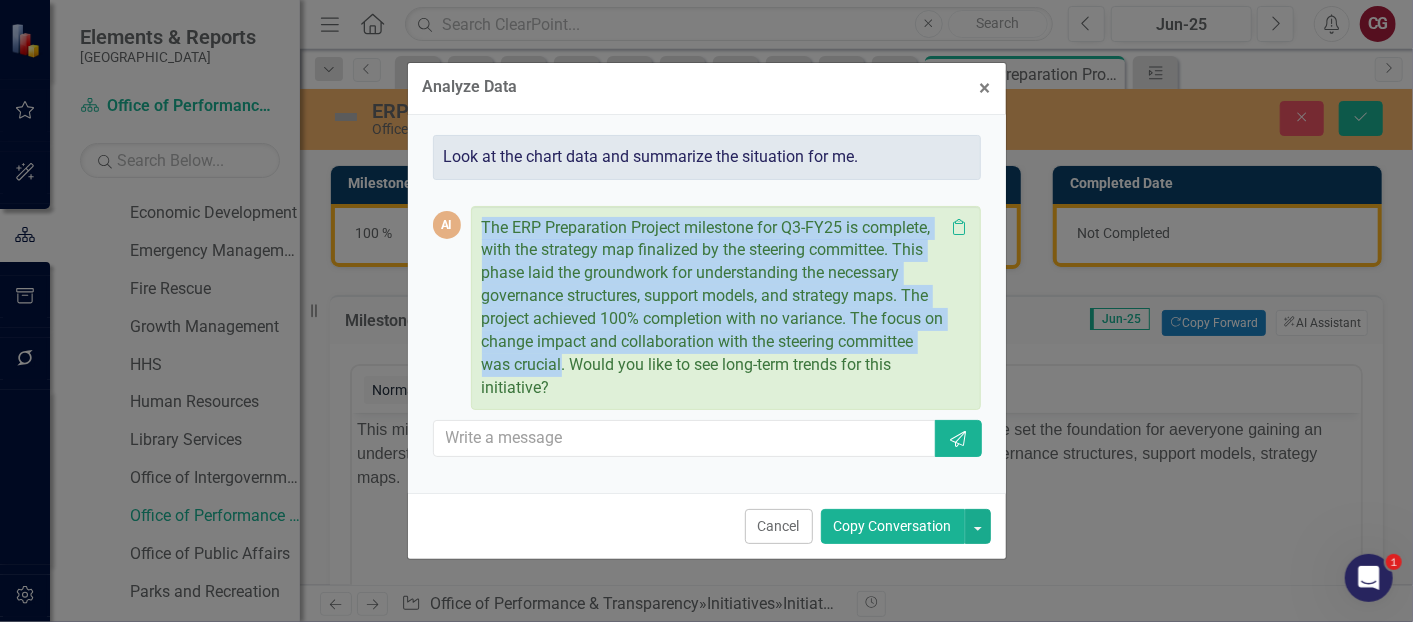 copy on "The ERP Preparation Project milestone for Q3-FY25 is complete, with the strategy map finalized by the steering committee. This phase laid the groundwork for understanding the necessary governance structures, support models, and strategy maps. The project achieved 100% completion with no variance. The focus on change impact and collaboration with the steering committee was crucial" 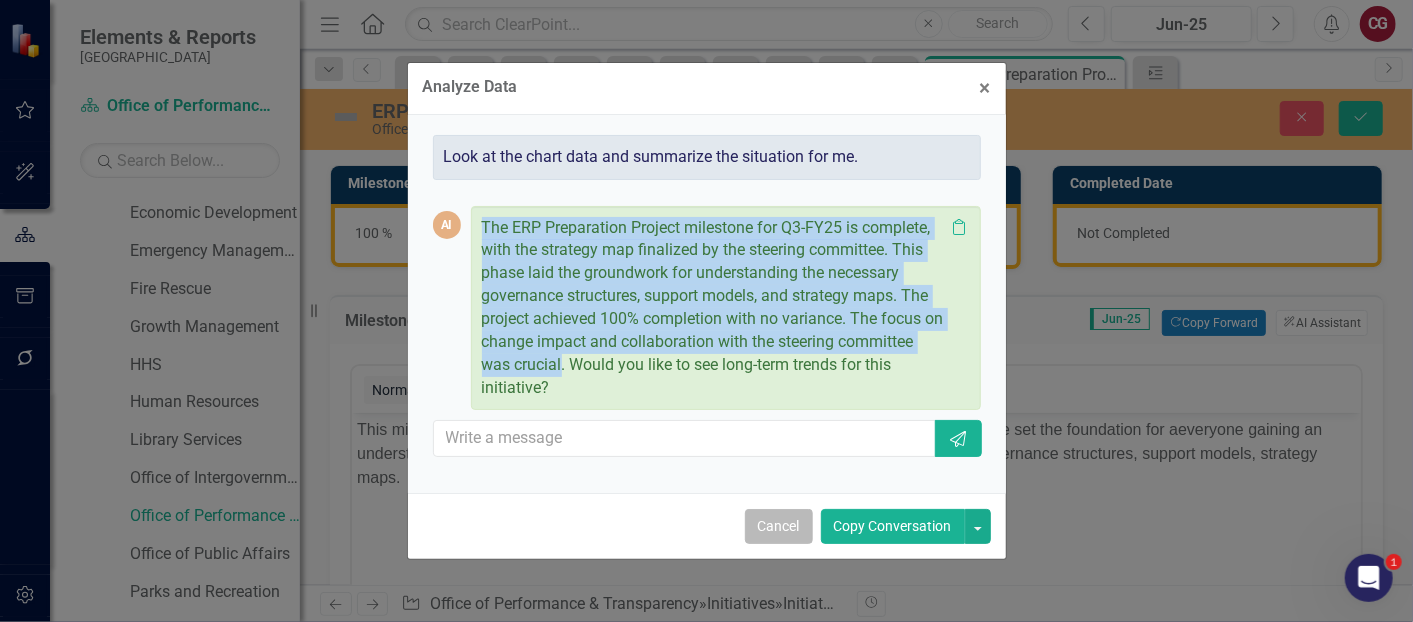 drag, startPoint x: 772, startPoint y: 523, endPoint x: 432, endPoint y: 89, distance: 551.322 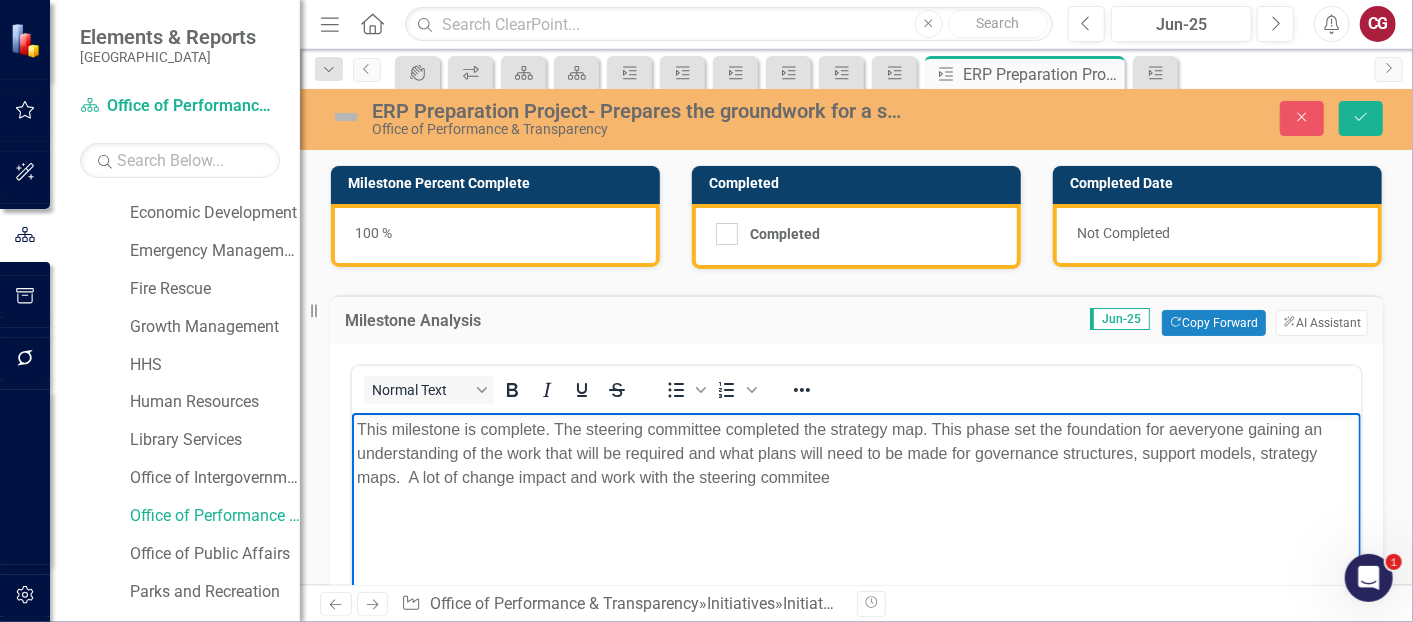 drag, startPoint x: 910, startPoint y: 469, endPoint x: 638, endPoint y: 814, distance: 439.32788 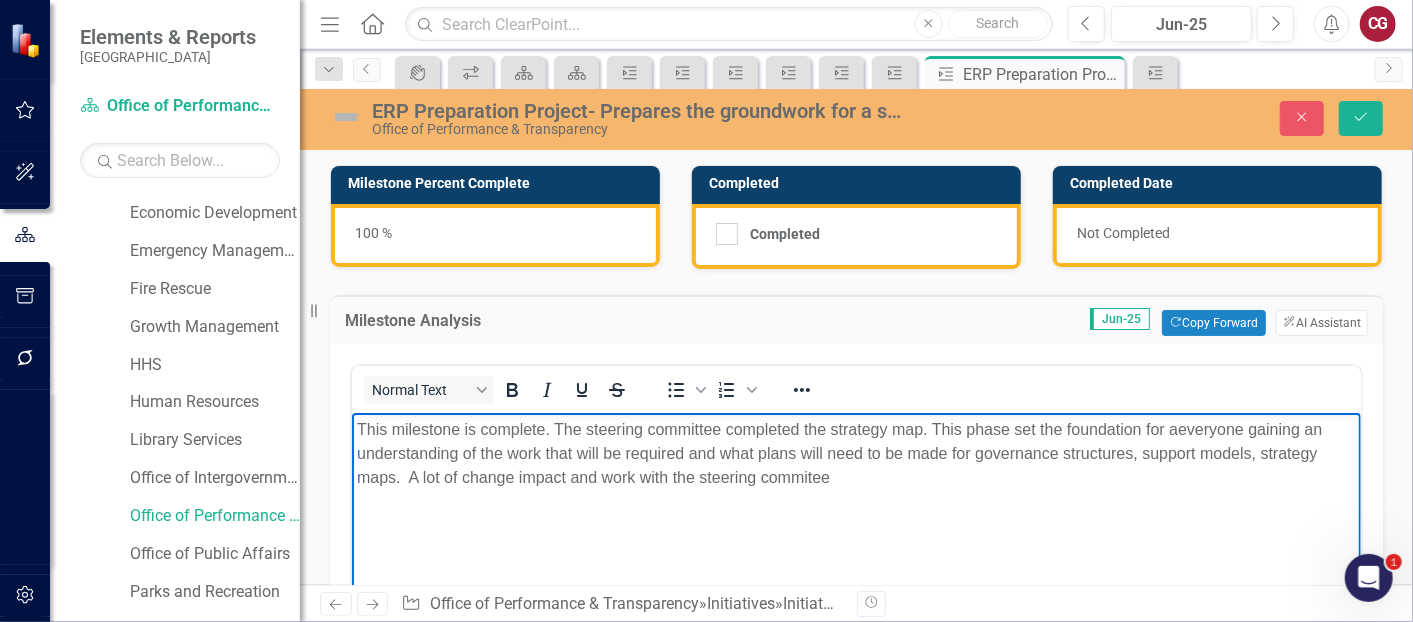 click on "This milestone is complete. The steering committee completed the strategy map. This phase set the foundation for aeveryone gaining an understanding of the work that will be required and what plans will need to be made for governance structures, support models, strategy maps.  A lot of change impact and work with the steering commitee" at bounding box center (855, 562) 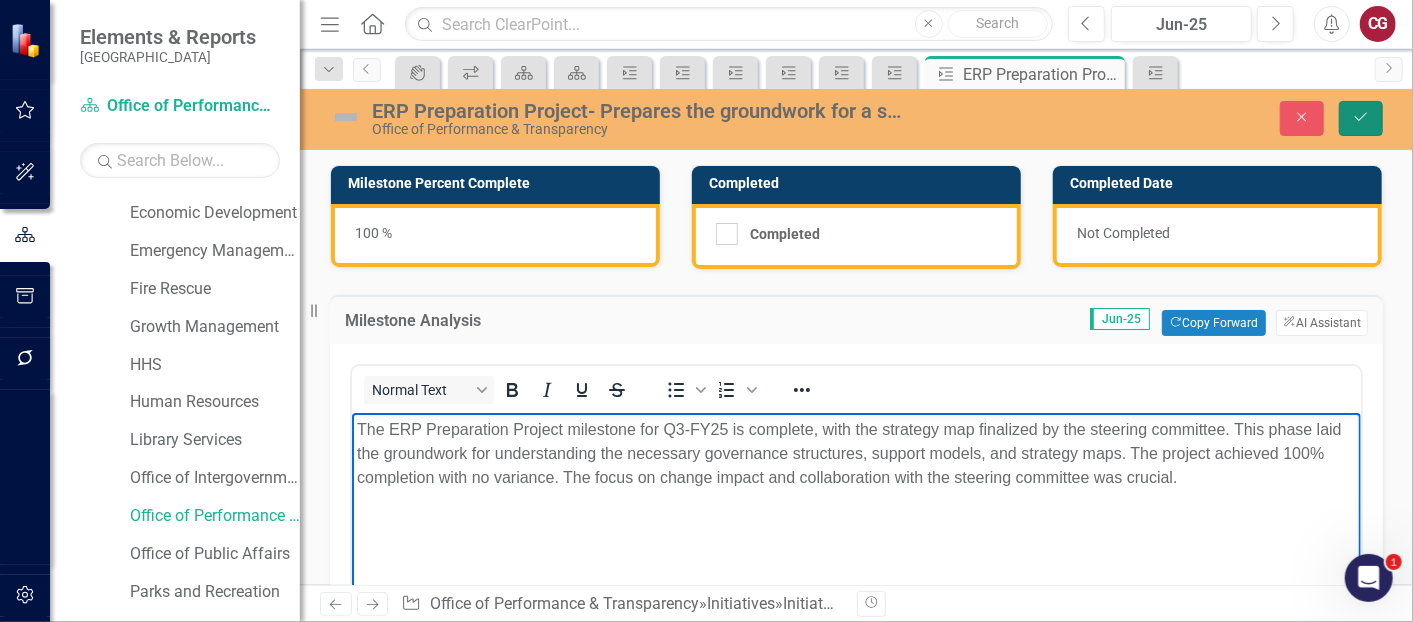 click on "Save" at bounding box center [1361, 118] 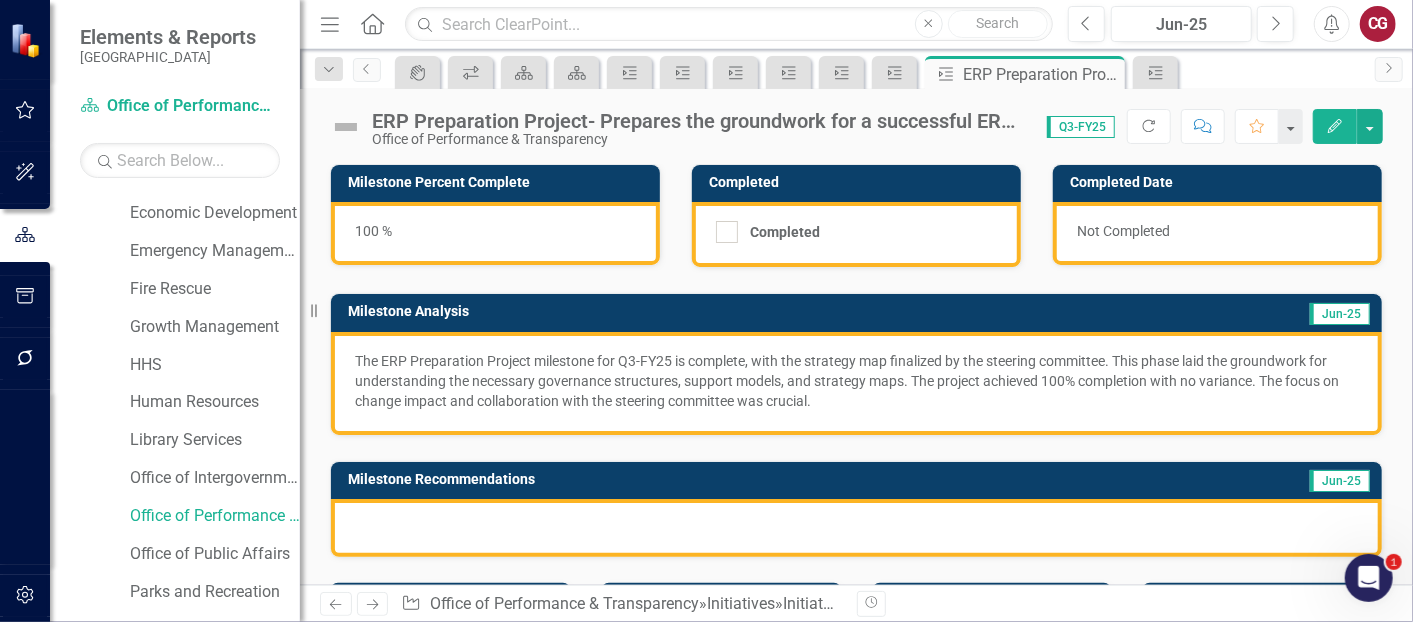 click at bounding box center (856, 528) 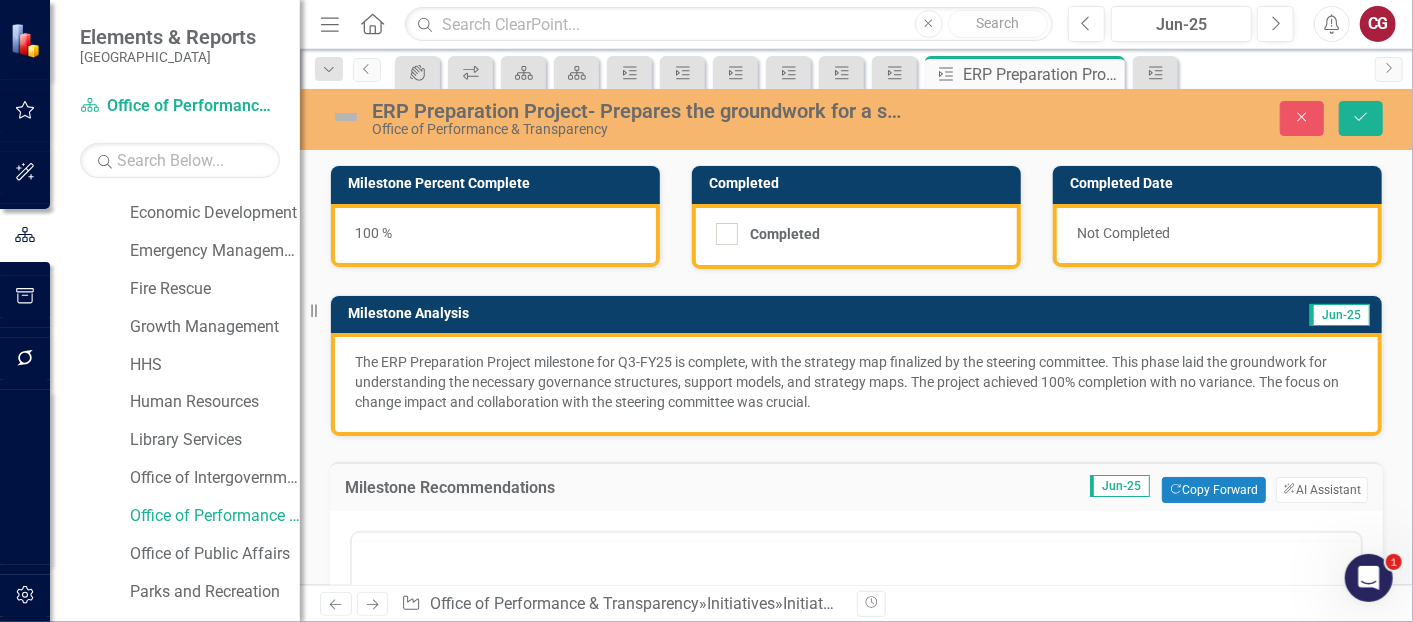 scroll, scrollTop: 0, scrollLeft: 0, axis: both 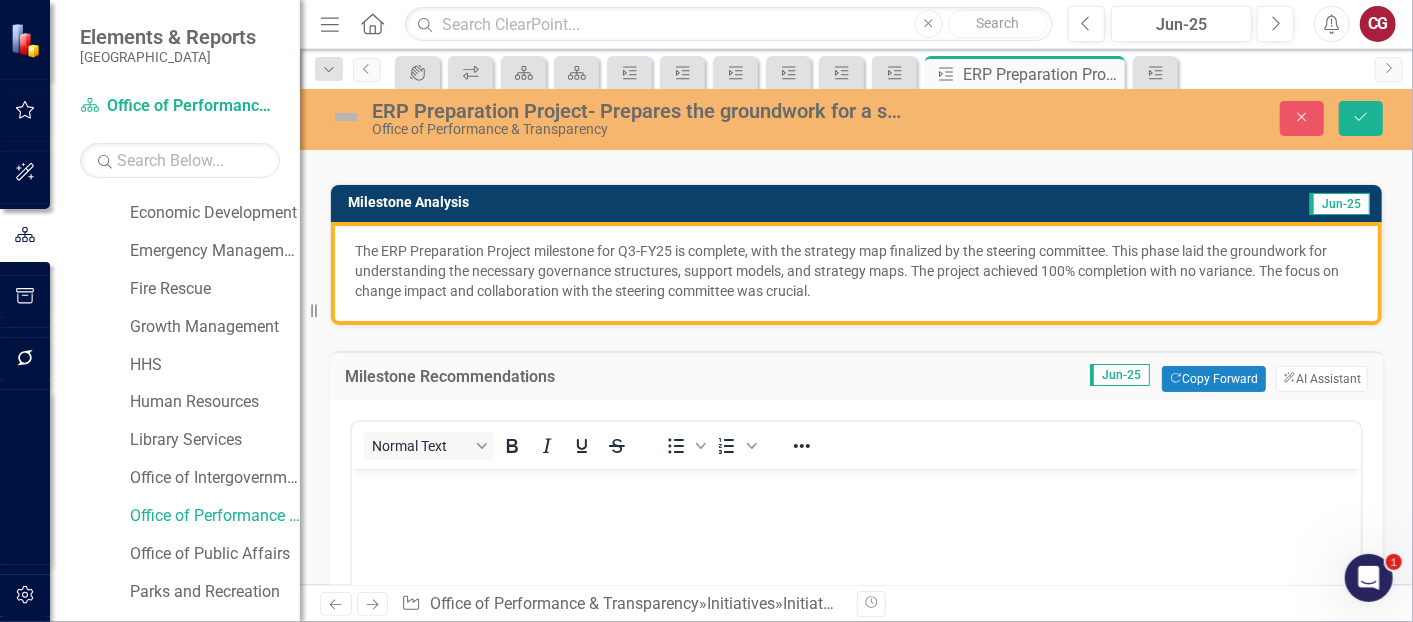 click on "The ERP Preparation Project milestone for Q3-FY25 is complete, with the strategy map finalized by the steering committee. This phase laid the groundwork for understanding the necessary governance structures, support models, and strategy maps. The project achieved 100% completion with no variance. The focus on change impact and collaboration with the steering committee was crucial." at bounding box center [856, 273] 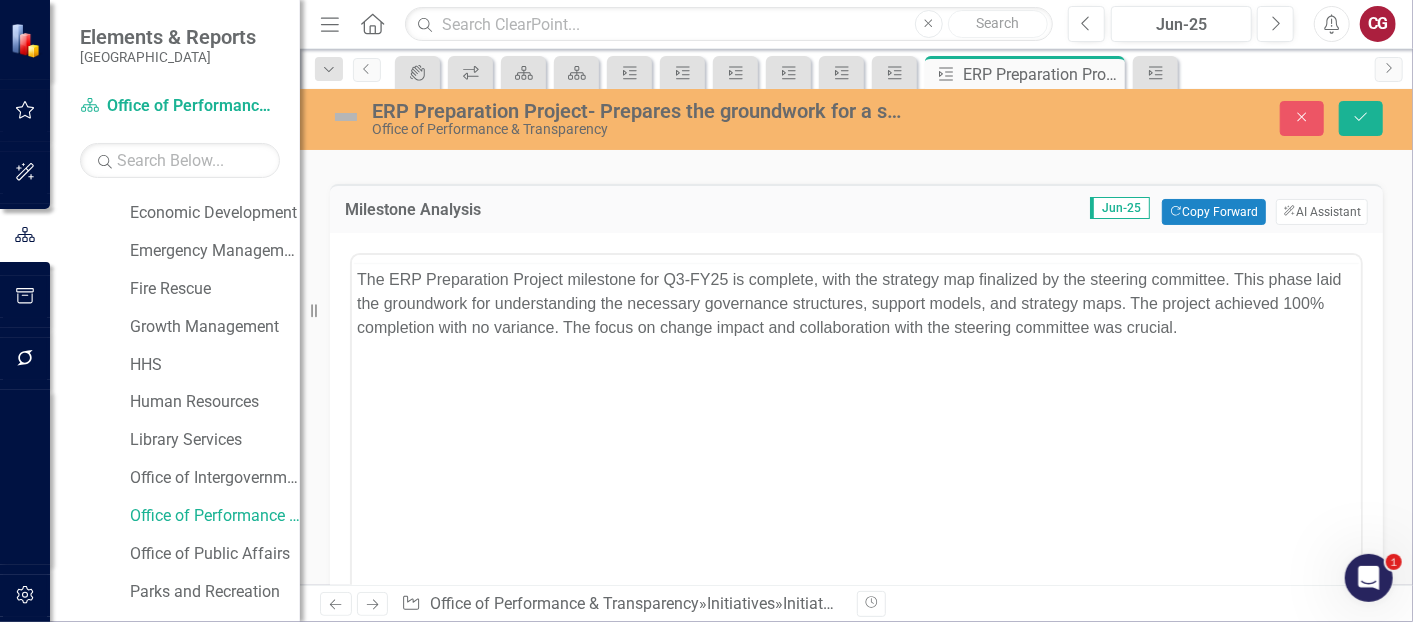 scroll, scrollTop: 0, scrollLeft: 0, axis: both 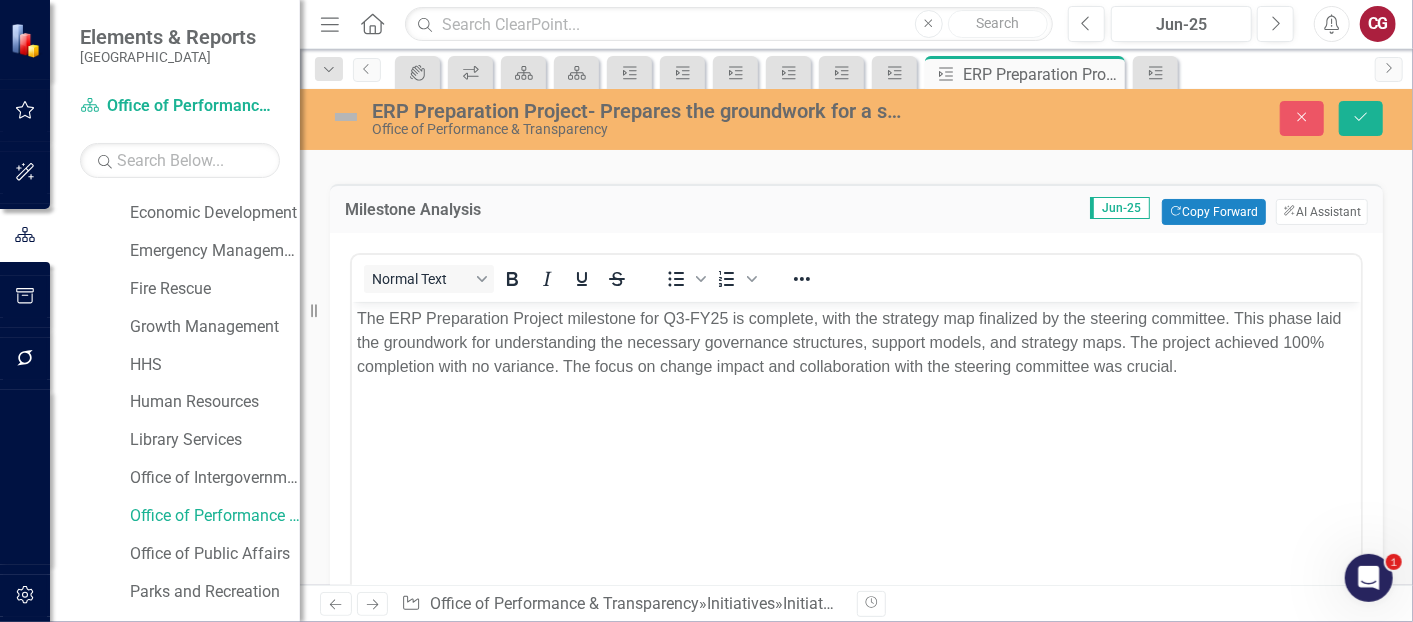 click on "The ERP Preparation Project milestone for Q3-FY25 is complete, with the strategy map finalized by the steering committee. This phase laid the groundwork for understanding the necessary governance structures, support models, and strategy maps. The project achieved 100% completion with no variance. The focus on change impact and collaboration with the steering committee was crucial." at bounding box center [855, 342] 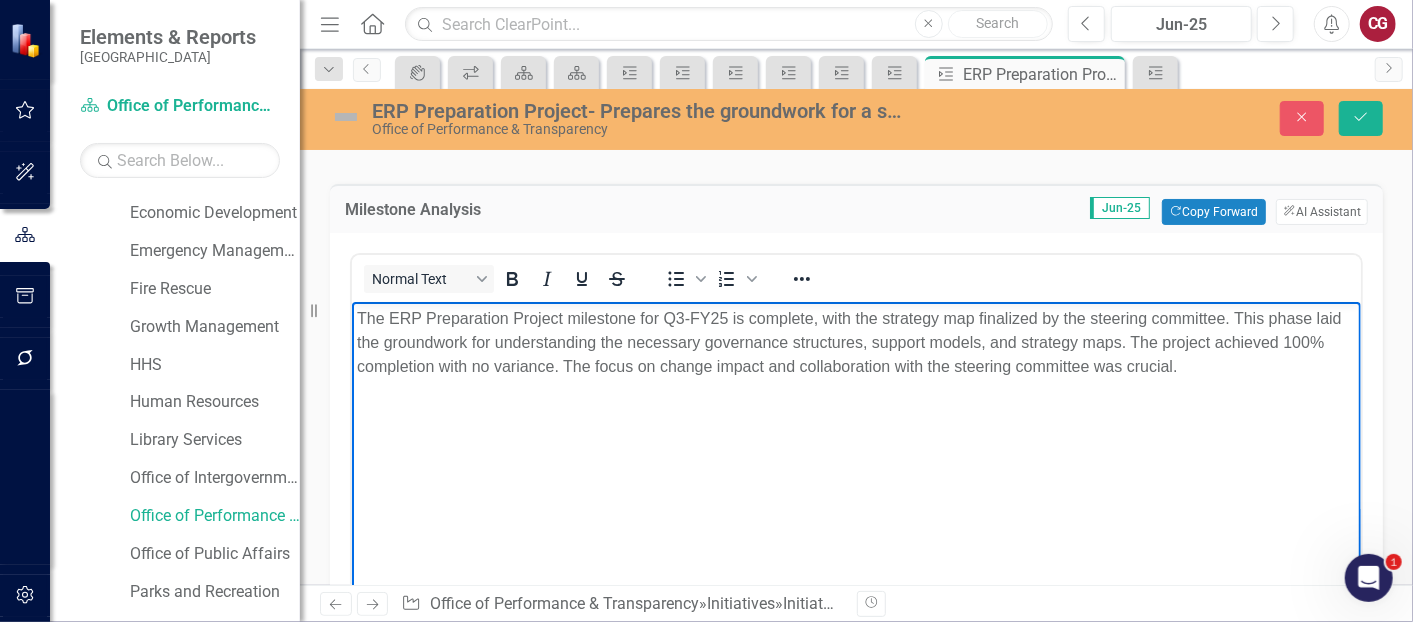 type 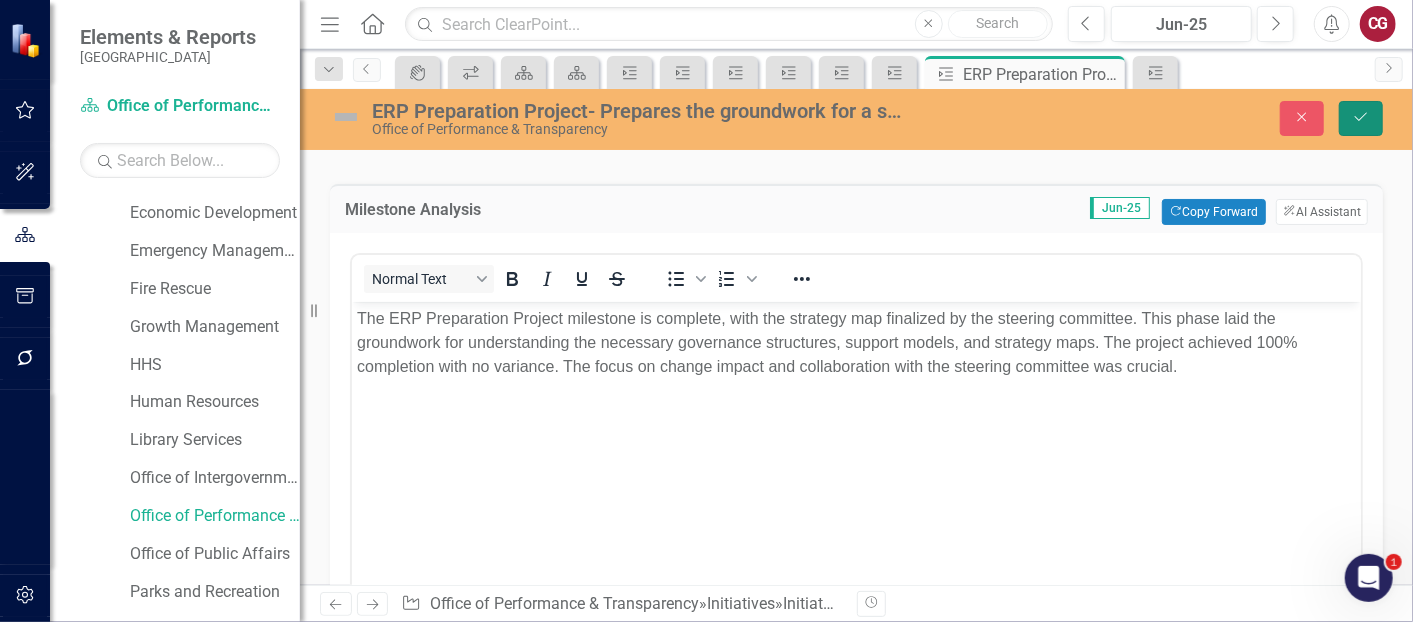 click on "Save" at bounding box center [1361, 118] 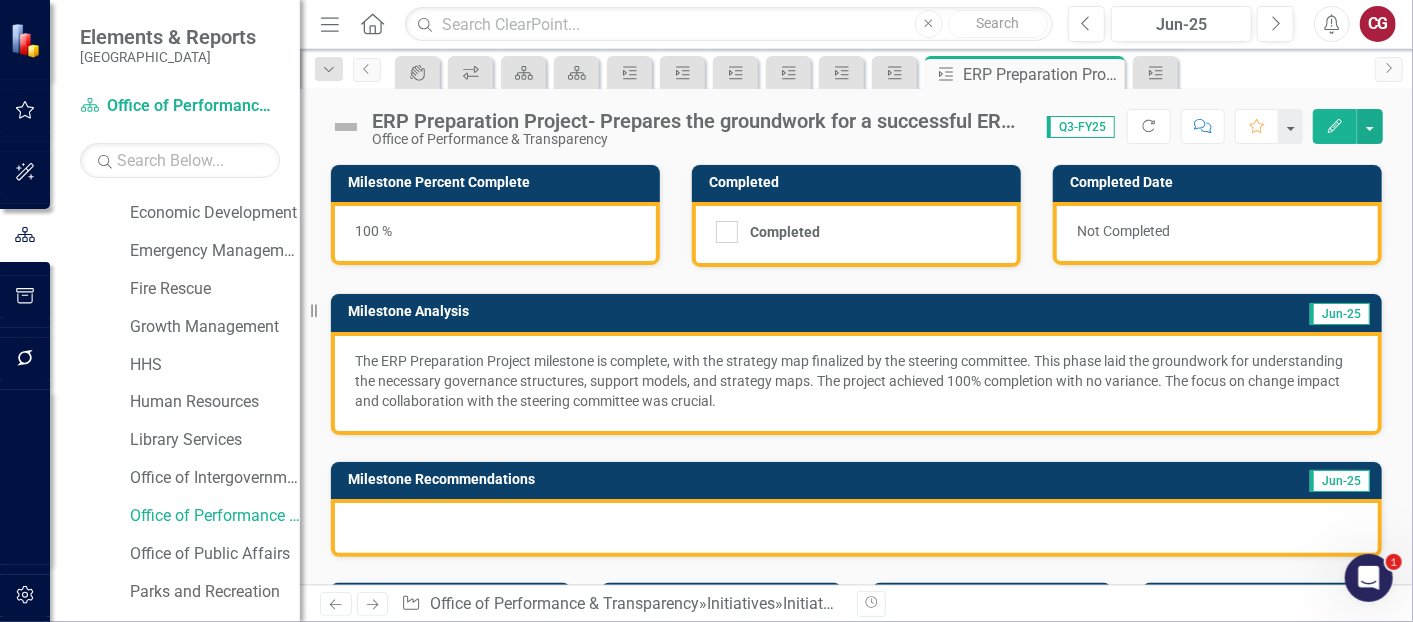 click at bounding box center [856, 528] 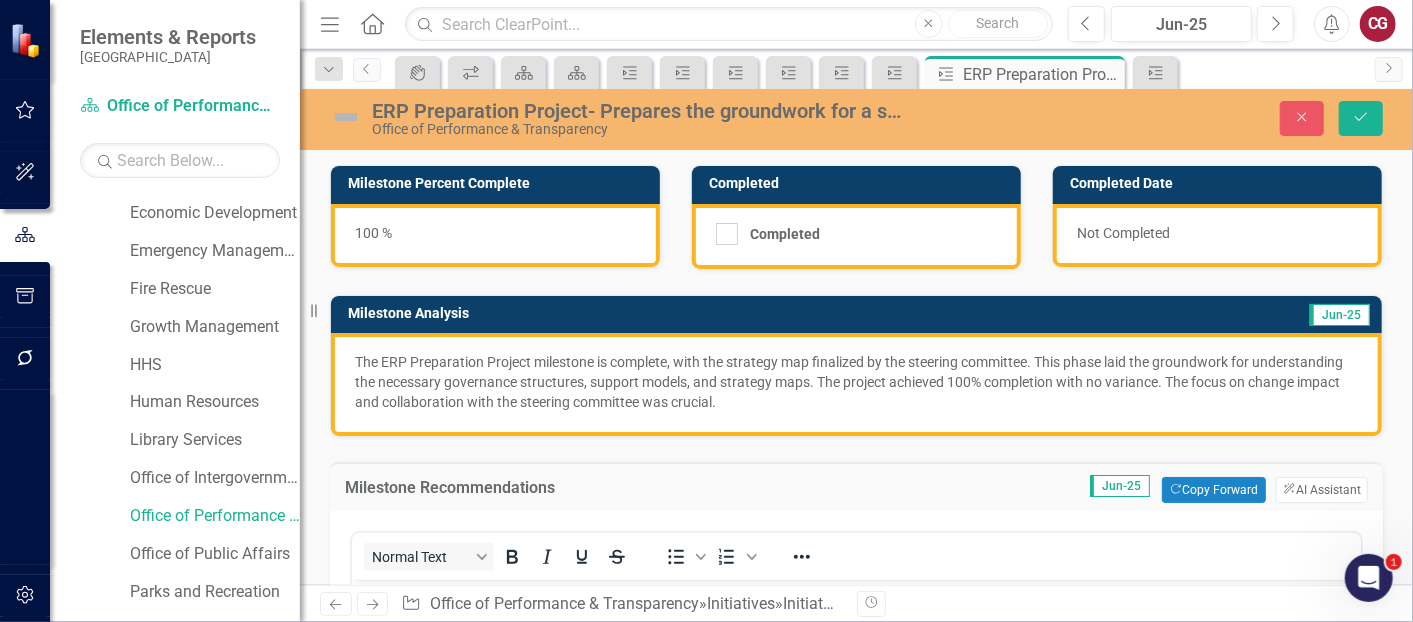 scroll, scrollTop: 0, scrollLeft: 0, axis: both 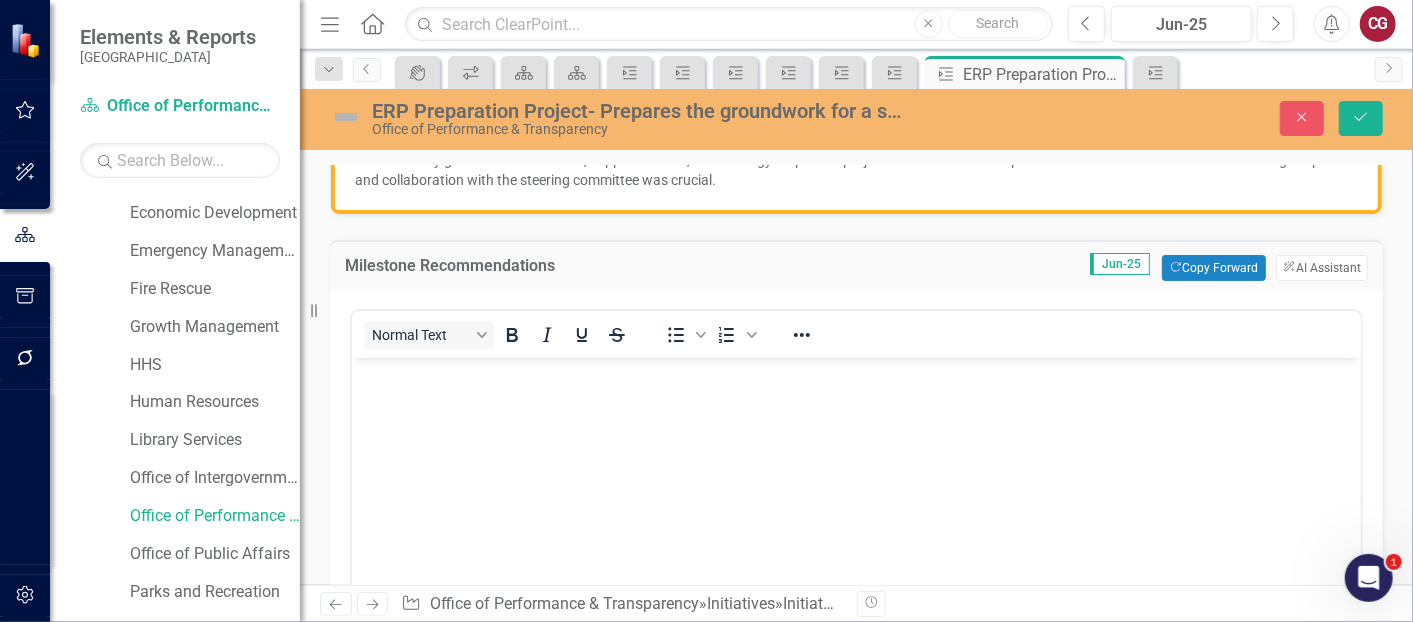 click at bounding box center [855, 508] 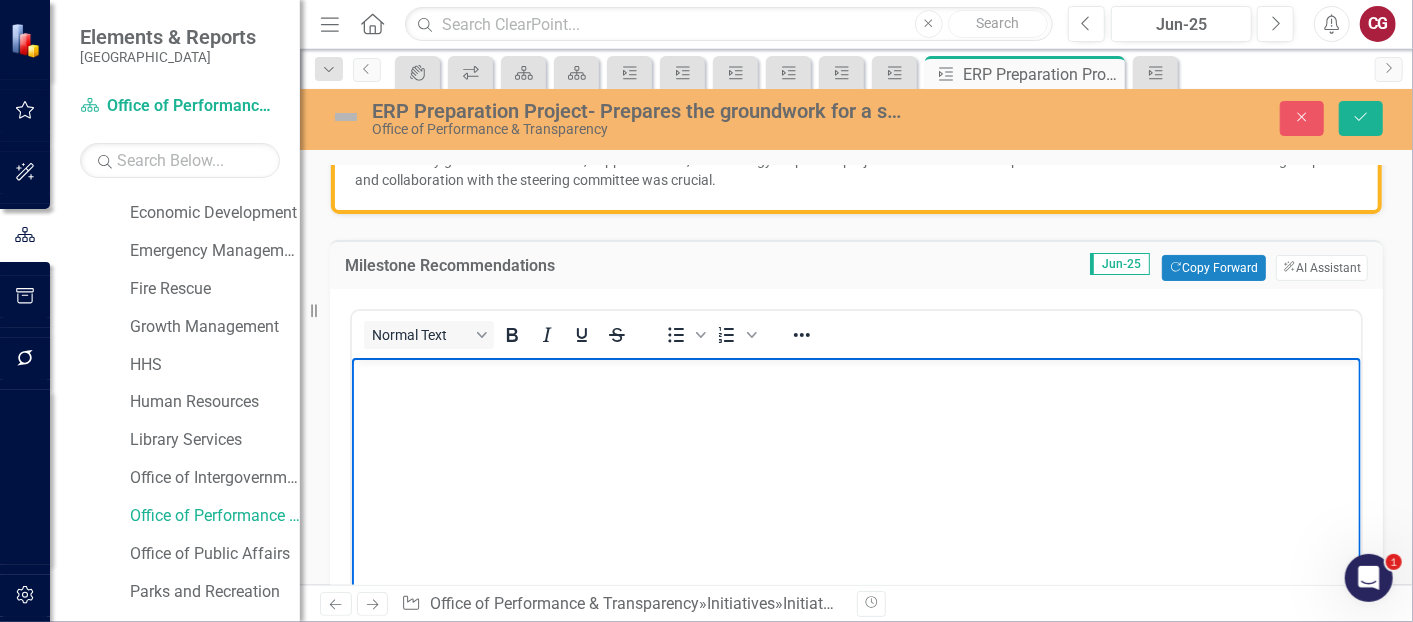 type 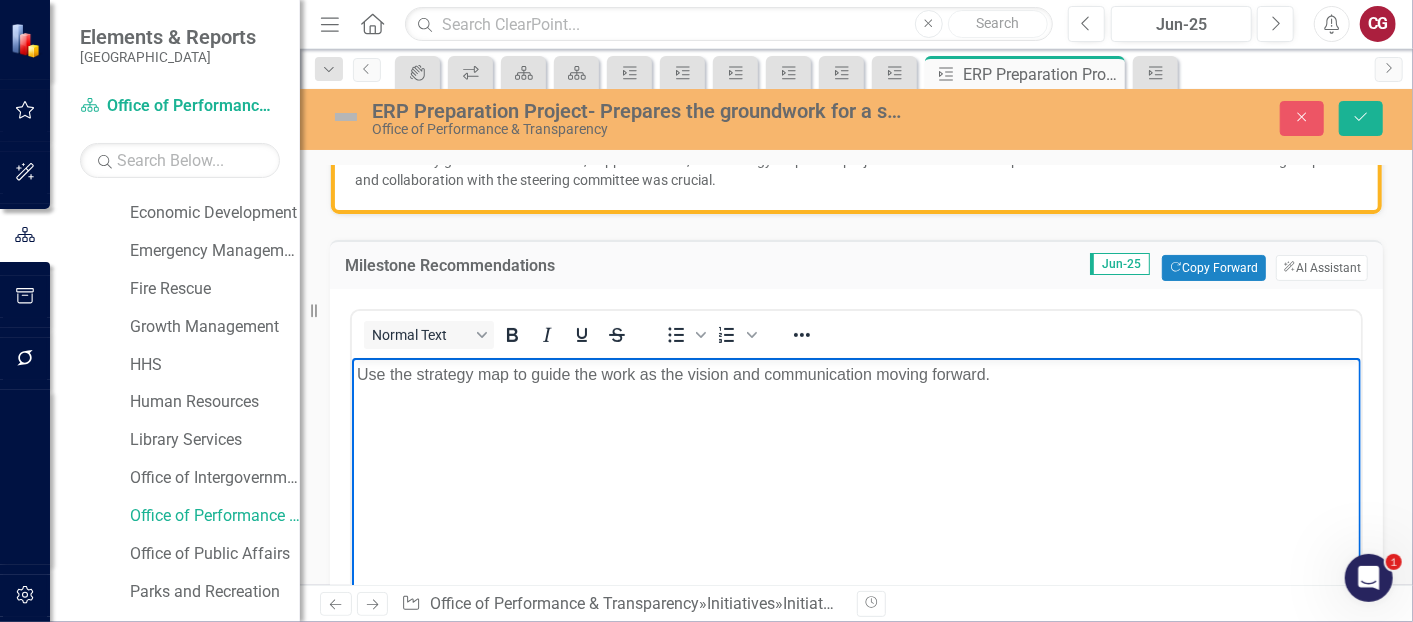 click on "Use the strategy map to guide the work as the vision and communication moving forward." at bounding box center (855, 375) 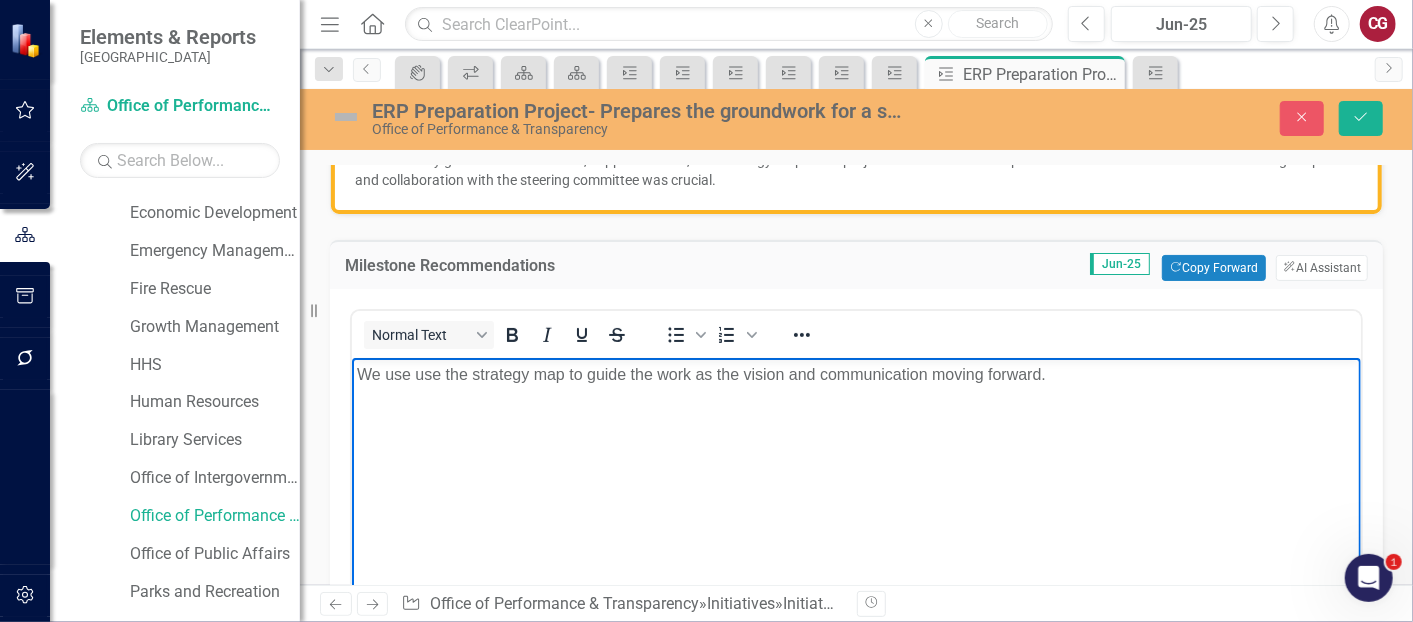 click on "We use use the strategy map to guide the work as the vision and communication moving forward." at bounding box center [855, 375] 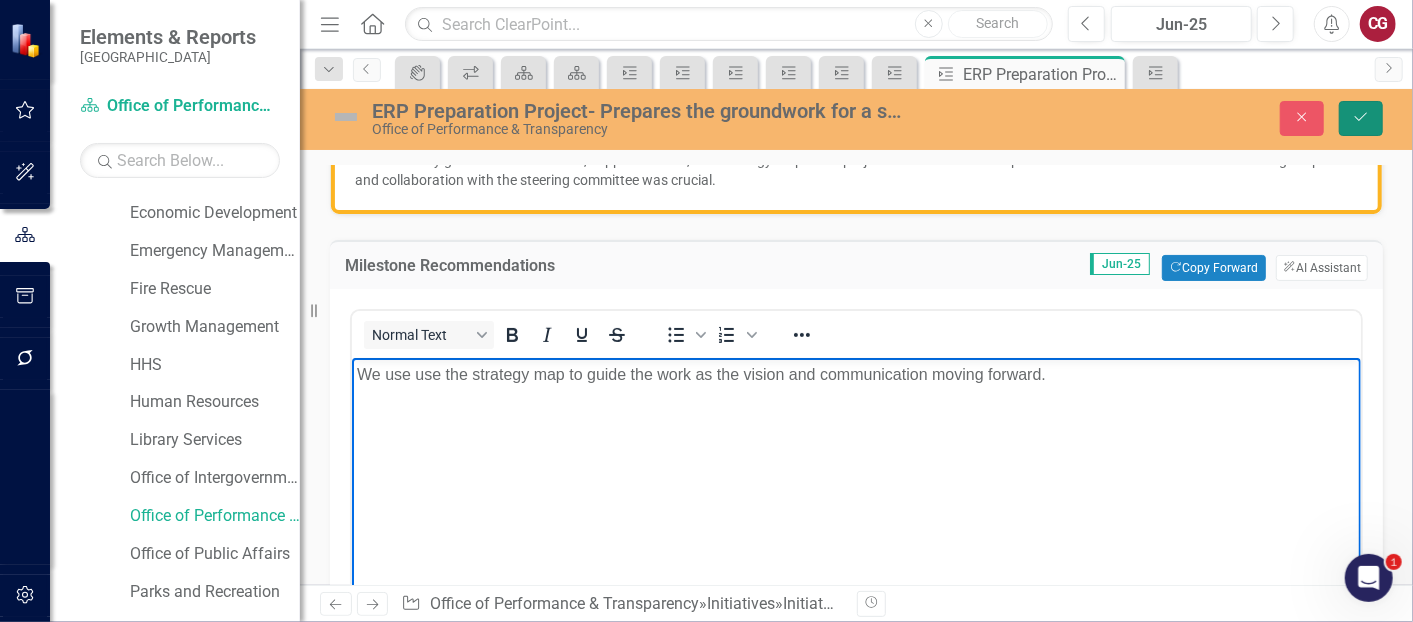 click on "Save" at bounding box center (1361, 118) 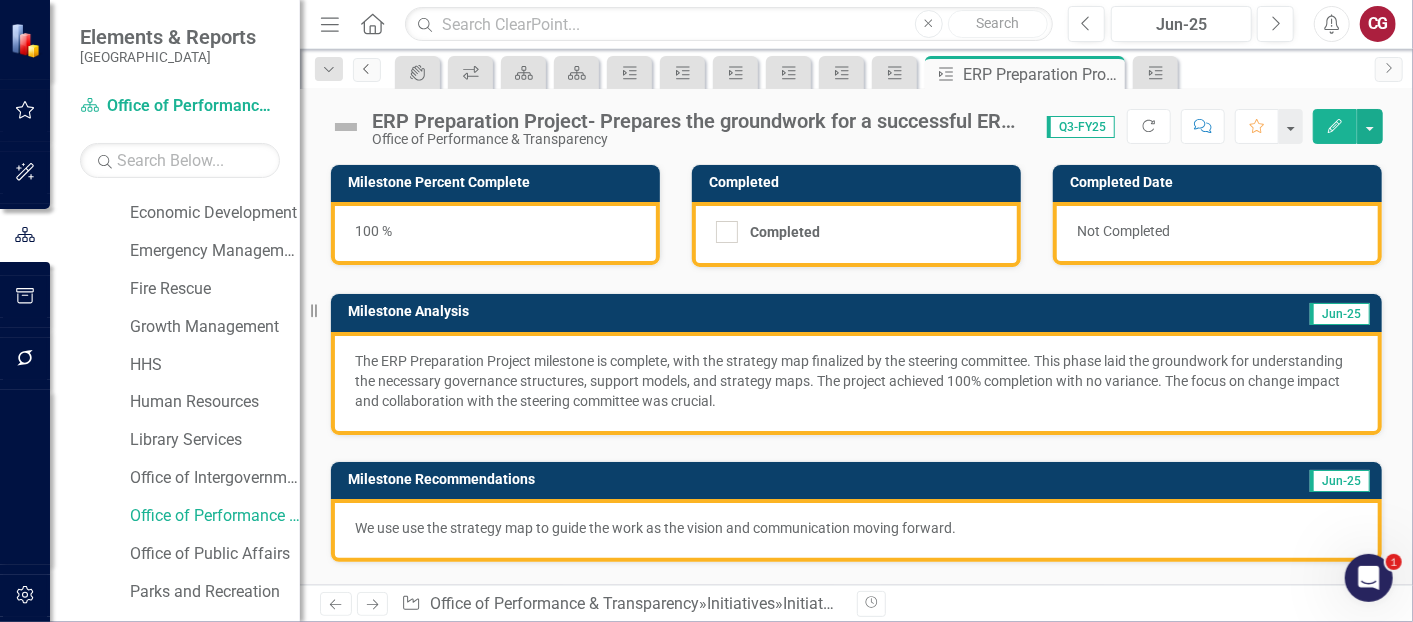 click on "Previous" 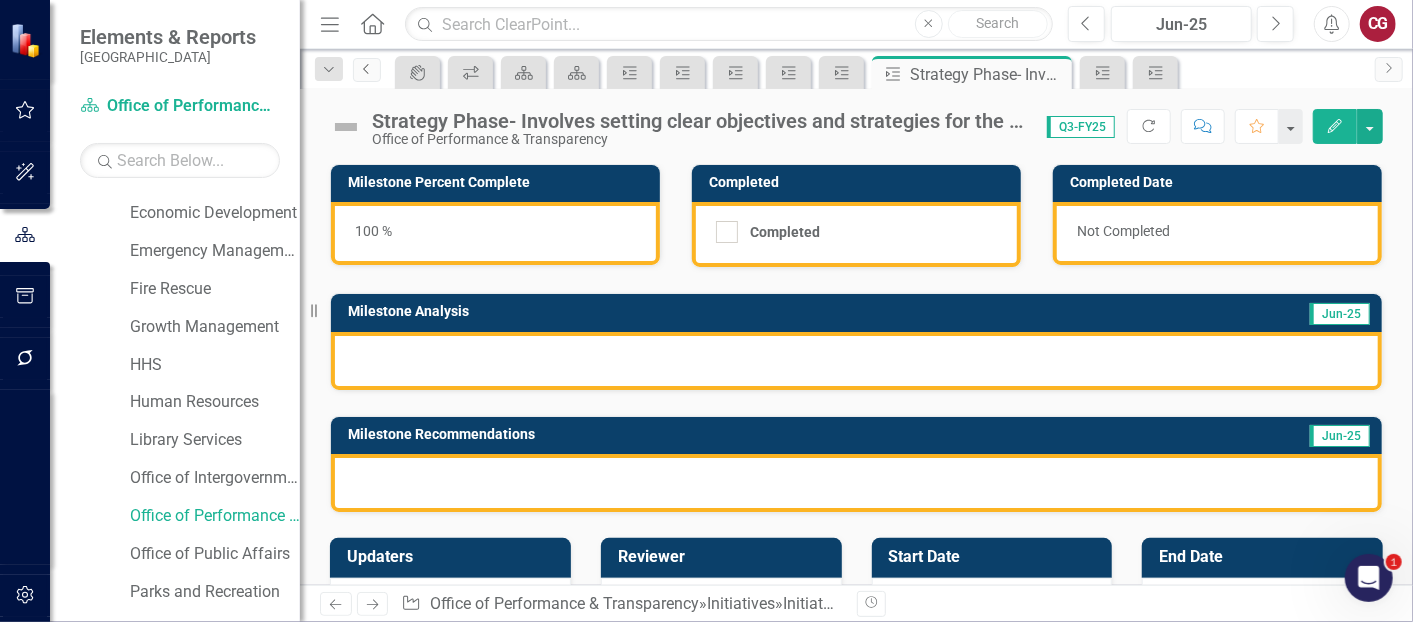 click on "Previous" at bounding box center (367, 70) 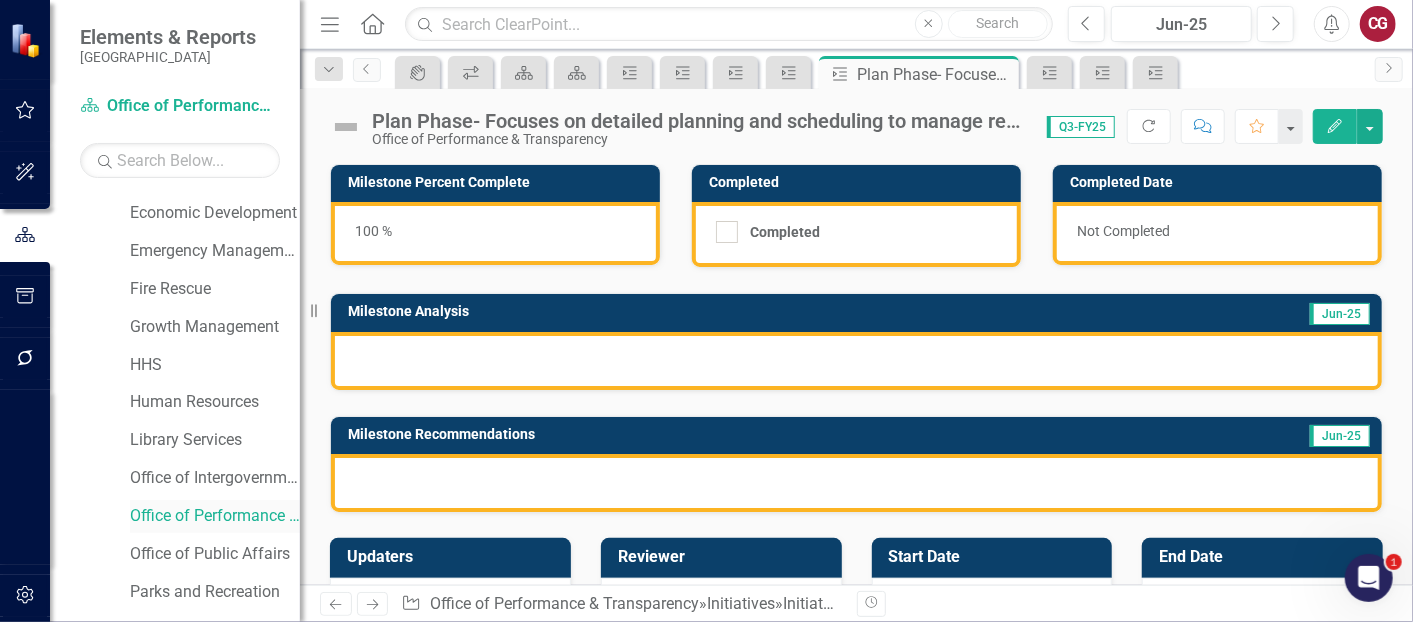 click on "Office of Performance & Transparency" at bounding box center [215, 516] 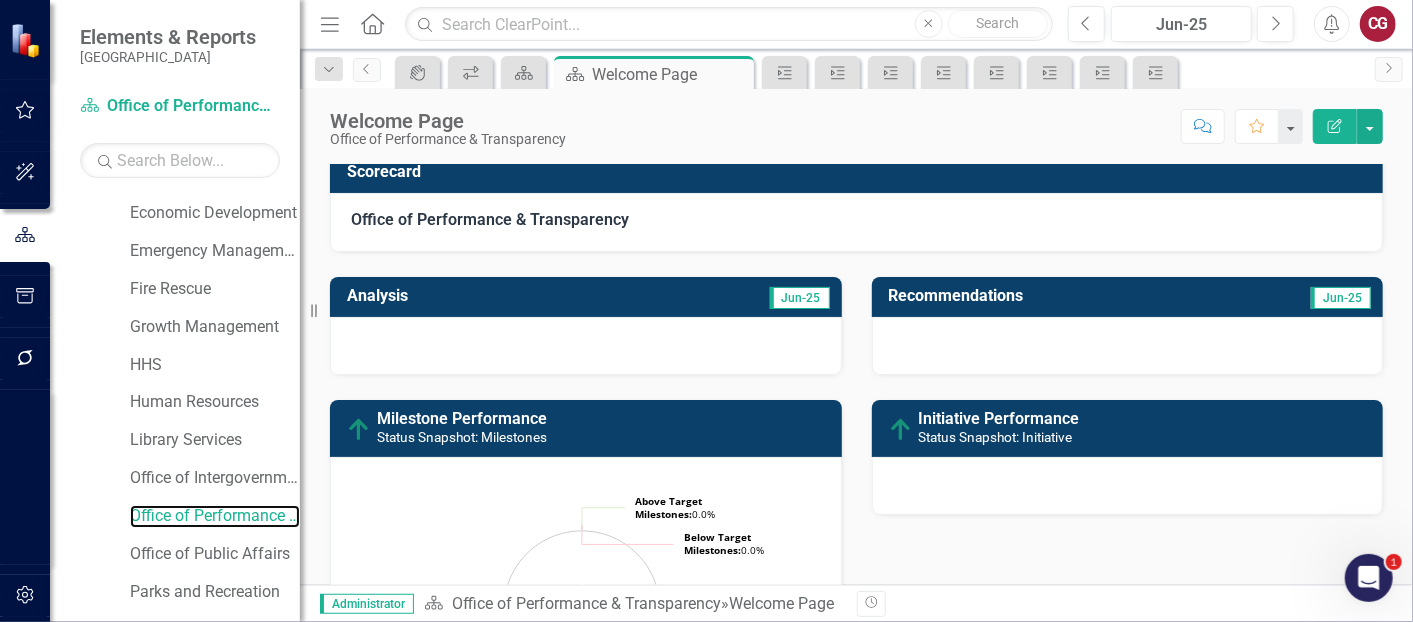 scroll, scrollTop: 666, scrollLeft: 0, axis: vertical 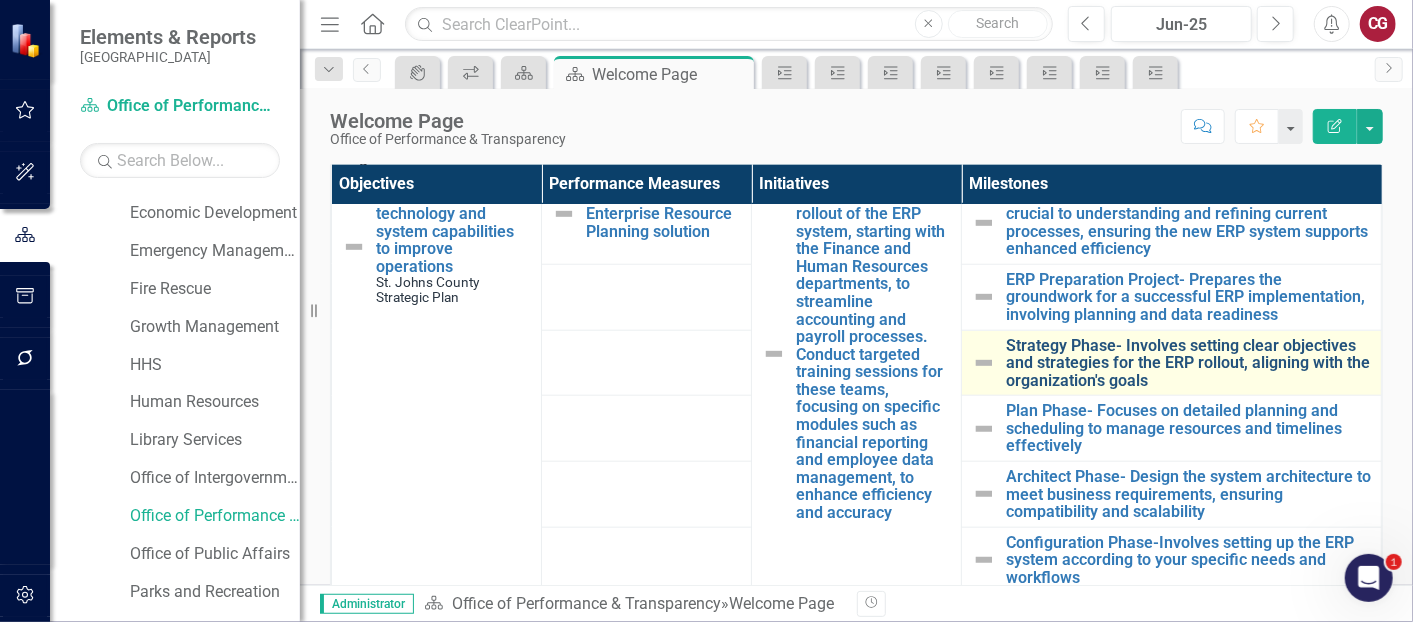 click on "Strategy Phase- Involves setting clear objectives and strategies for the ERP rollout, aligning with the organization's goals" at bounding box center [1188, 363] 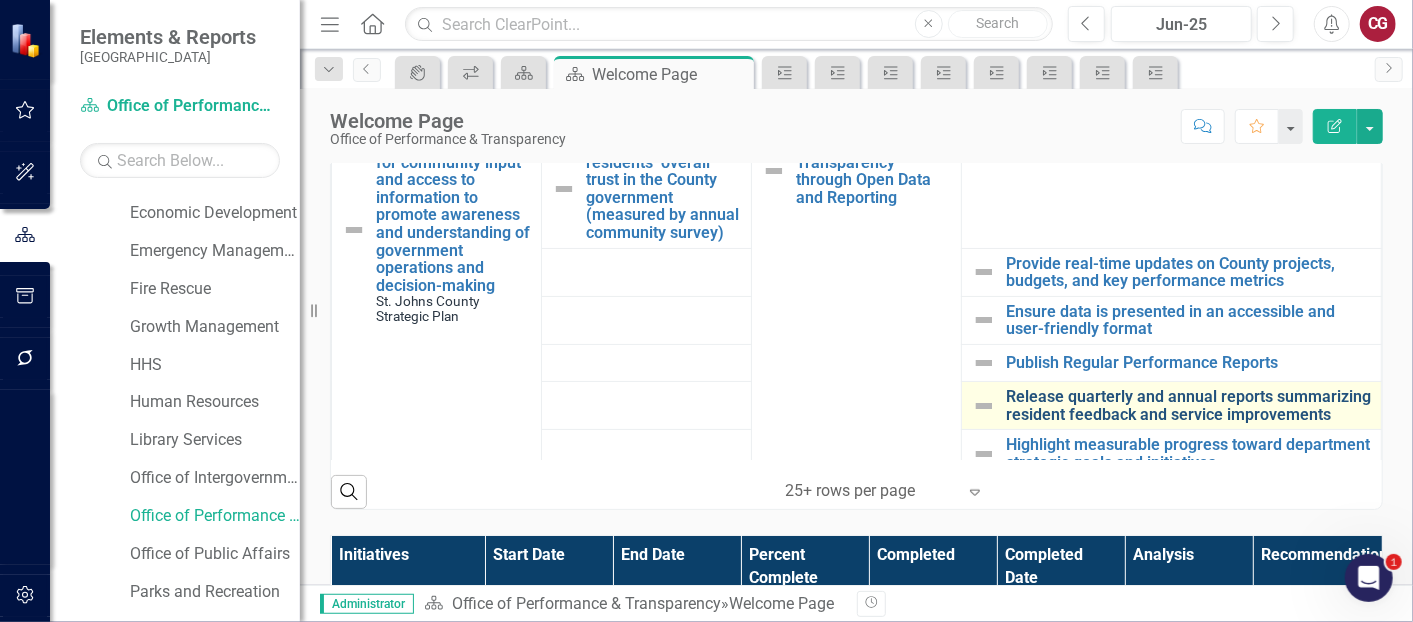 scroll, scrollTop: 888, scrollLeft: 0, axis: vertical 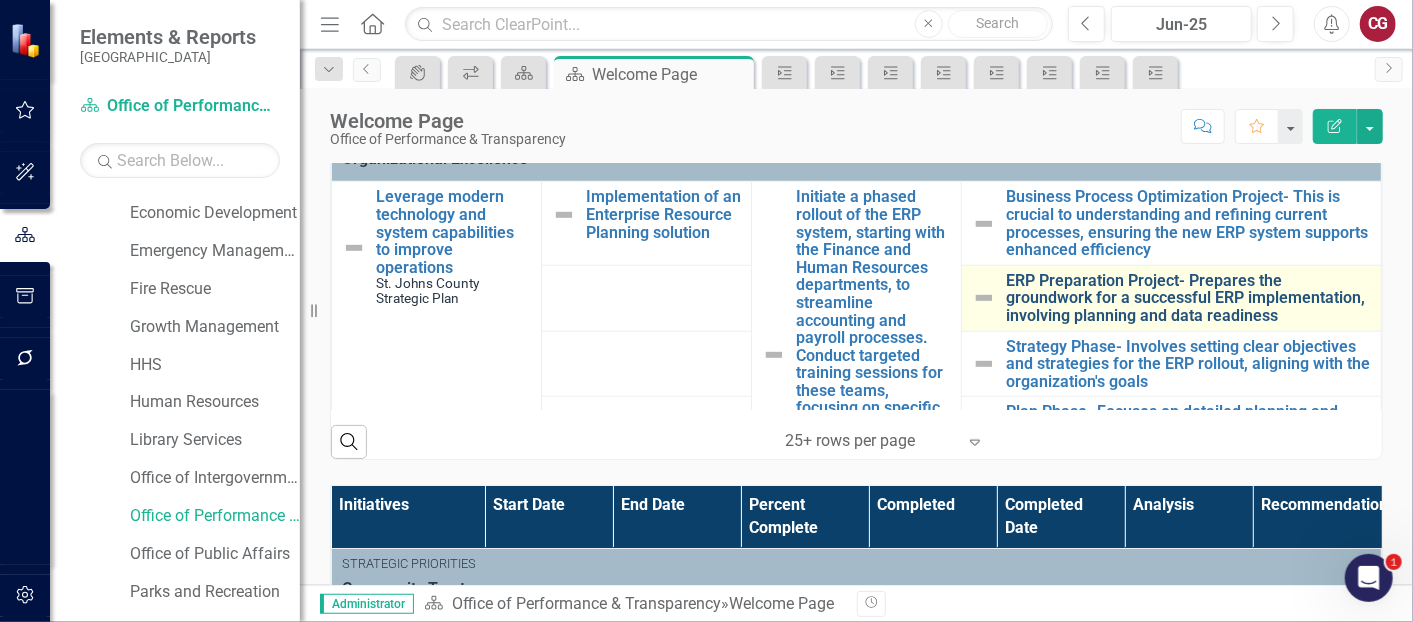 click on "ERP Preparation Project- Prepares the groundwork for a successful ERP implementation, involving planning and data readiness" at bounding box center (1188, 298) 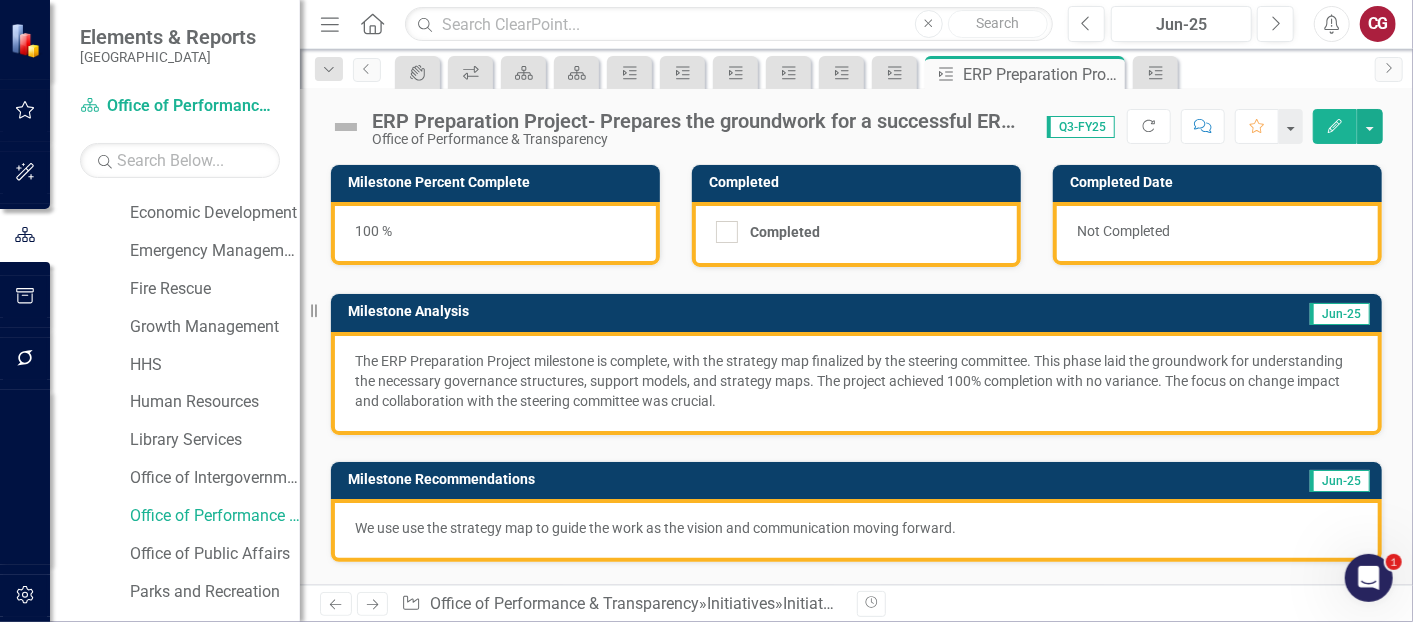 click on "The ERP Preparation Project milestone is complete, with the strategy map finalized by the steering committee. This phase laid the groundwork for understanding the necessary governance structures, support models, and strategy maps. The project achieved 100% completion with no variance. The focus on change impact and collaboration with the steering committee was crucial." at bounding box center [856, 383] 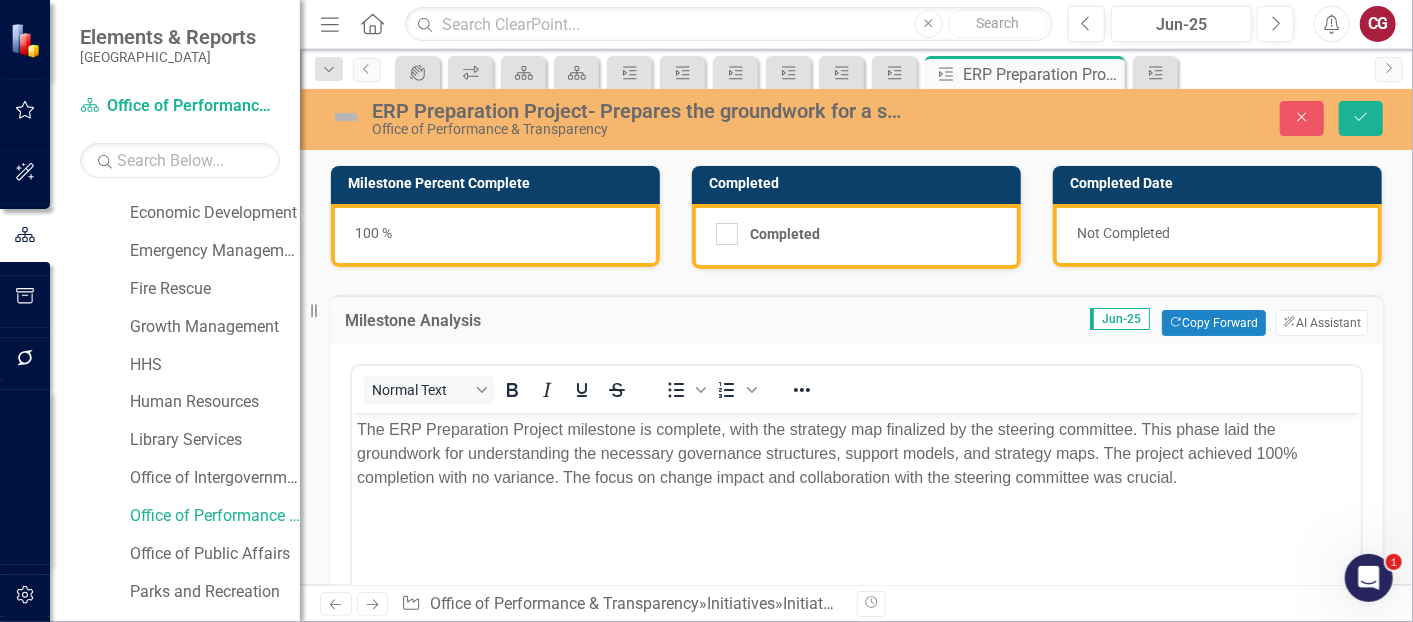 scroll, scrollTop: 0, scrollLeft: 0, axis: both 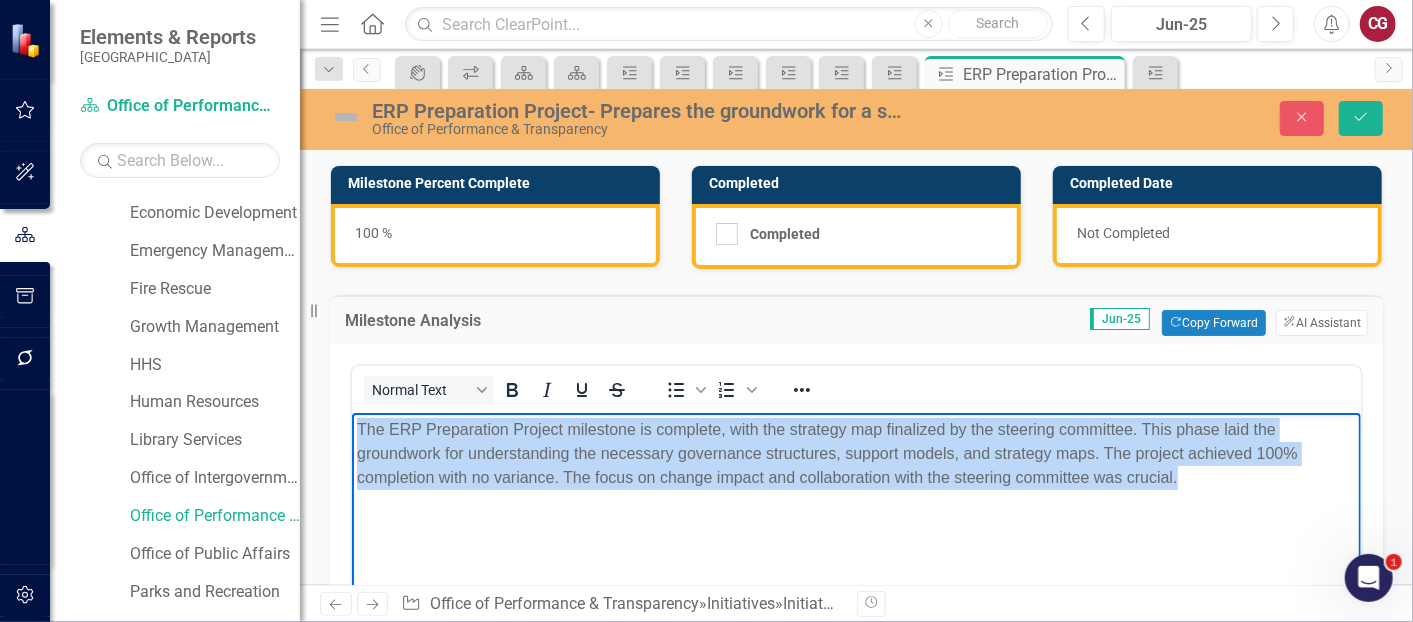 drag, startPoint x: 1222, startPoint y: 488, endPoint x: 304, endPoint y: 411, distance: 921.22363 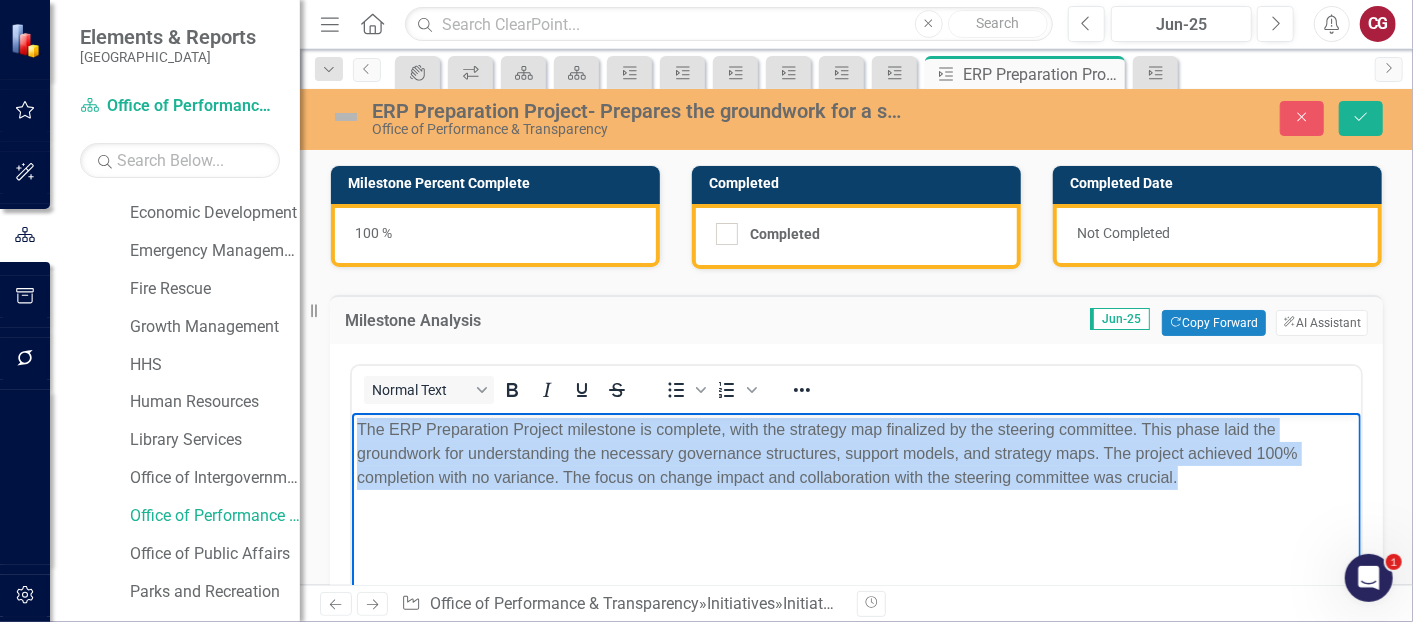click on "The ERP Preparation Project milestone is complete, with the strategy map finalized by the steering committee. This phase laid the groundwork for understanding the necessary governance structures, support models, and strategy maps. The project achieved 100% completion with no variance. The focus on change impact and collaboration with the steering committee was crucial." at bounding box center (855, 562) 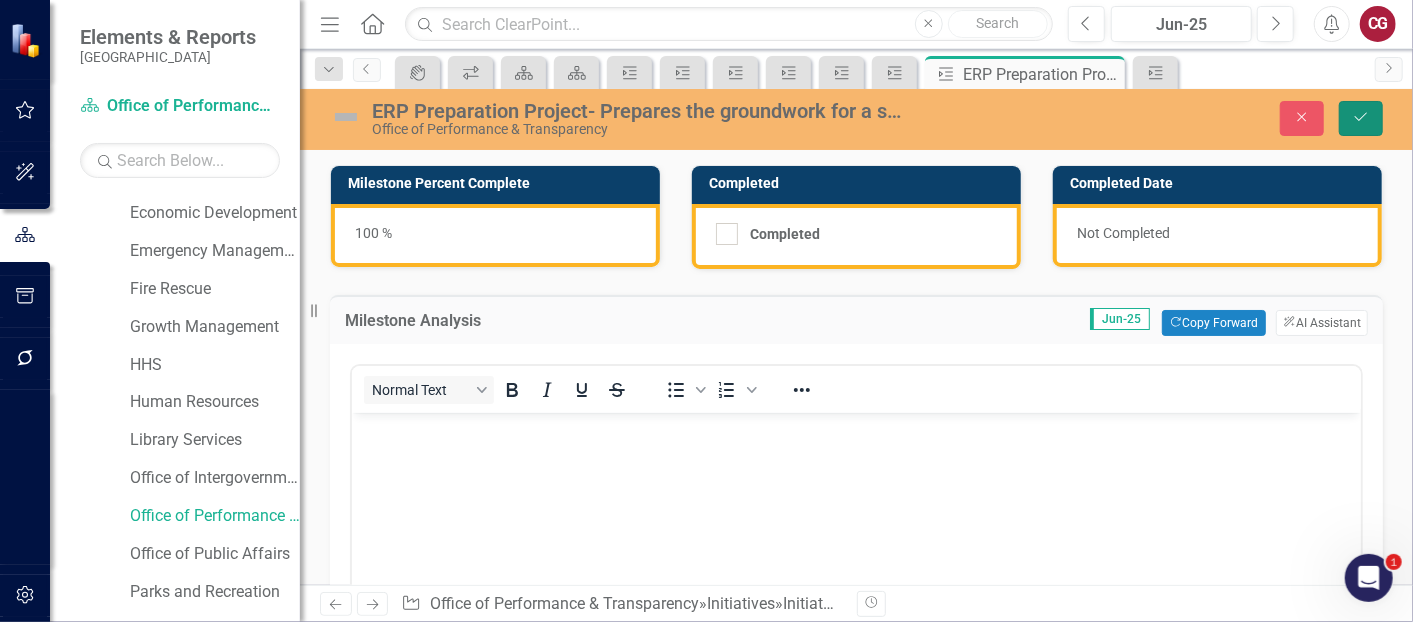 click on "Save" 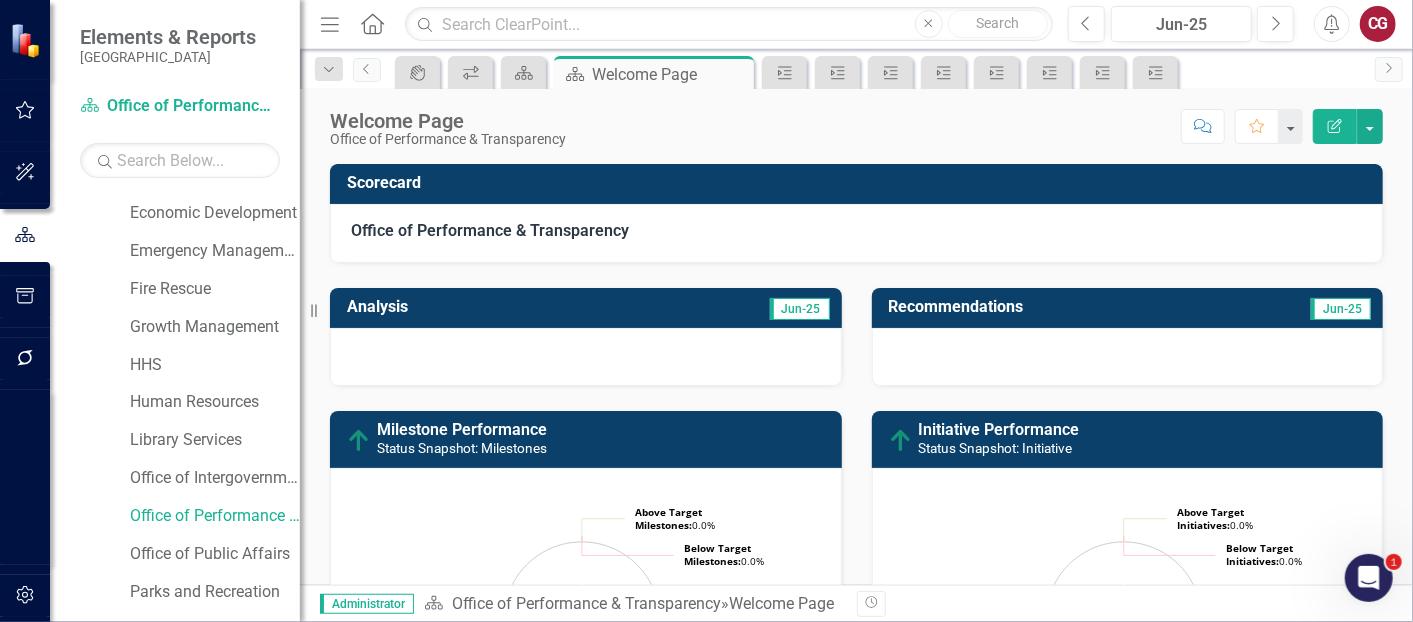 scroll, scrollTop: 222, scrollLeft: 0, axis: vertical 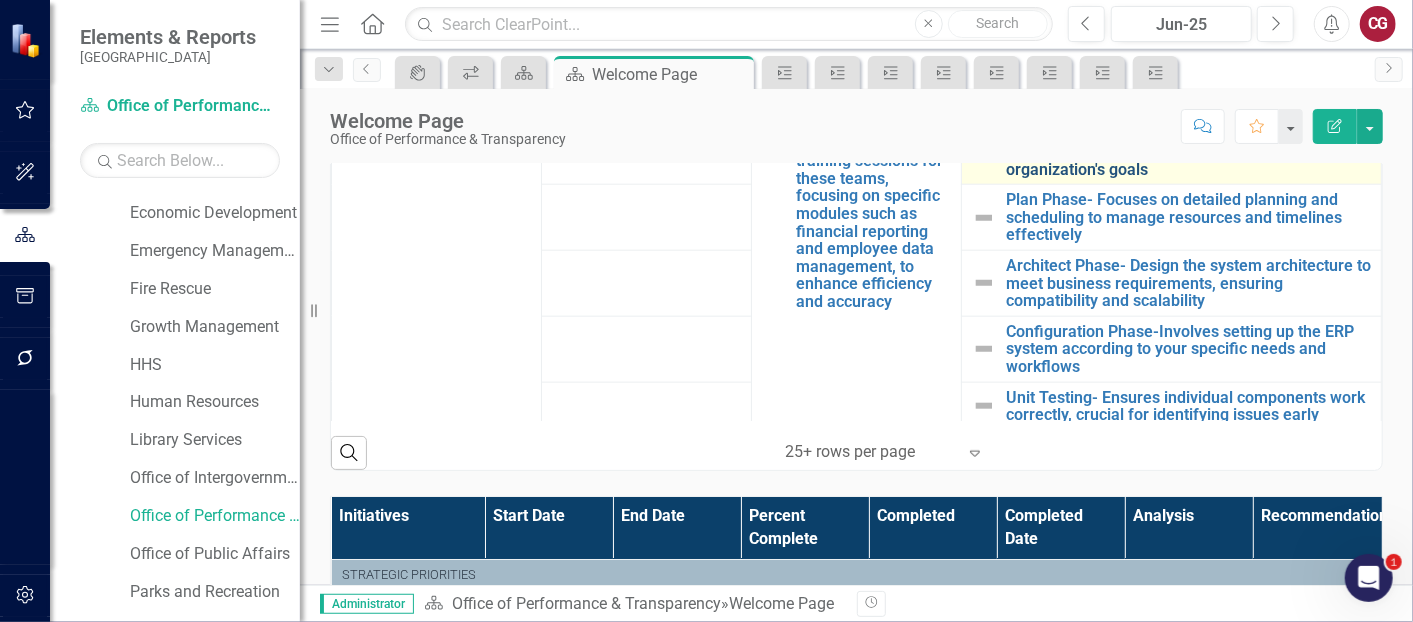 click on "Strategy Phase- Involves setting clear objectives and strategies for the ERP rollout, aligning with the organization's goals" at bounding box center (1188, 152) 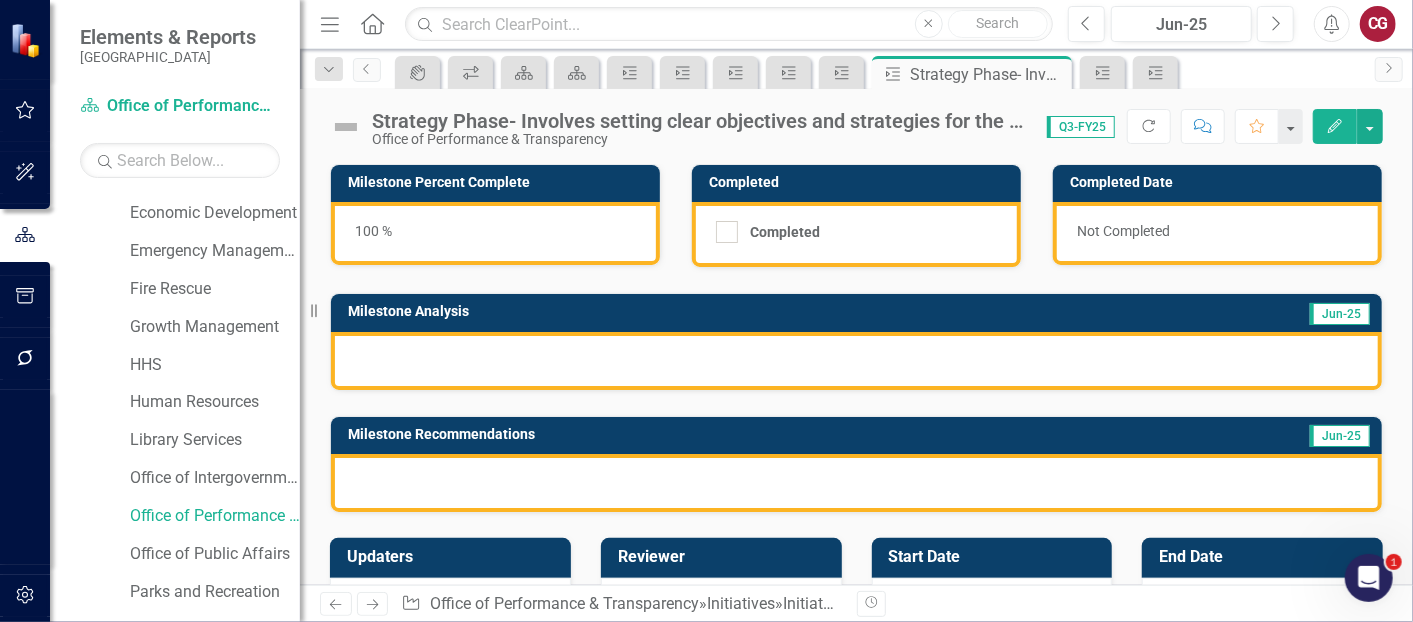 click at bounding box center [856, 361] 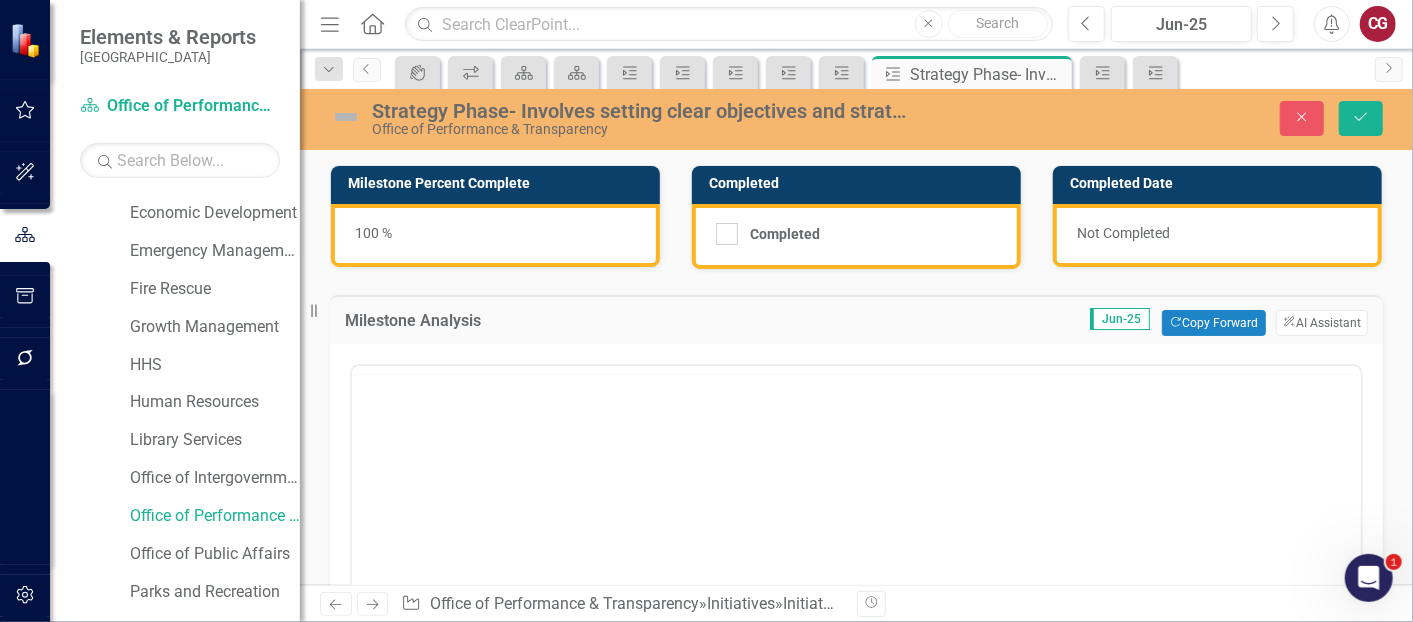 scroll, scrollTop: 0, scrollLeft: 0, axis: both 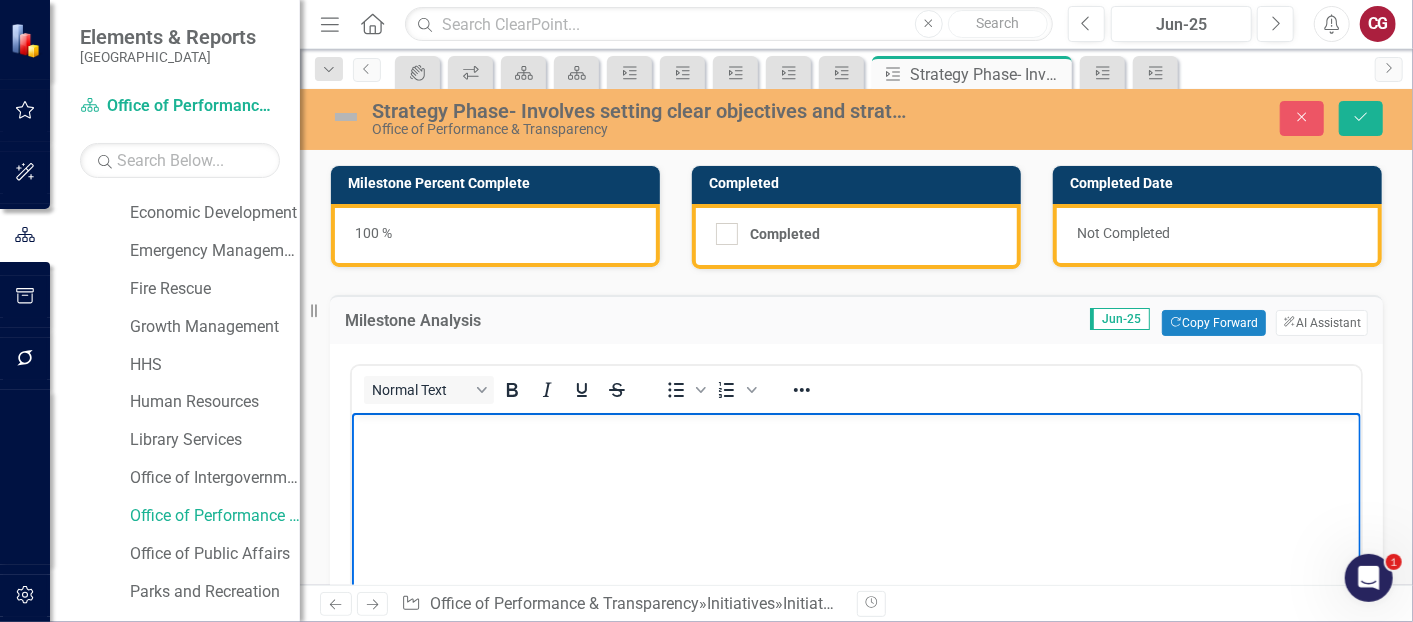 click at bounding box center (855, 562) 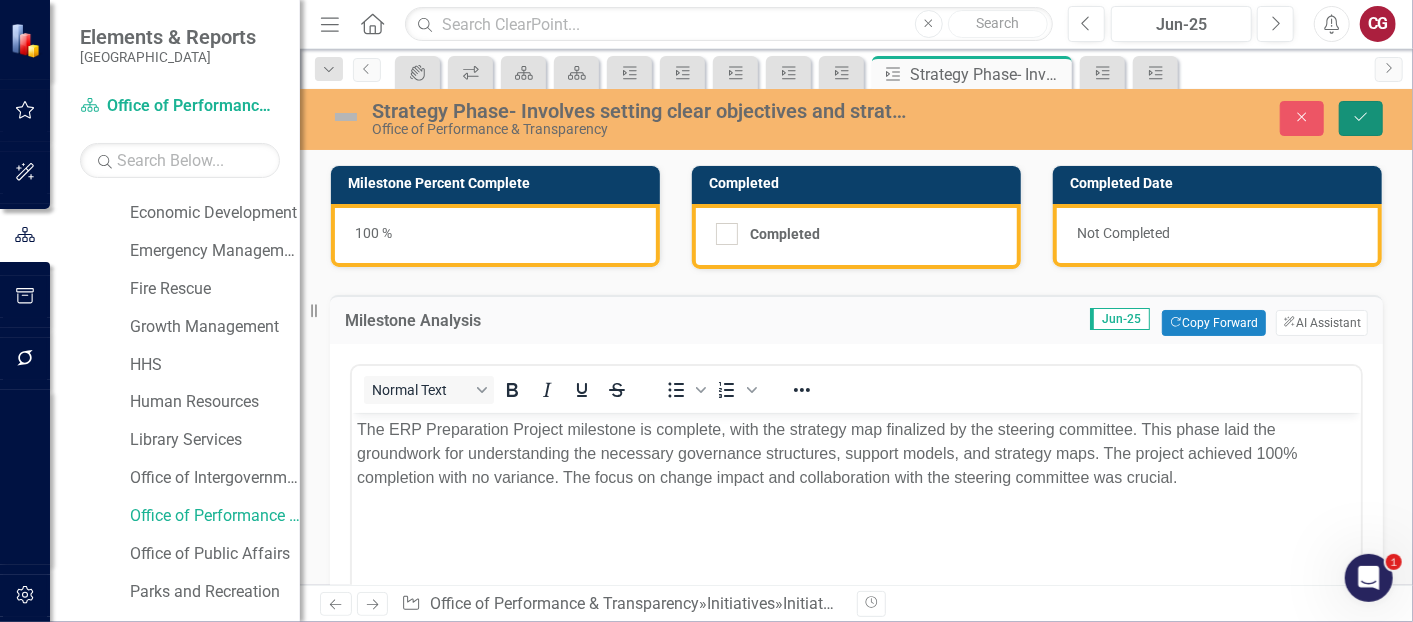 click on "Save" at bounding box center [1361, 118] 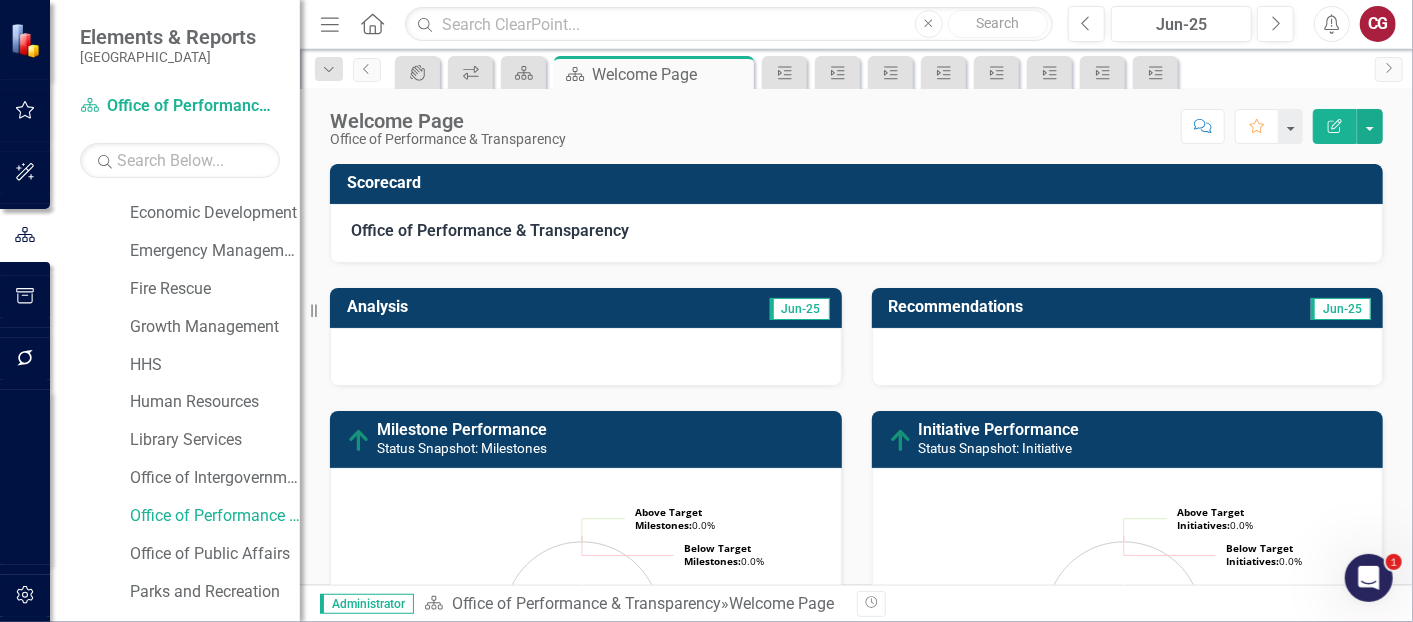 scroll, scrollTop: 333, scrollLeft: 0, axis: vertical 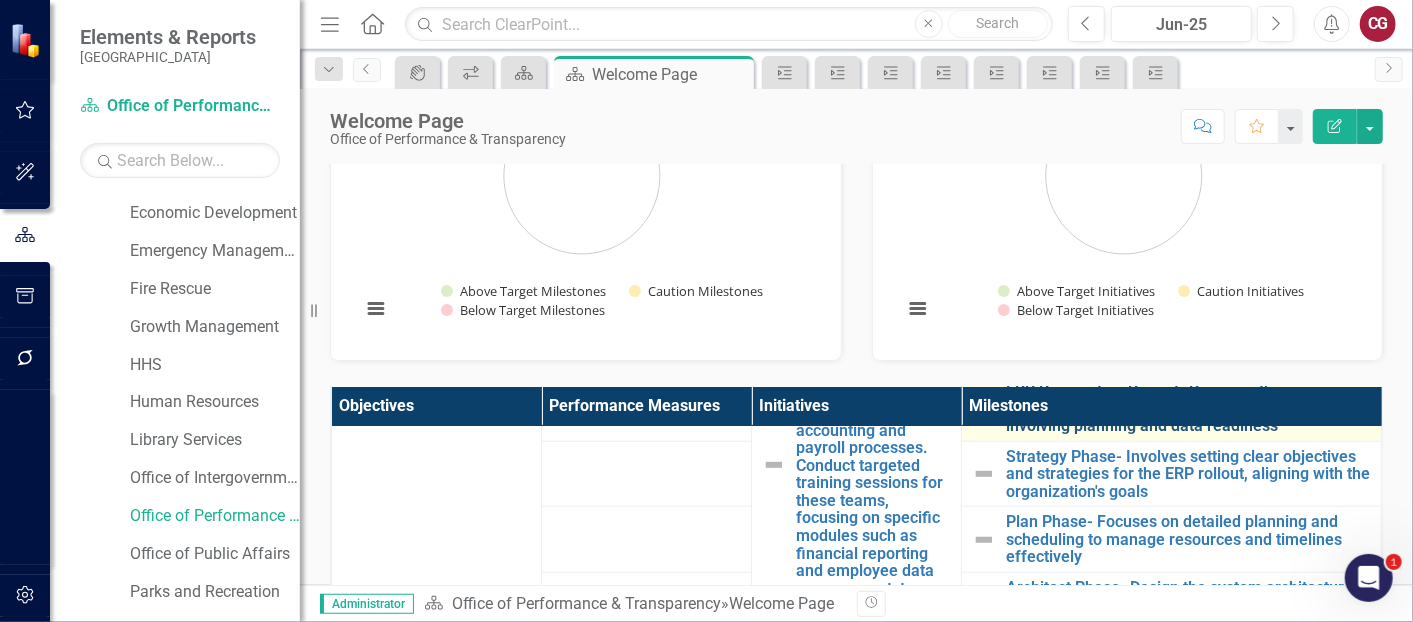 click on "ERP Preparation Project- Prepares the groundwork for a successful ERP implementation, involving planning and data readiness" at bounding box center (1188, 408) 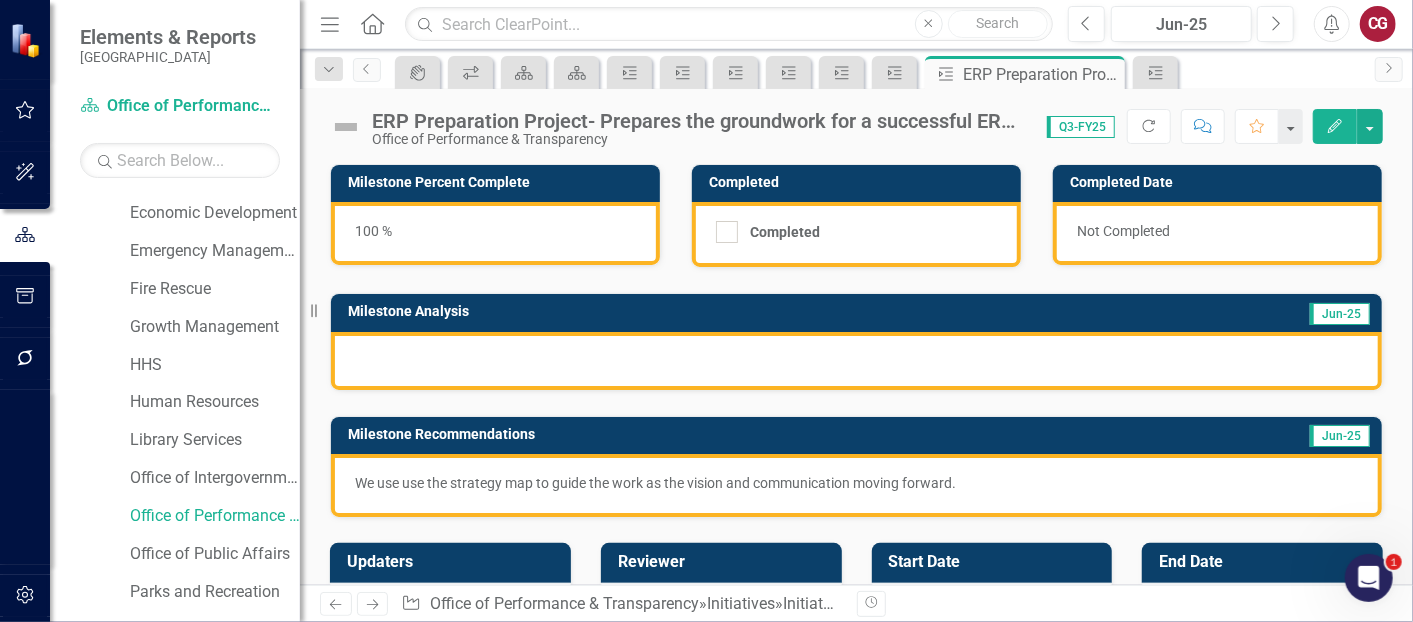 scroll, scrollTop: 111, scrollLeft: 0, axis: vertical 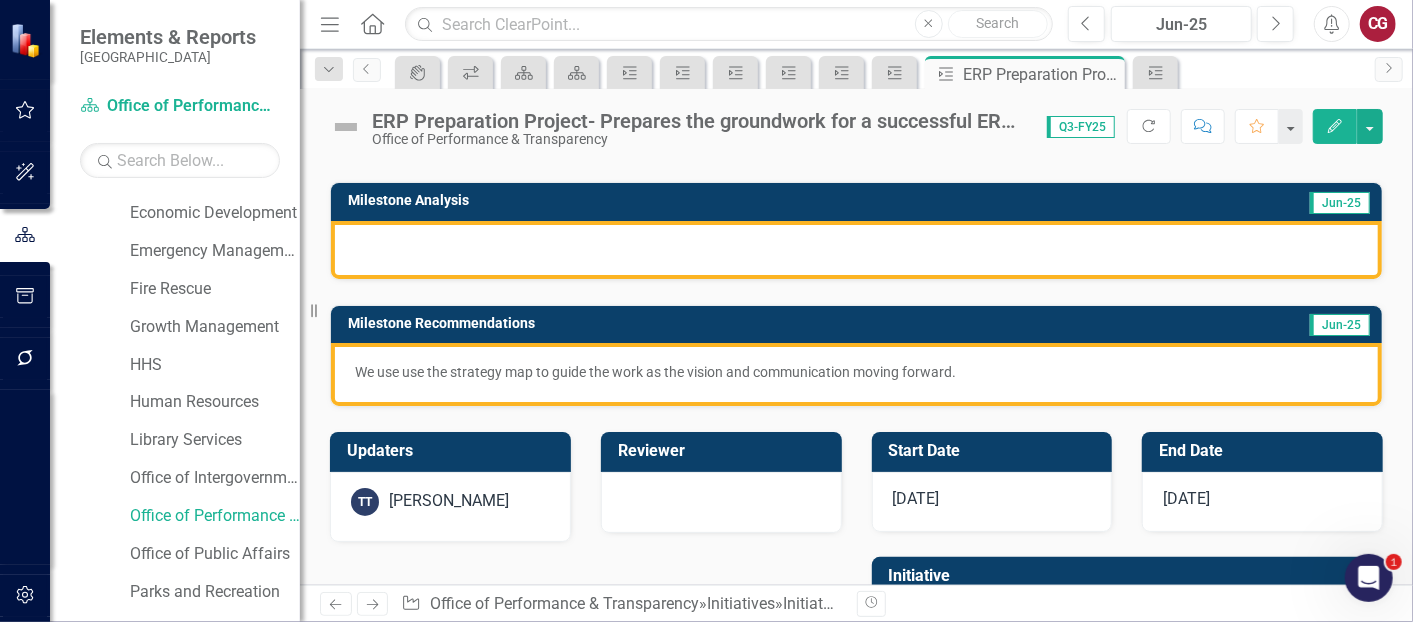 click on "We use use the strategy map to guide the work as the vision and communication moving forward." at bounding box center (856, 374) 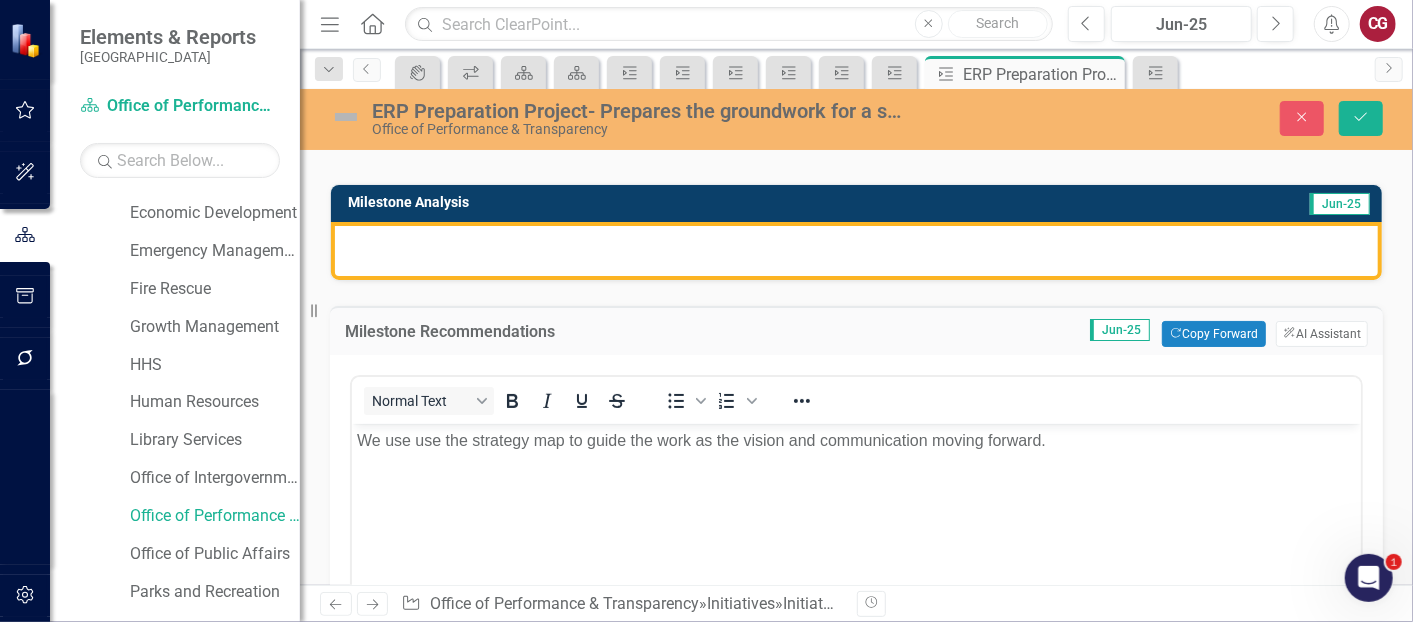 scroll, scrollTop: 0, scrollLeft: 0, axis: both 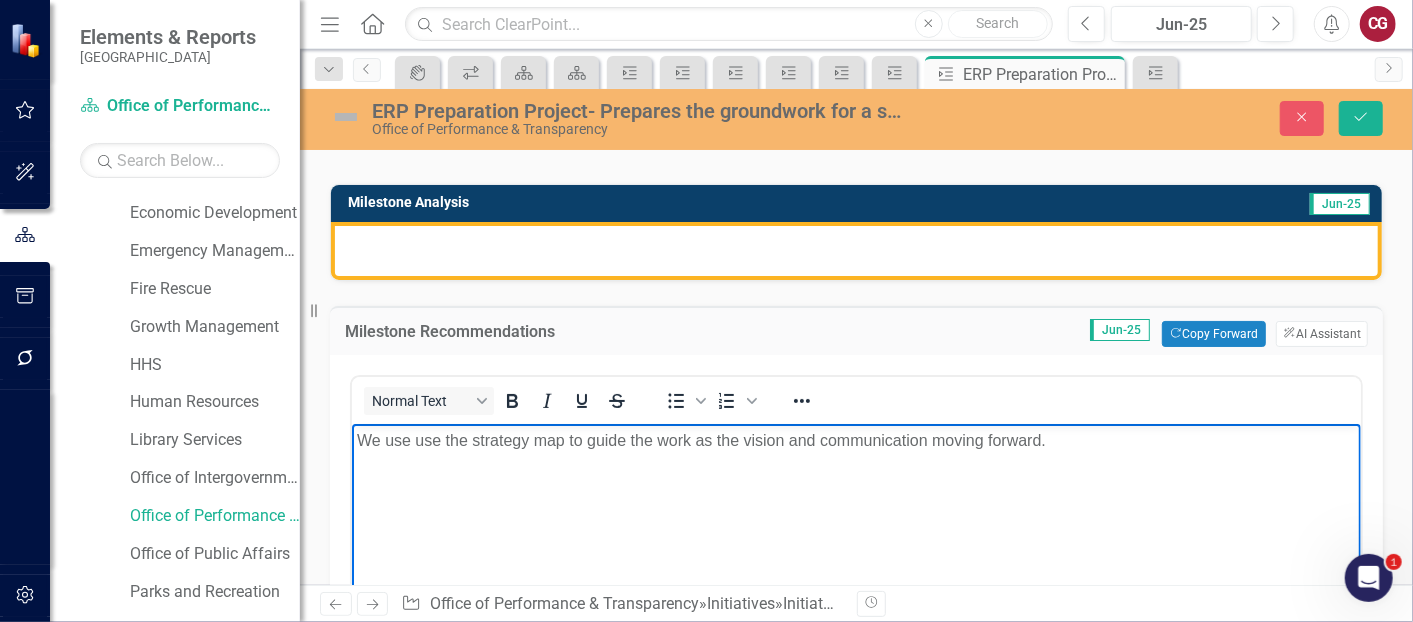 drag, startPoint x: 1069, startPoint y: 456, endPoint x: 601, endPoint y: 836, distance: 602.84656 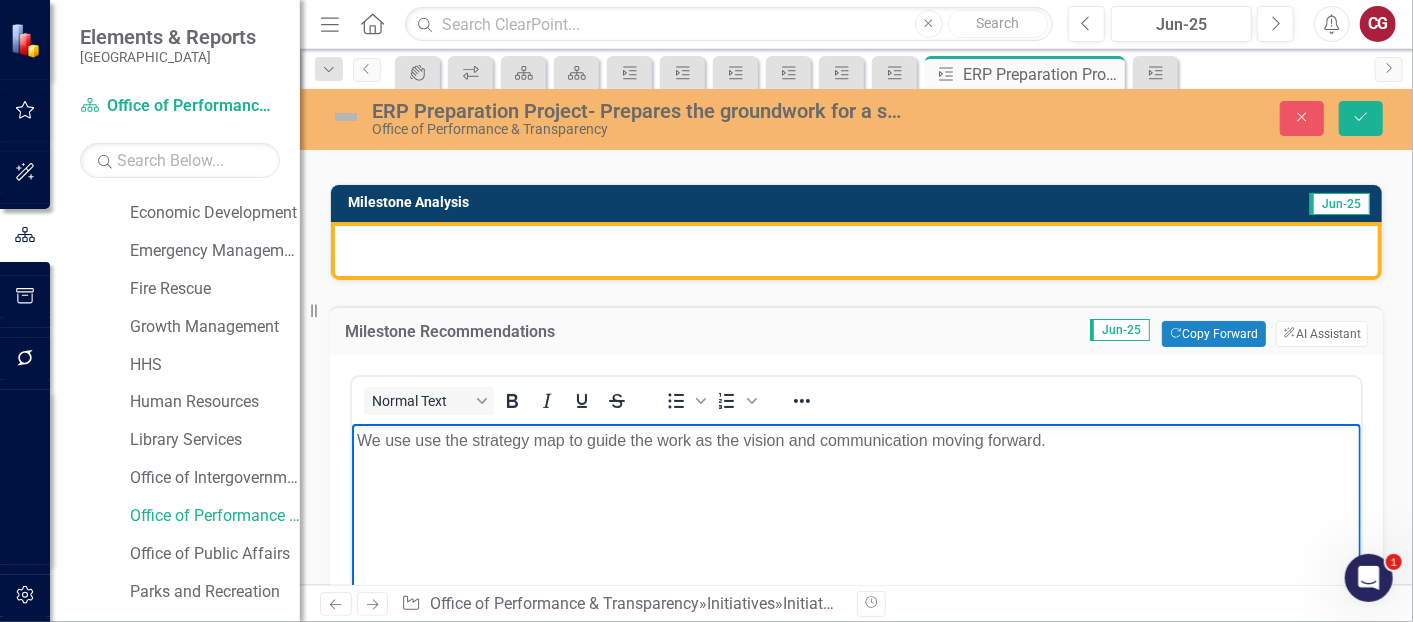 click on "We use use the strategy map to guide the work as the vision and communication moving forward." at bounding box center (855, 574) 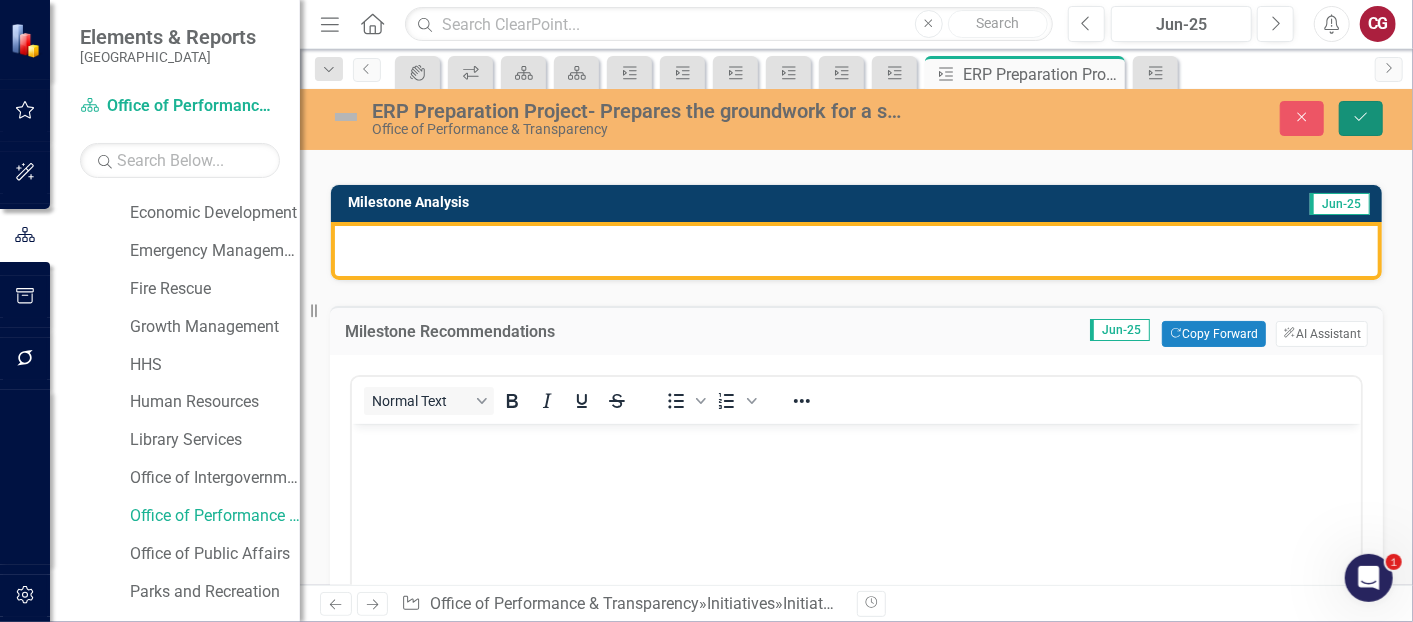 click on "Save" at bounding box center (1361, 118) 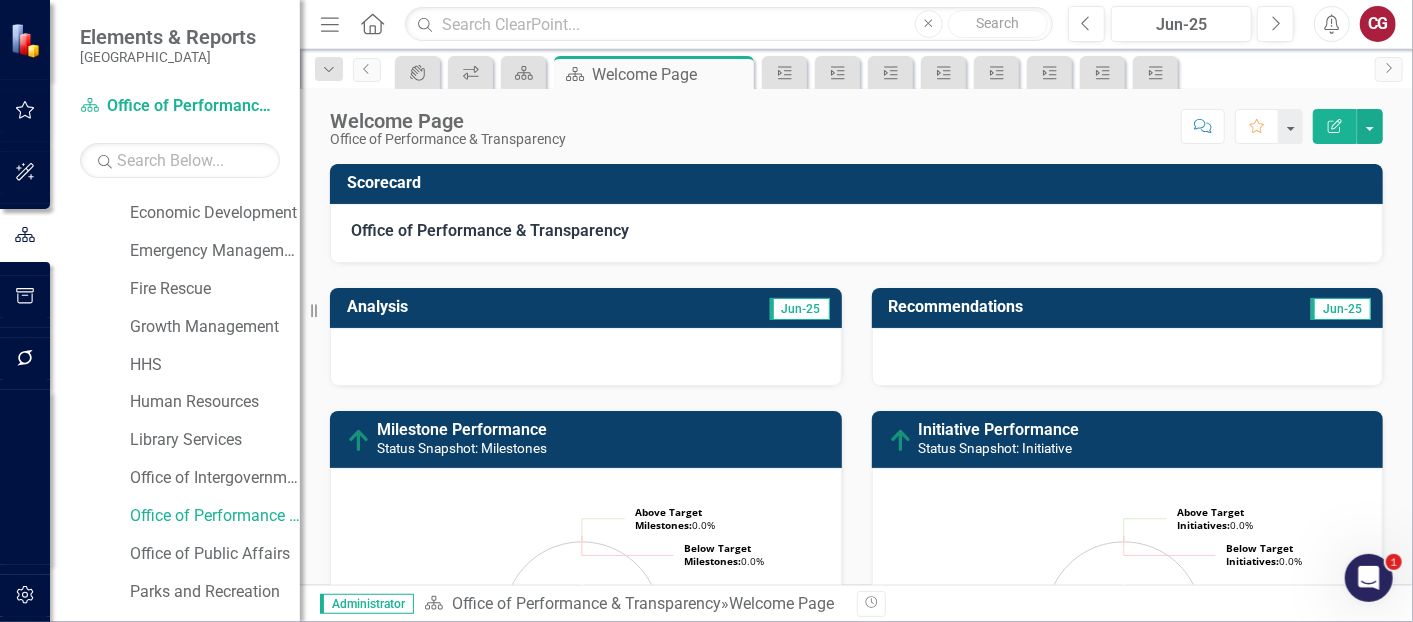 scroll, scrollTop: 222, scrollLeft: 0, axis: vertical 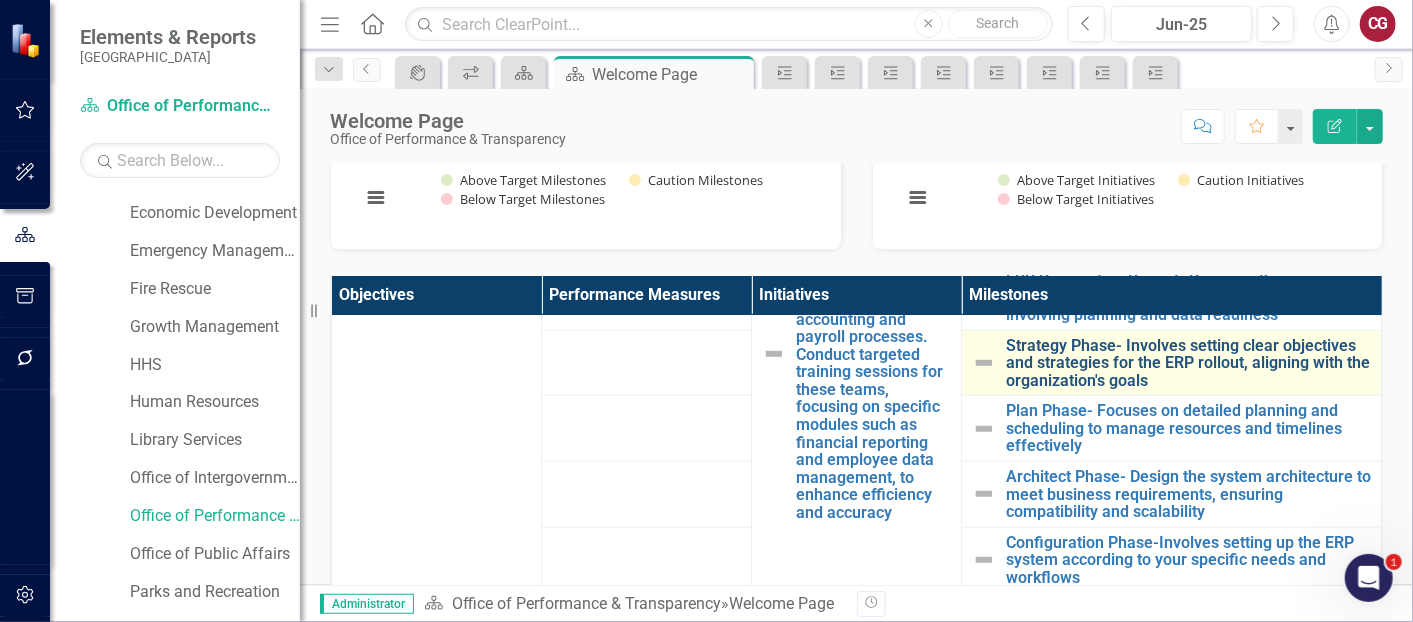 click on "Strategy Phase- Involves setting clear objectives and strategies for the ERP rollout, aligning with the organization's goals" at bounding box center (1188, 363) 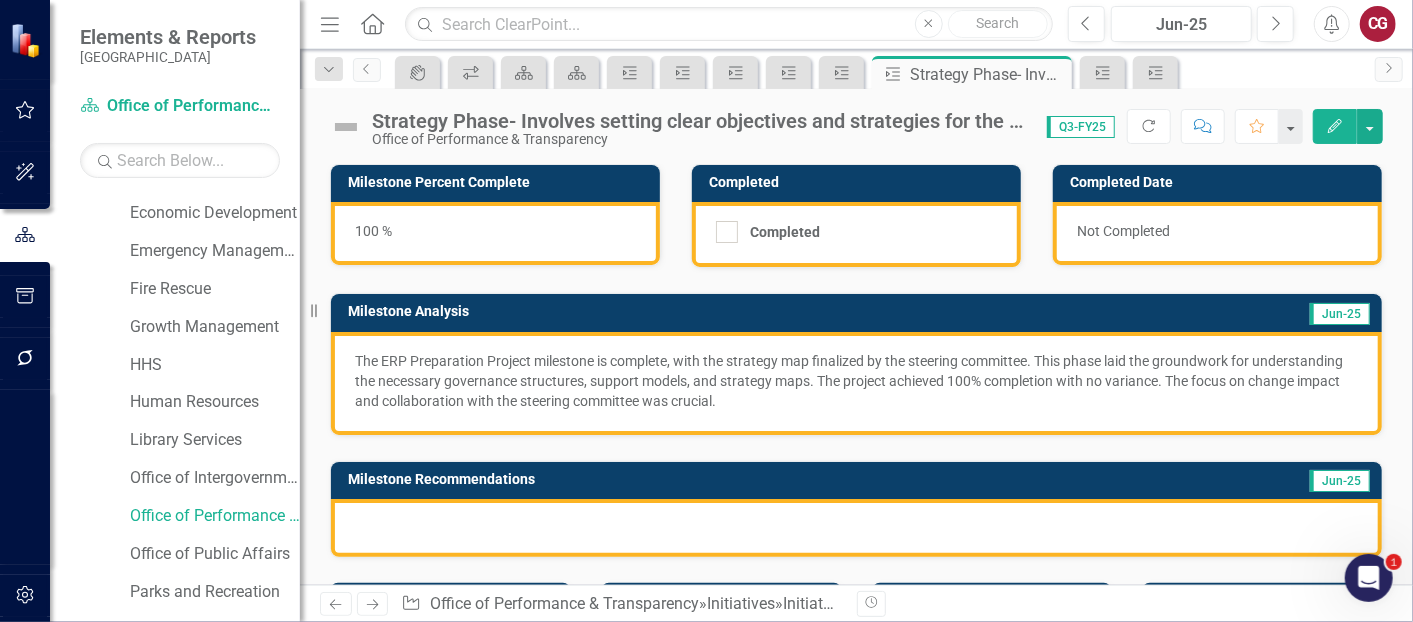 click at bounding box center [856, 528] 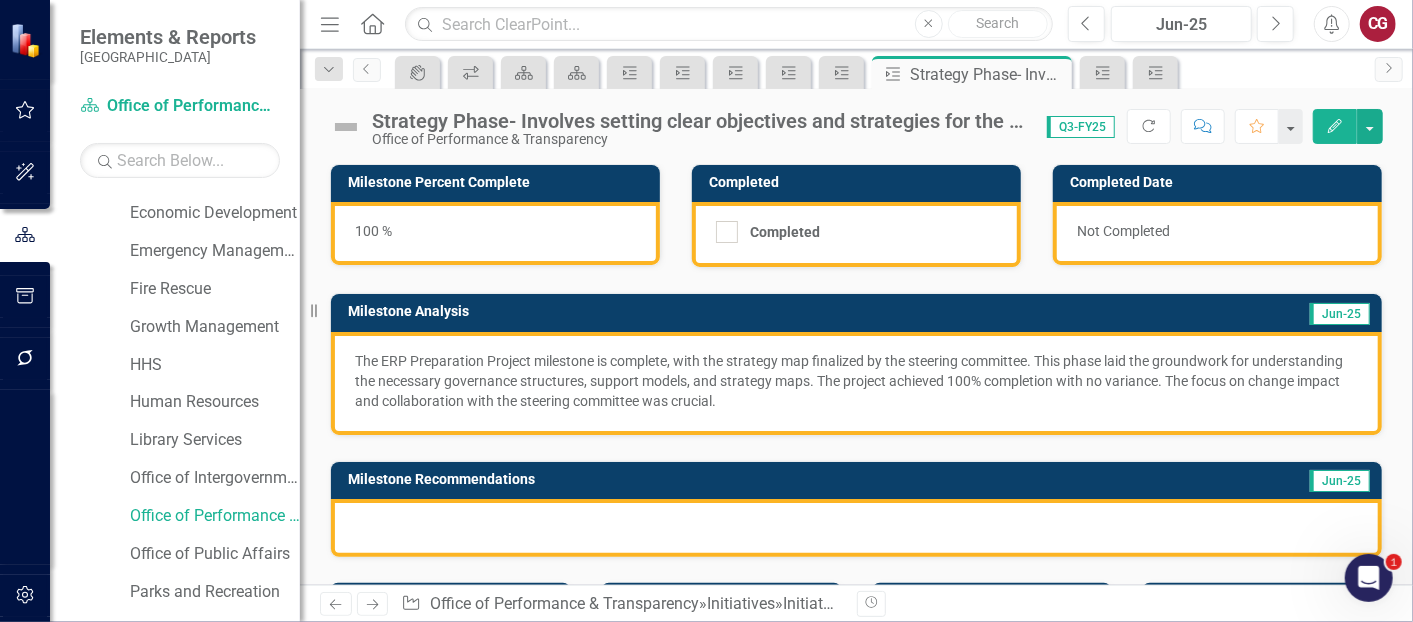 click at bounding box center (856, 528) 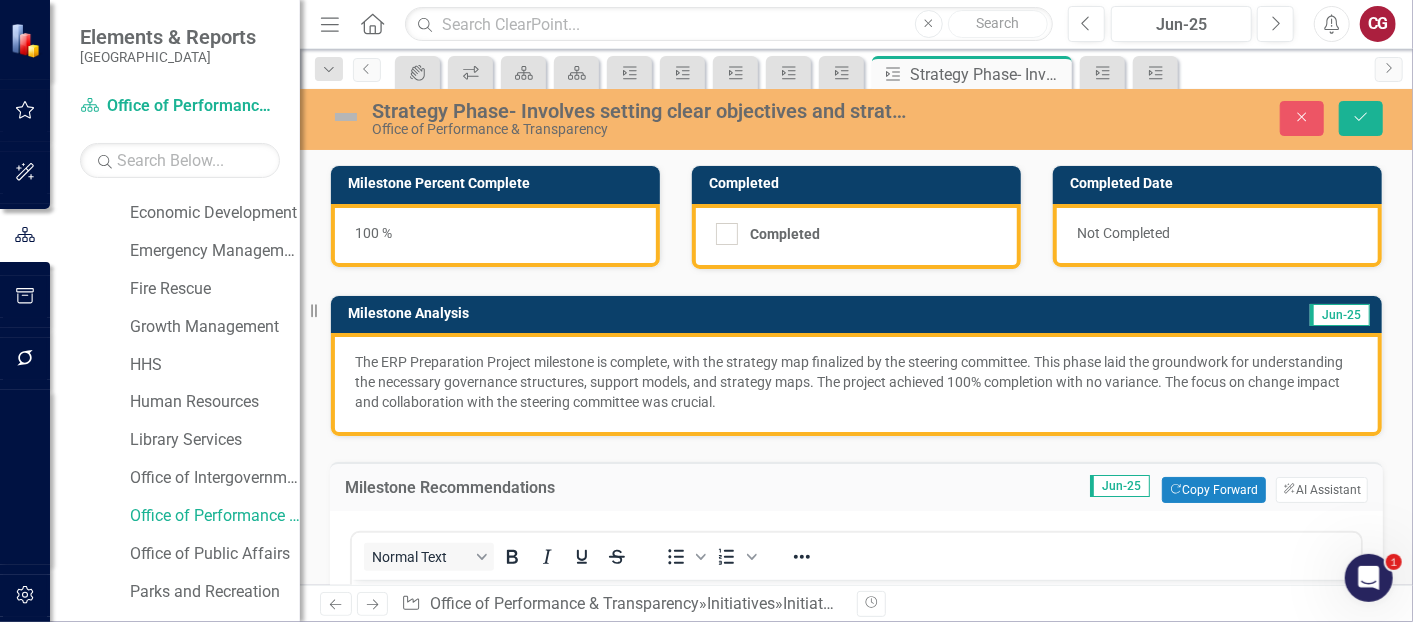 scroll, scrollTop: 0, scrollLeft: 0, axis: both 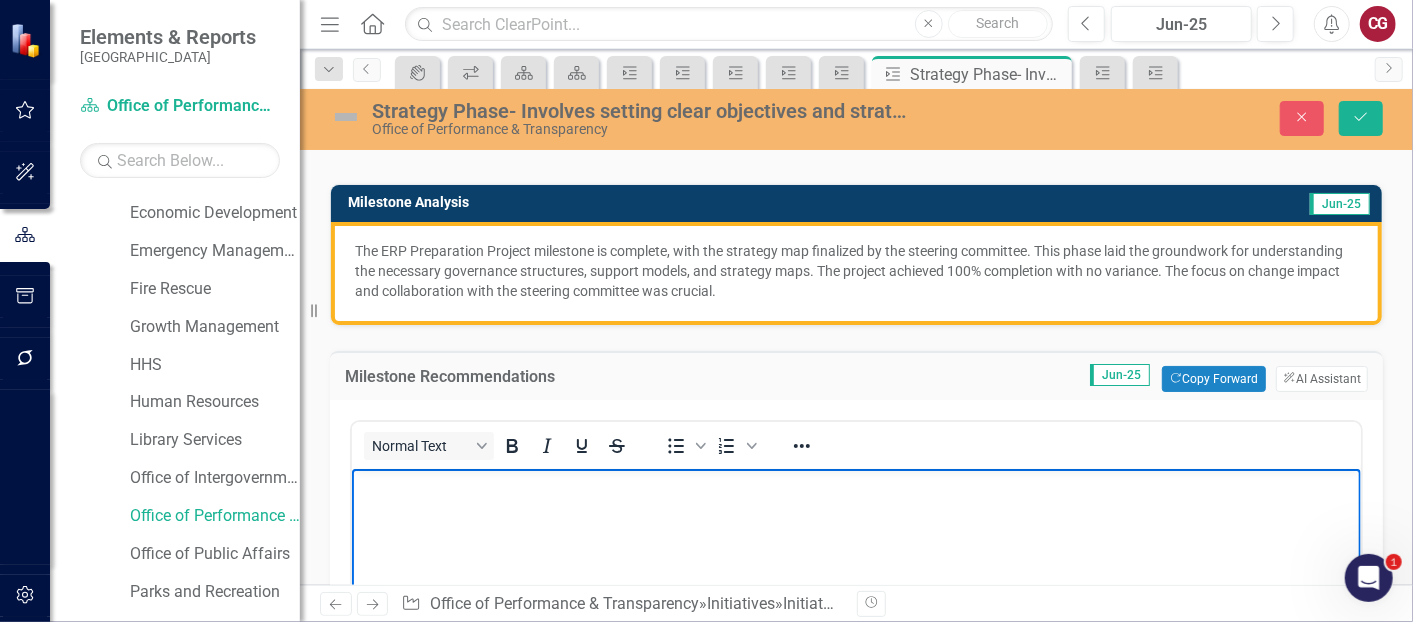 click at bounding box center [855, 619] 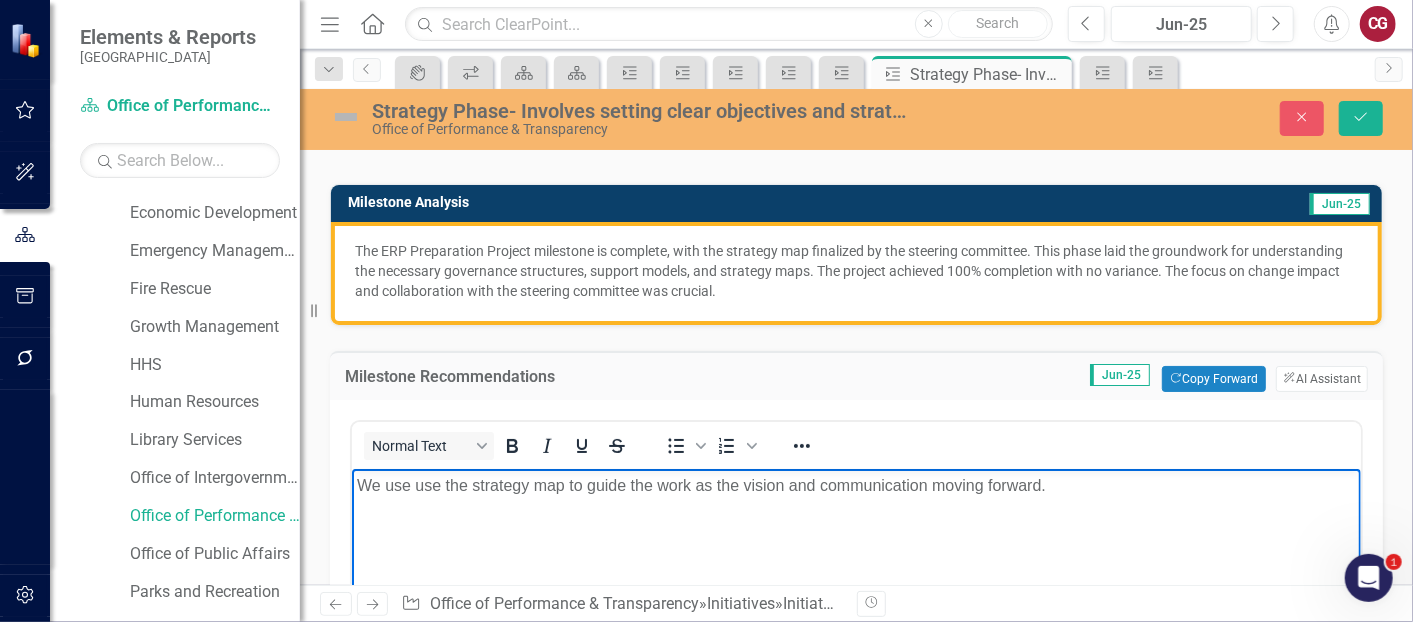 type 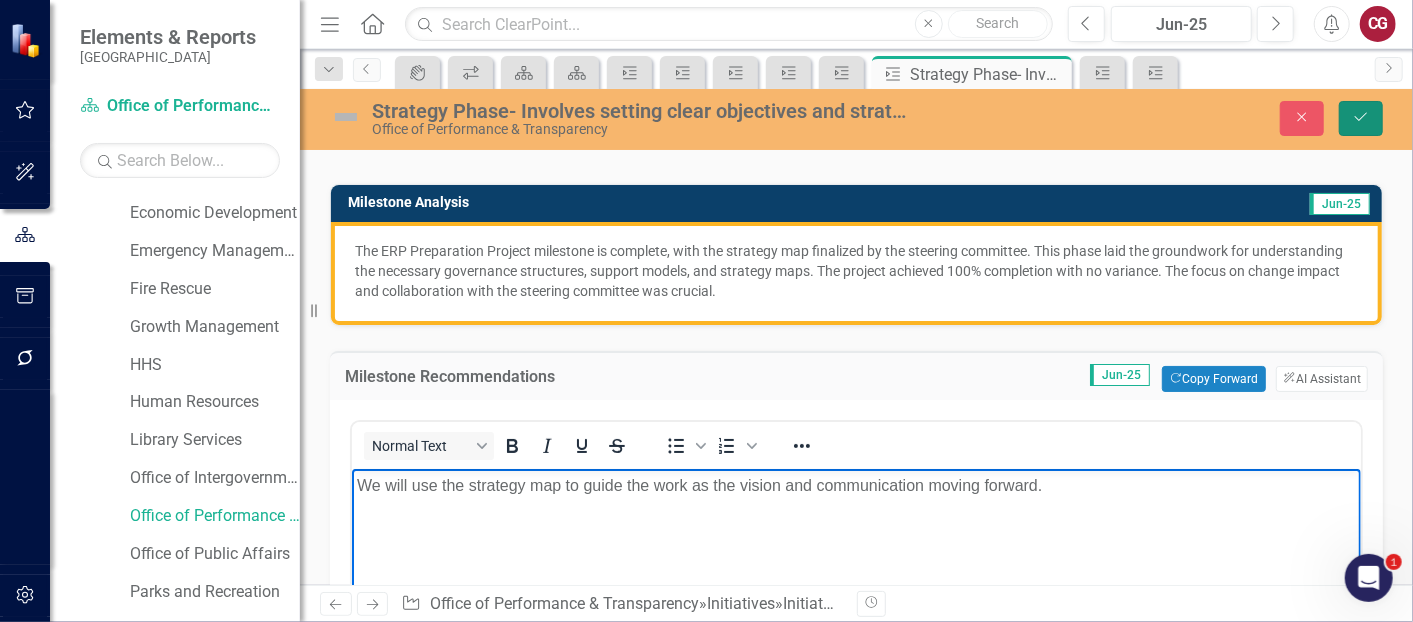 click on "Save" 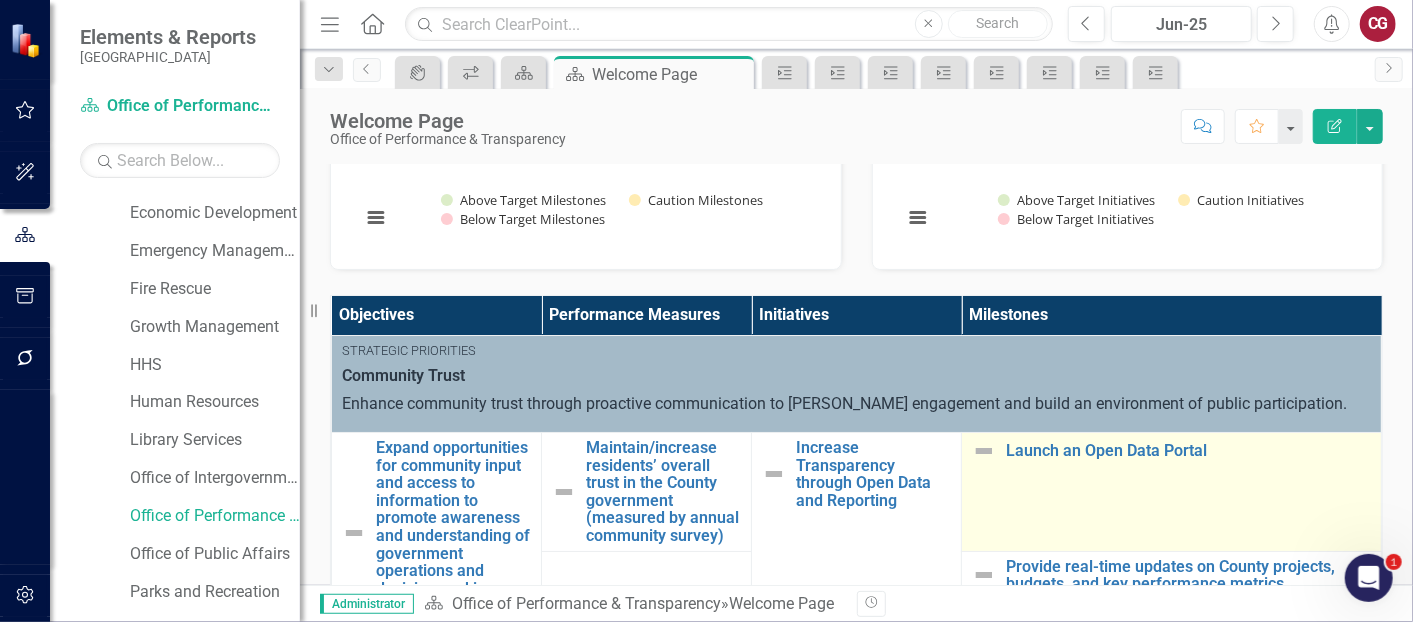 scroll, scrollTop: 555, scrollLeft: 0, axis: vertical 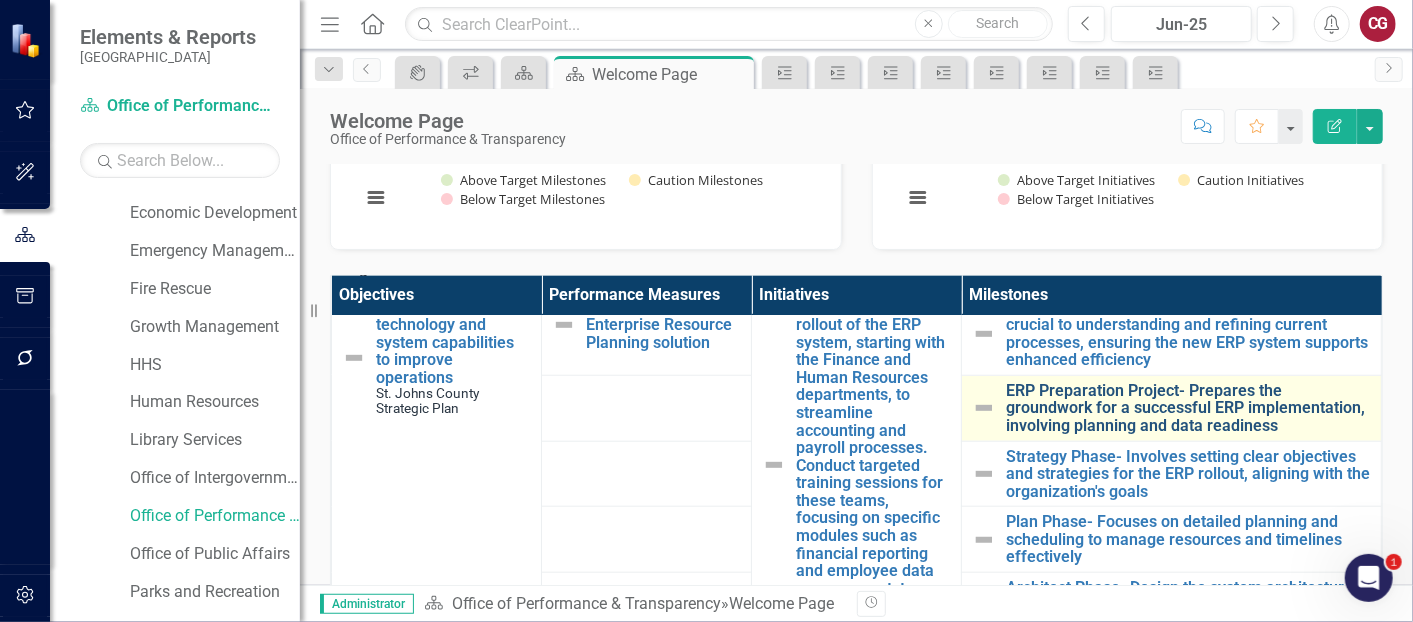 click on "ERP Preparation Project- Prepares the groundwork for a successful ERP implementation, involving planning and data readiness" at bounding box center [1188, 408] 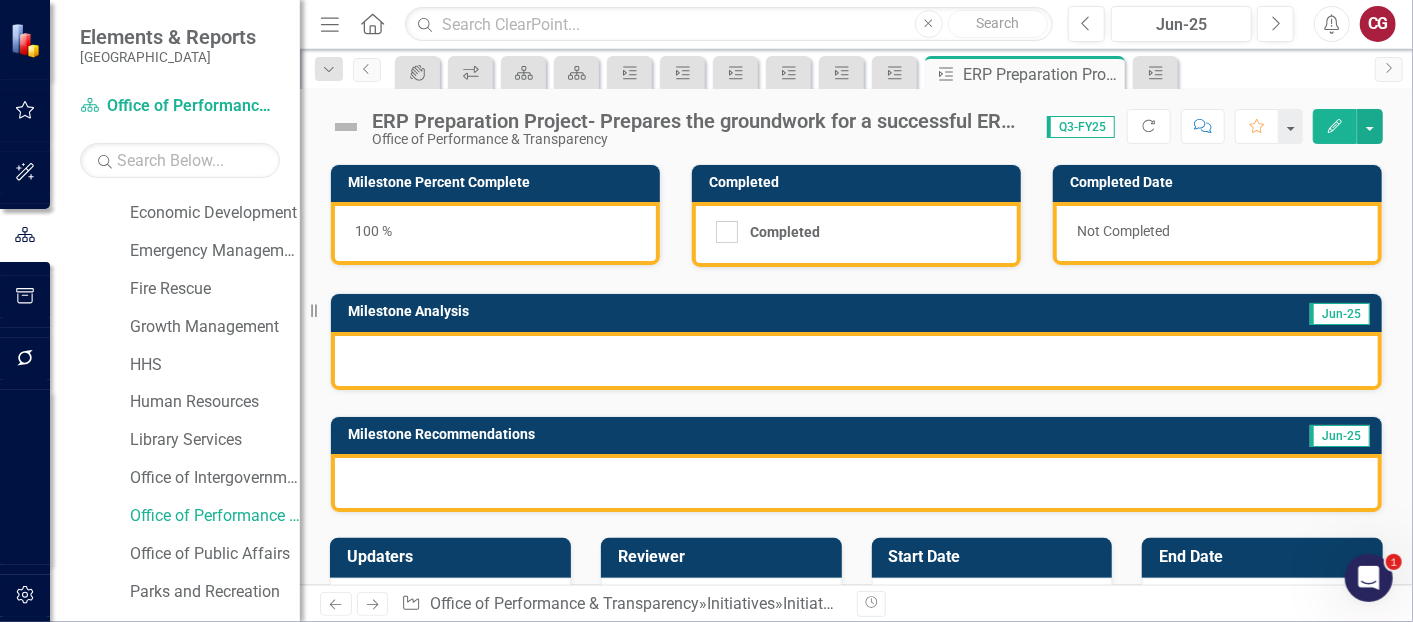 click at bounding box center (856, 361) 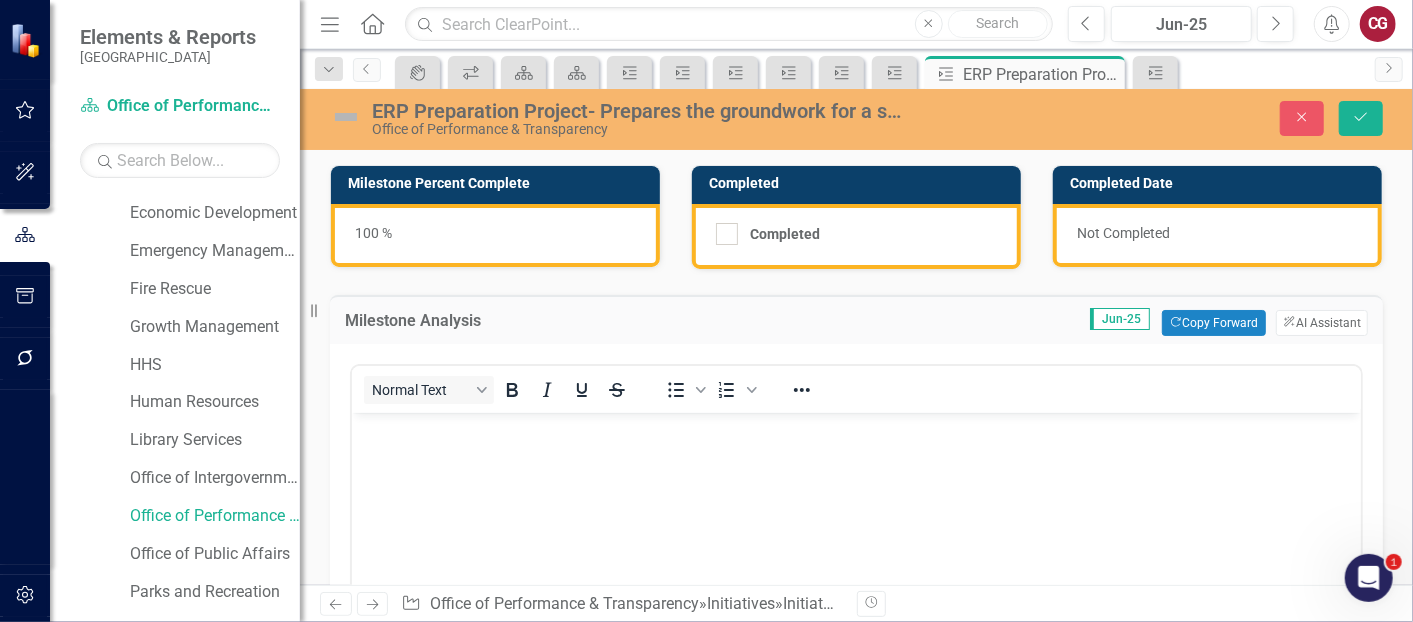 scroll, scrollTop: 0, scrollLeft: 0, axis: both 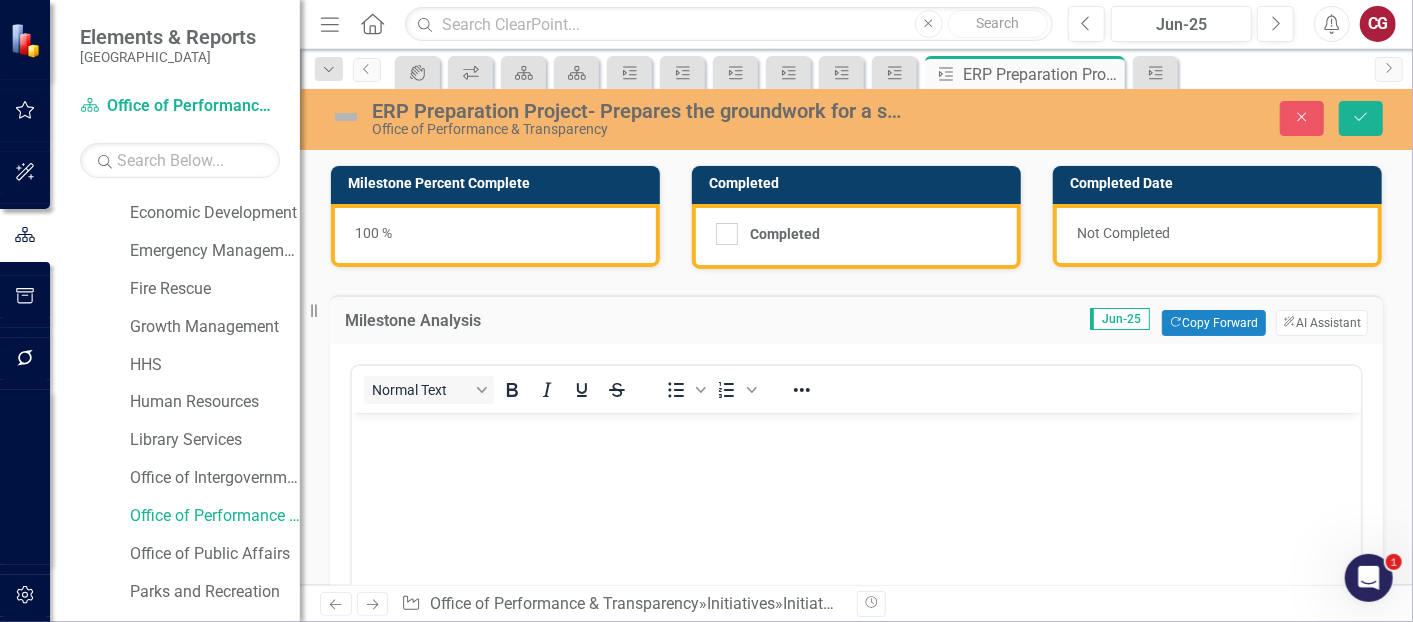 click at bounding box center [855, 429] 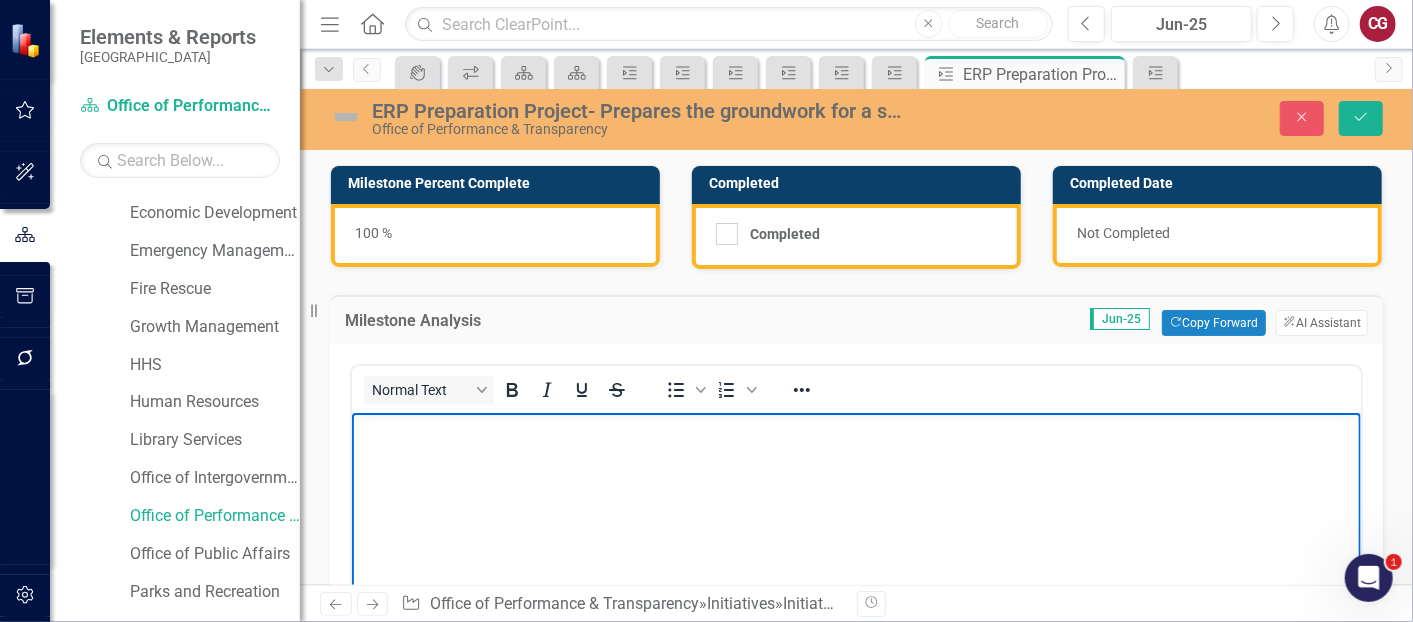 type 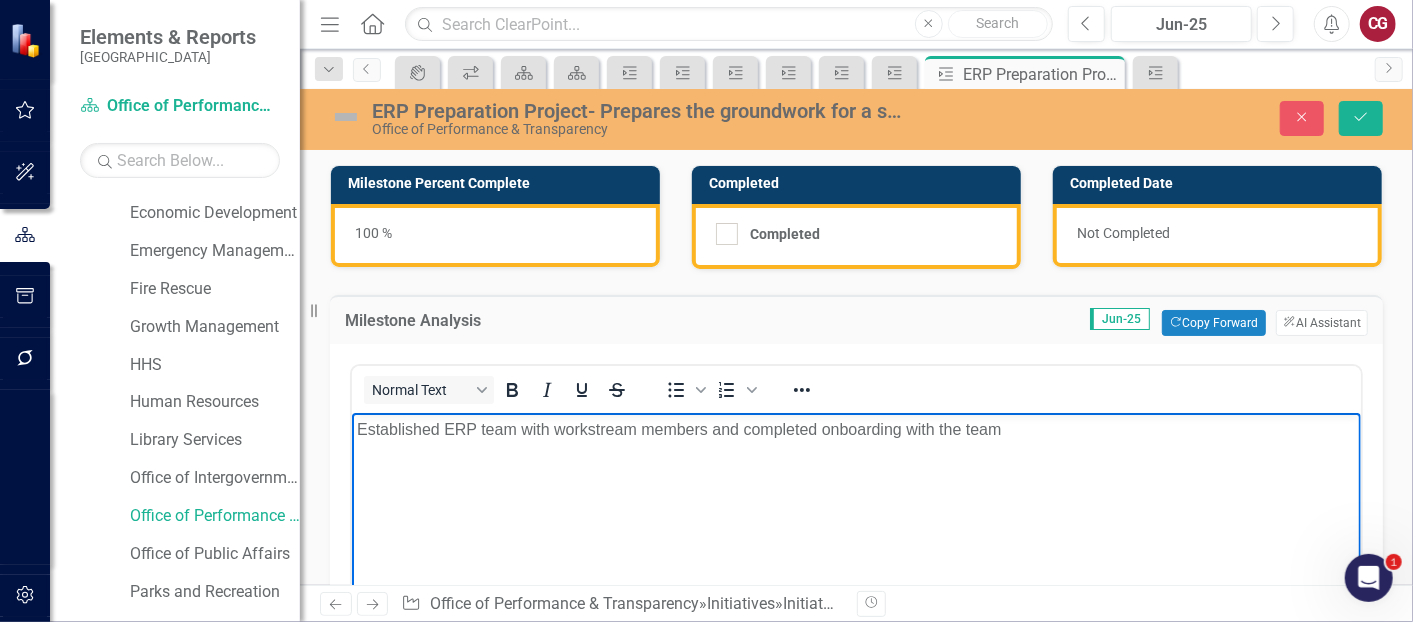 click on "Established ERP team with workstream members and completed onboarding with the team" at bounding box center (855, 429) 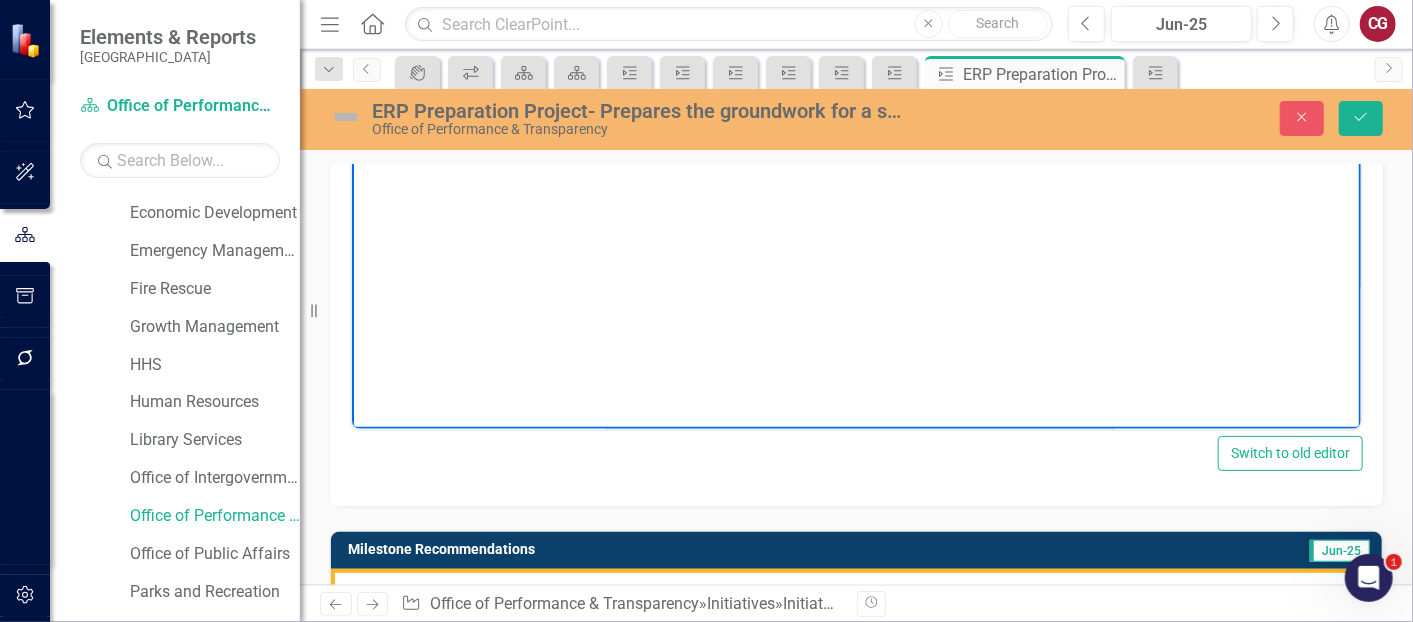 scroll, scrollTop: 444, scrollLeft: 0, axis: vertical 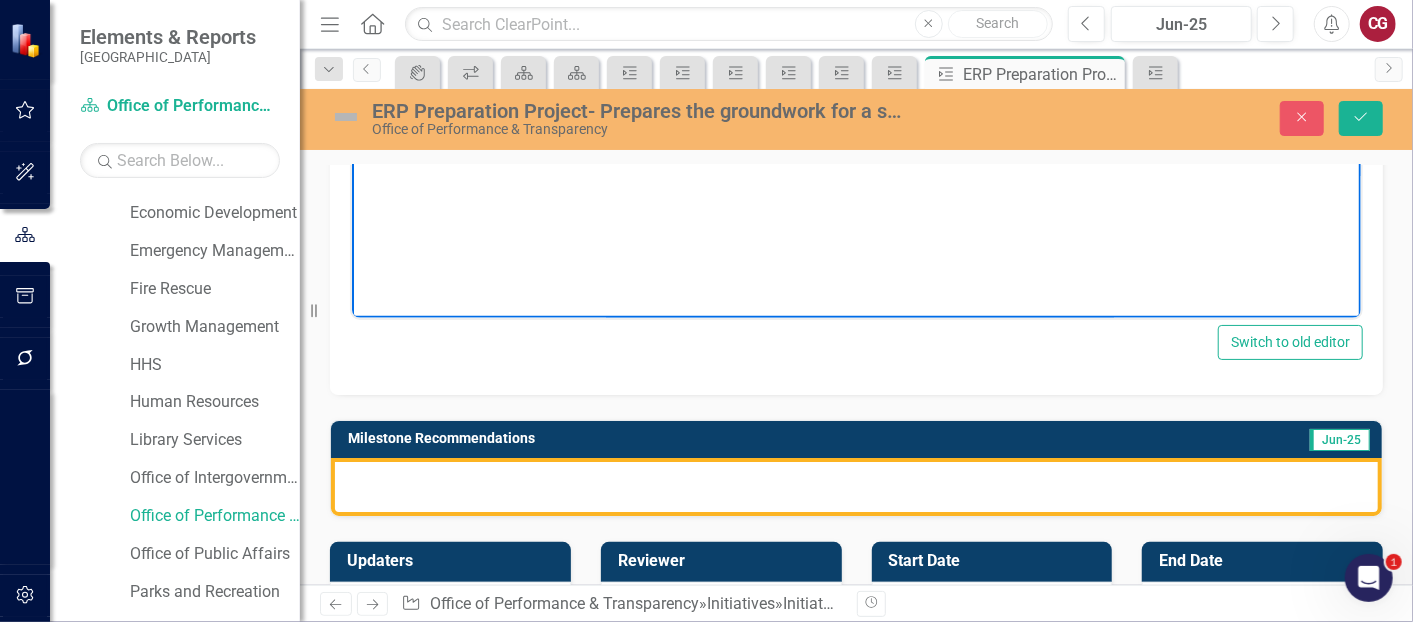 click at bounding box center [856, 487] 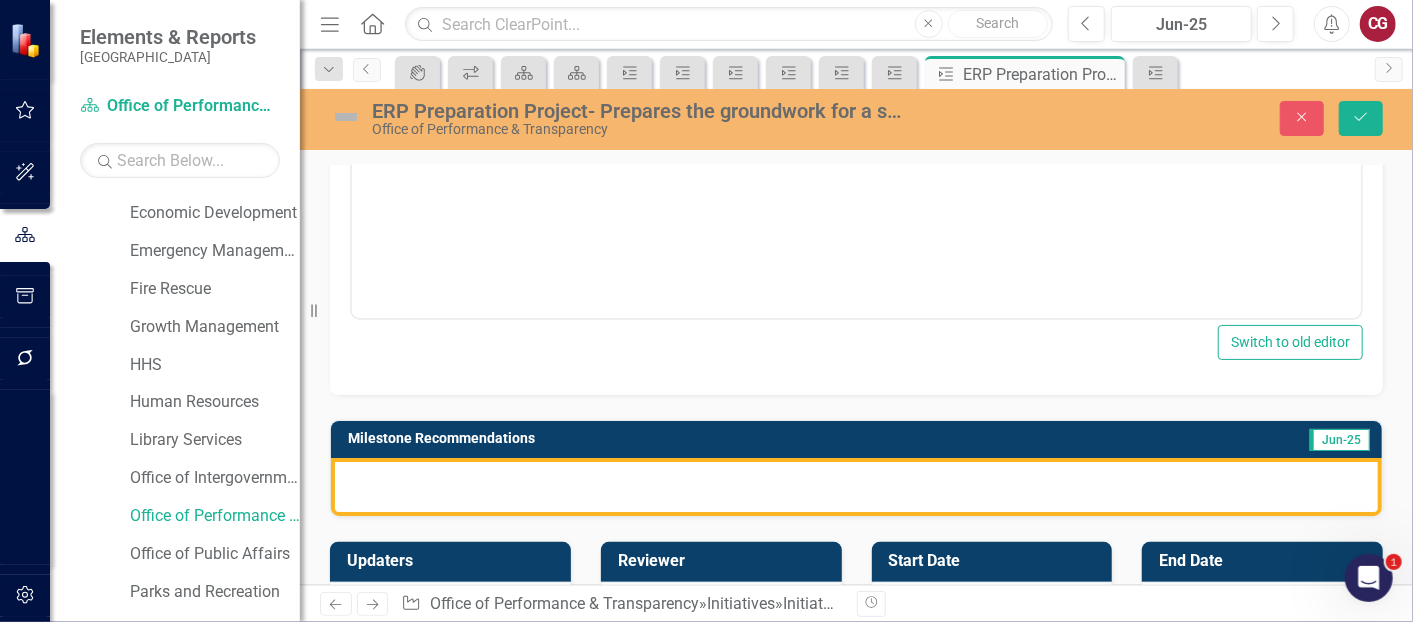 click at bounding box center (856, 487) 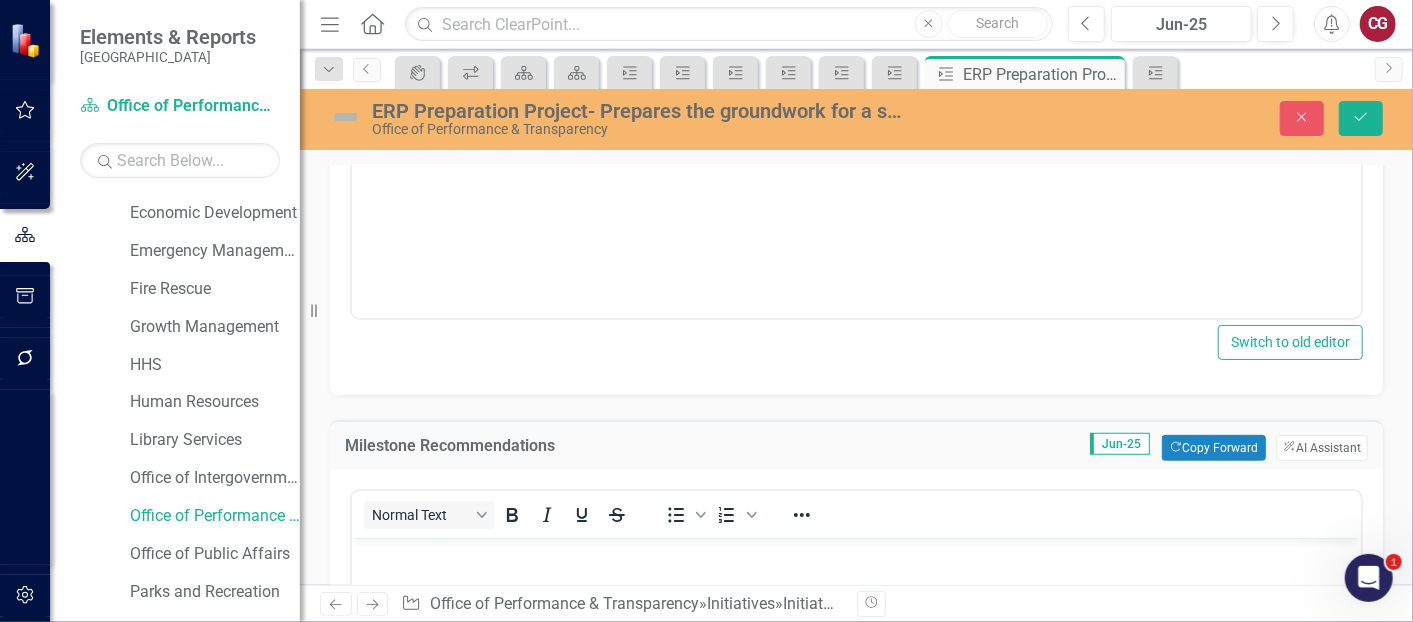 scroll, scrollTop: 0, scrollLeft: 0, axis: both 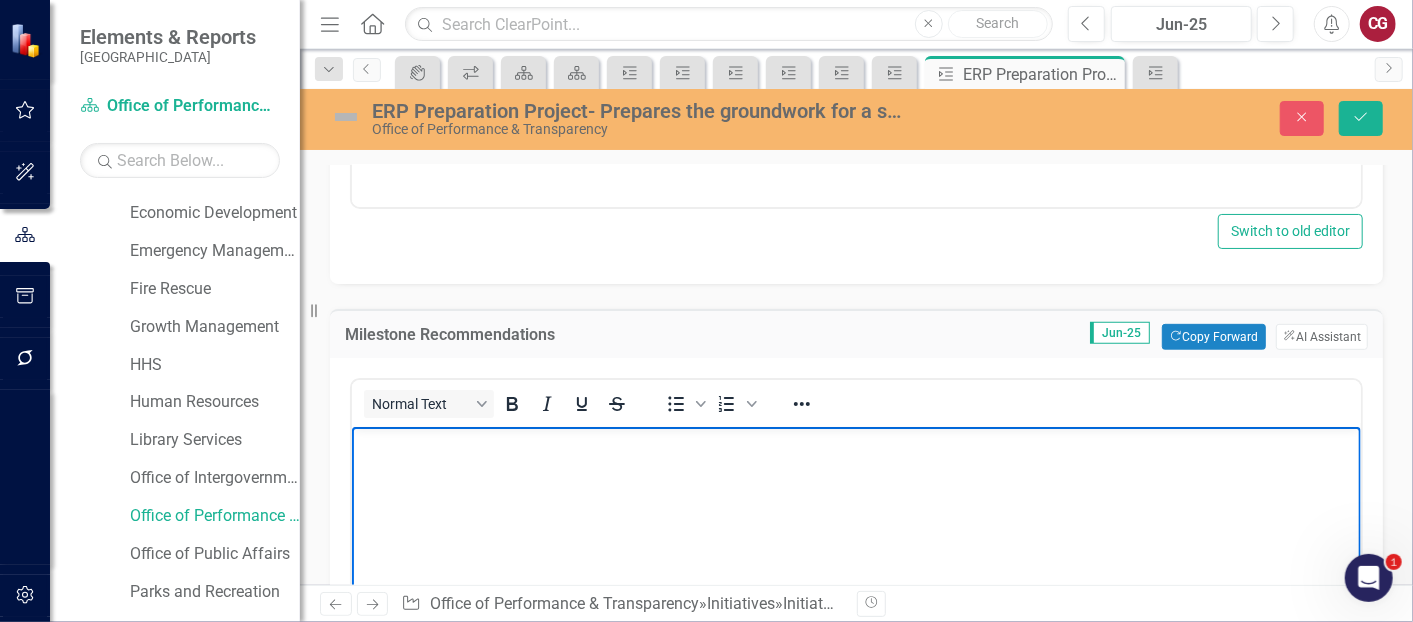 click at bounding box center [855, 576] 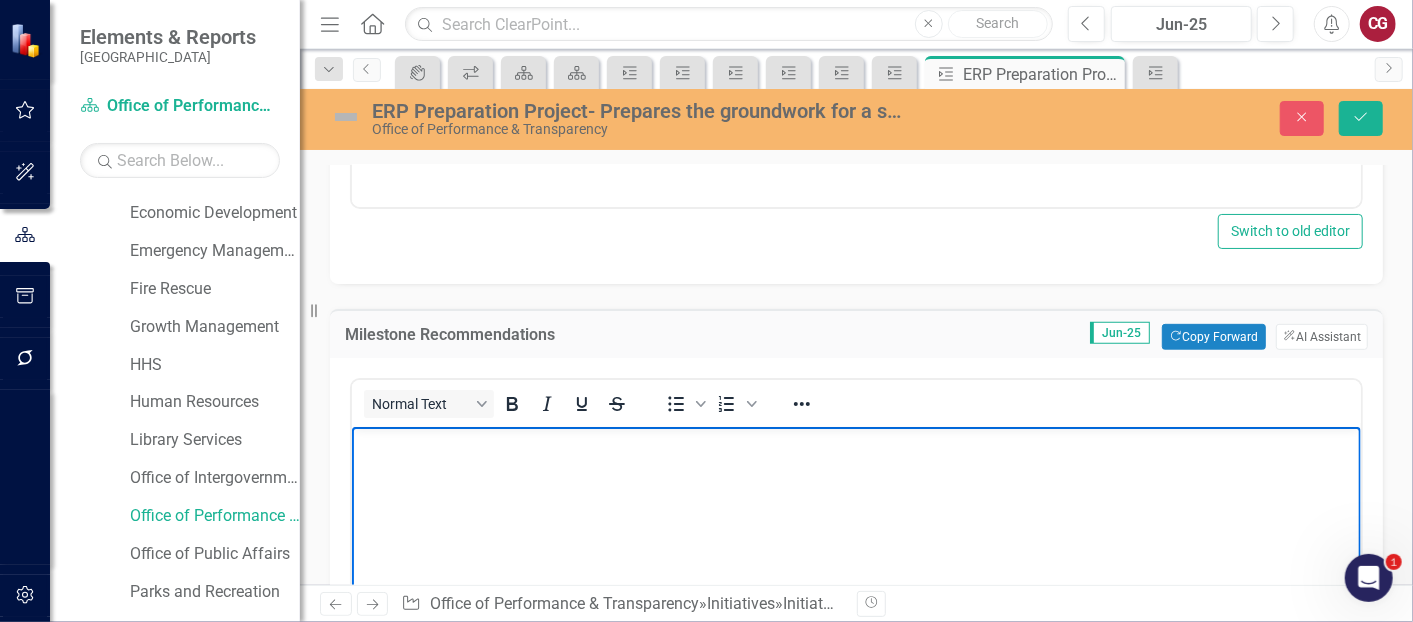 type 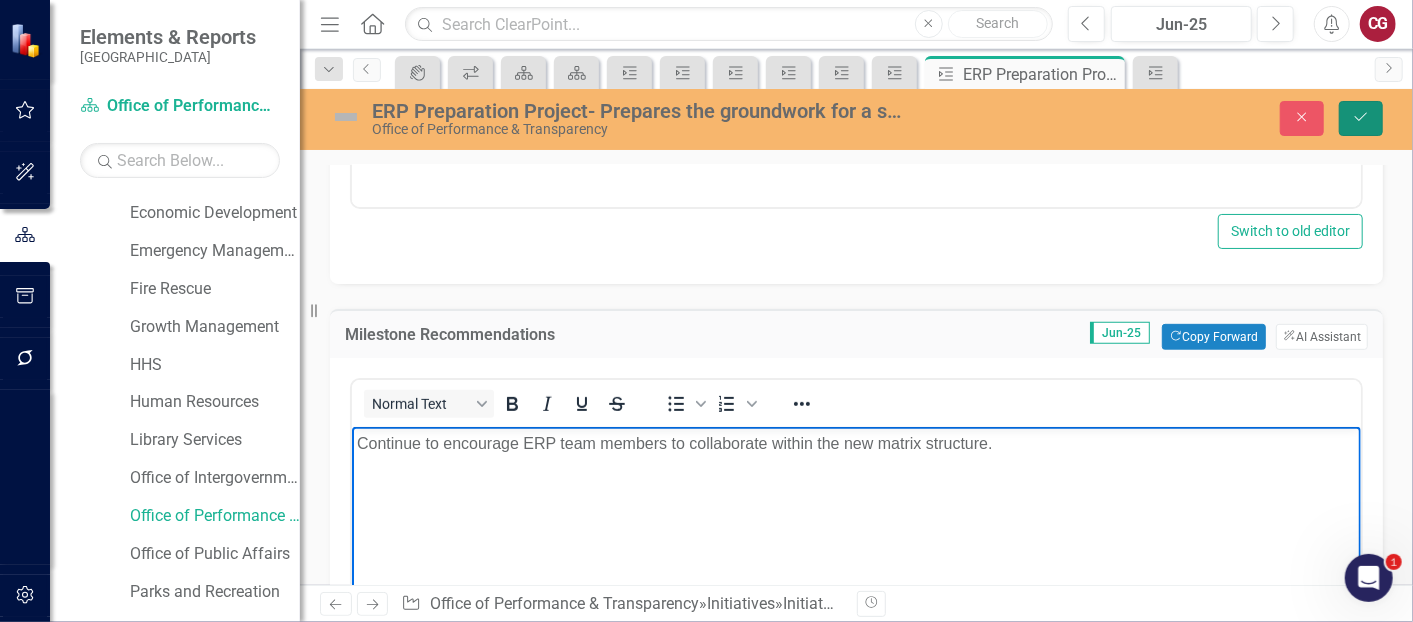 click on "Save" 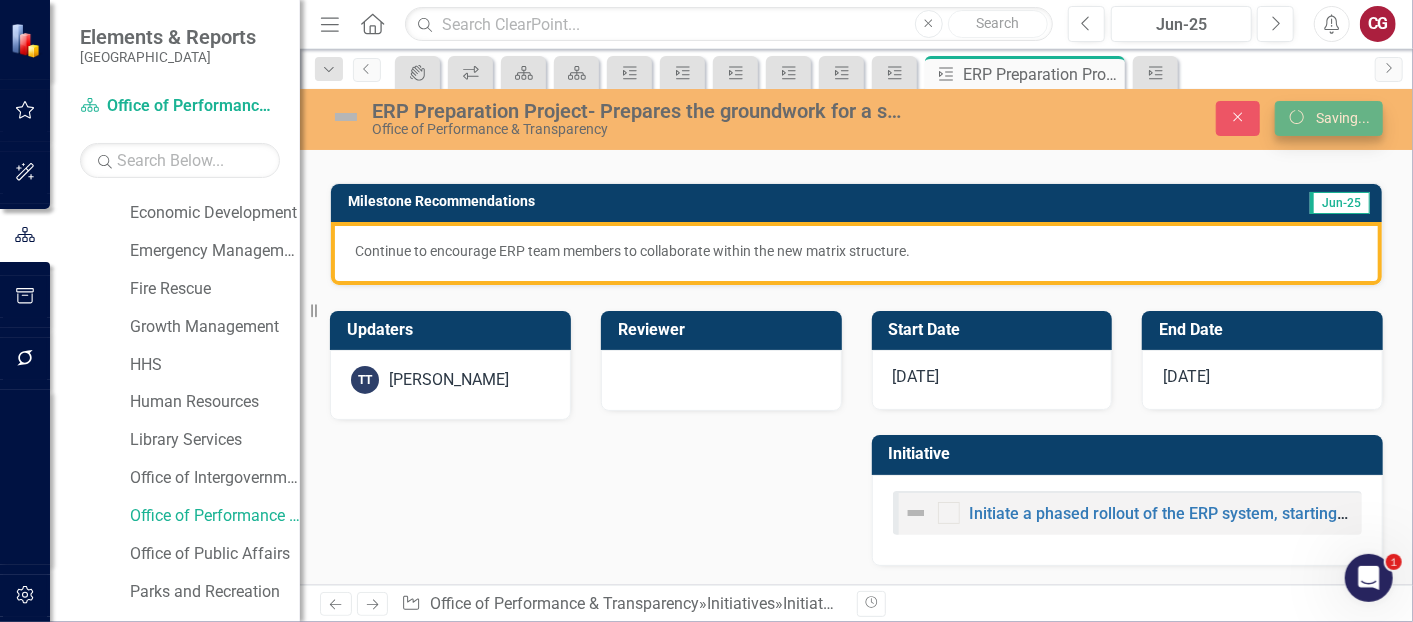 scroll, scrollTop: 234, scrollLeft: 0, axis: vertical 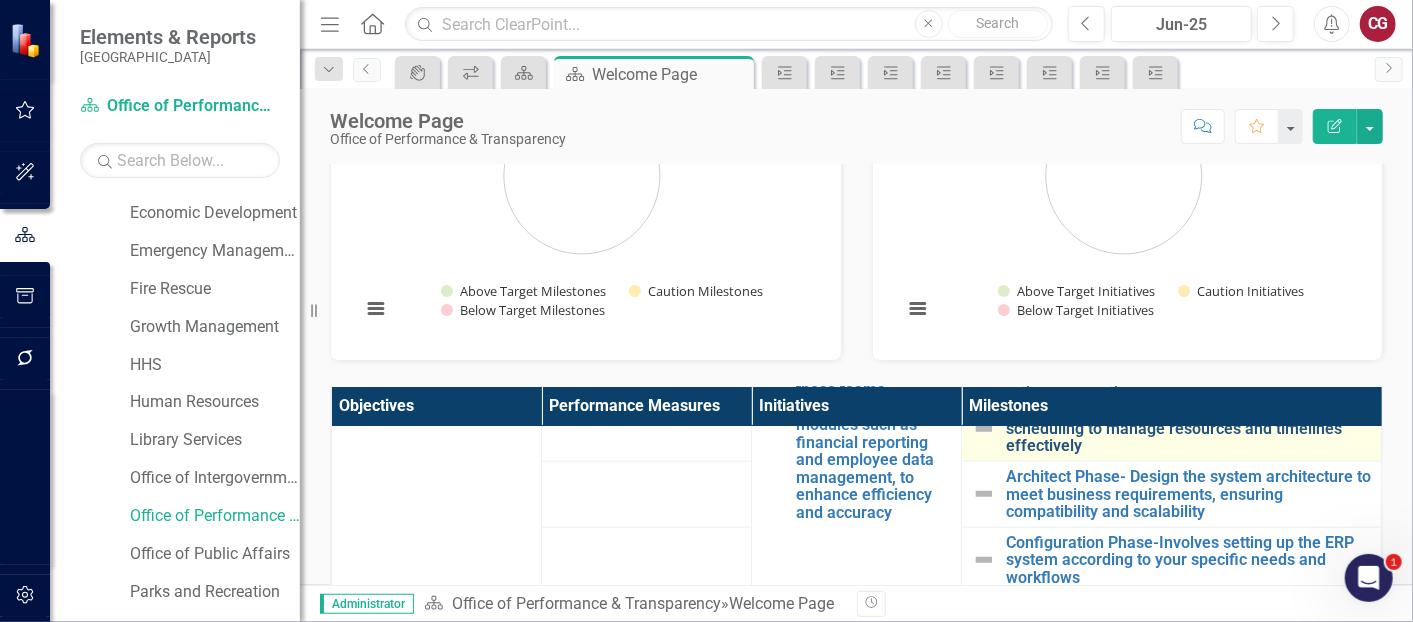 click on "Plan Phase- Focuses on detailed planning and scheduling to manage resources and timelines effectively" at bounding box center [1188, 428] 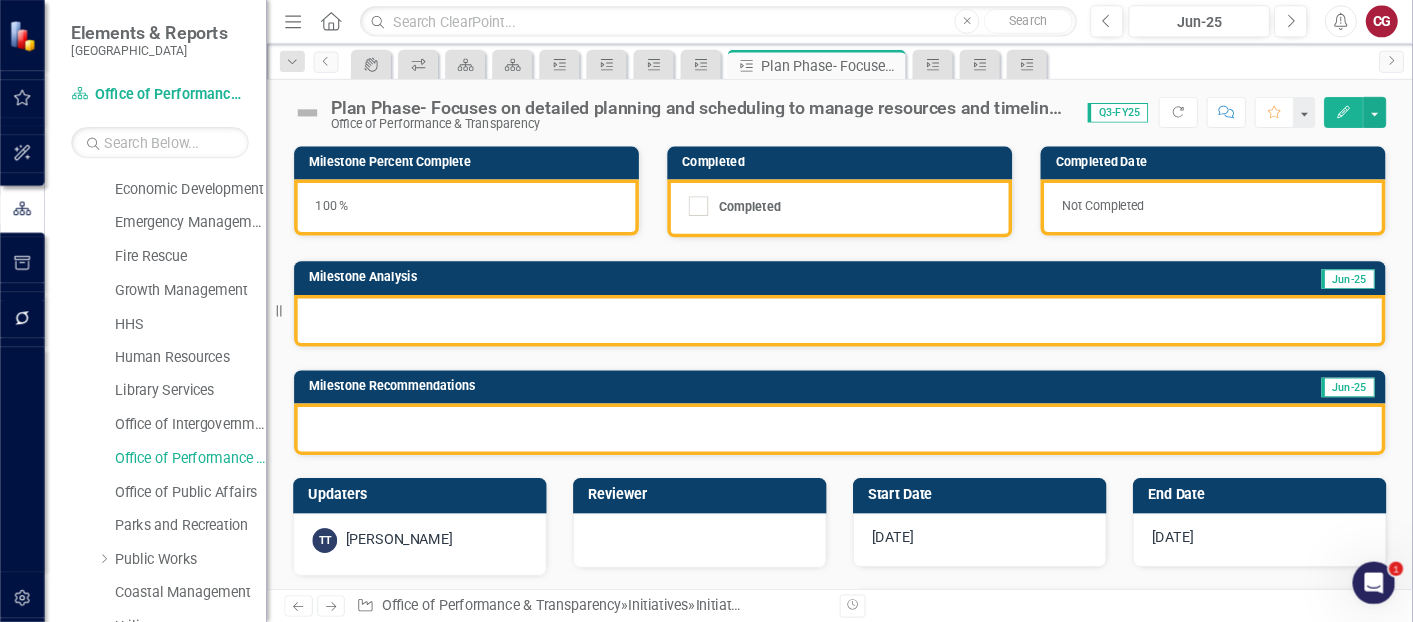 scroll, scrollTop: 185, scrollLeft: 0, axis: vertical 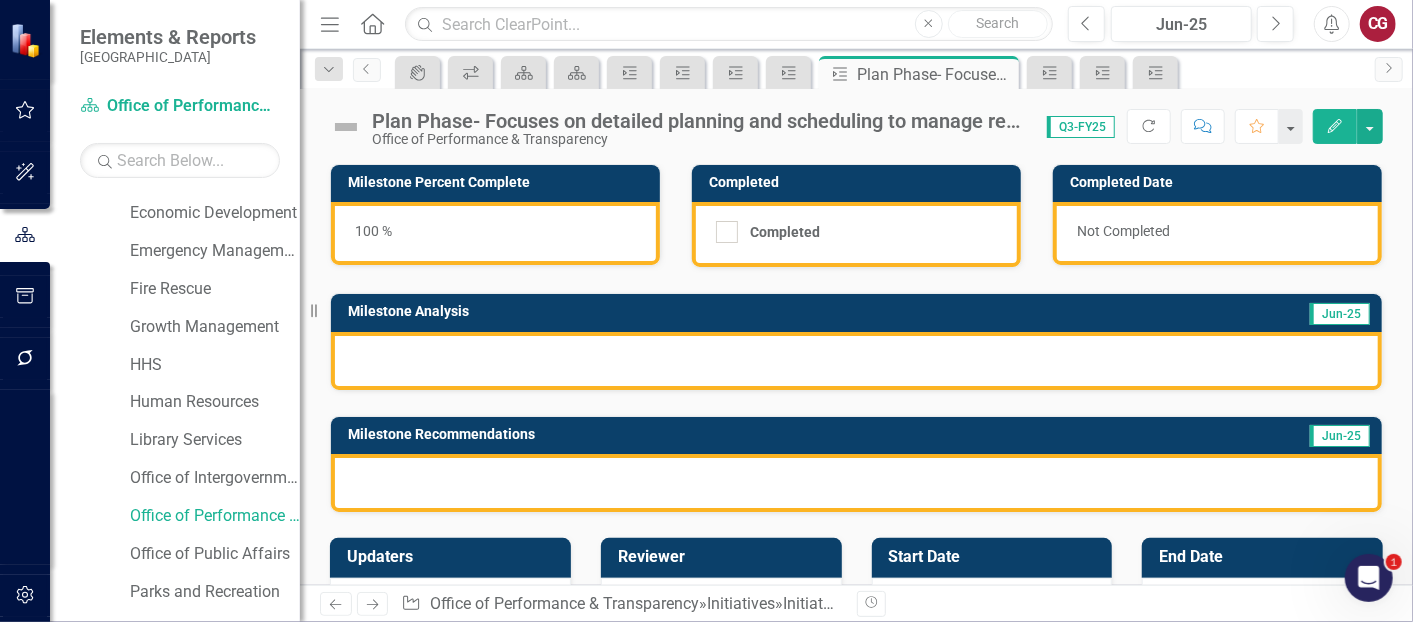 click at bounding box center (856, 361) 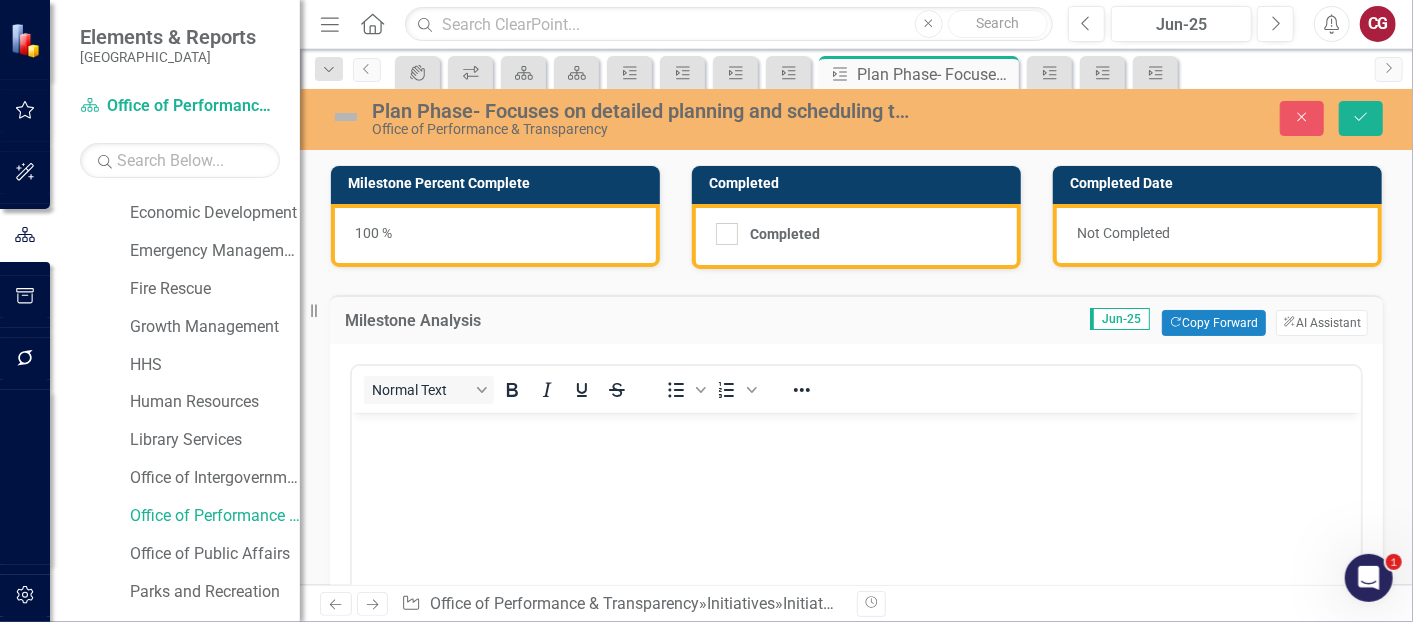 scroll, scrollTop: 0, scrollLeft: 0, axis: both 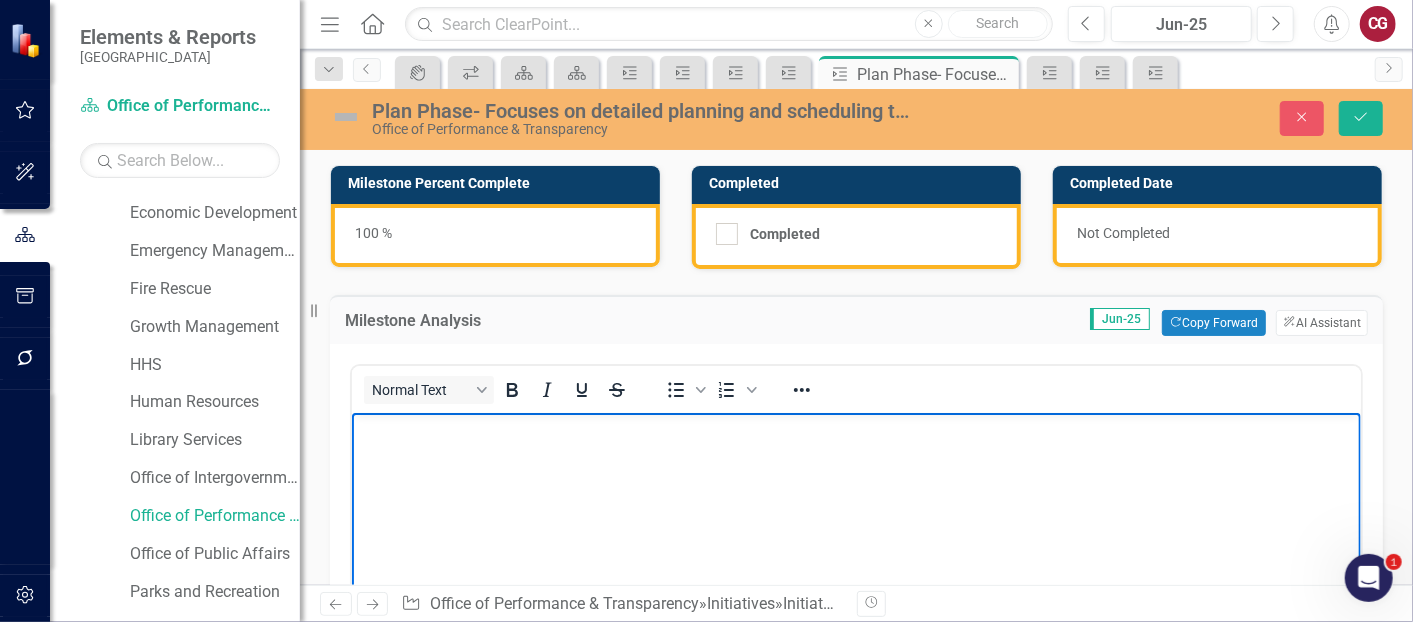 click at bounding box center [855, 429] 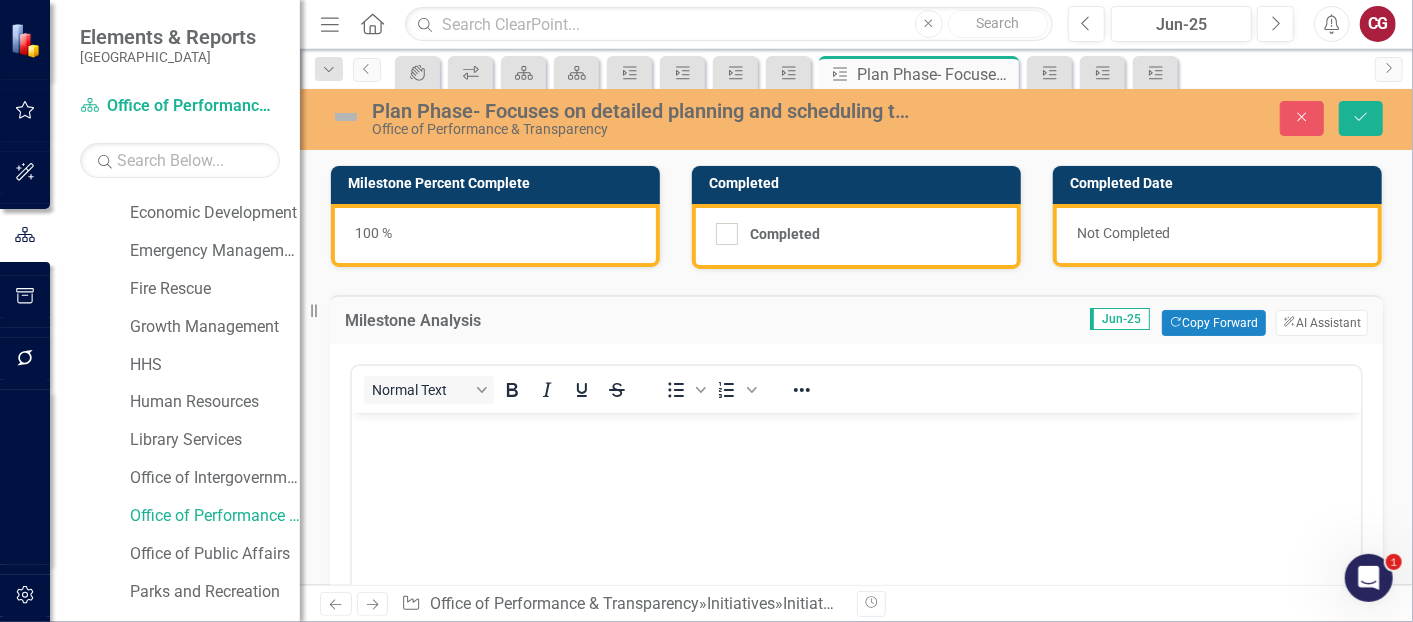 click on "Milestone Analysis" at bounding box center [513, 321] 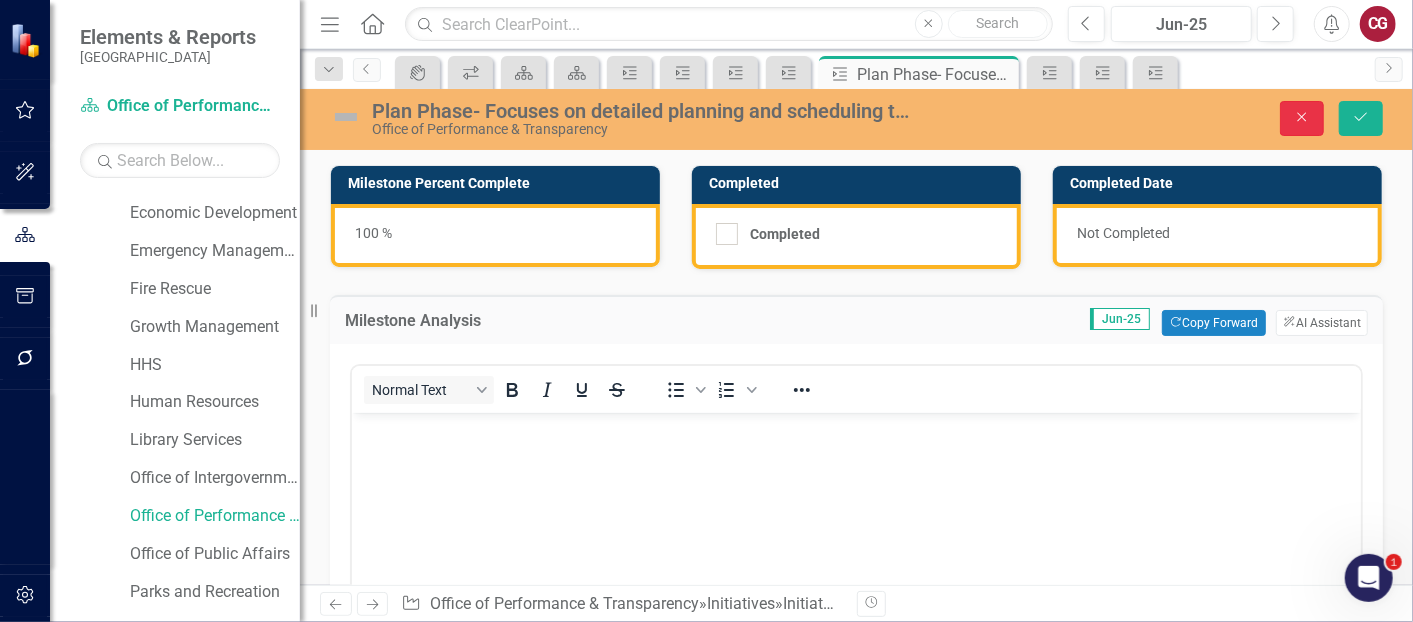click on "Close" at bounding box center (1302, 118) 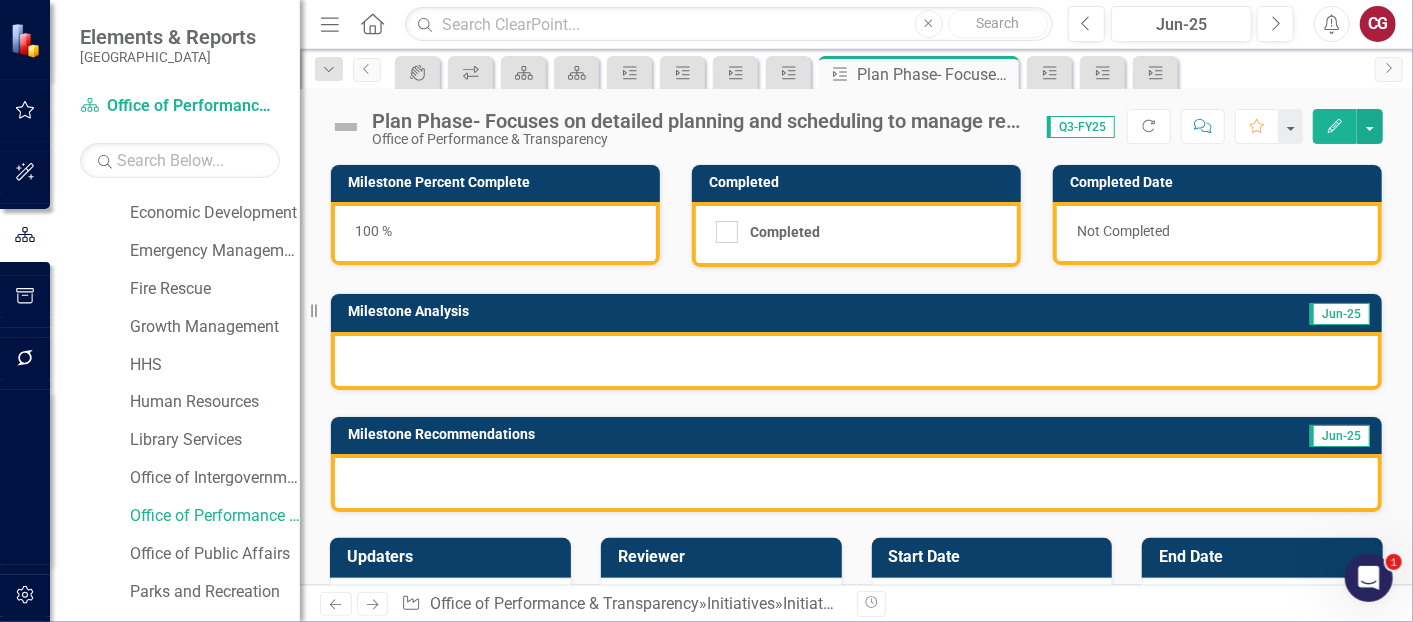 click at bounding box center [856, 361] 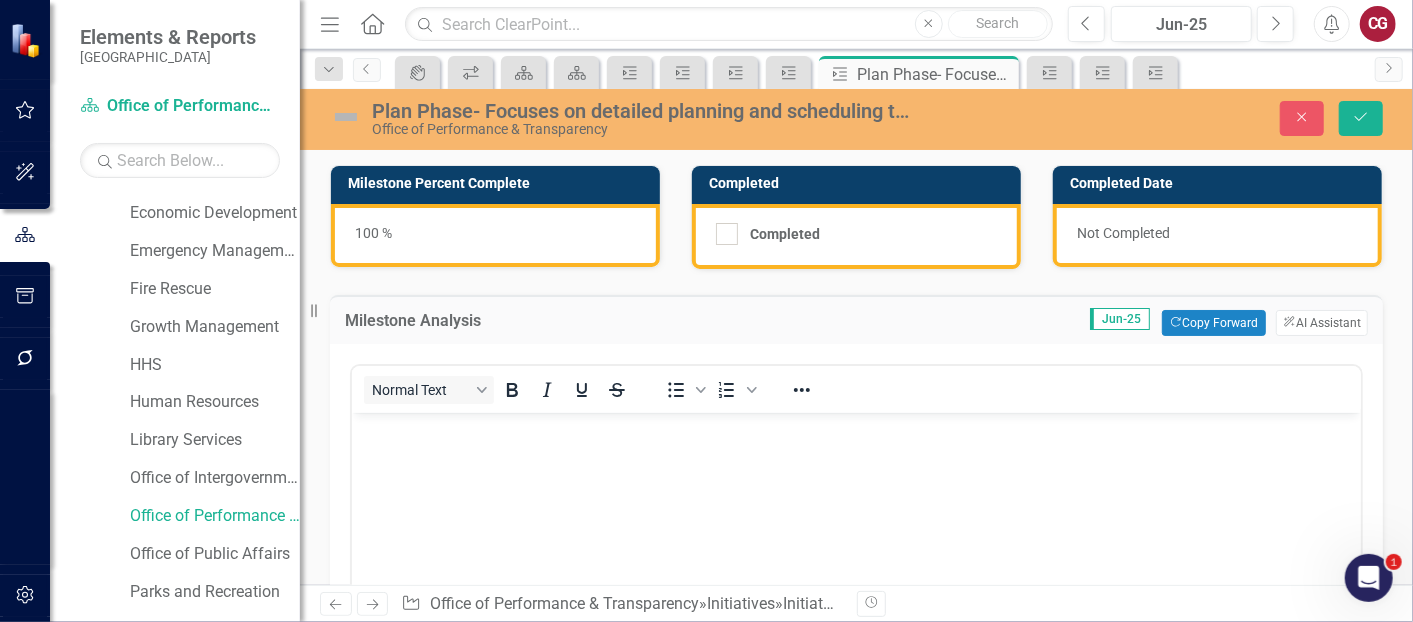 scroll, scrollTop: 0, scrollLeft: 0, axis: both 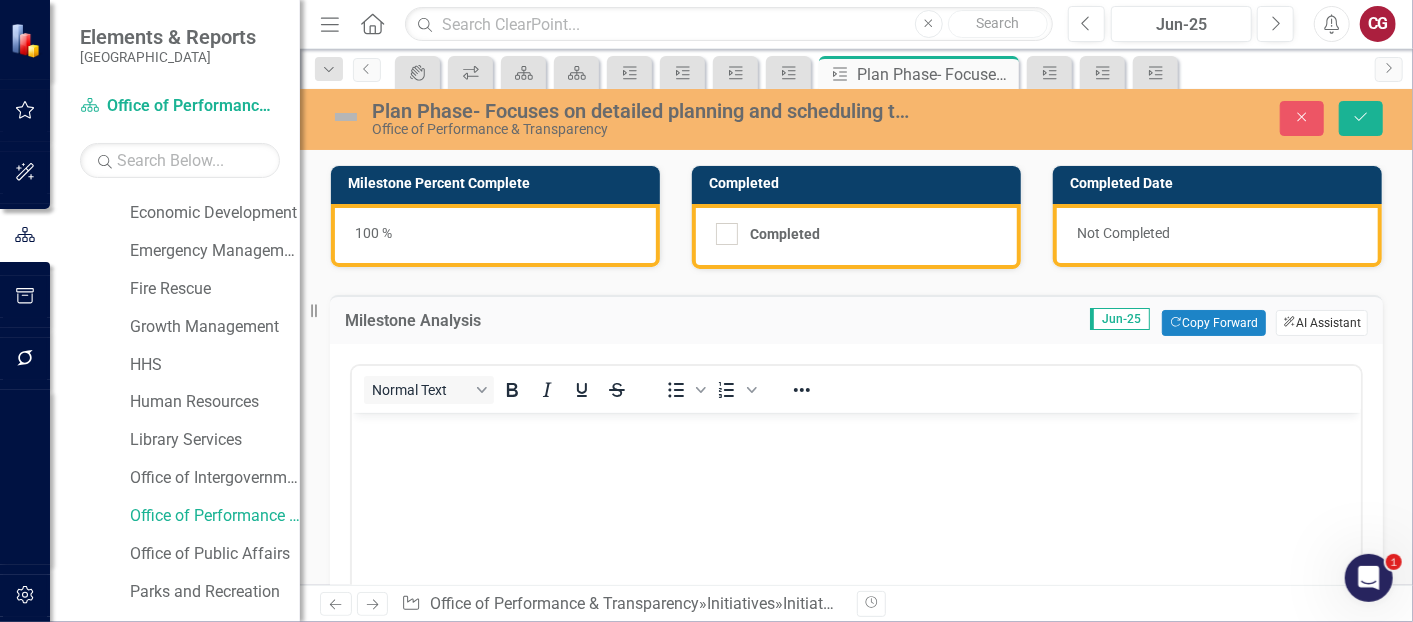click on "ClearPoint AI  AI Assistant" at bounding box center [1322, 323] 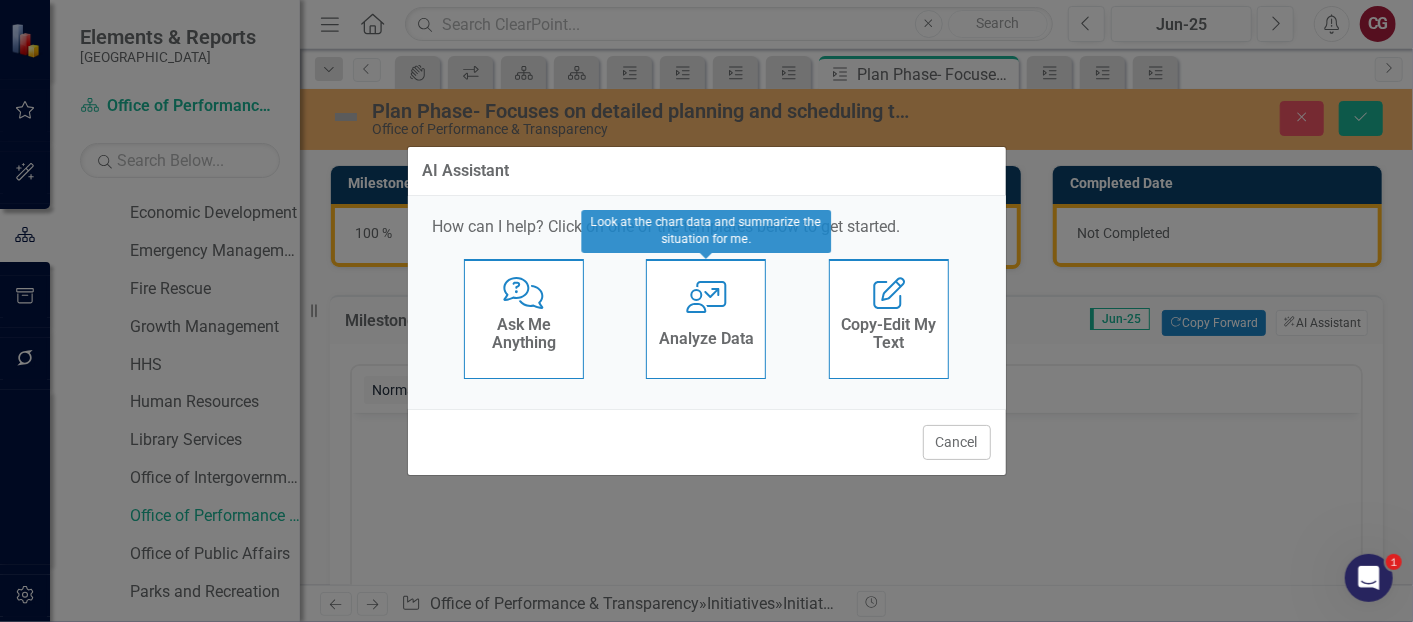 click on "User with Chart Analyze Data" at bounding box center (706, 319) 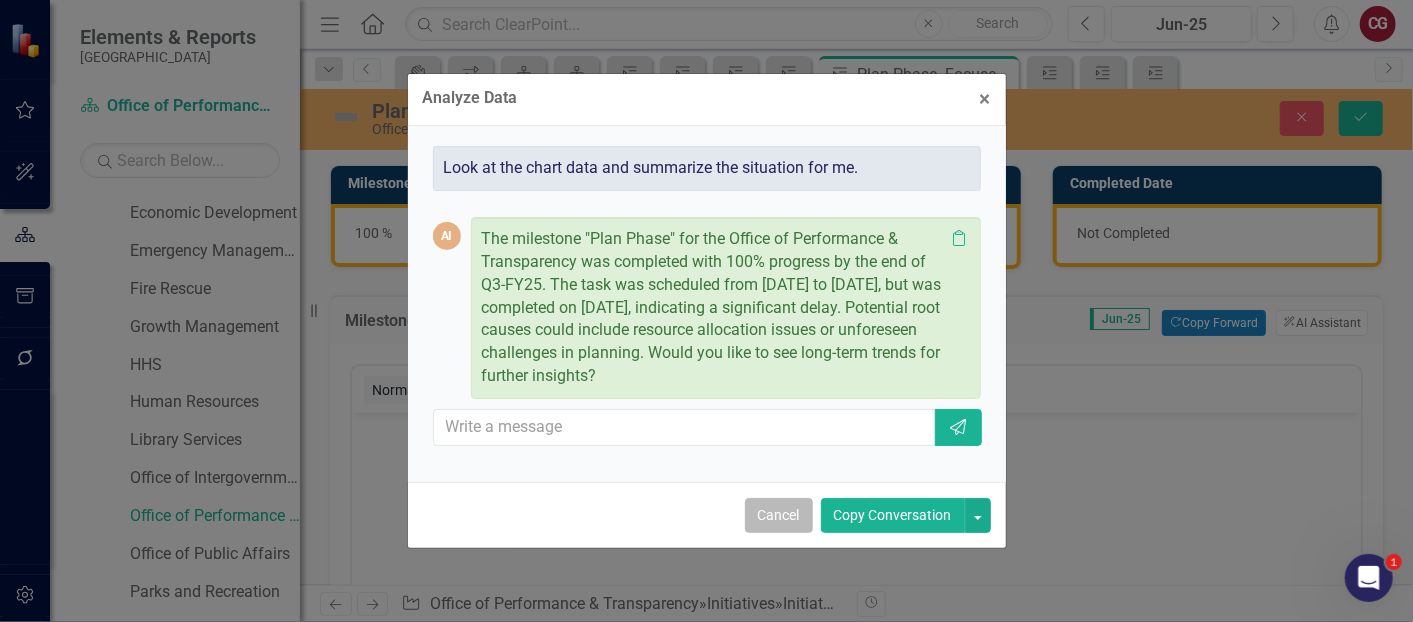 click on "Cancel" at bounding box center [779, 515] 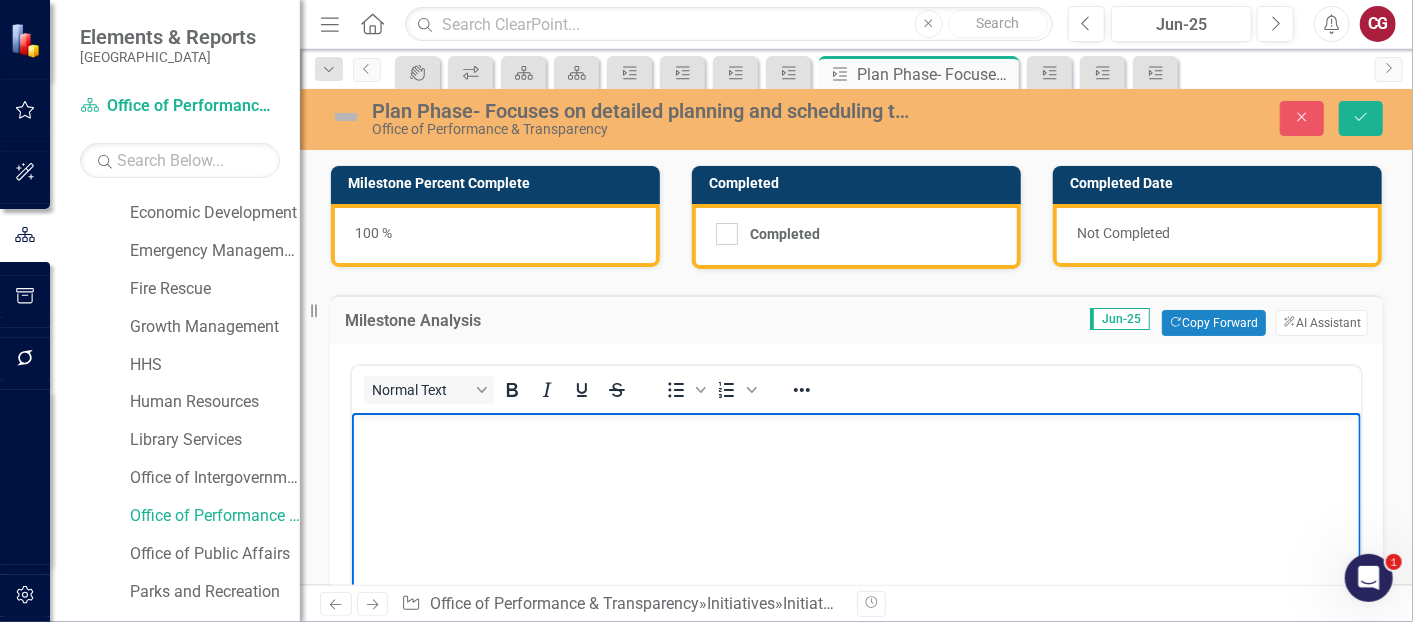 click at bounding box center [855, 562] 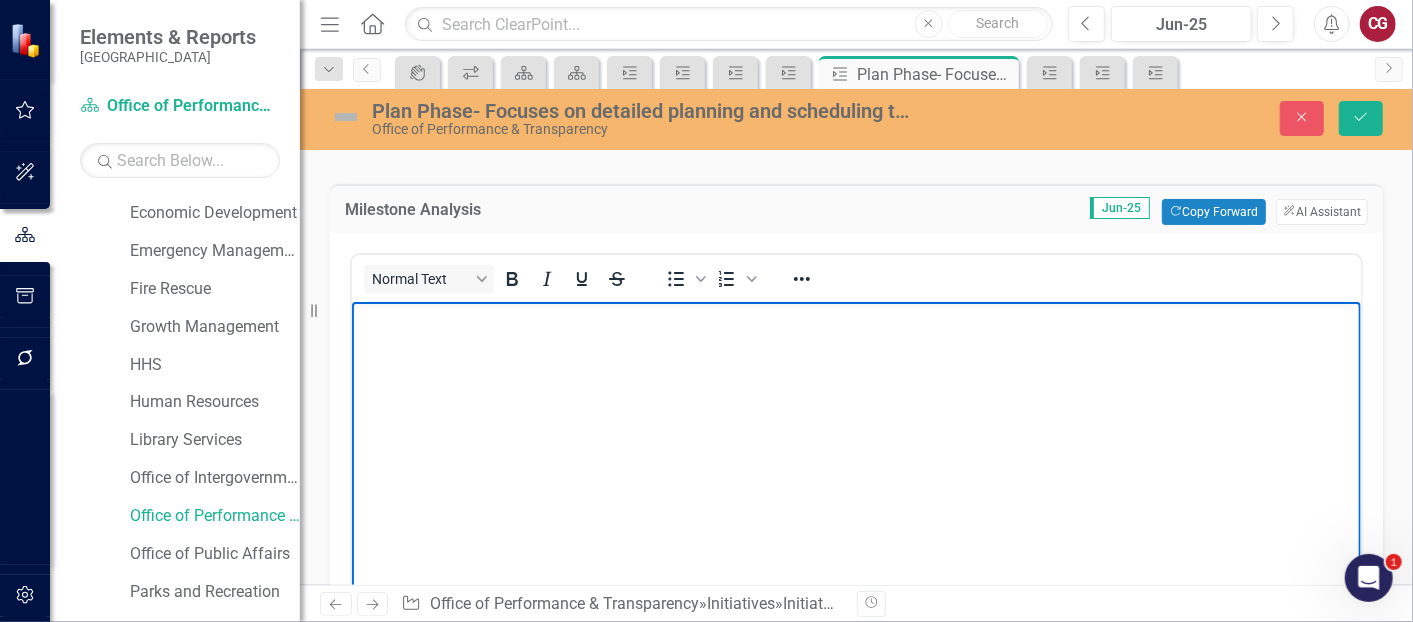 scroll, scrollTop: 0, scrollLeft: 0, axis: both 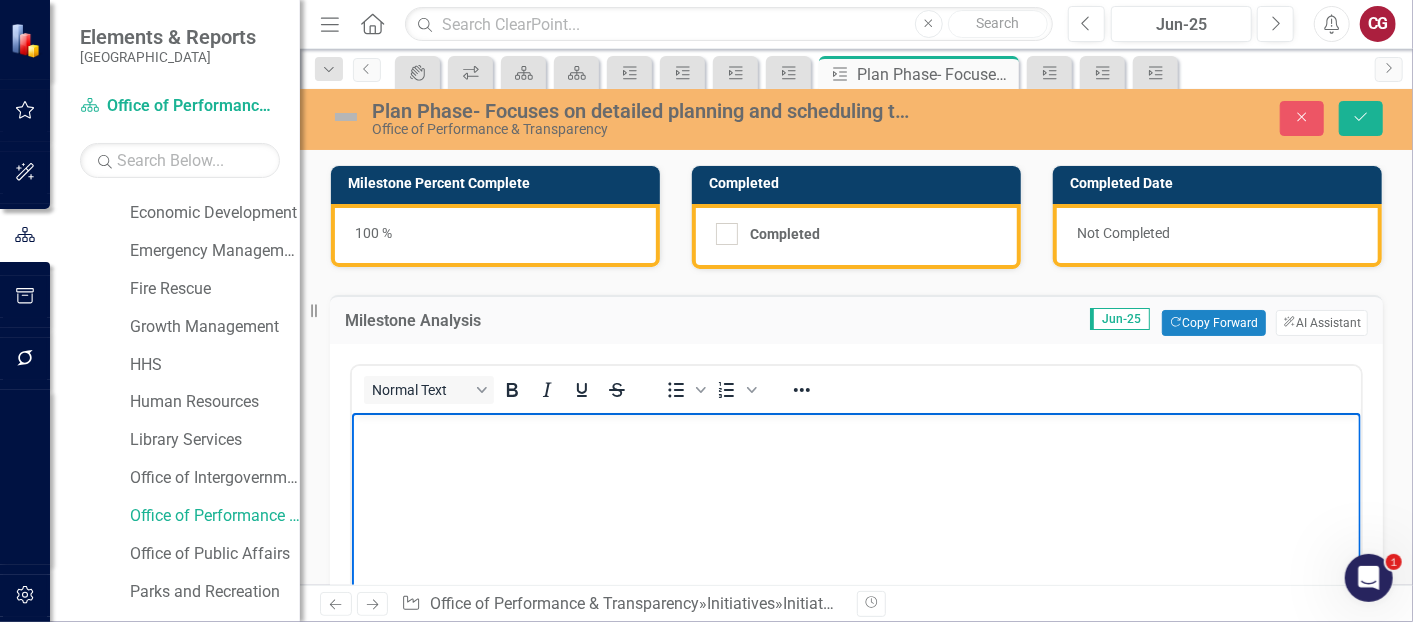 click at bounding box center [855, 562] 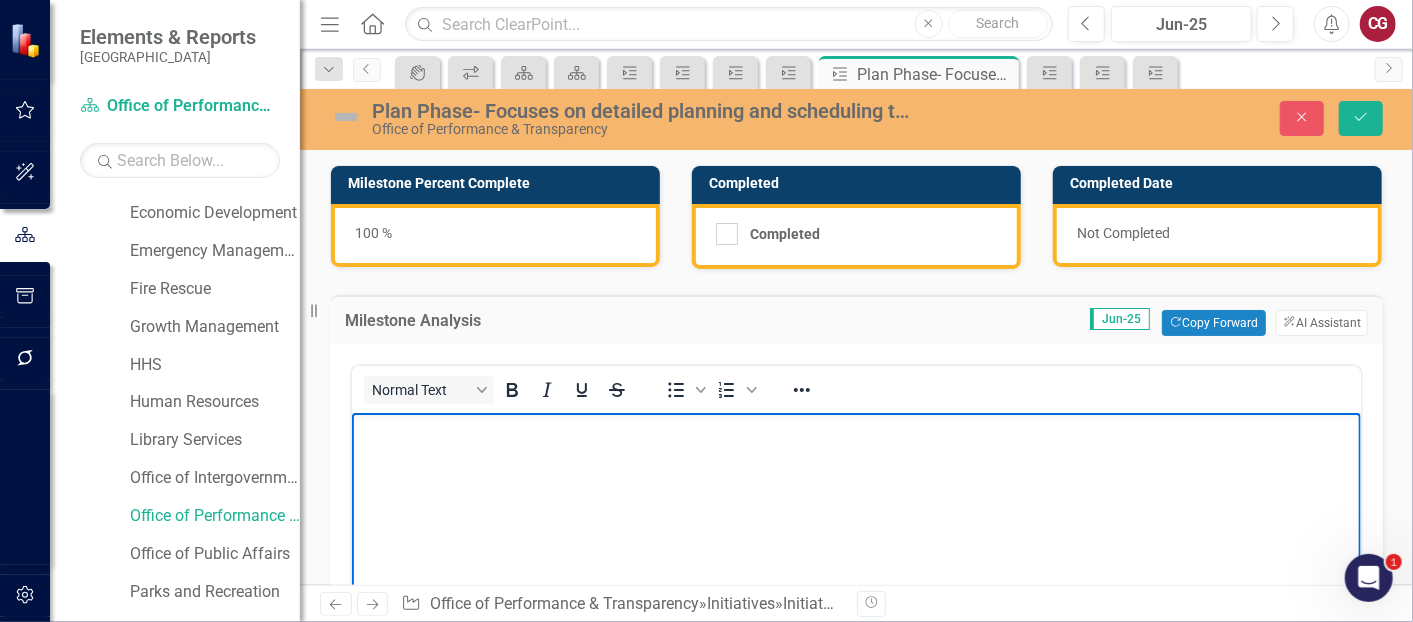 type 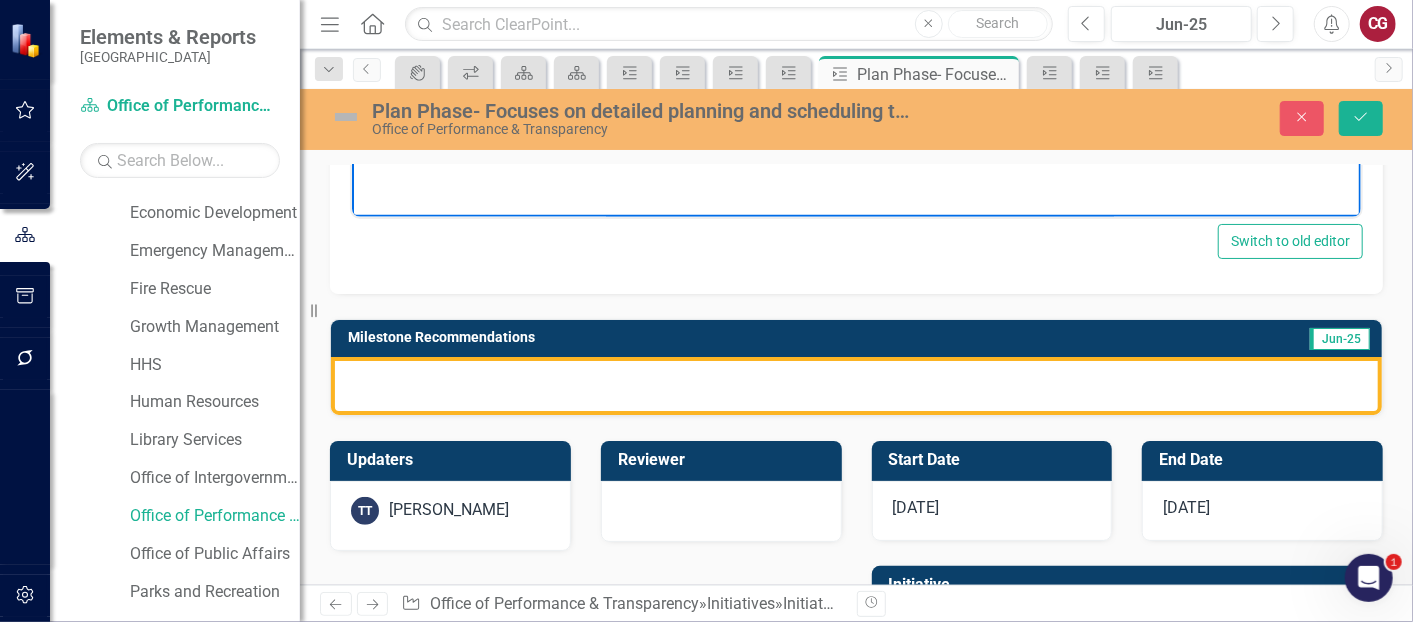 scroll, scrollTop: 555, scrollLeft: 0, axis: vertical 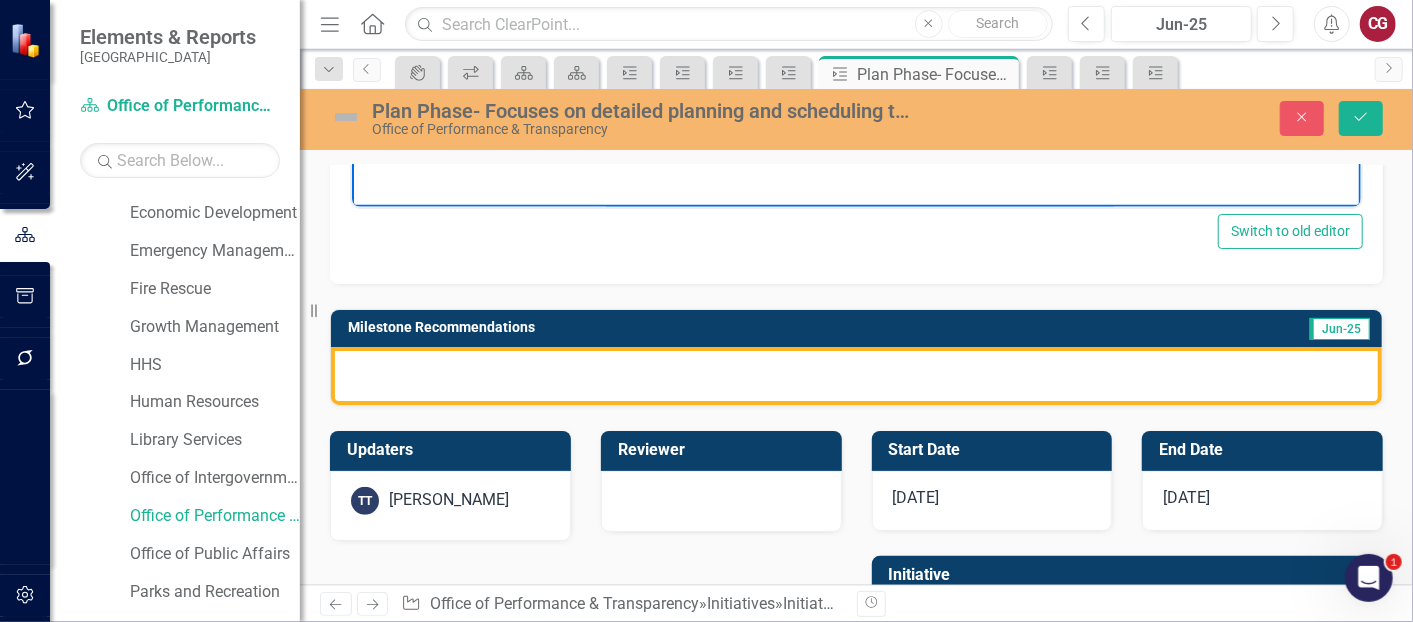 click at bounding box center (856, 376) 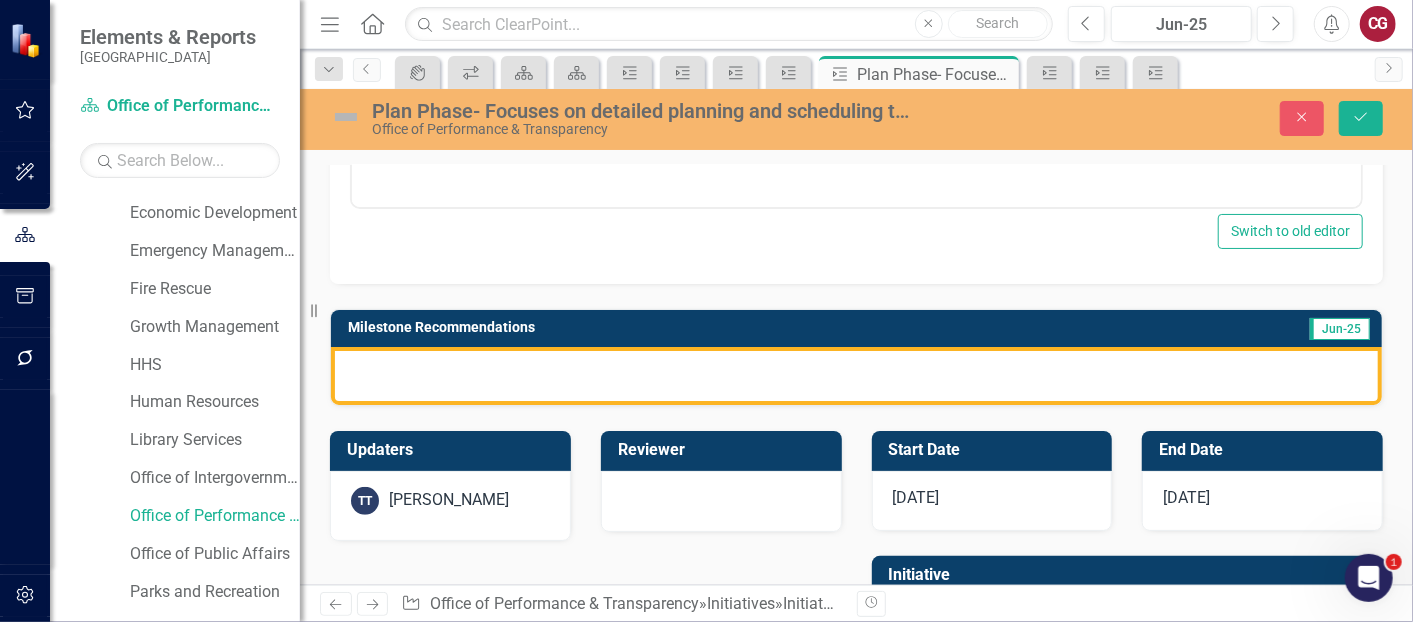 click at bounding box center [856, 376] 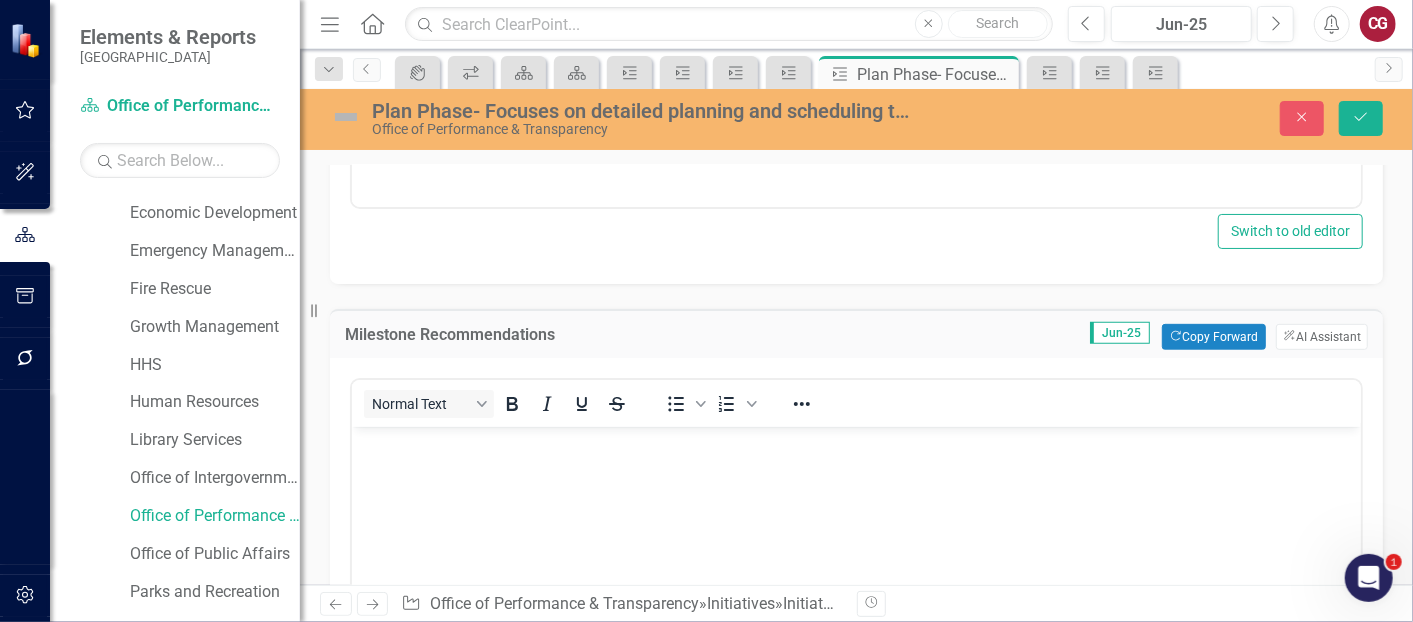 scroll, scrollTop: 0, scrollLeft: 0, axis: both 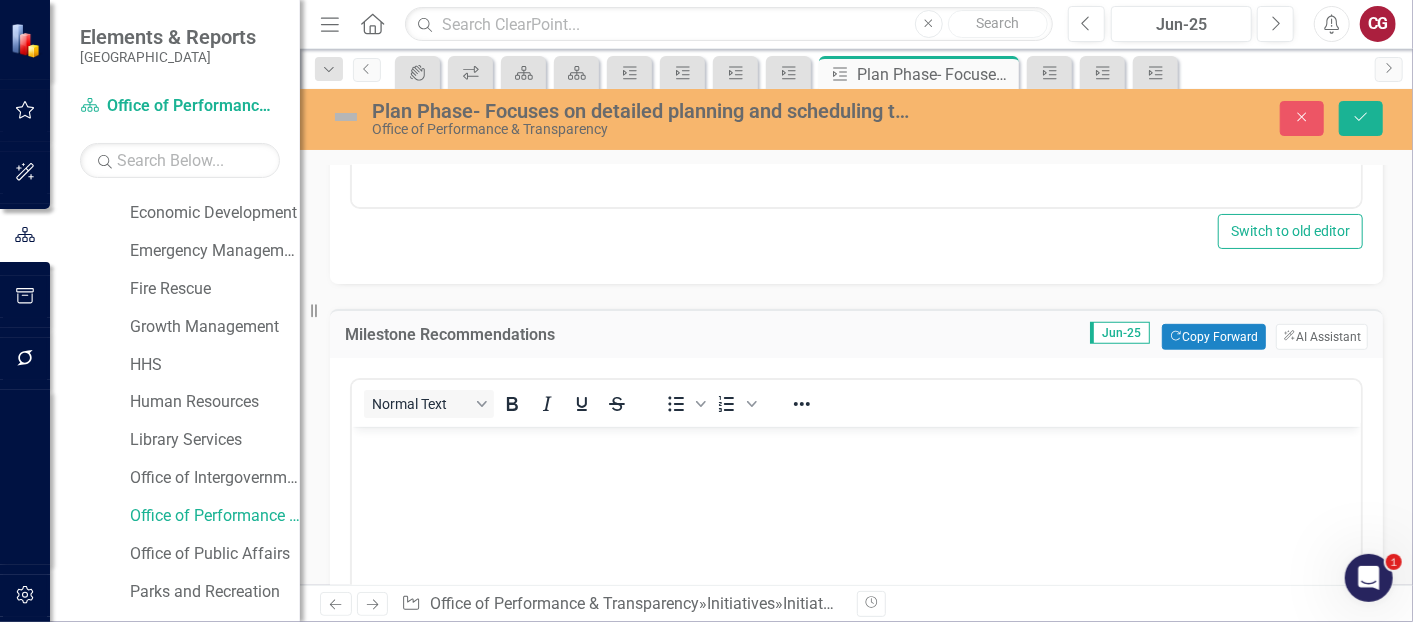 click at bounding box center [855, 443] 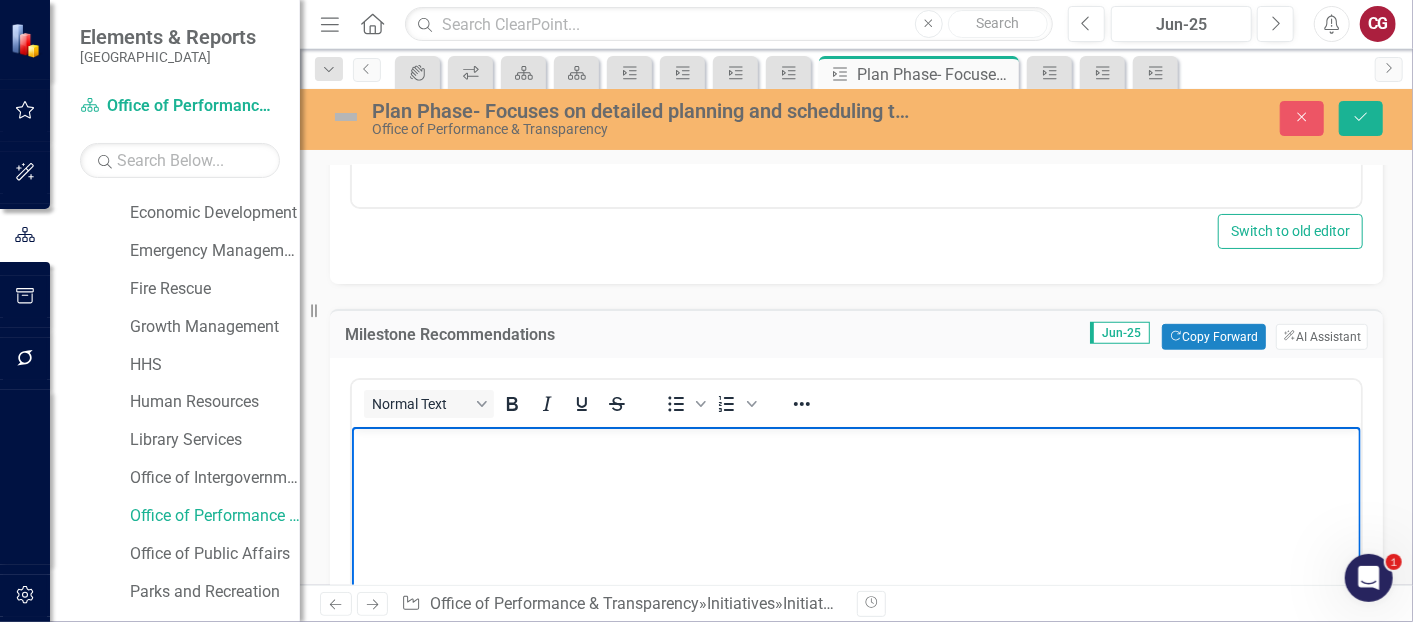 type 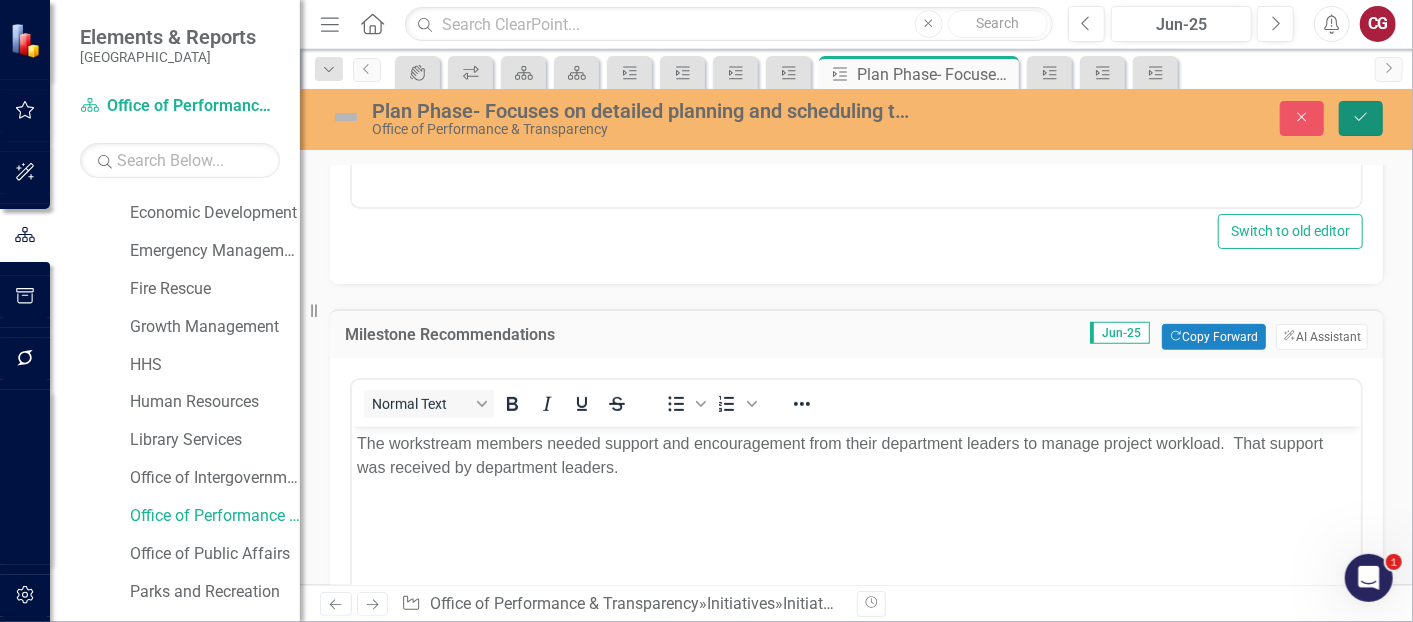 click on "Save" at bounding box center (1361, 118) 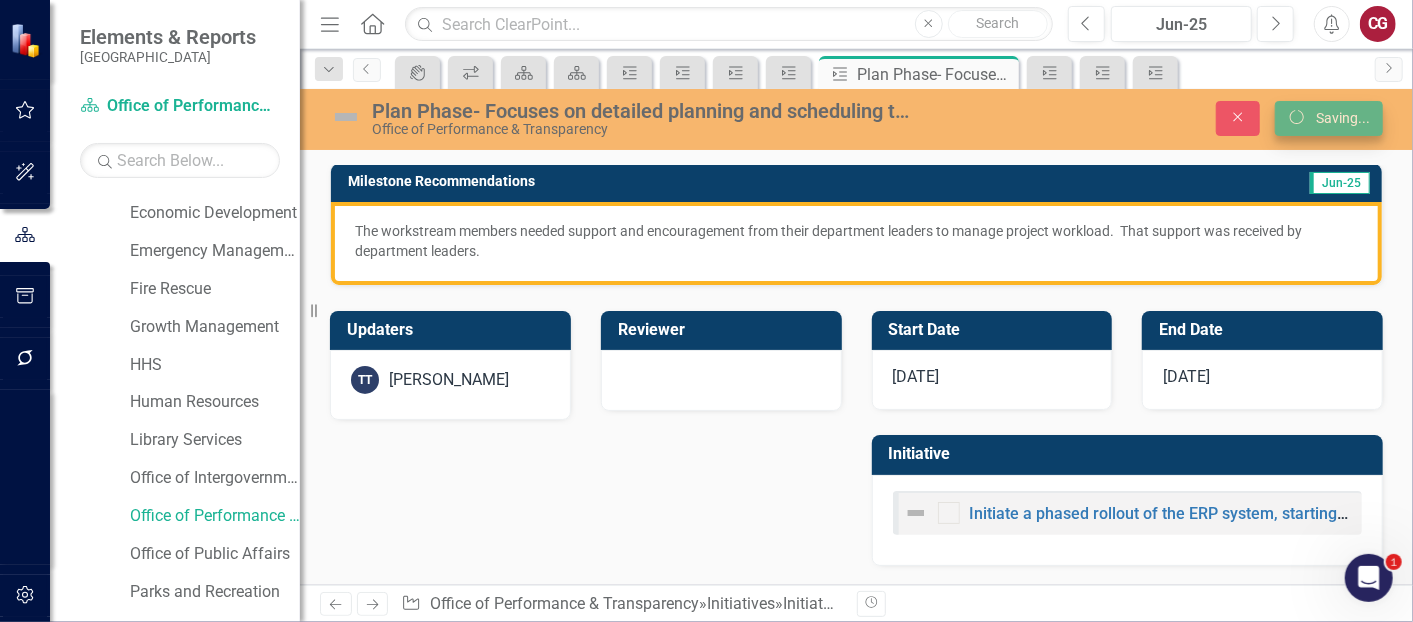 scroll, scrollTop: 254, scrollLeft: 0, axis: vertical 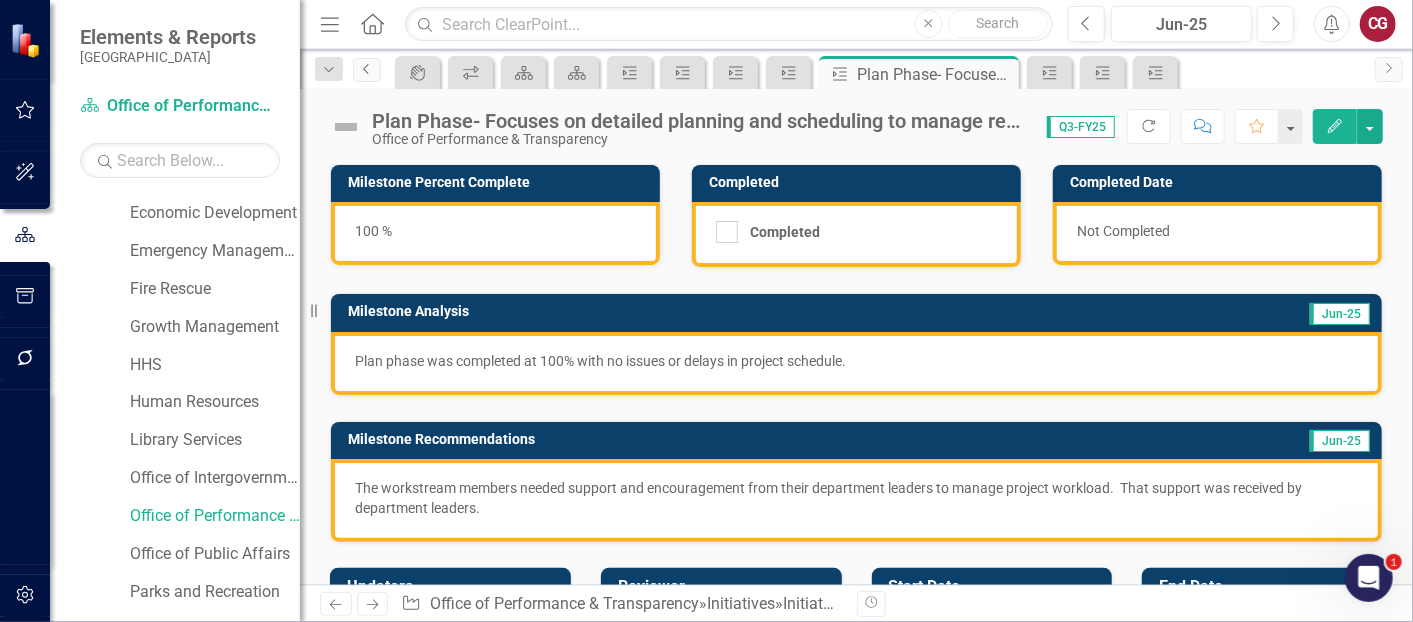click on "Previous" at bounding box center (367, 70) 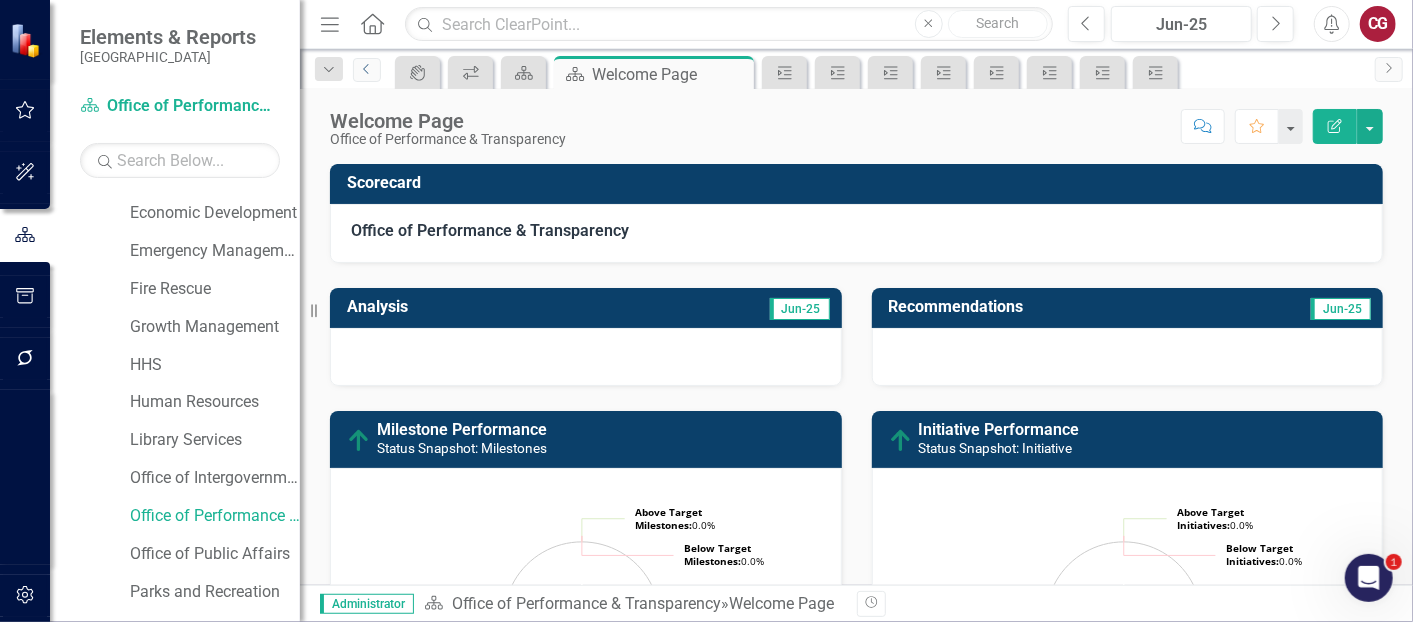 scroll, scrollTop: 222, scrollLeft: 0, axis: vertical 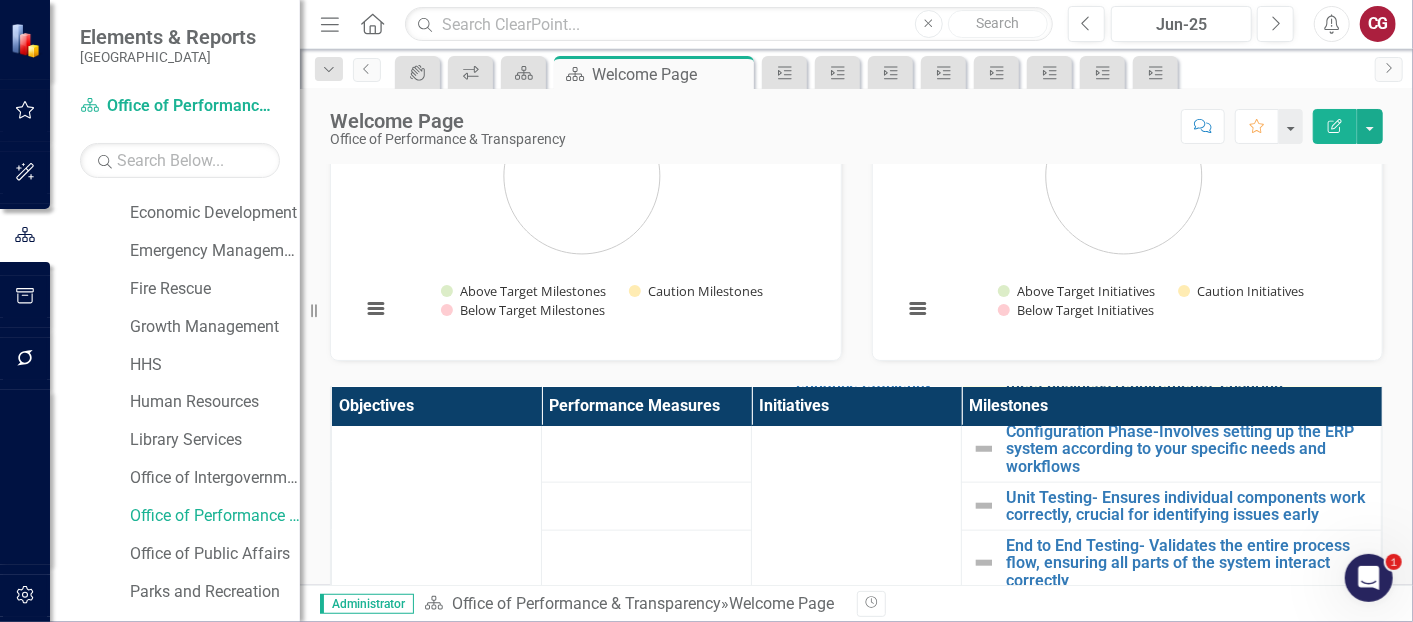 click on "Architect Phase- Design the system architecture to meet business requirements, ensuring compatibility and scalability" at bounding box center [1188, 383] 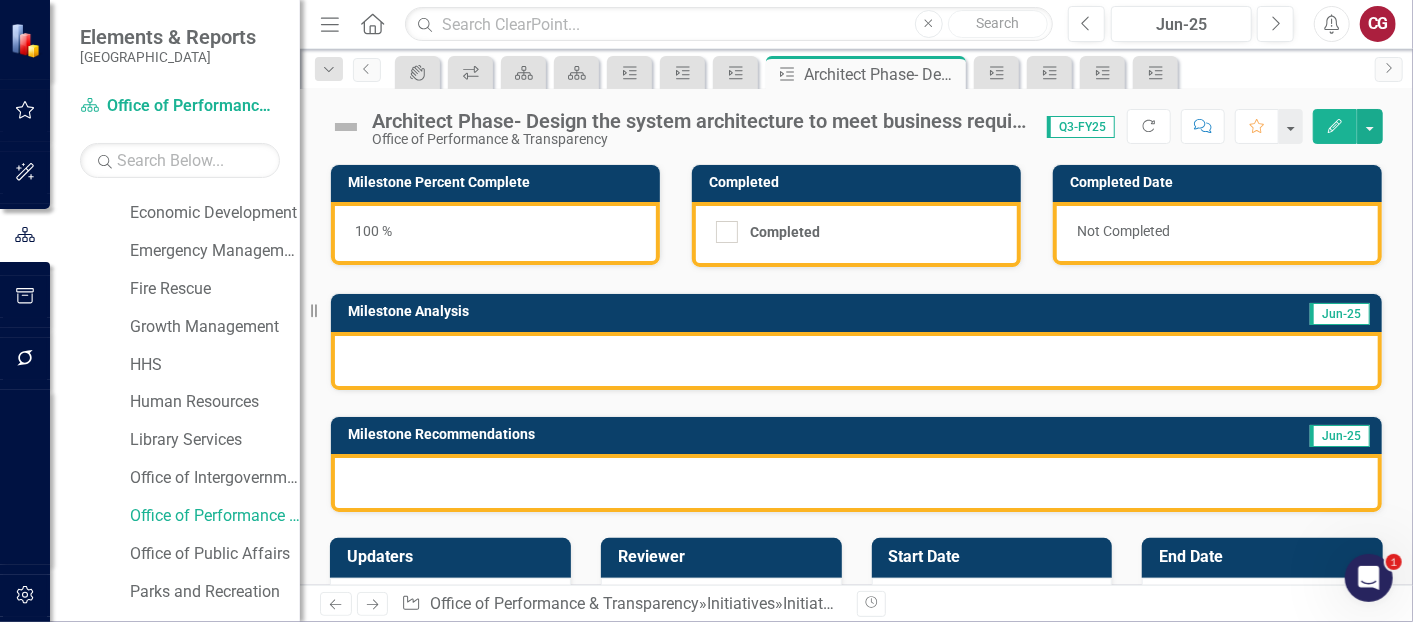 click at bounding box center [856, 361] 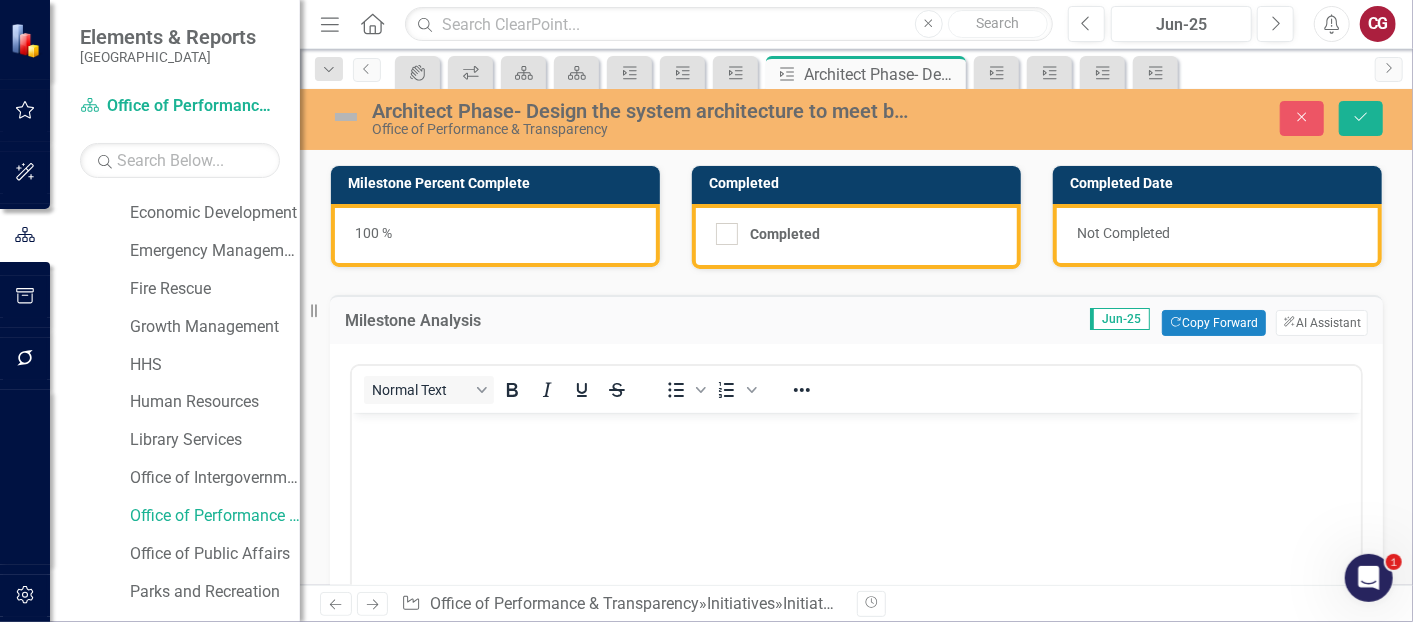 scroll, scrollTop: 0, scrollLeft: 0, axis: both 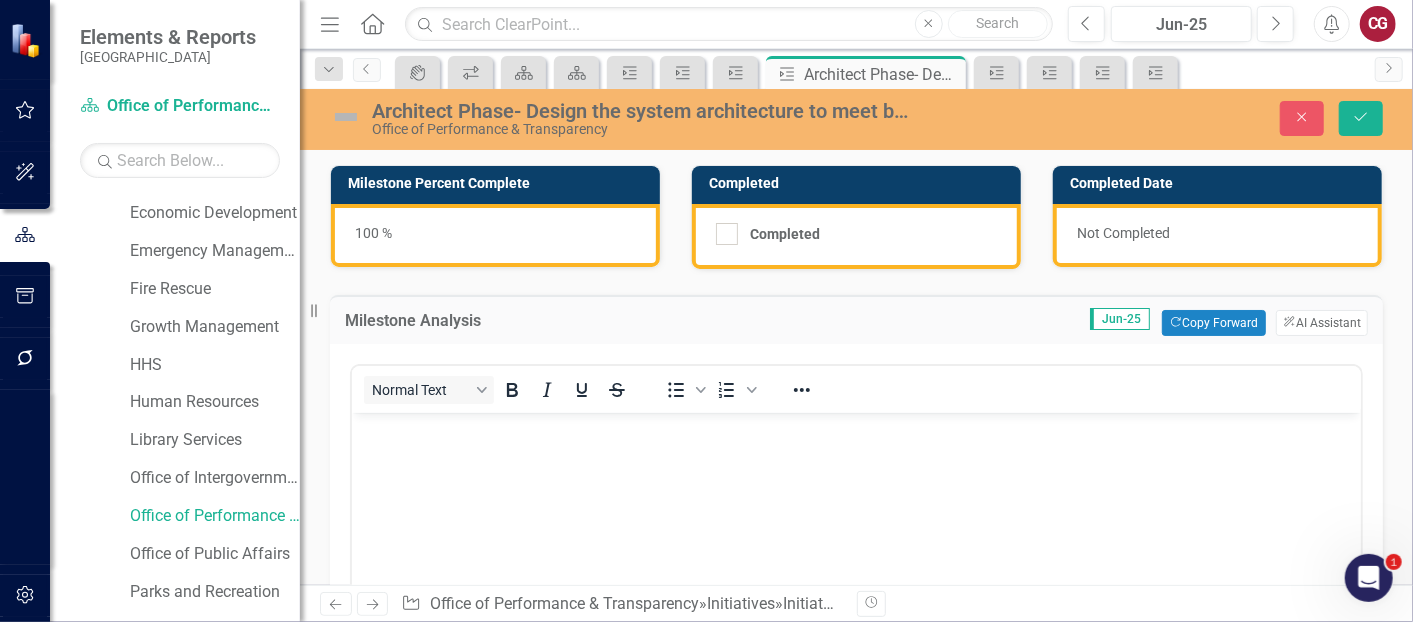 click at bounding box center (855, 562) 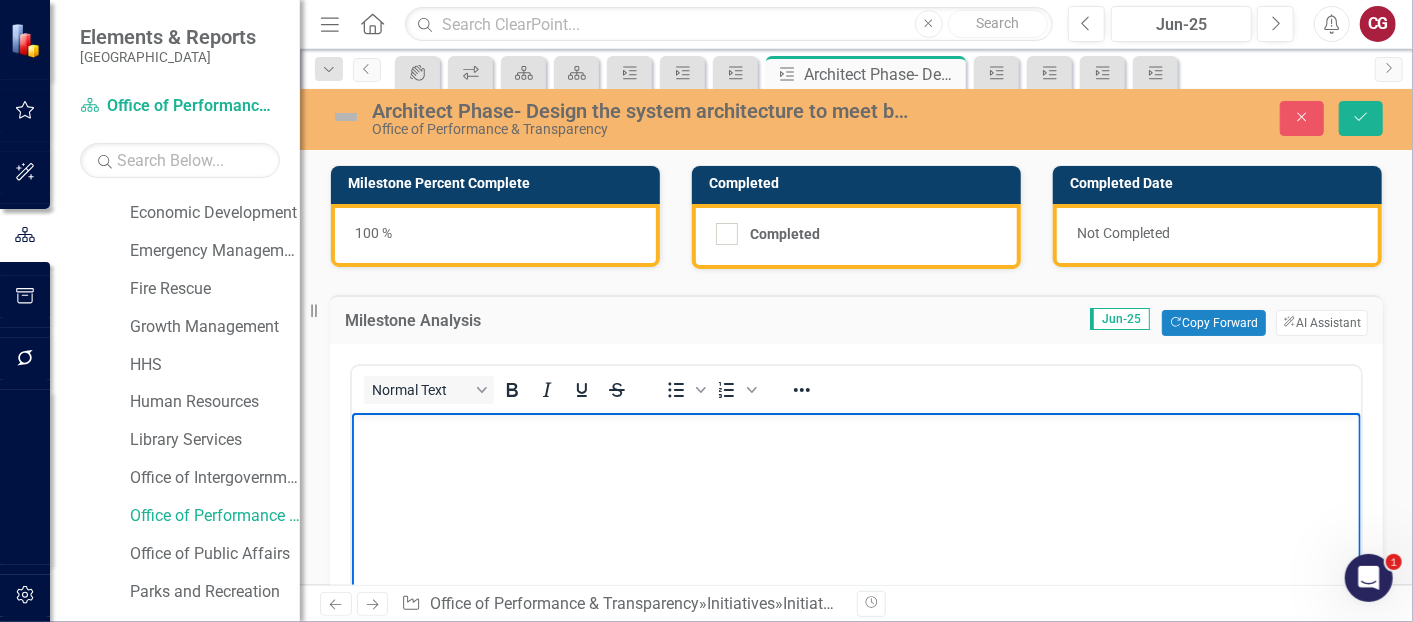 type 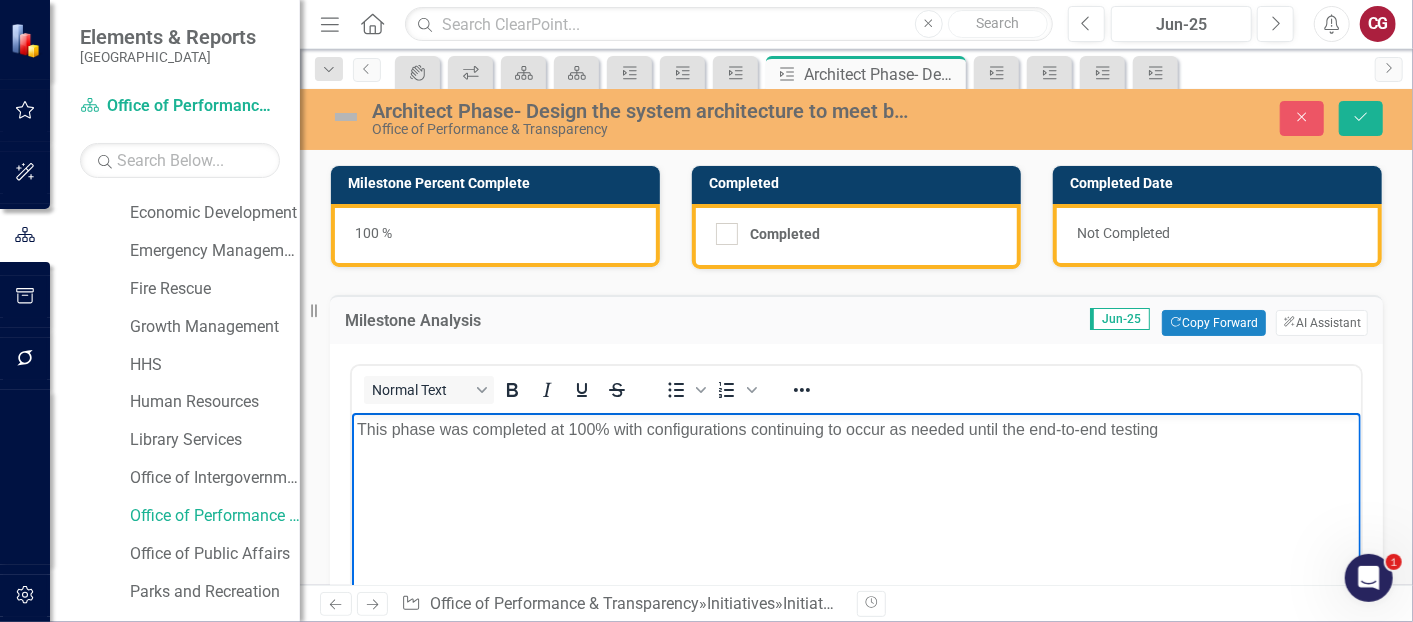 click on "This phase was completed at 100% with configurations continuing to occur as needed until the end-to-end testing" at bounding box center (855, 429) 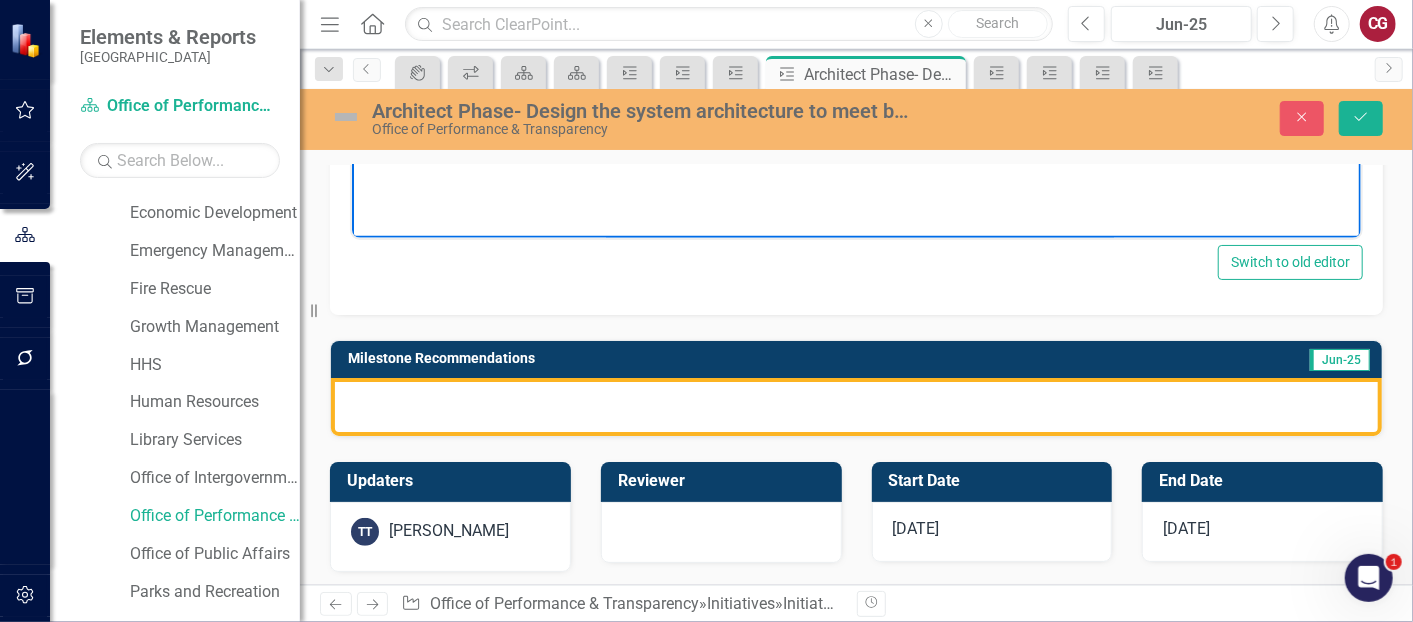 scroll, scrollTop: 555, scrollLeft: 0, axis: vertical 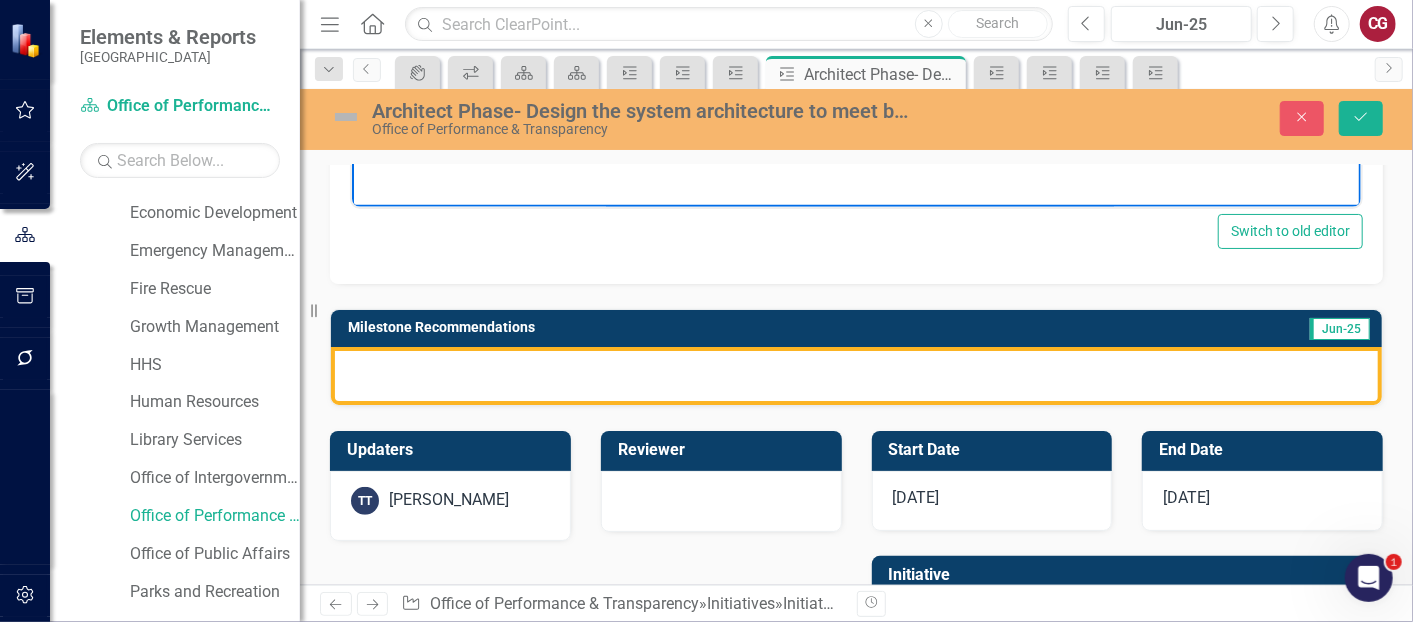 click at bounding box center (856, 376) 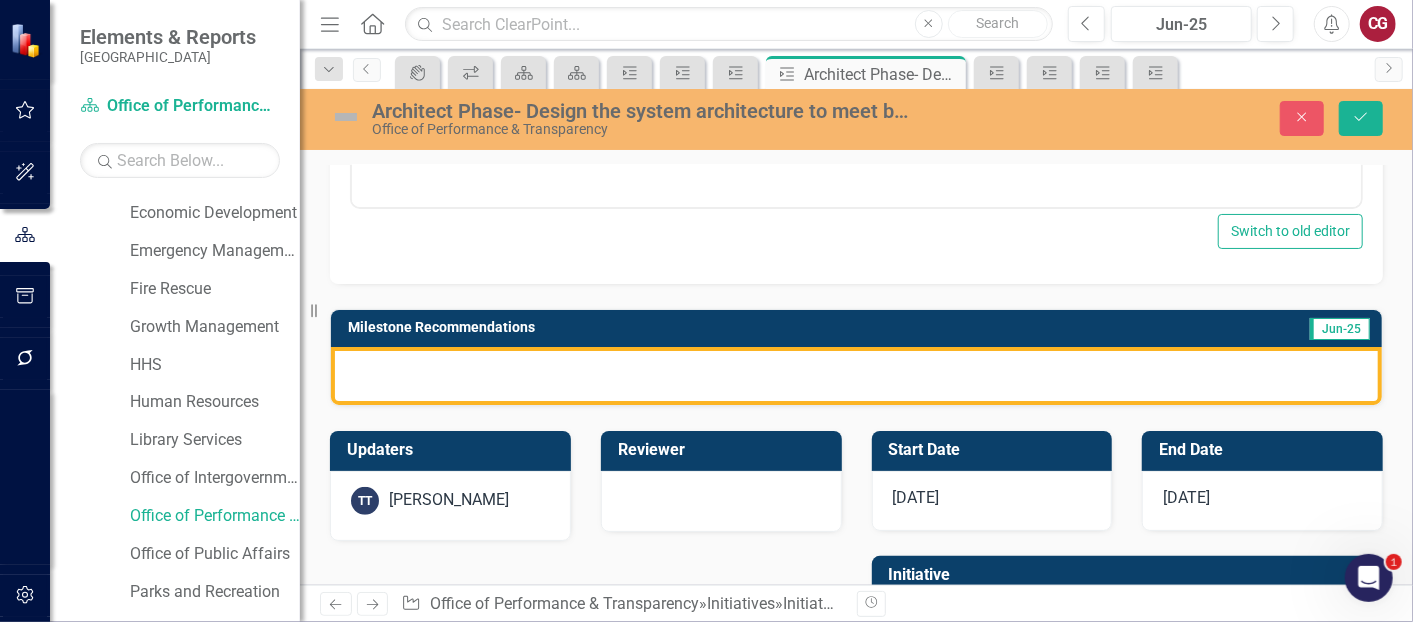 click at bounding box center (856, 376) 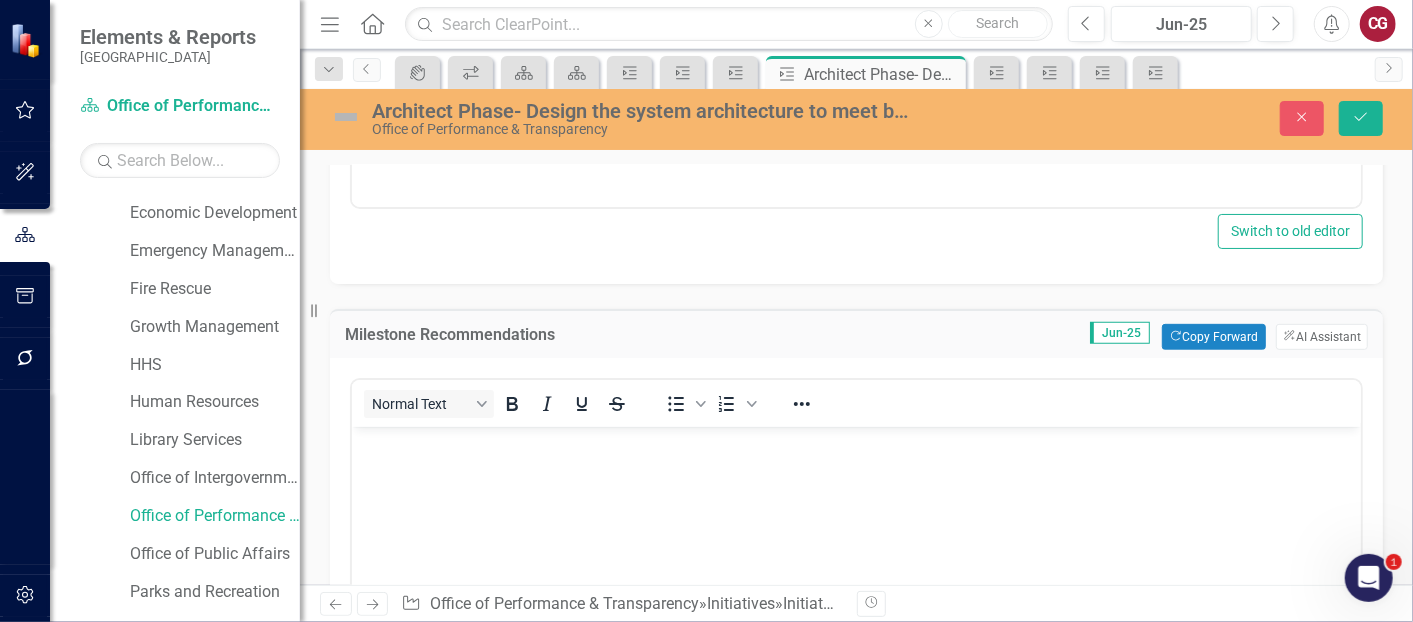 scroll, scrollTop: 0, scrollLeft: 0, axis: both 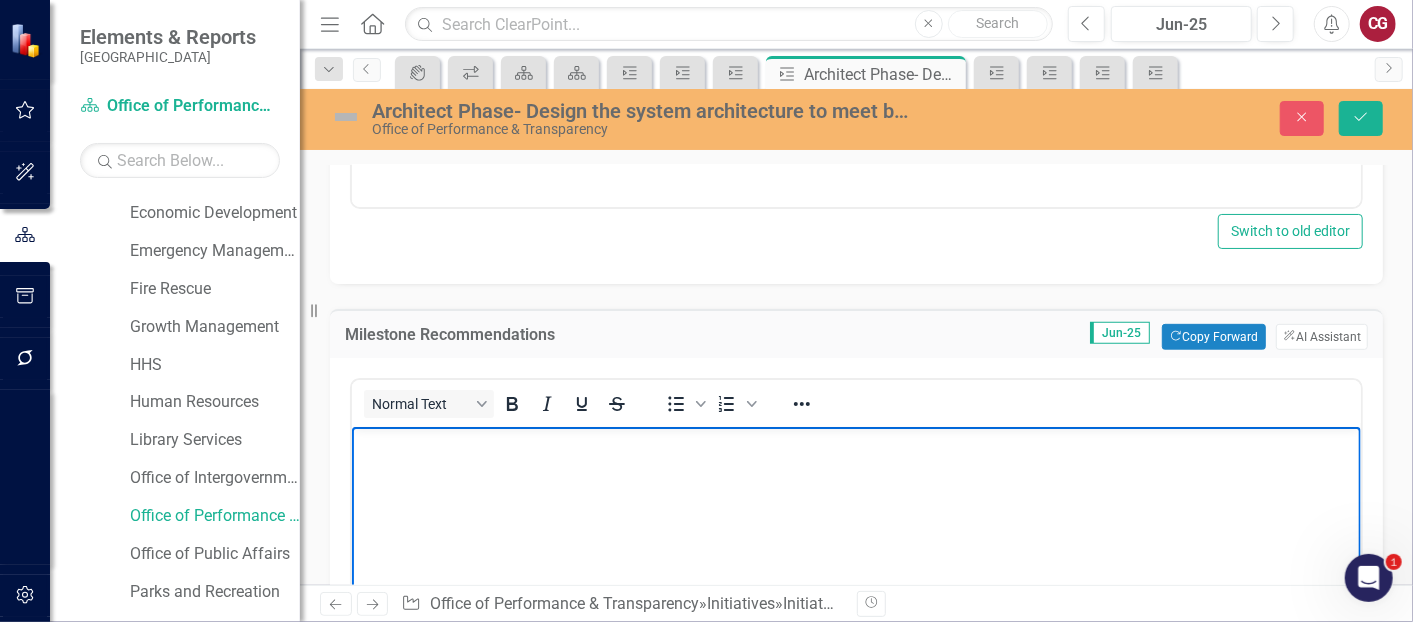 click at bounding box center [855, 443] 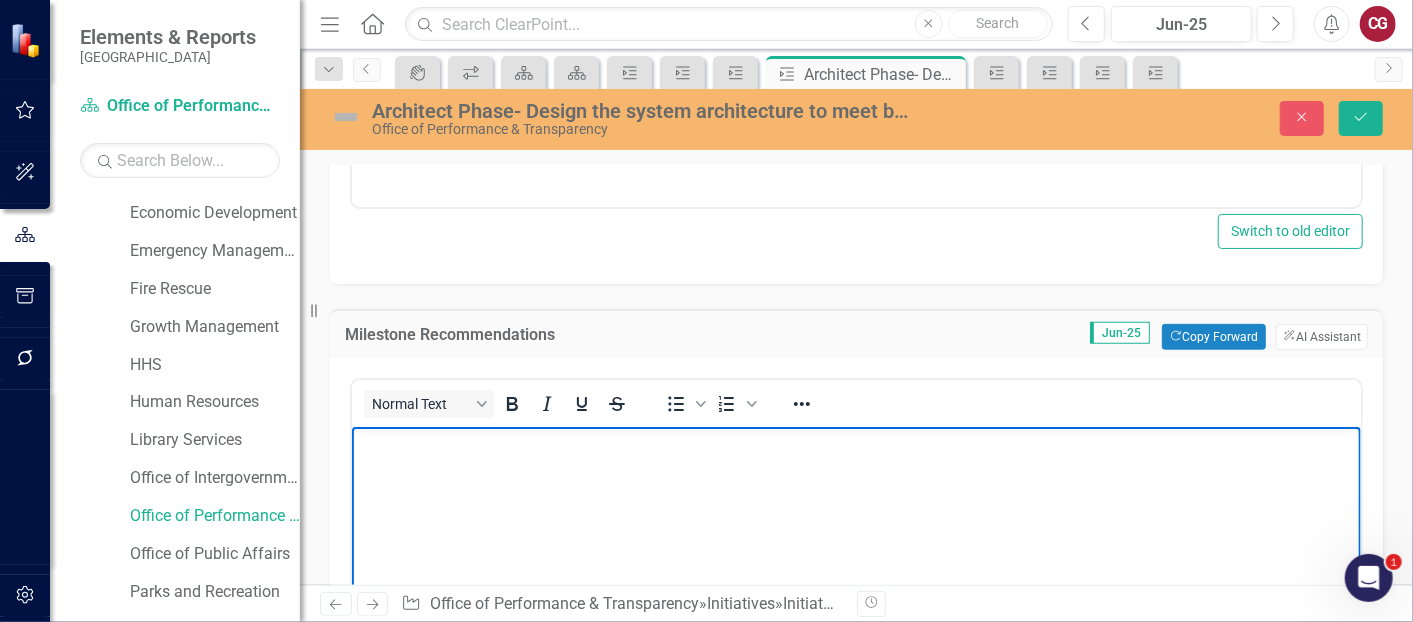 type 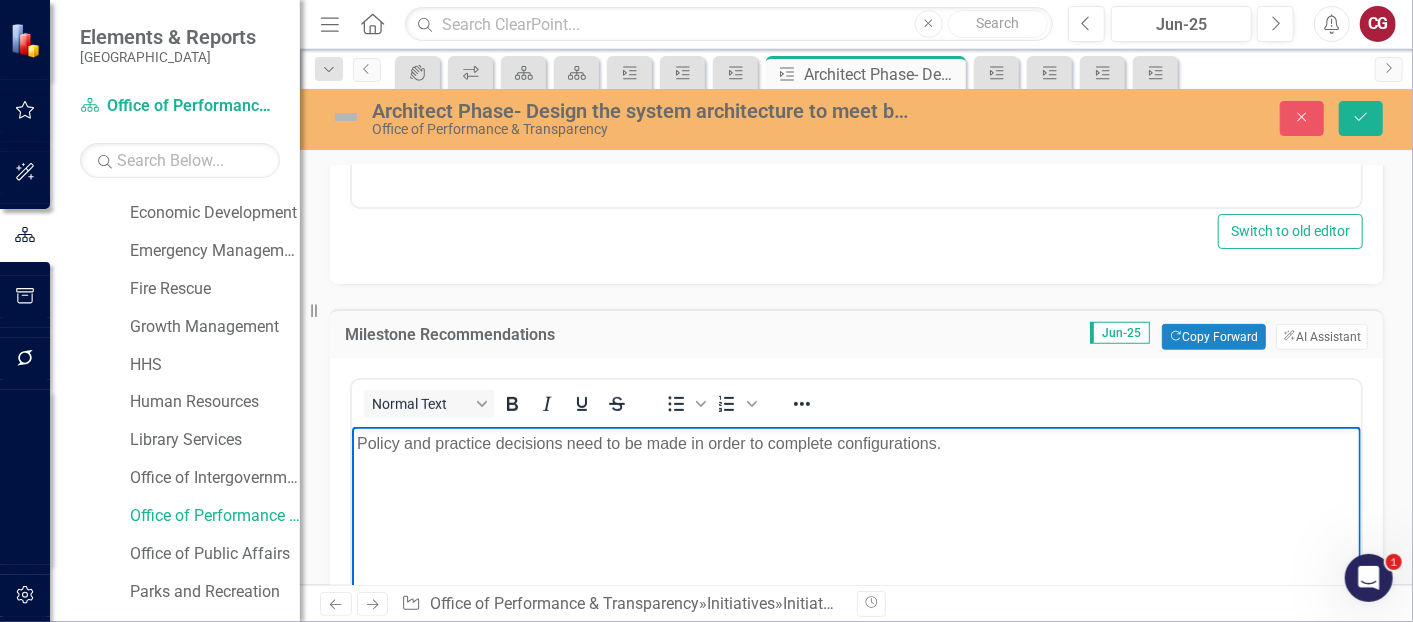 click on "Policy and practice decisions need to be made in order to complete configurations." at bounding box center (855, 443) 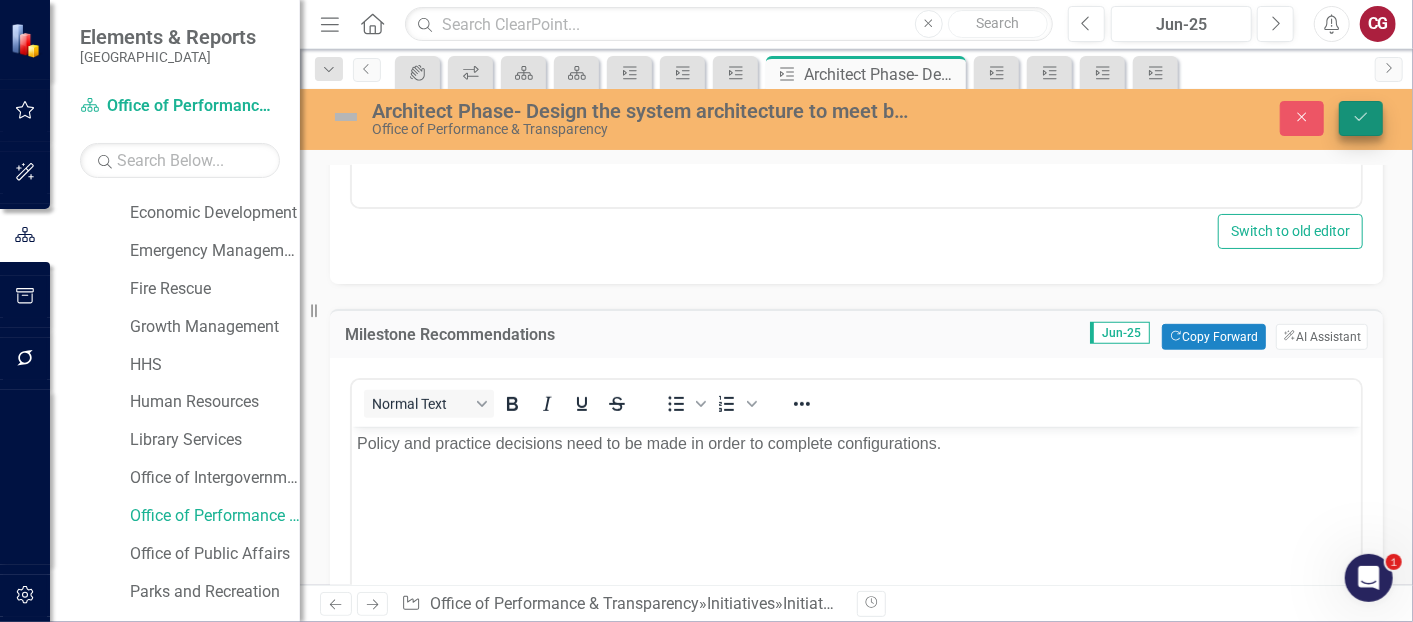 click on "Save" at bounding box center [1361, 118] 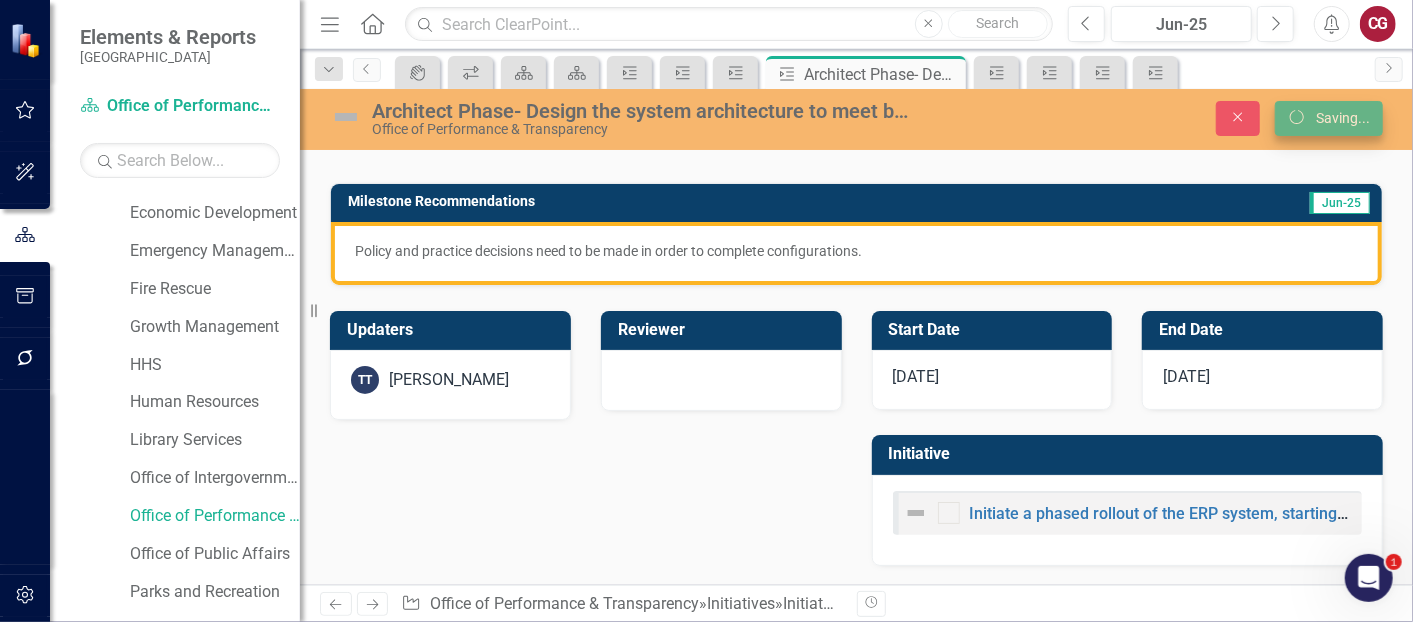scroll, scrollTop: 234, scrollLeft: 0, axis: vertical 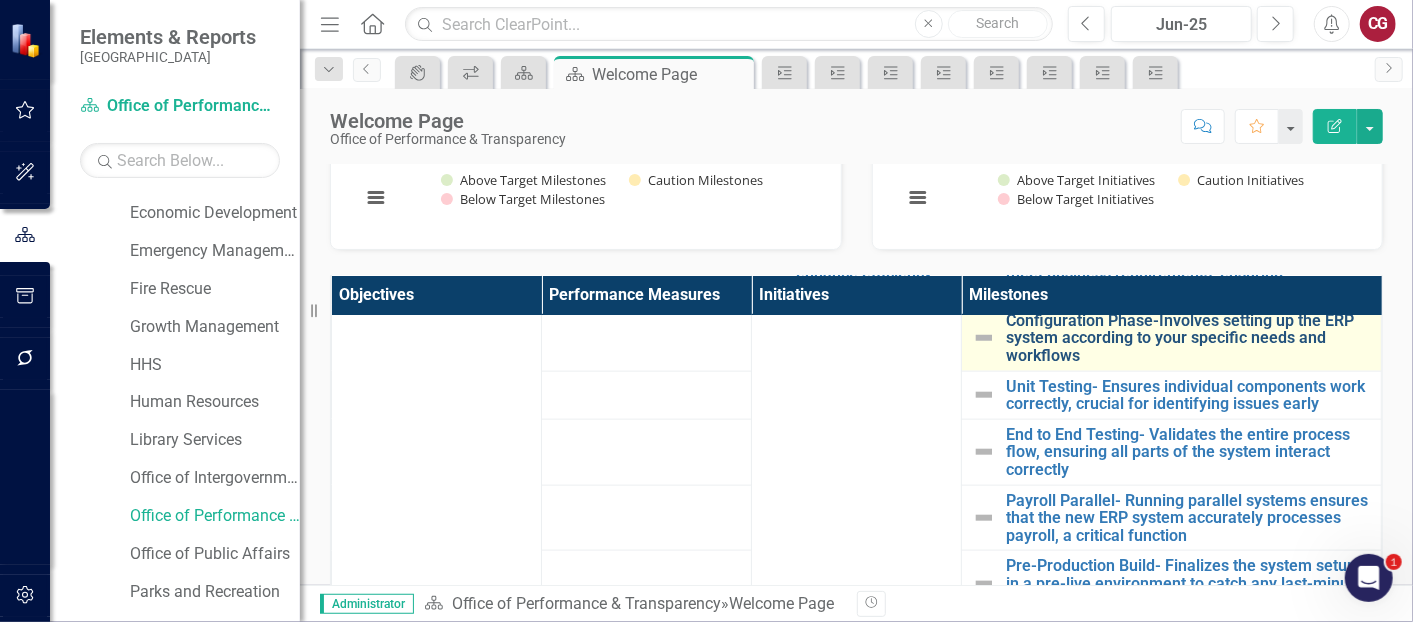 click on "Configuration Phase-Involves setting up the ERP system according to your specific needs and workflows" at bounding box center (1188, 338) 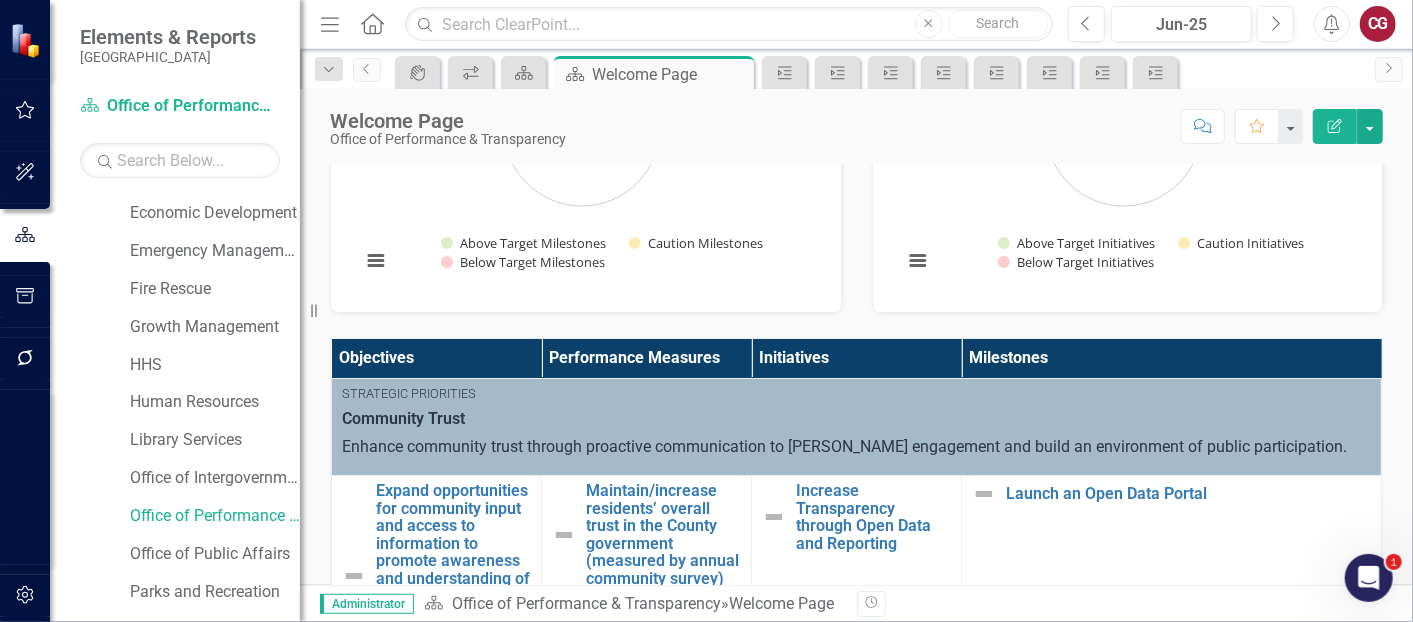 scroll, scrollTop: 555, scrollLeft: 0, axis: vertical 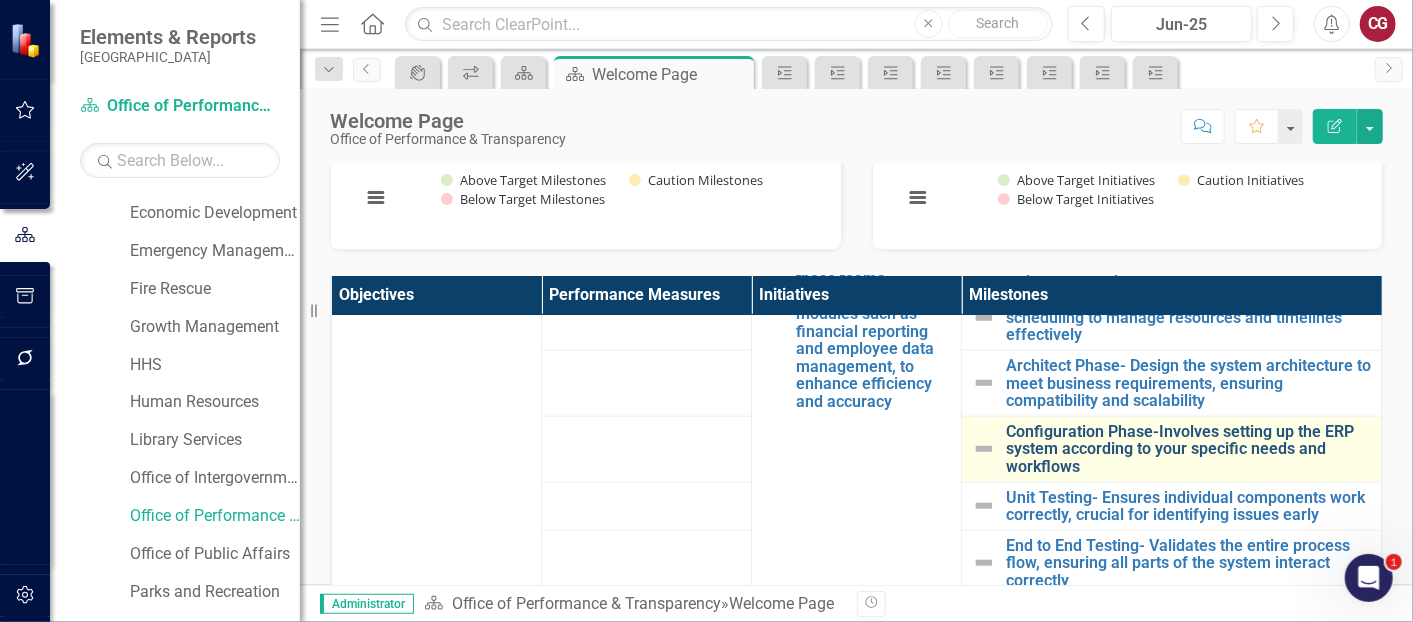 click on "Configuration Phase-Involves setting up the ERP system according to your specific needs and workflows" at bounding box center (1188, 449) 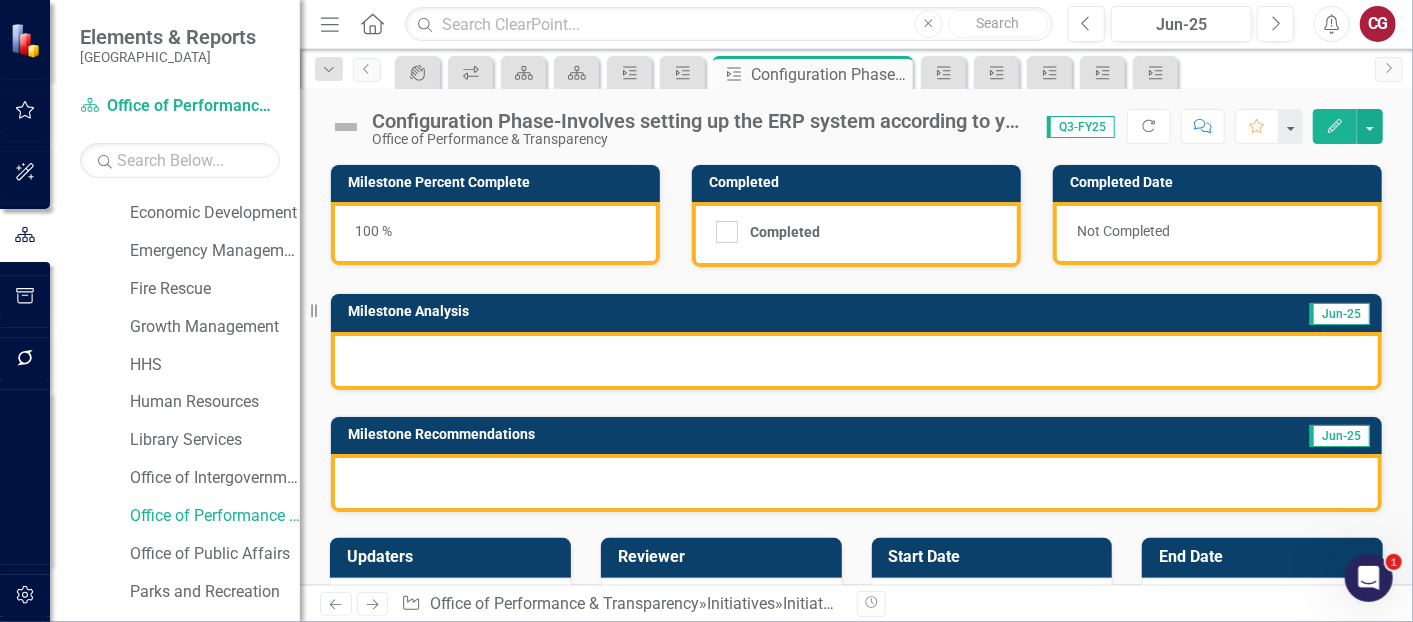 click on "Configuration Phase-Involves setting up the ERP system according to your specific needs and workflows" at bounding box center (699, 121) 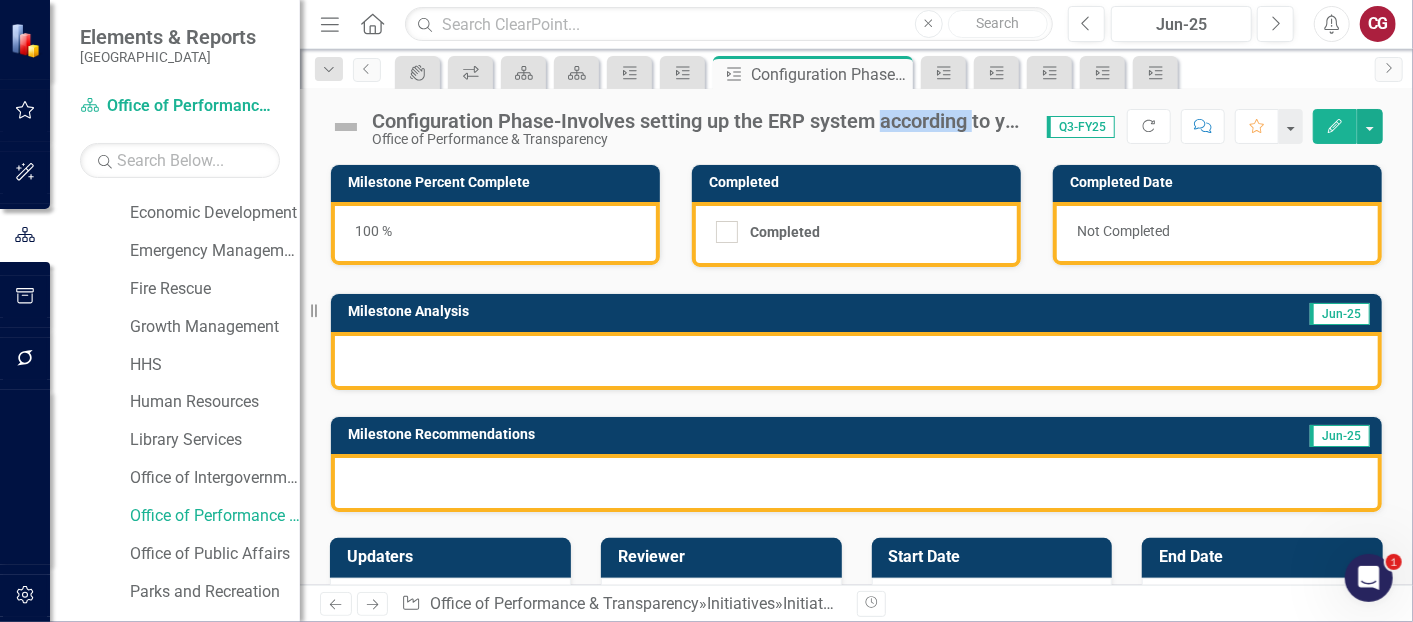 click on "Configuration Phase-Involves setting up the ERP system according to your specific needs and workflows" at bounding box center [699, 121] 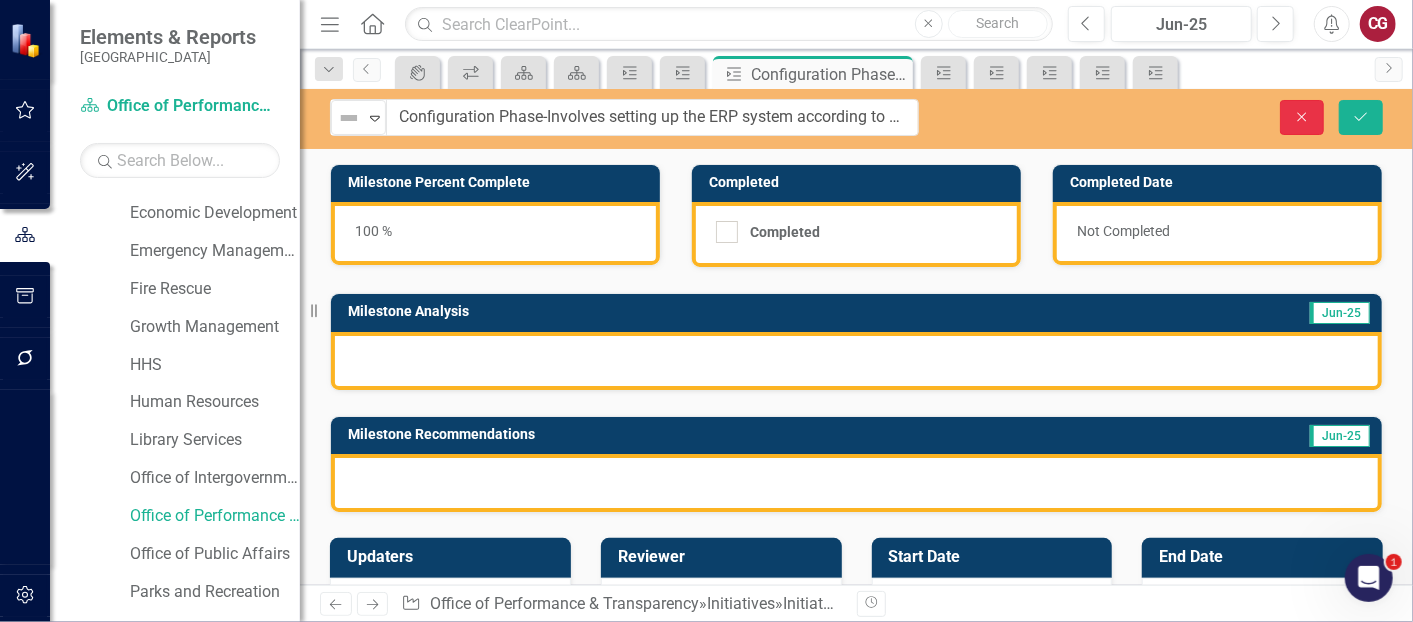 click on "Close" at bounding box center (1302, 117) 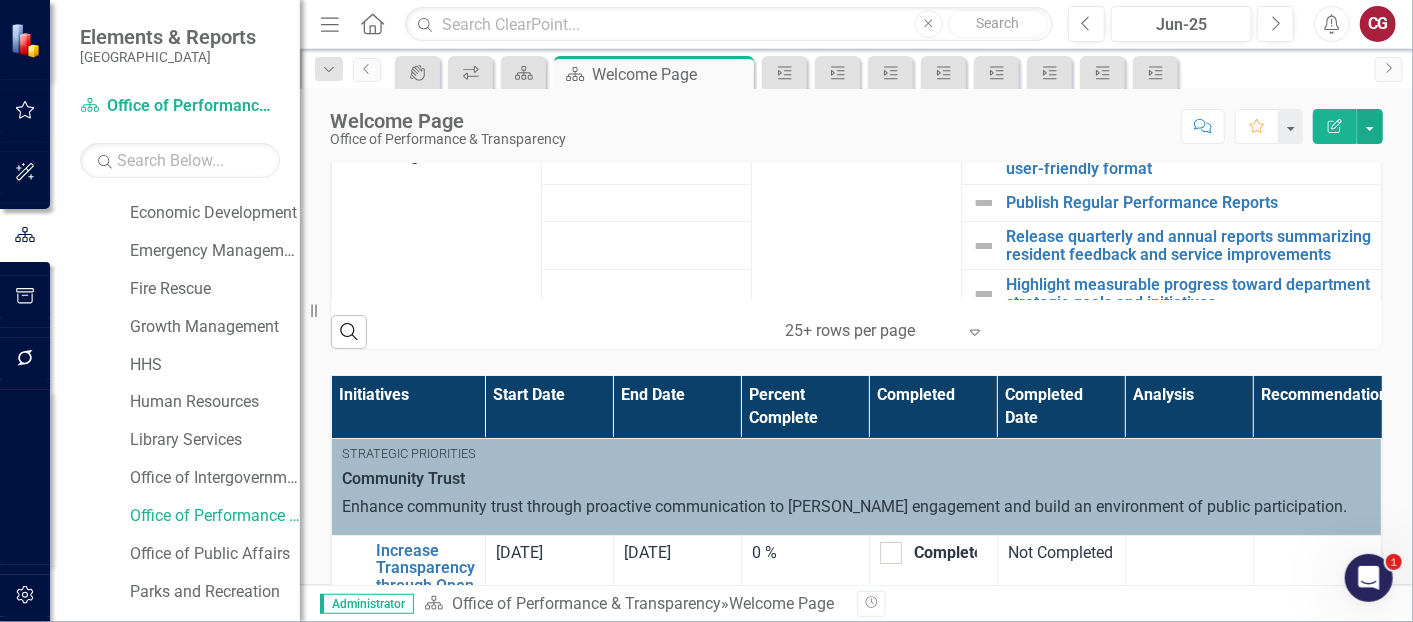 scroll, scrollTop: 1000, scrollLeft: 0, axis: vertical 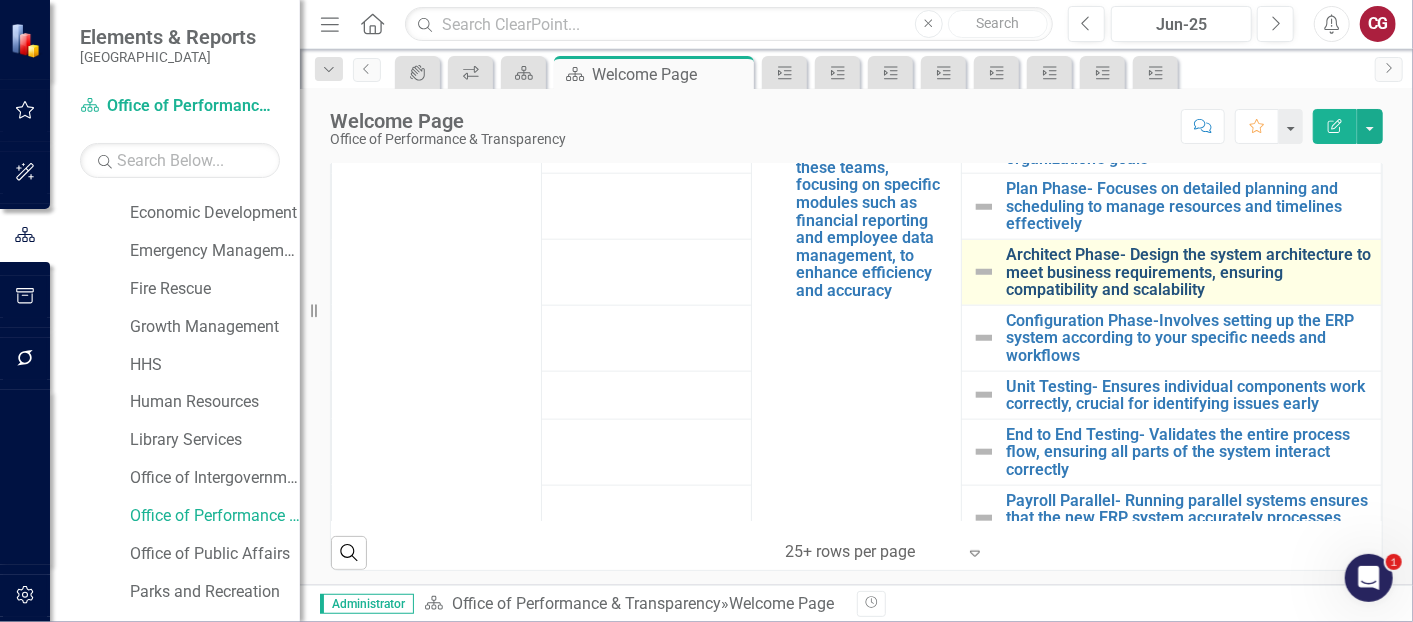 click on "Architect Phase- Design the system architecture to meet business requirements, ensuring compatibility and scalability" at bounding box center [1188, 272] 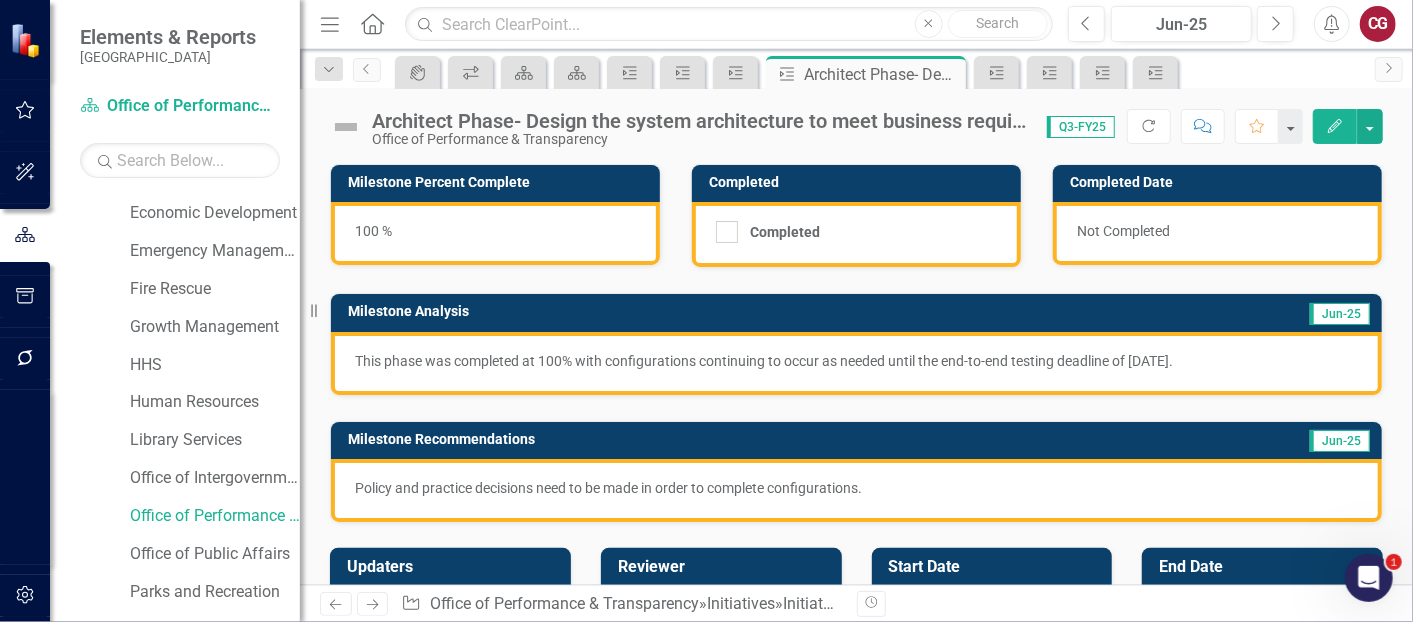 click on "This phase was completed at 100% with configurations continuing to occur as needed until the end-to-end testing deadline of [DATE]." at bounding box center (856, 363) 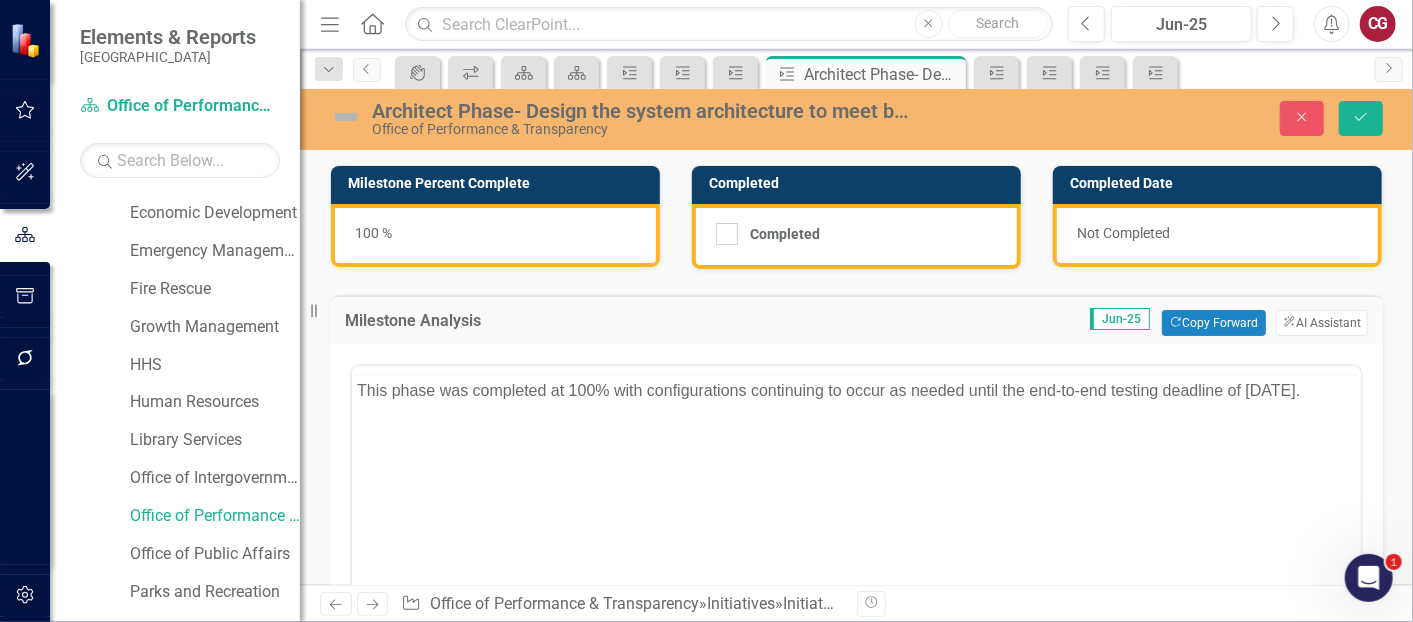 scroll, scrollTop: 0, scrollLeft: 0, axis: both 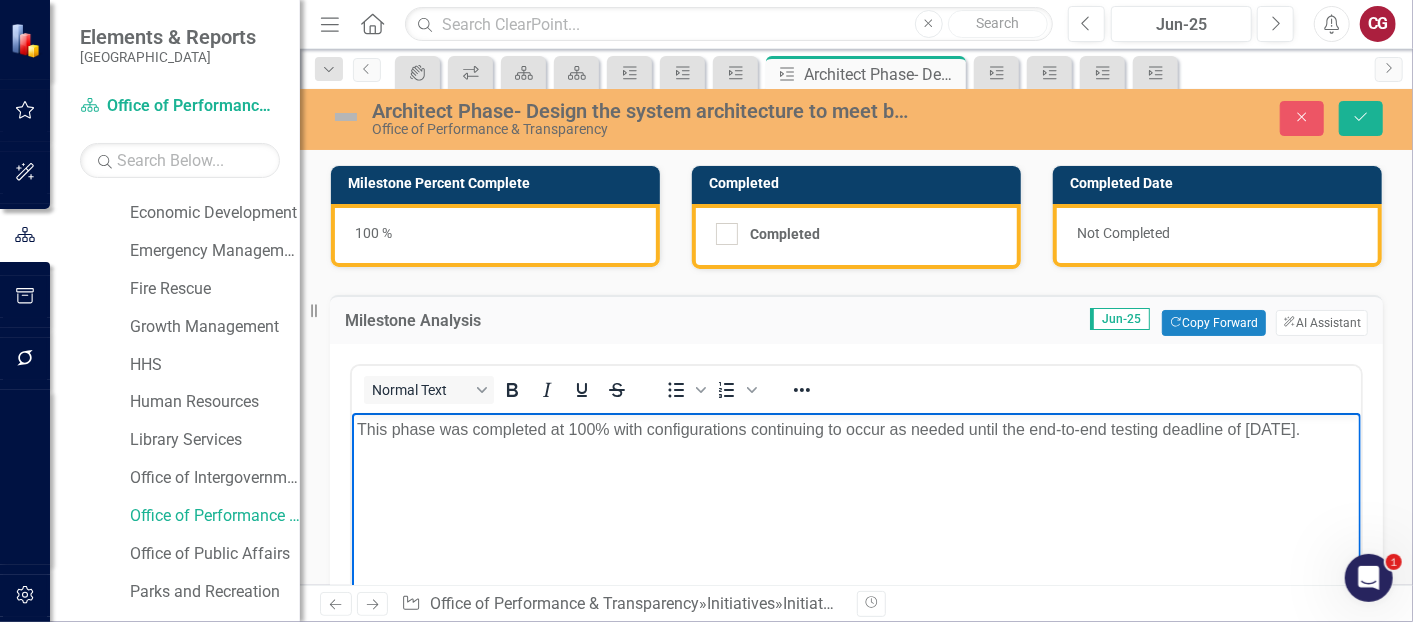click on "This phase was completed at 100% with configurations continuing to occur as needed until the end-to-end testing deadline of [DATE]." at bounding box center (855, 429) 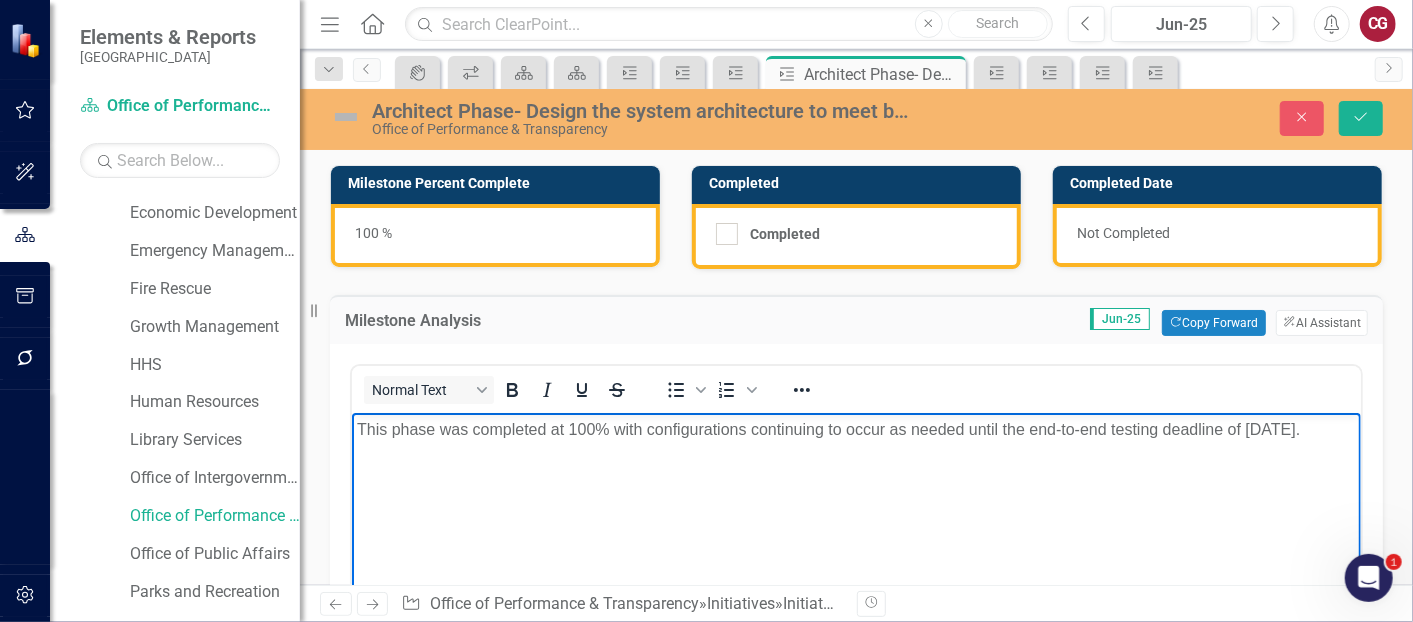 type 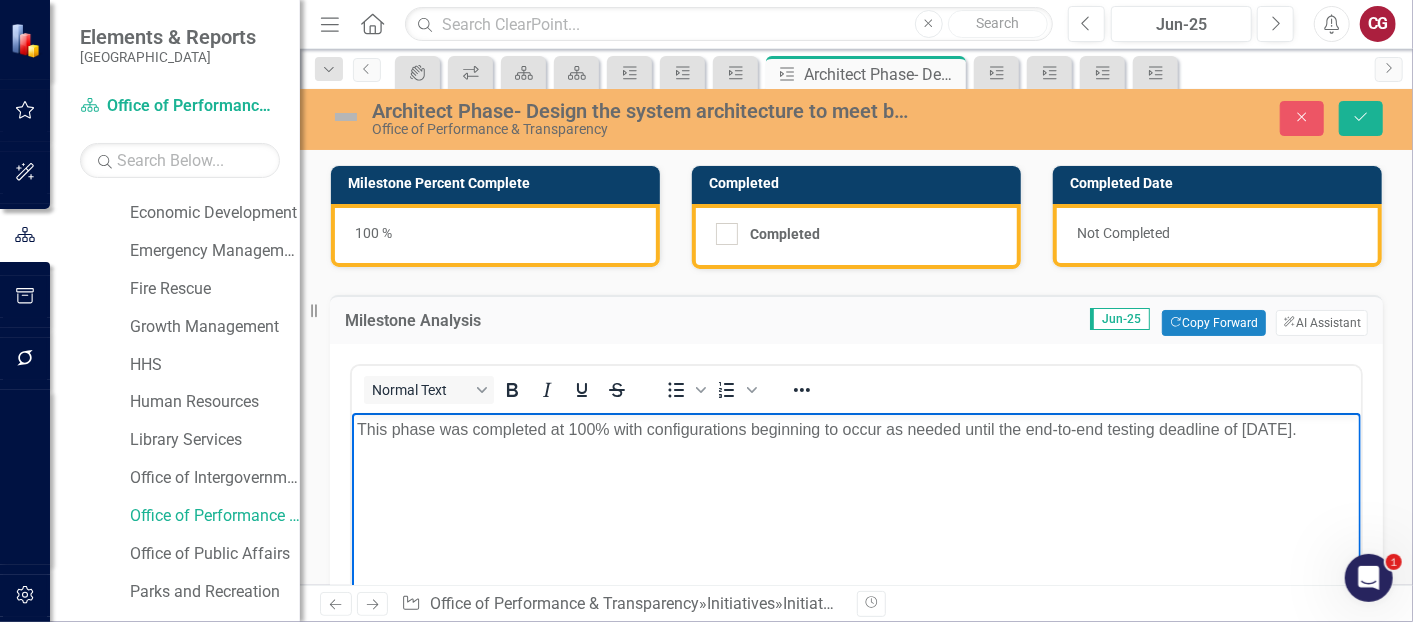 click on "This phase was completed at 100% with configurations beginning to occur as needed until the end-to-end testing deadline of [DATE]." at bounding box center (855, 429) 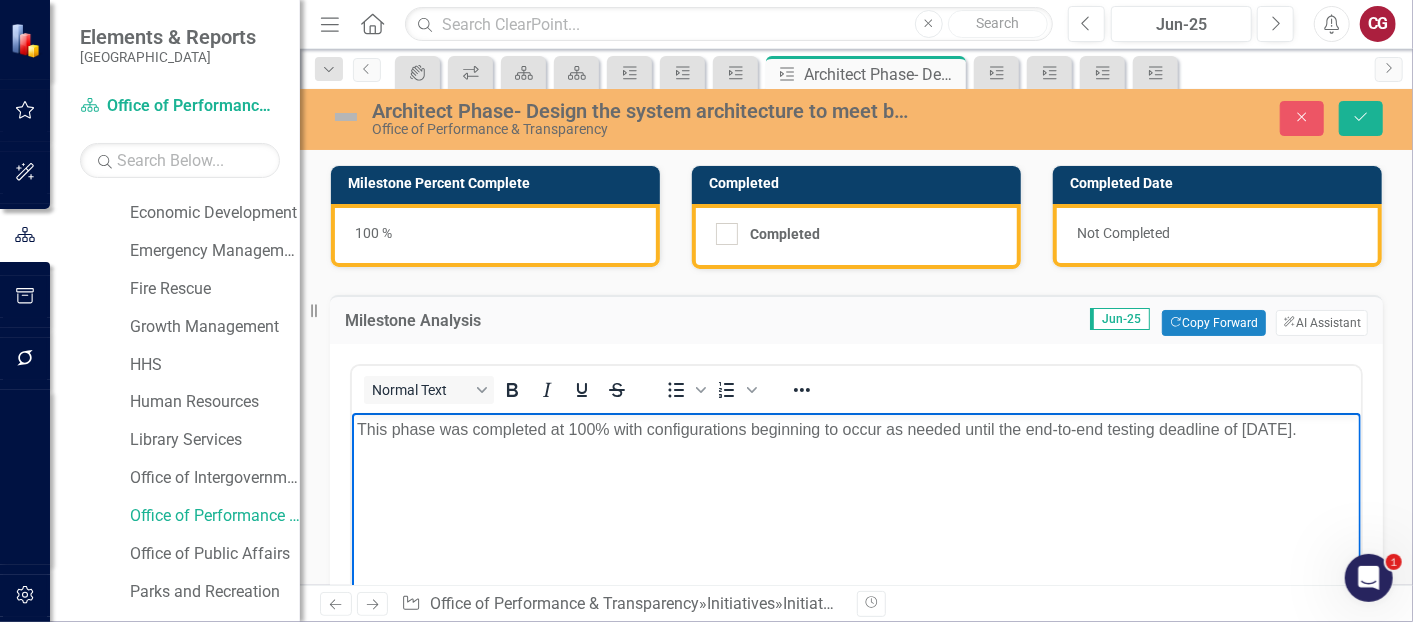 click on "This phase was completed at 100% with configurations beginning to occur as needed until the end-to-end testing deadline of [DATE]." at bounding box center [855, 429] 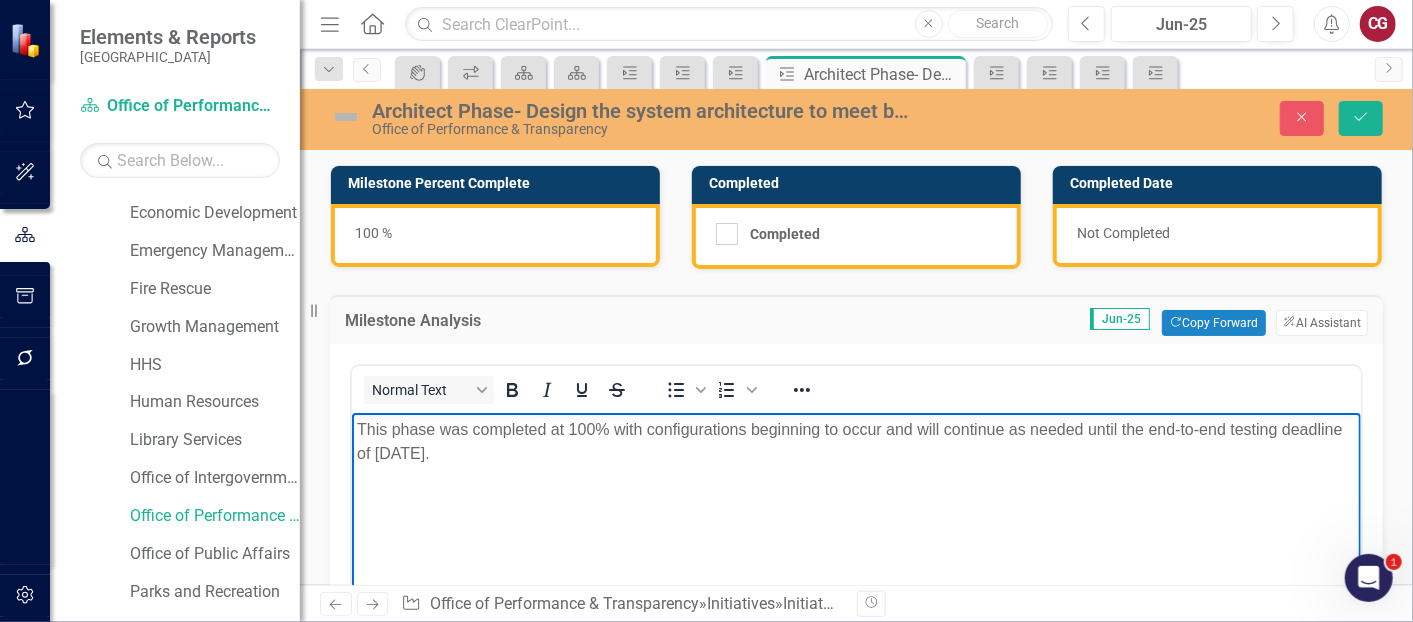 click on "This phase was completed at 100% with configurations beginning to occur and will continue as needed until the end-to-end testing deadline of [DATE]." at bounding box center (855, 562) 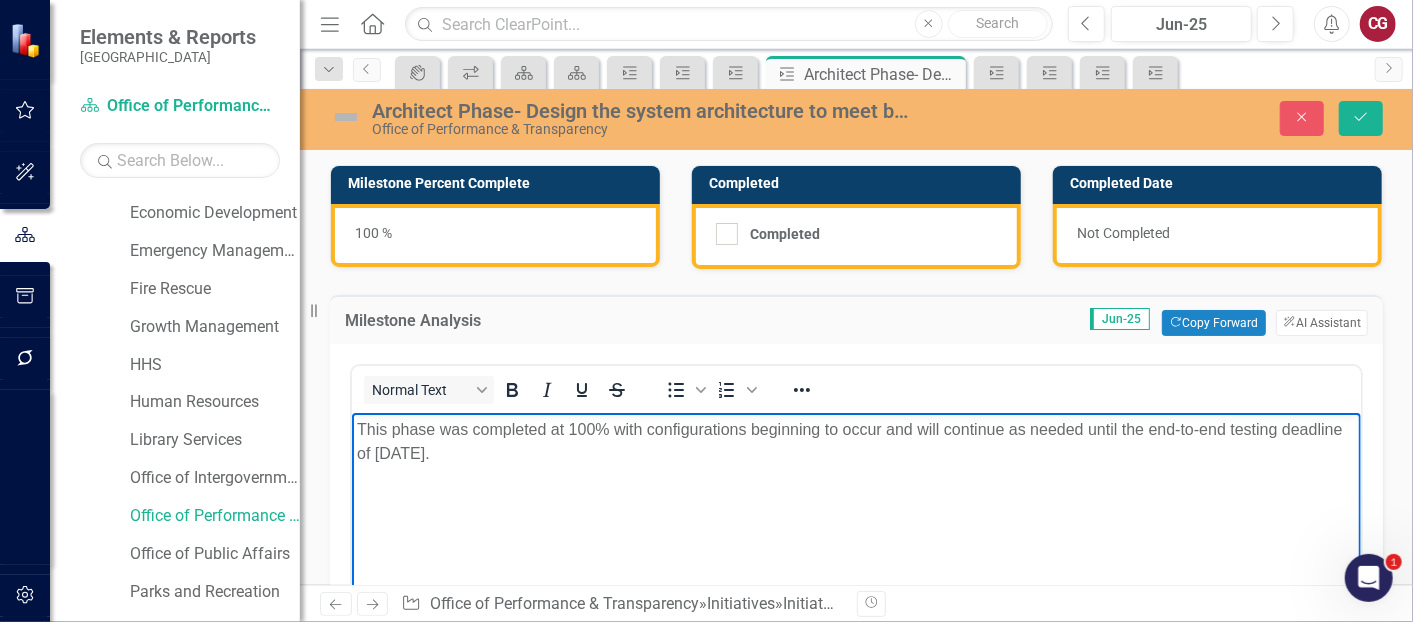 click on "This phase was completed at 100% with configurations beginning to occur and will continue as needed until the end-to-end testing deadline of [DATE]." at bounding box center (855, 562) 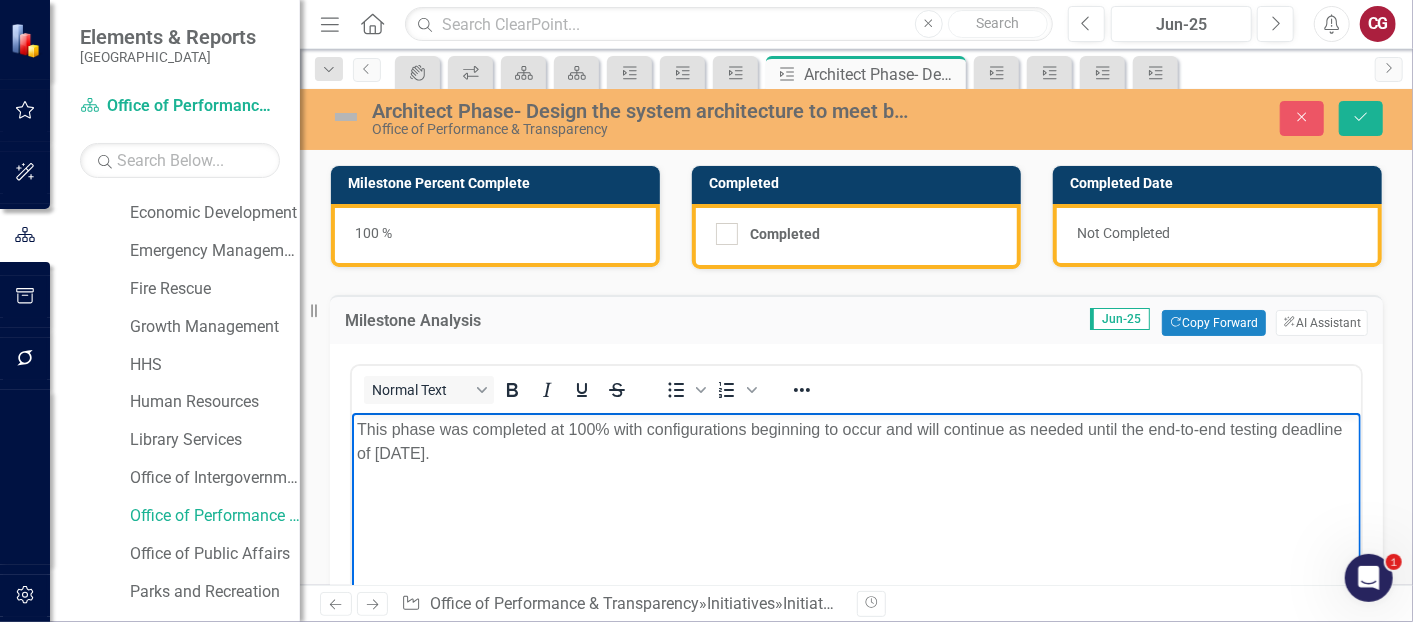 copy on "This phase was completed at 100% with configurations beginning to occur and will continue as needed until the end-to-end testing deadline of [DATE]." 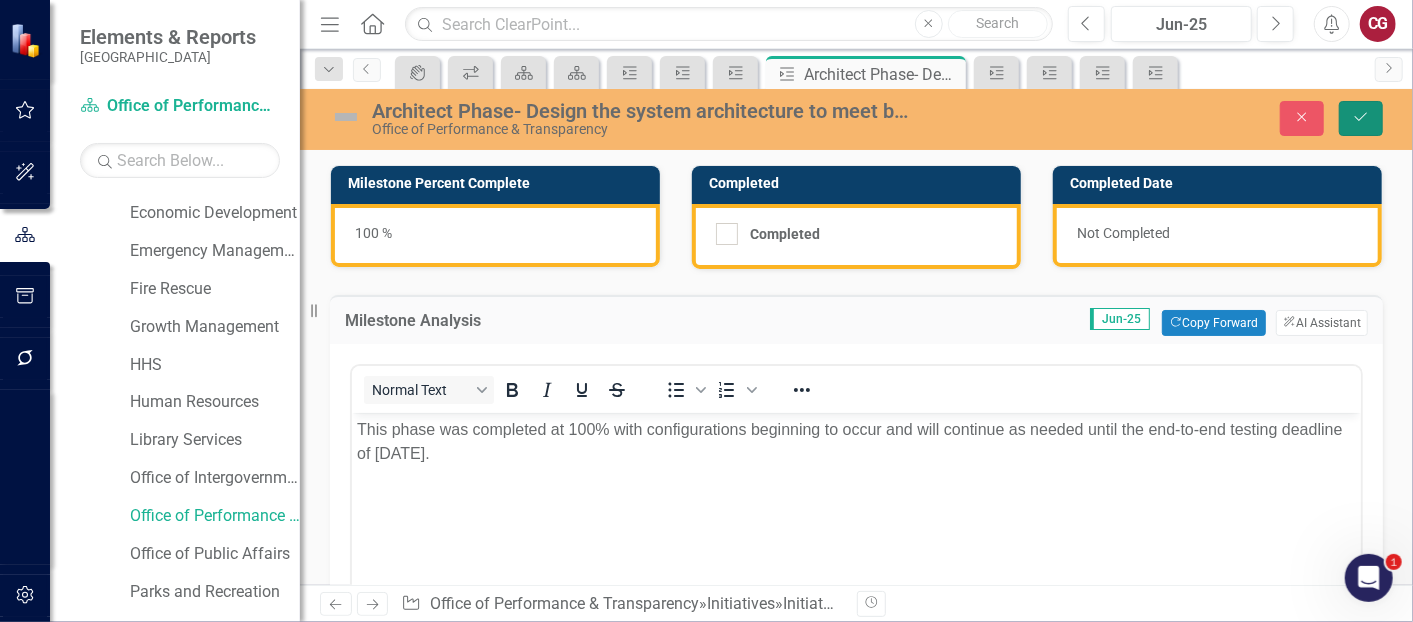 click on "Save" 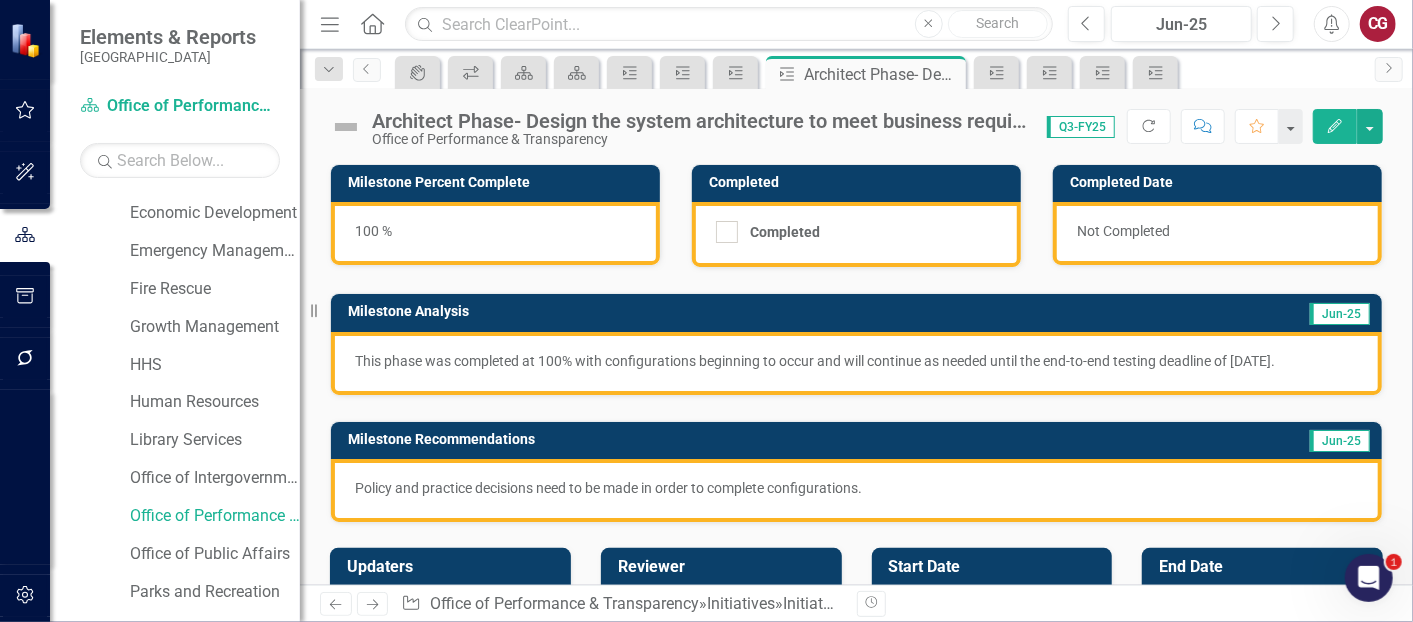 click on "Policy and practice decisions need to be made in order to complete configurations." at bounding box center (856, 488) 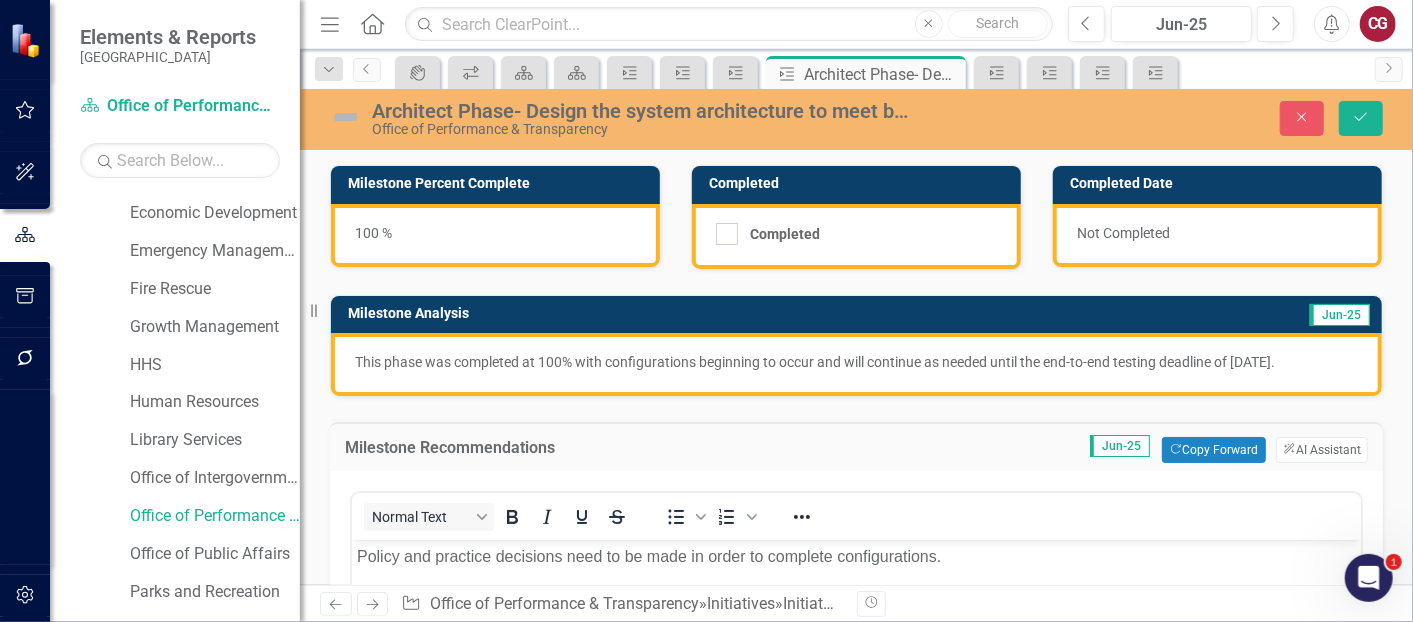 scroll, scrollTop: 0, scrollLeft: 0, axis: both 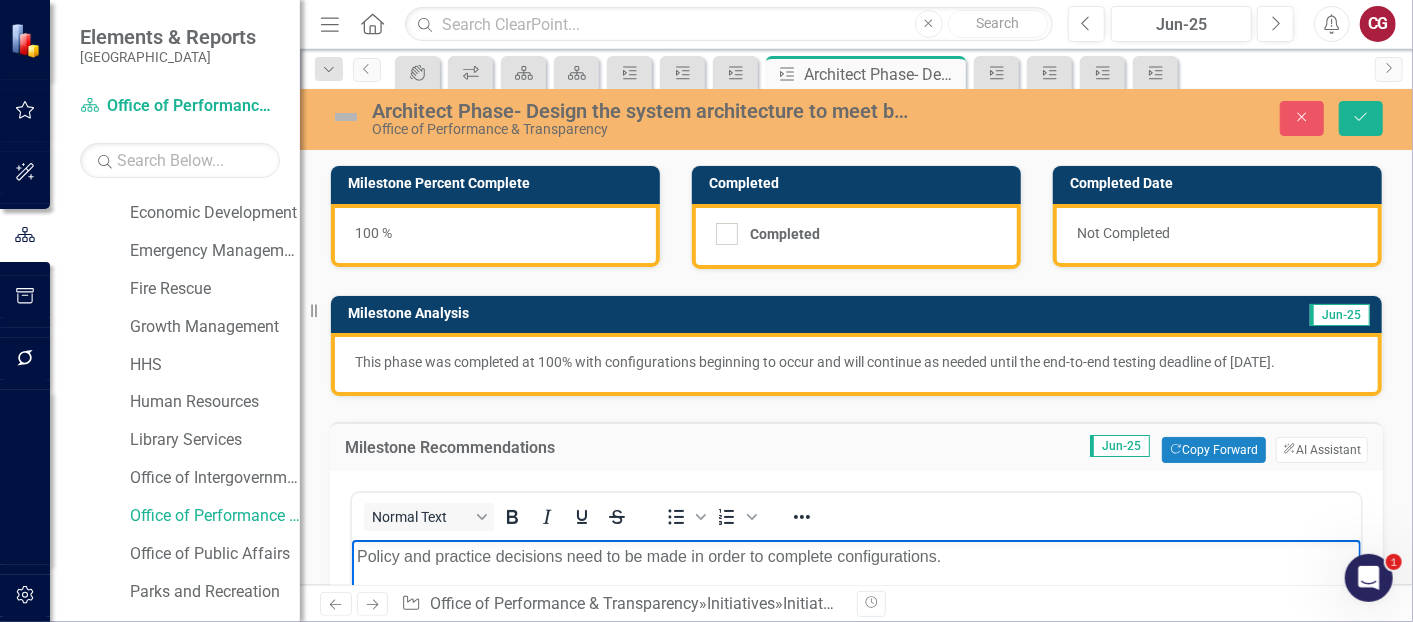 click on "Policy and practice decisions need to be made in order to complete configurations." at bounding box center (855, 557) 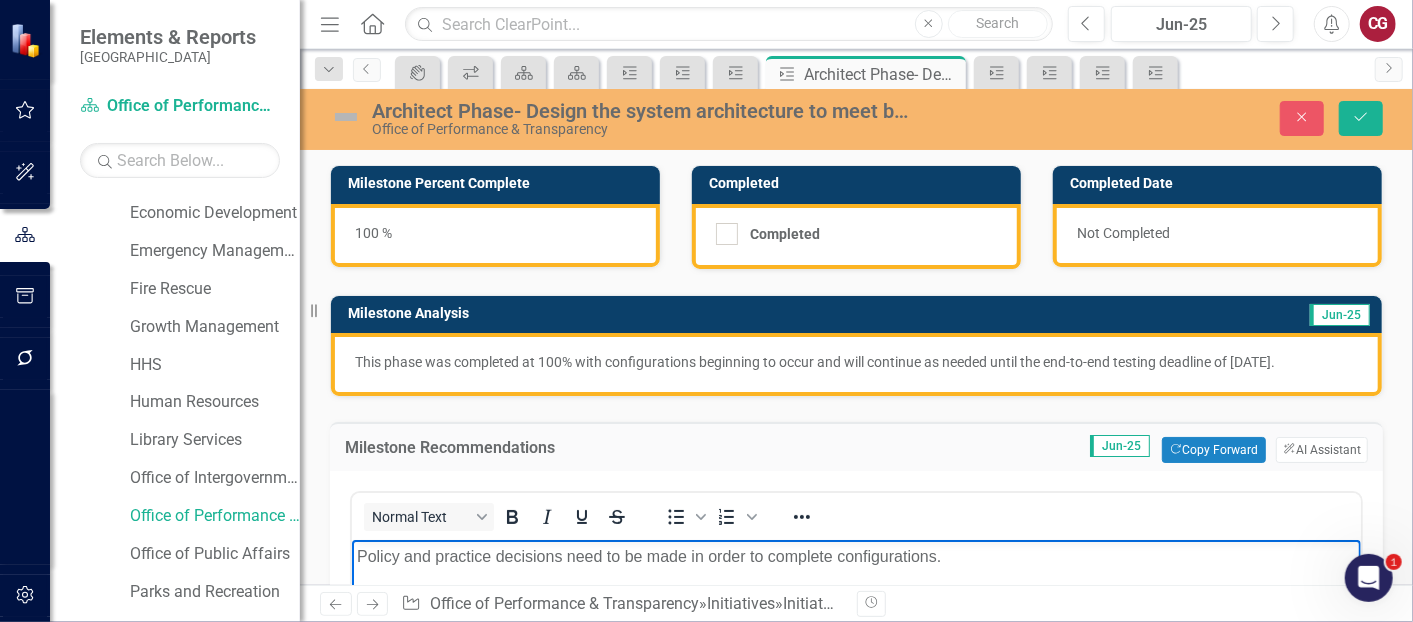 type 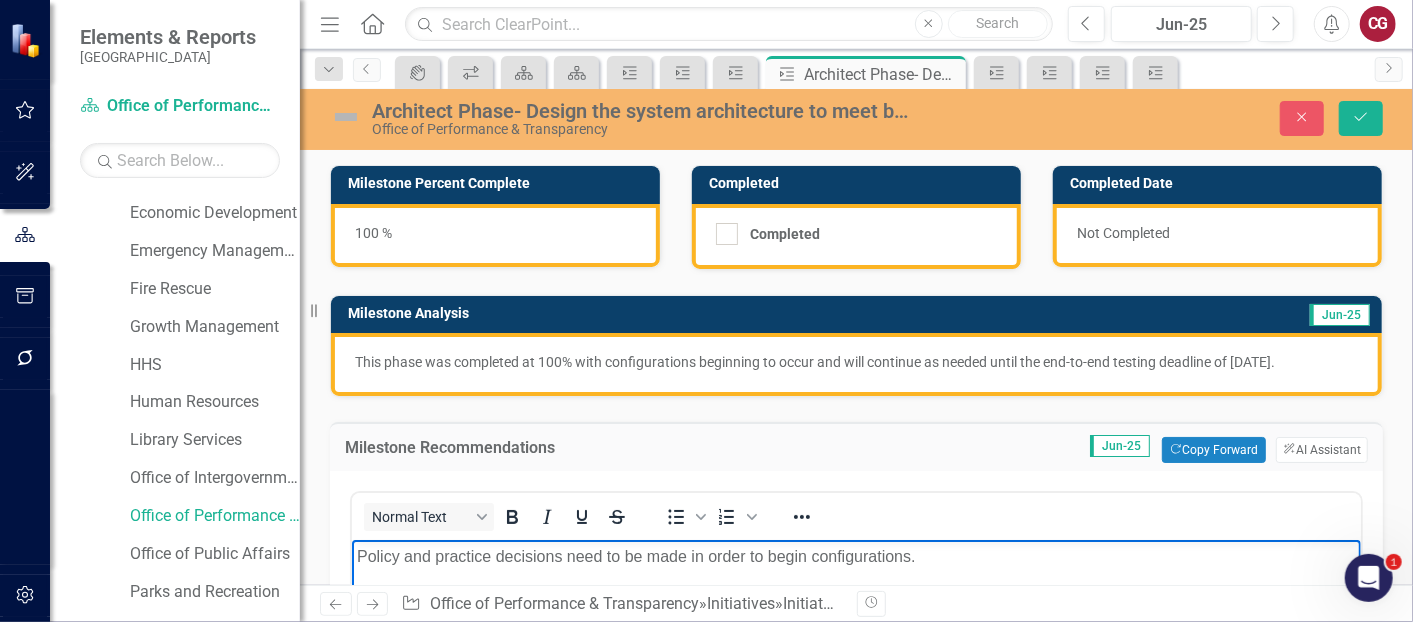 click on "Policy and practice decisions need to be made in order to begin configurations." at bounding box center [855, 557] 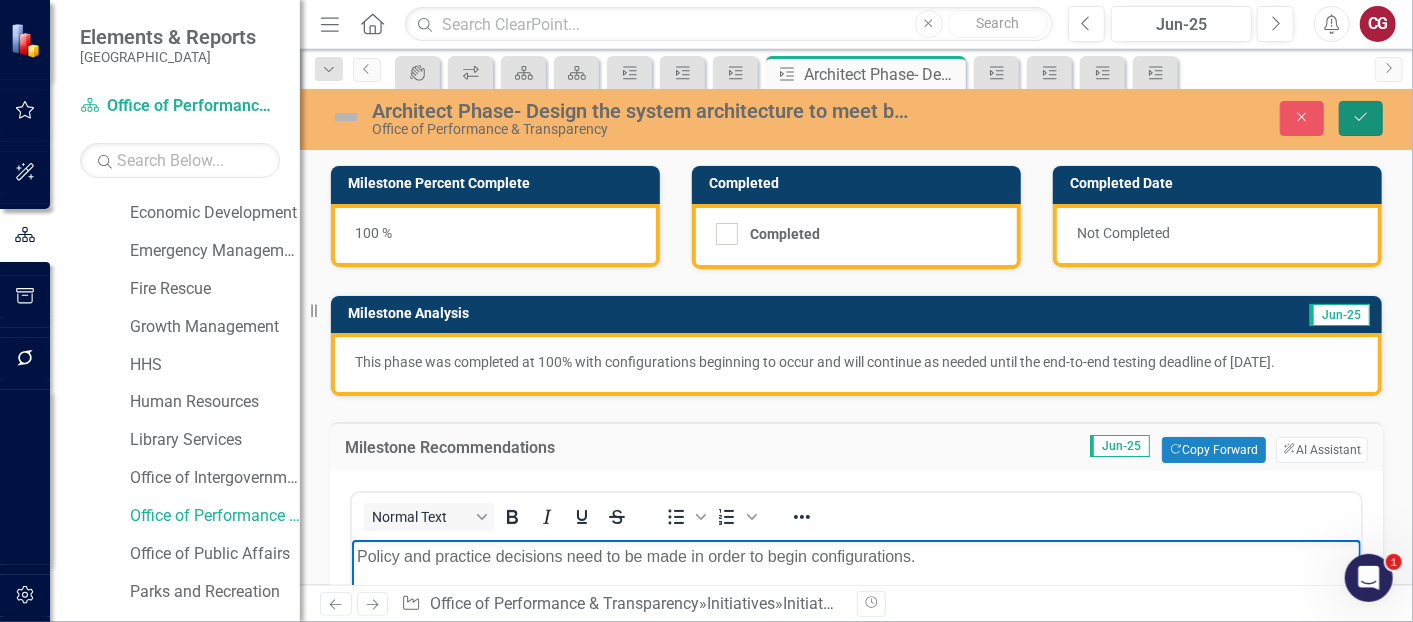 click on "Save" 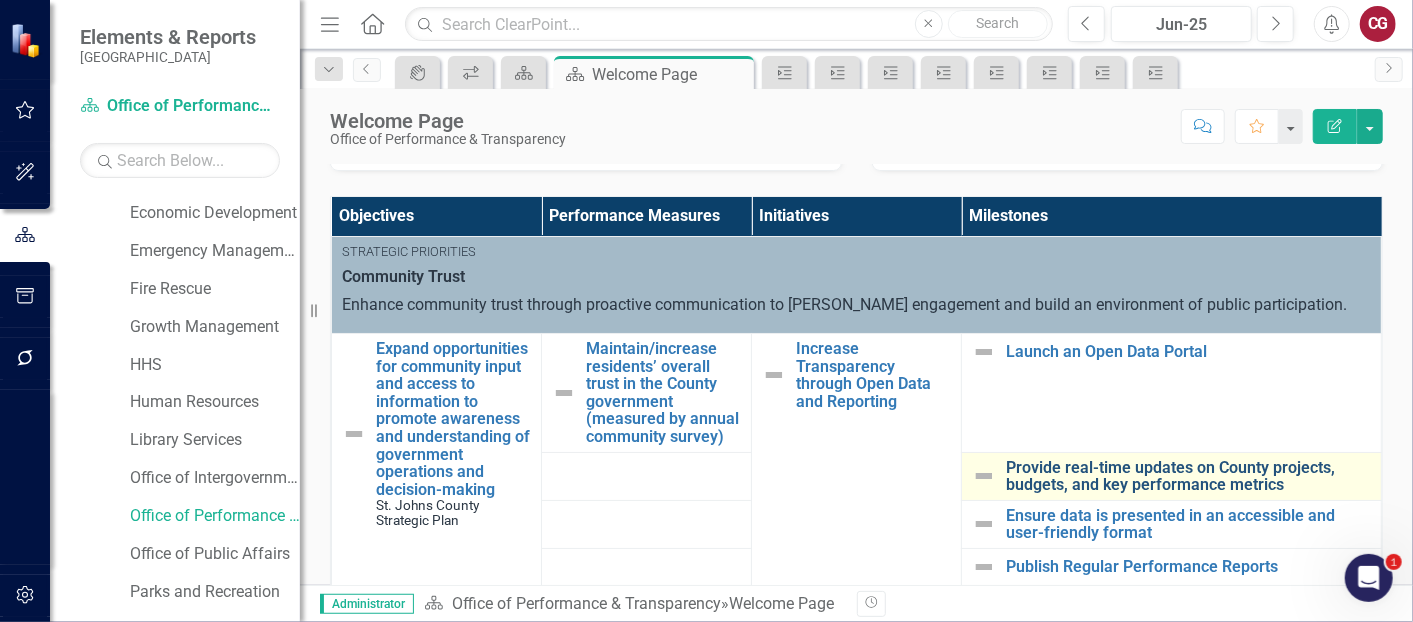 scroll, scrollTop: 666, scrollLeft: 0, axis: vertical 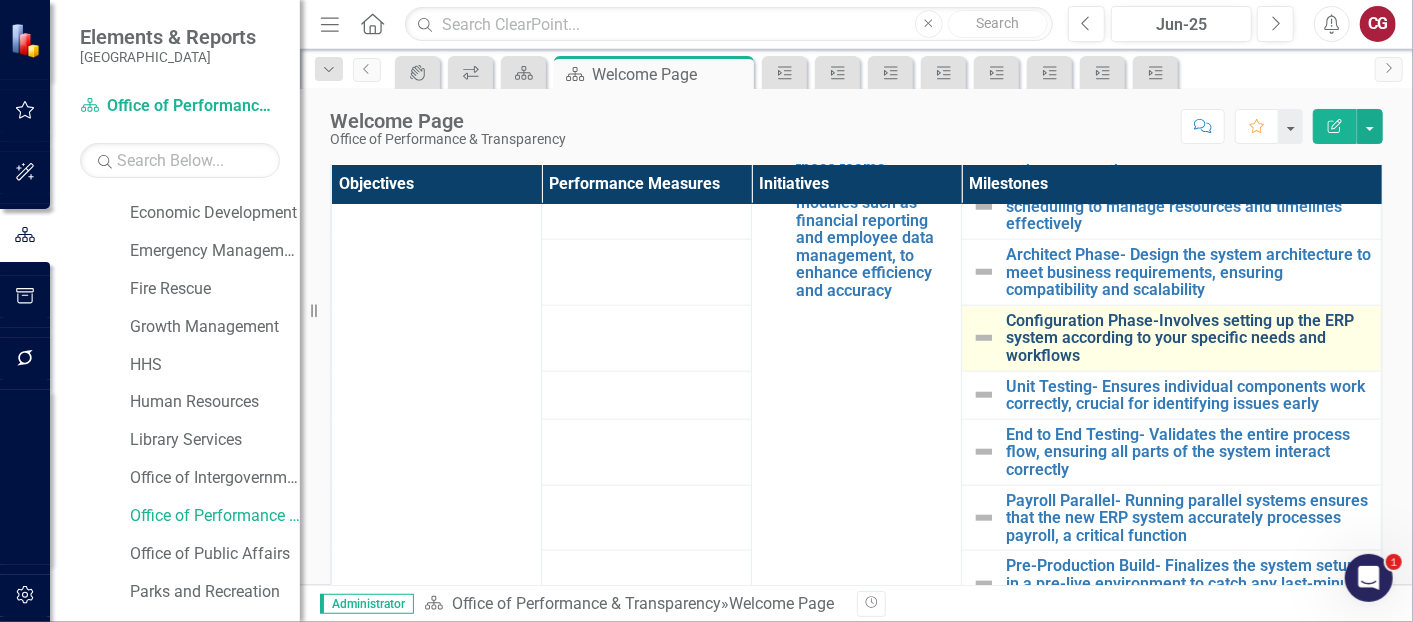click on "Configuration Phase-Involves setting up the ERP system according to your specific needs and workflows" at bounding box center (1188, 338) 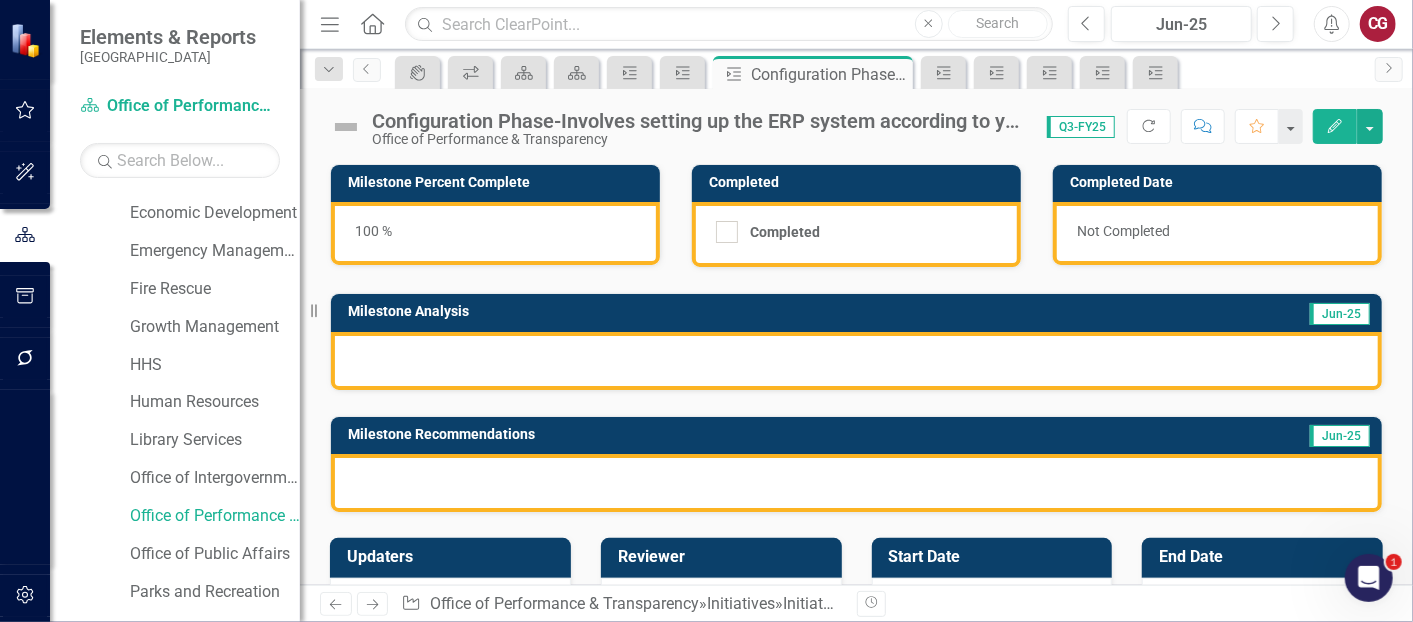 click at bounding box center [856, 361] 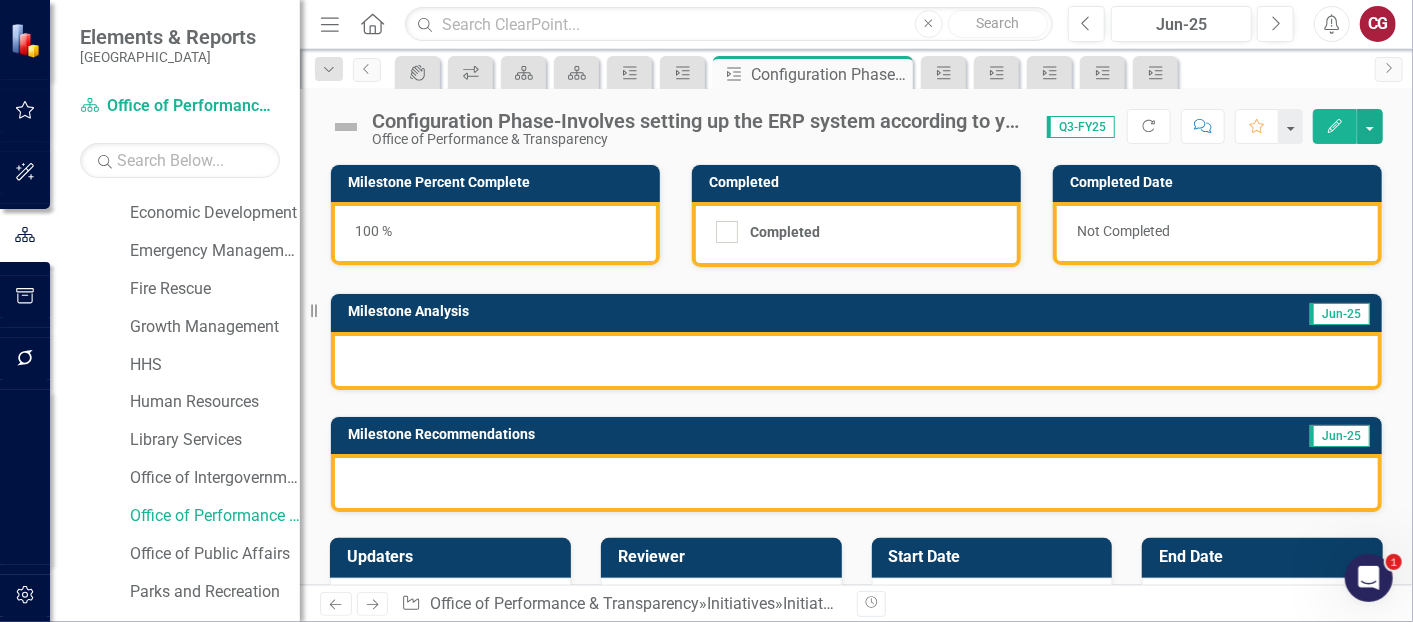 click at bounding box center [856, 361] 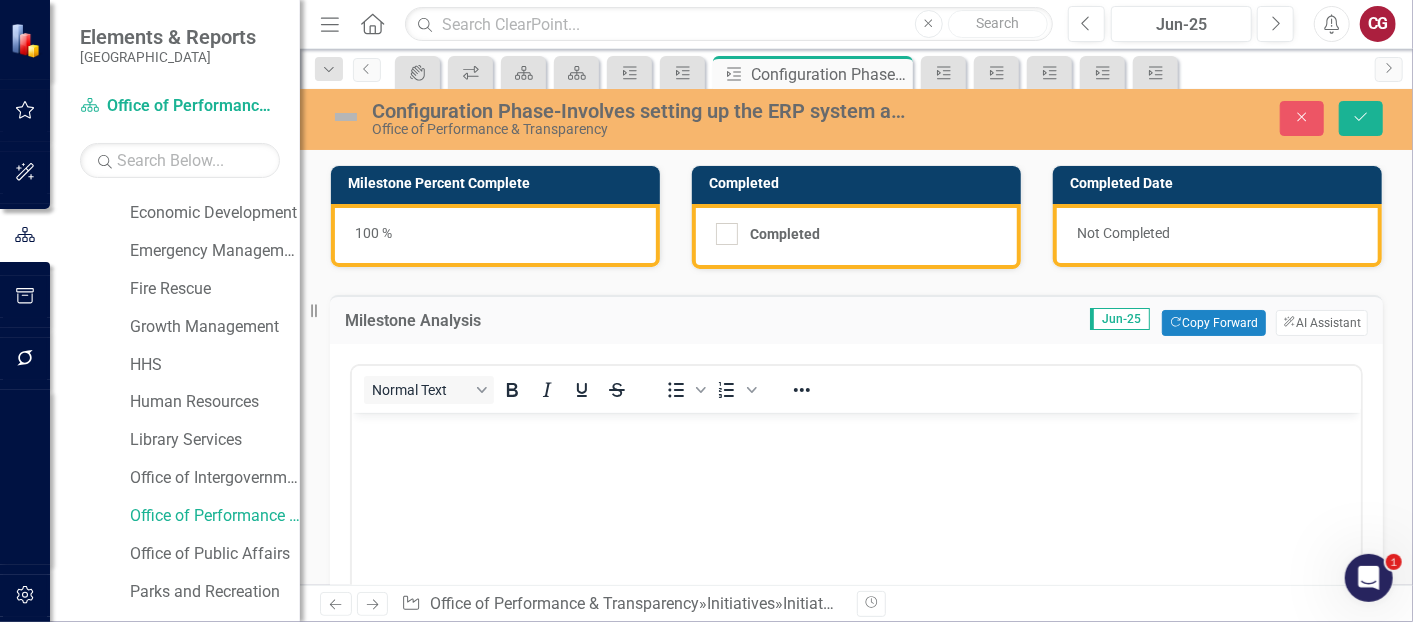 scroll, scrollTop: 0, scrollLeft: 0, axis: both 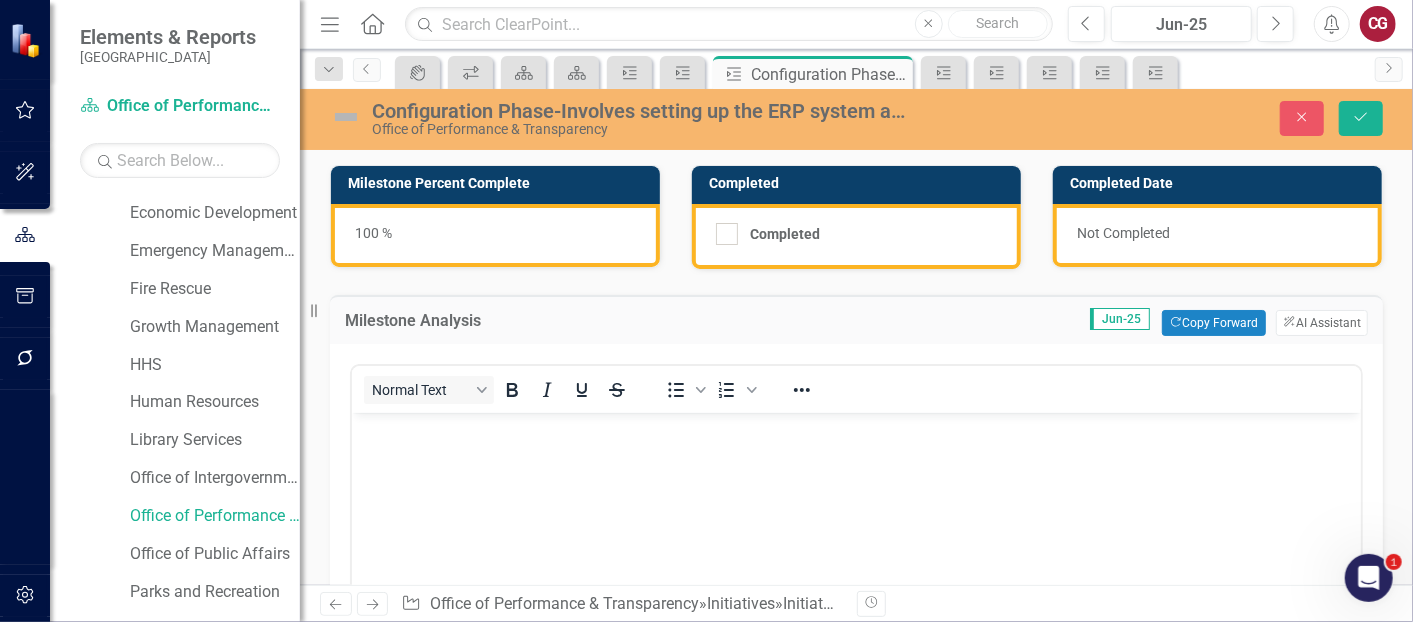 drag, startPoint x: 623, startPoint y: 433, endPoint x: 976, endPoint y: 818, distance: 522.33514 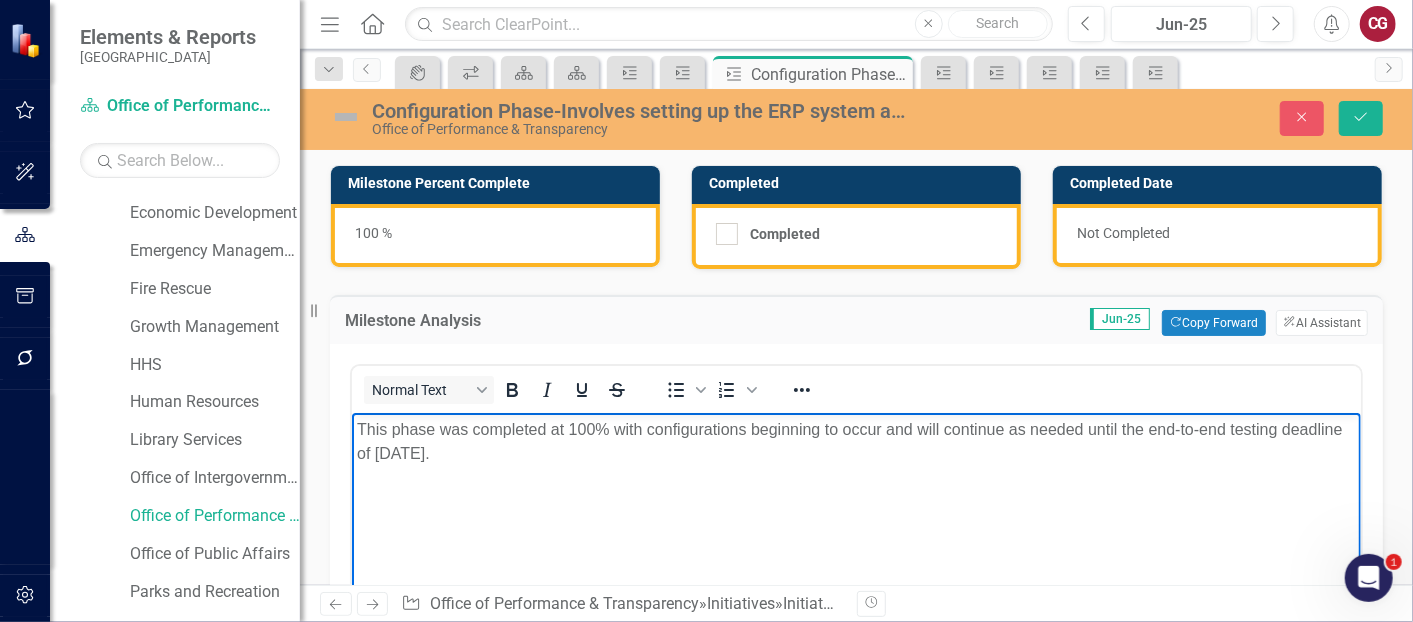click on "This phase was completed at 100% with configurations beginning to occur and will continue as needed until the end-to-end testing deadline of [DATE]." at bounding box center (855, 441) 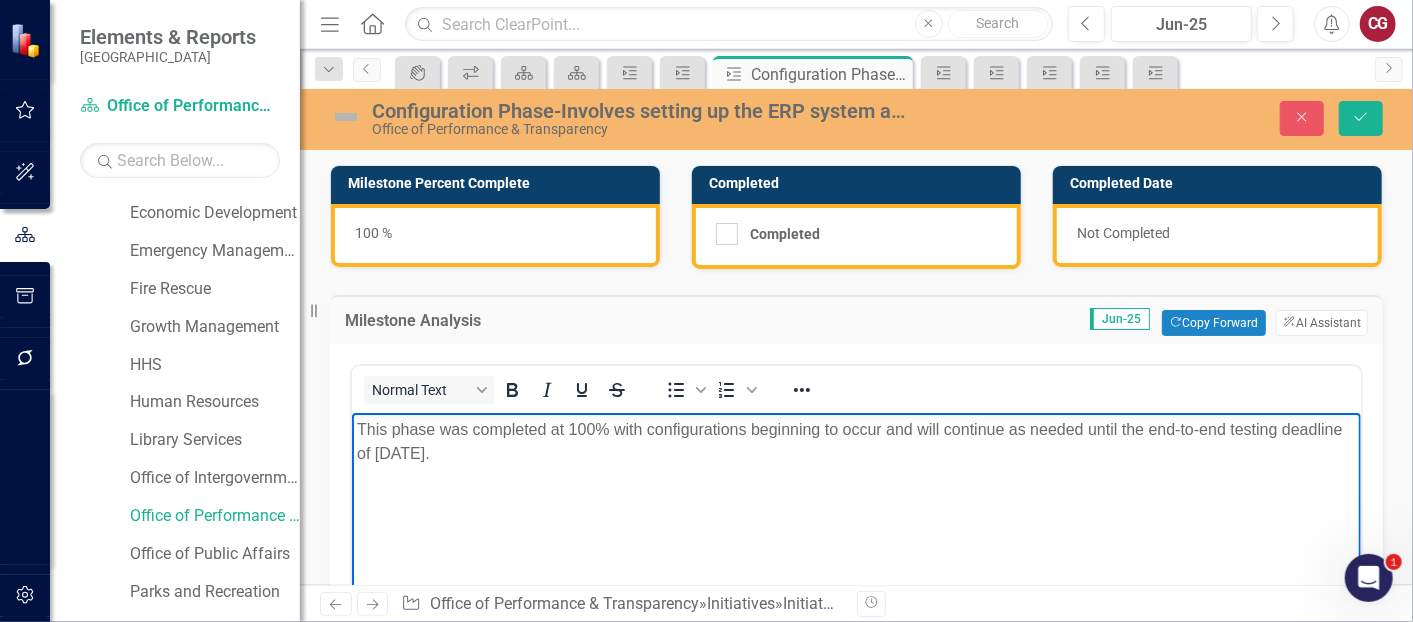 type 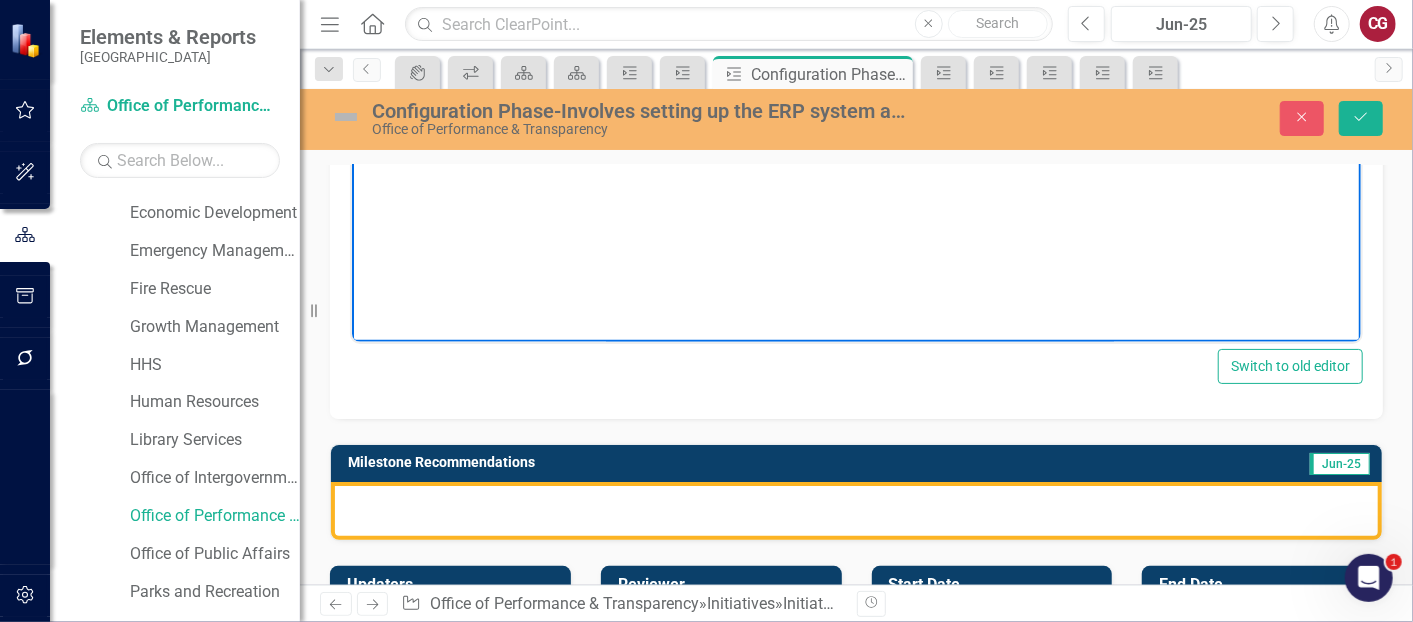 scroll, scrollTop: 444, scrollLeft: 0, axis: vertical 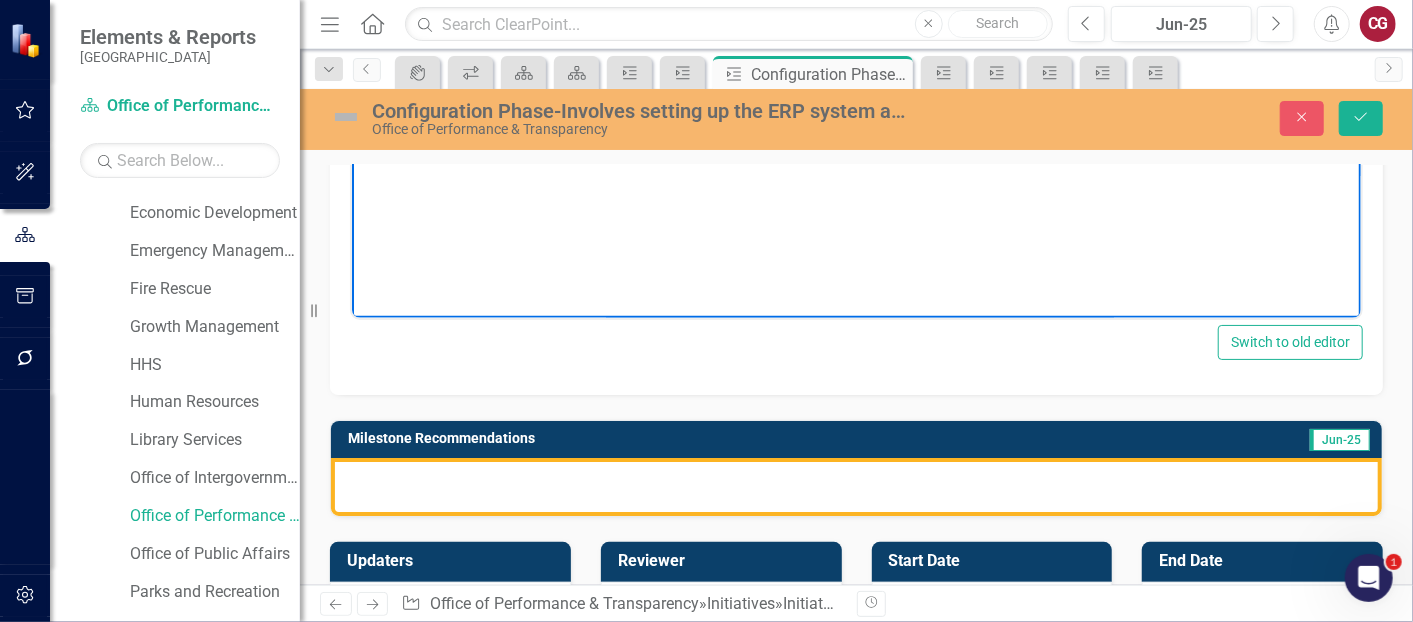click at bounding box center [856, 487] 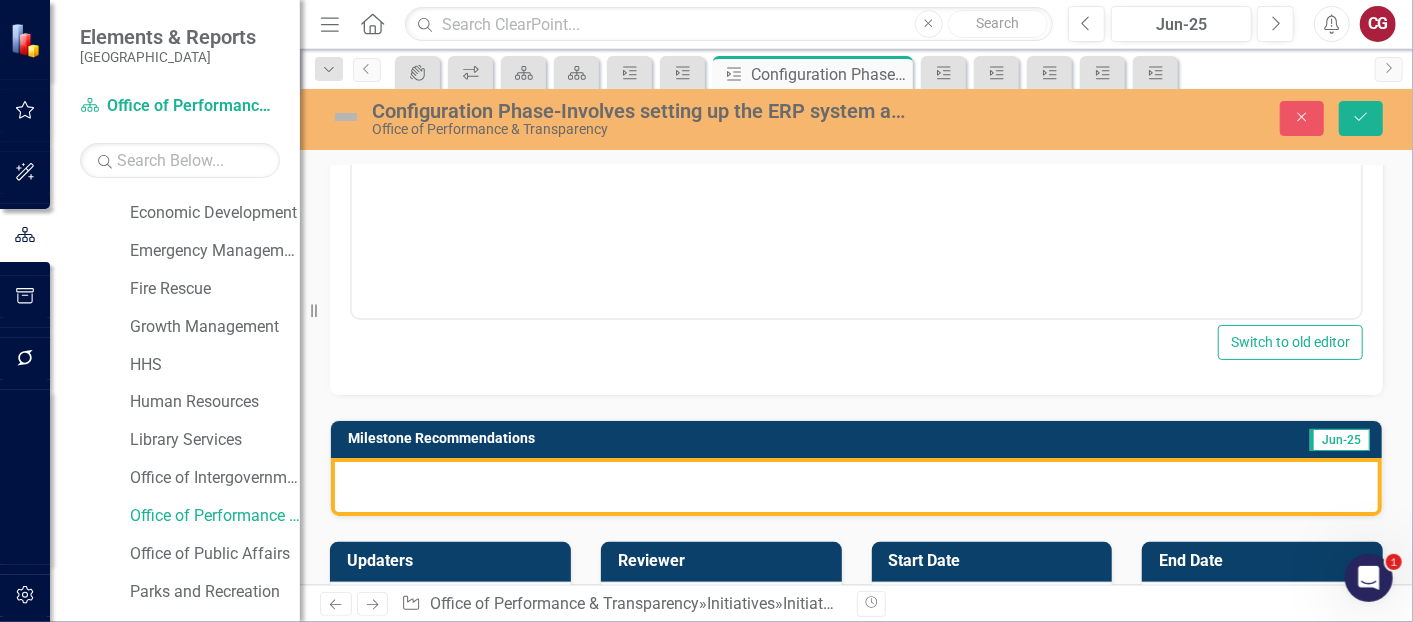 click at bounding box center (856, 487) 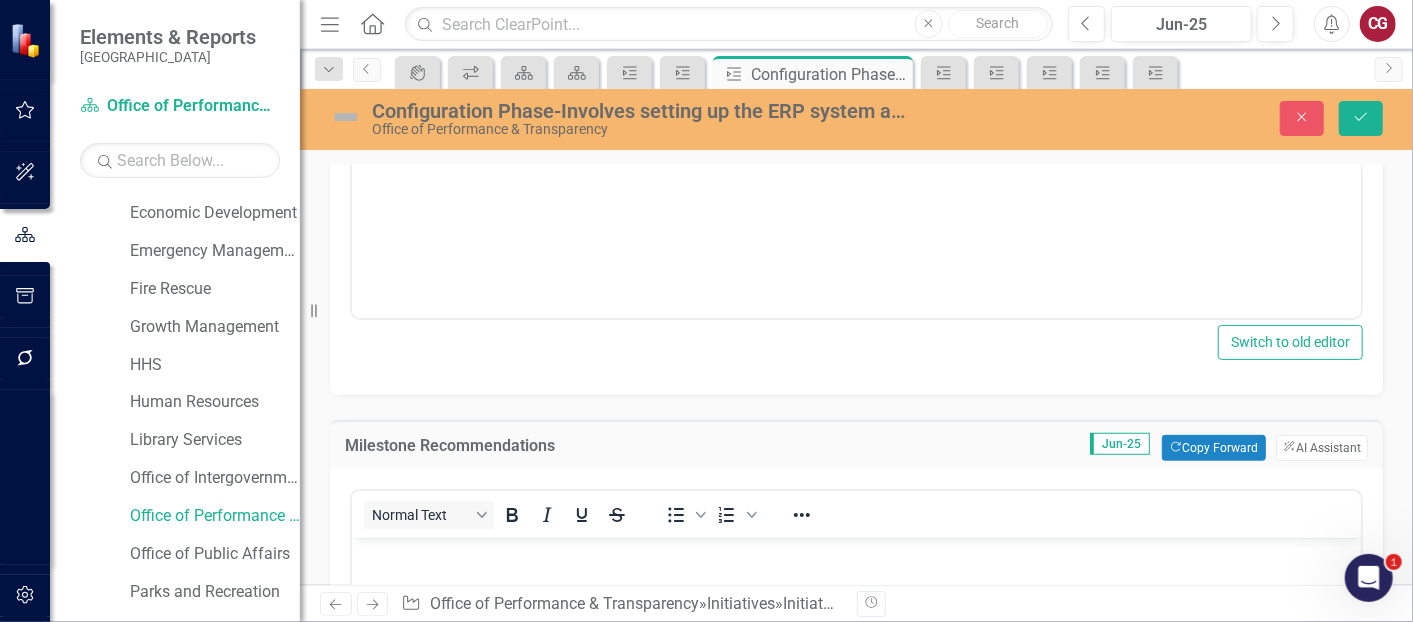 scroll, scrollTop: 0, scrollLeft: 0, axis: both 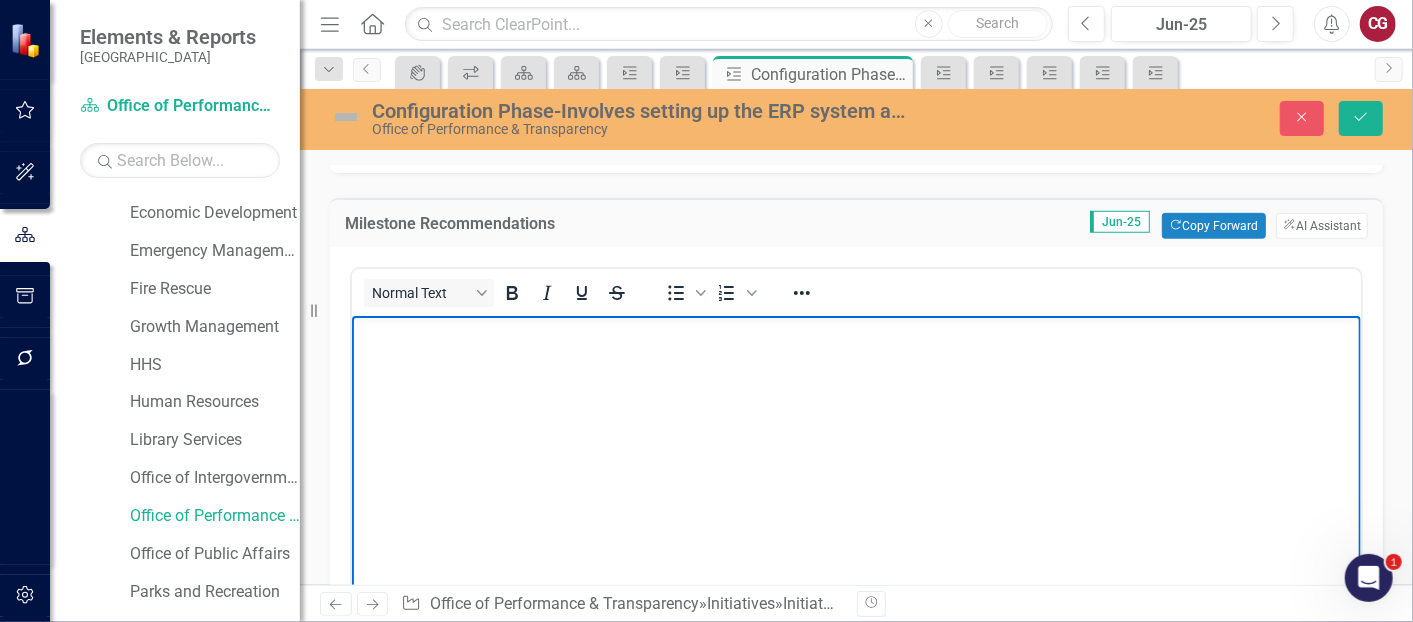 click at bounding box center [855, 465] 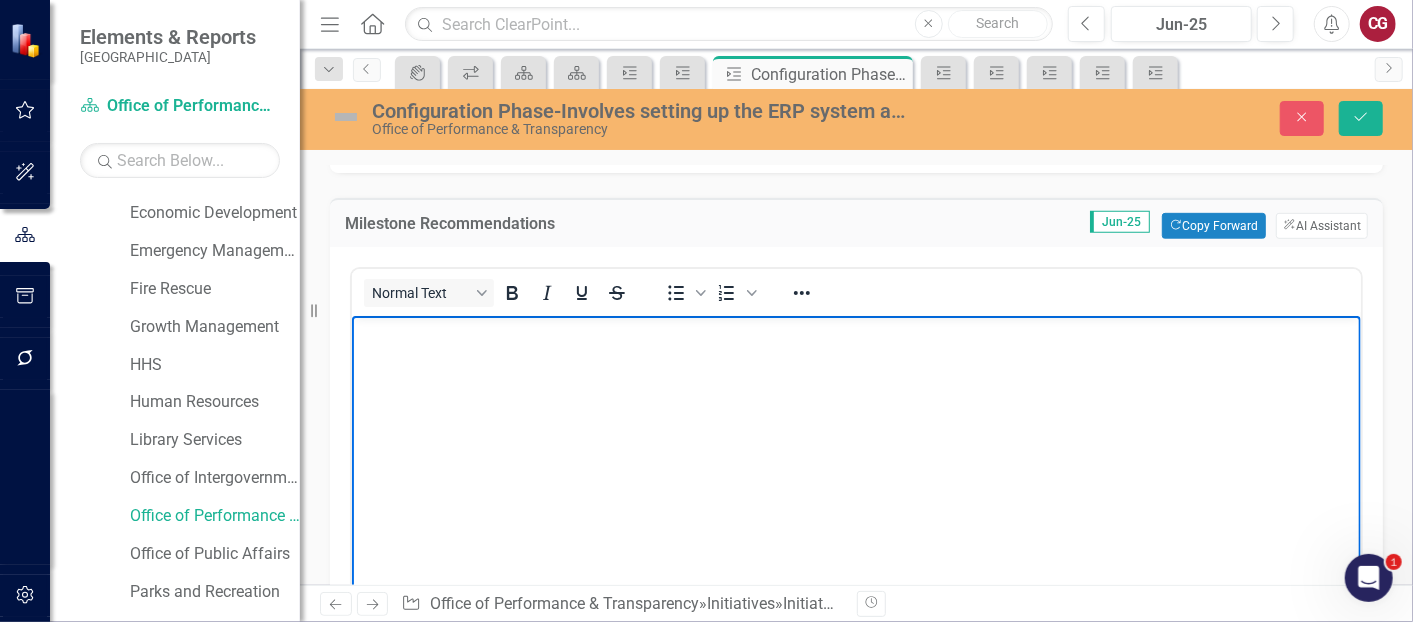 type 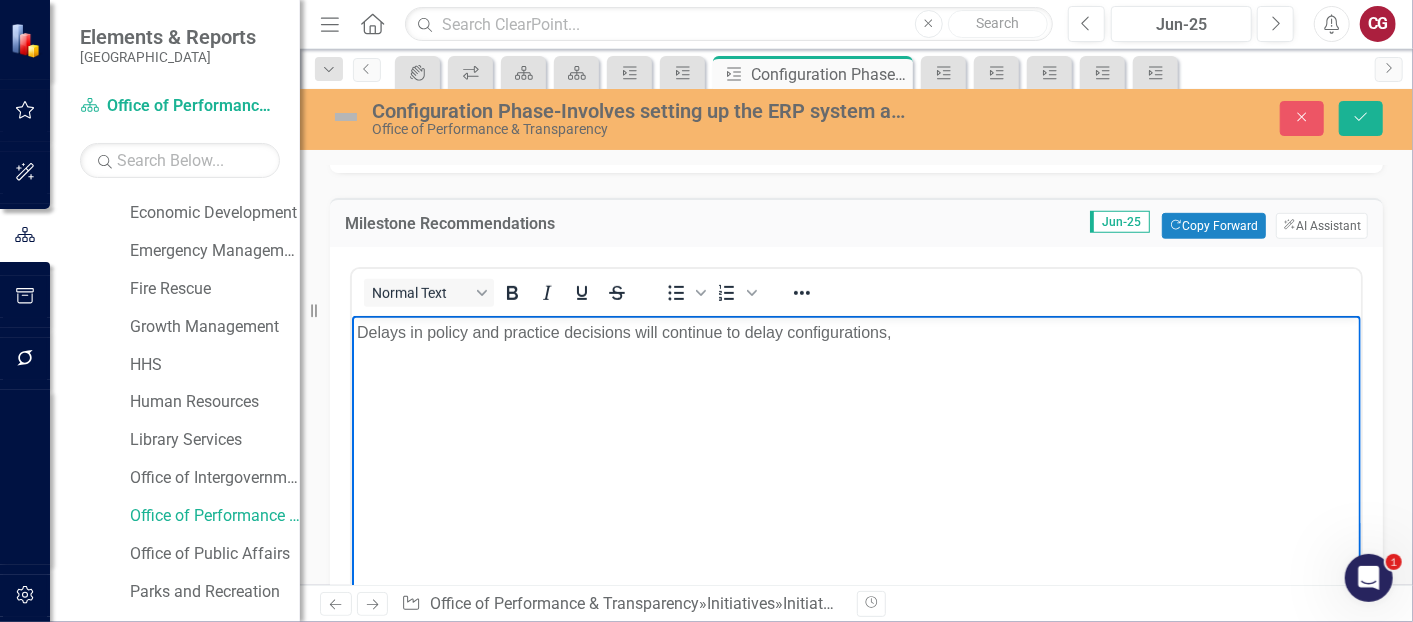 click on "Delays in policy and practice decisions will continue to delay configurations," at bounding box center [855, 465] 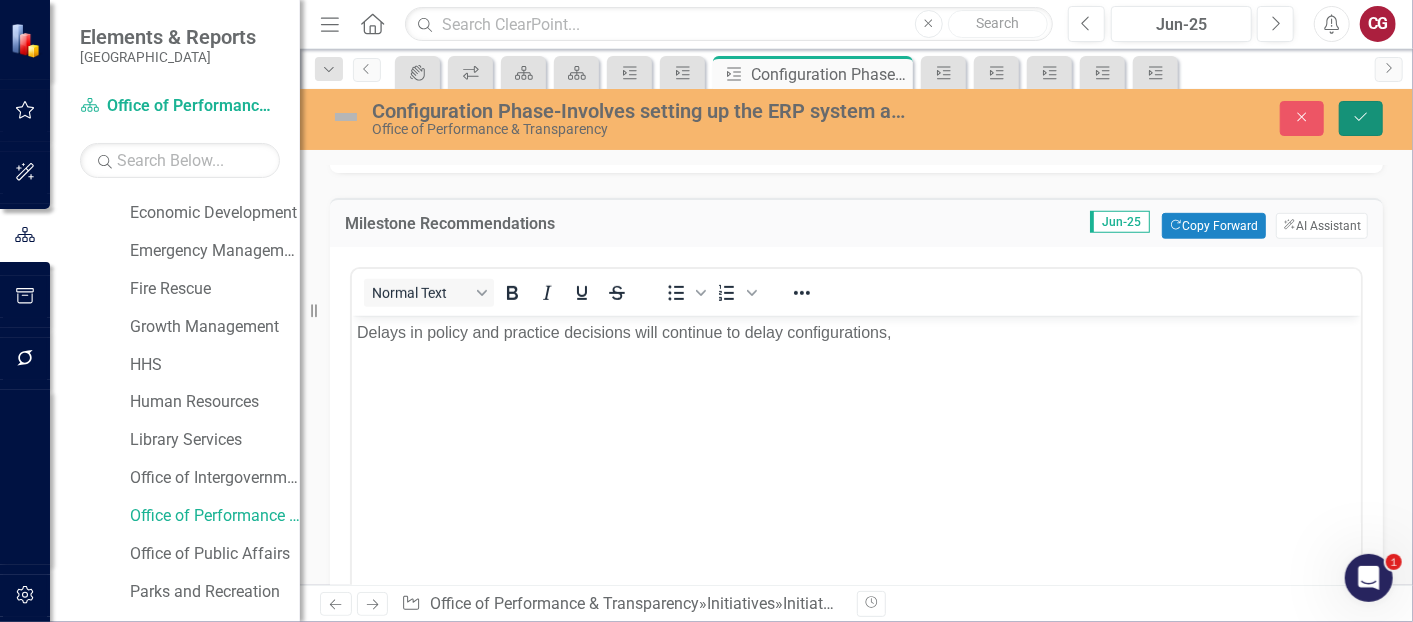 click on "Save" at bounding box center (1361, 118) 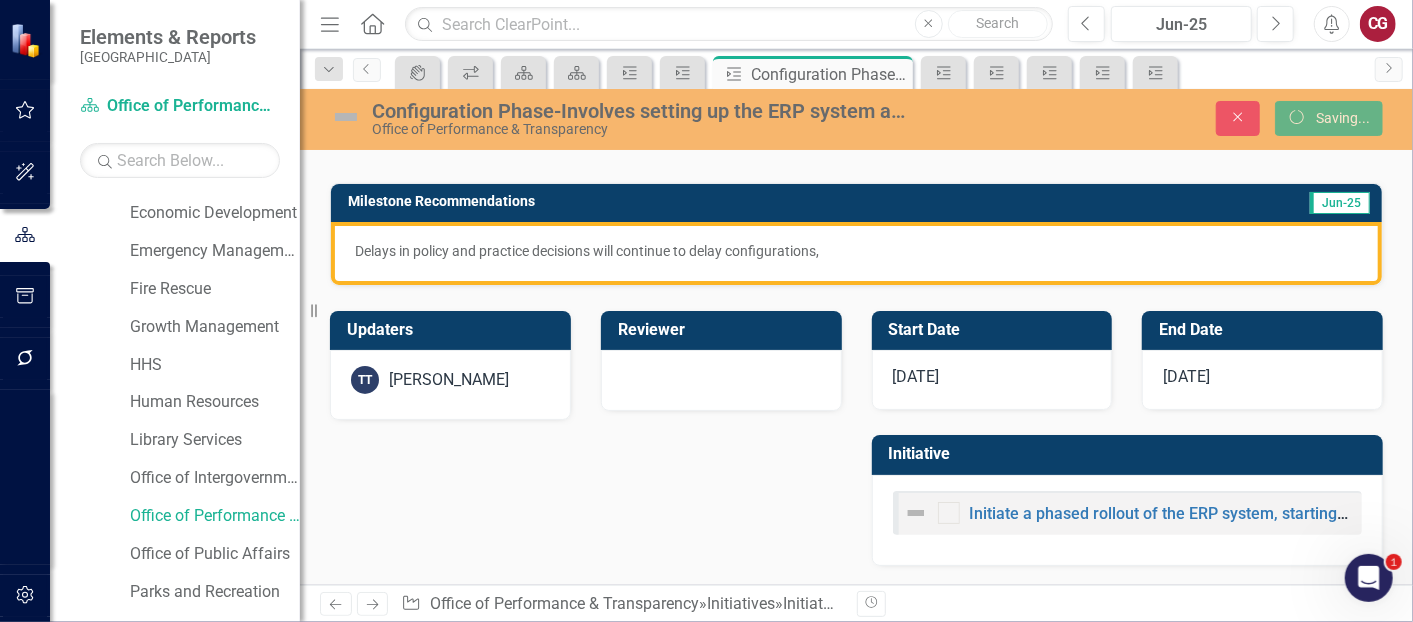 scroll, scrollTop: 234, scrollLeft: 0, axis: vertical 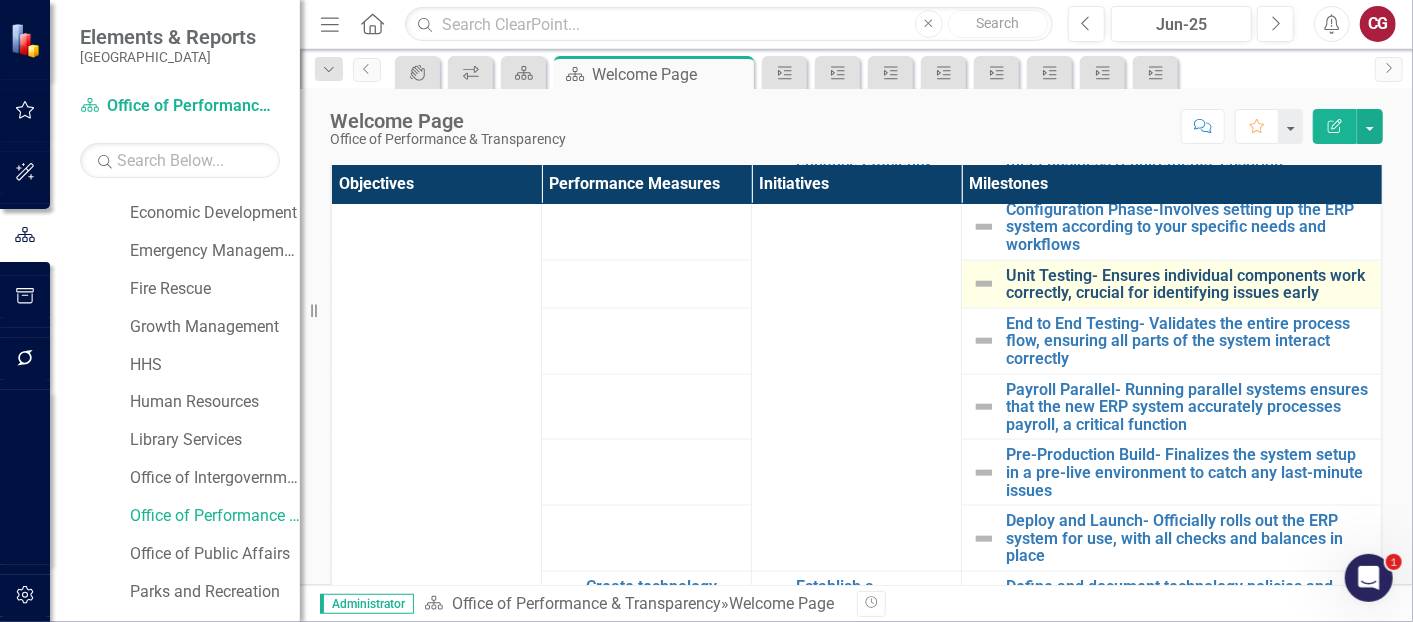 click on "Unit Testing- Ensures individual components work correctly, crucial for identifying issues early" at bounding box center (1188, 284) 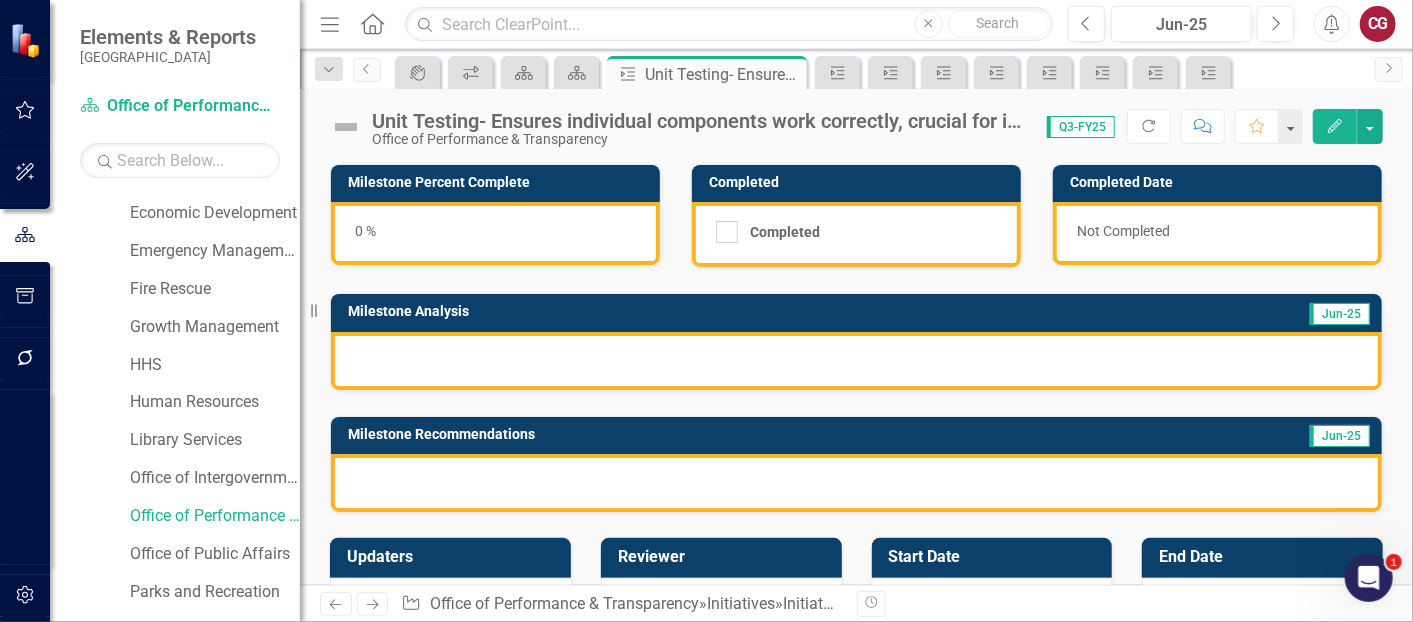 click on "0 %" at bounding box center [495, 233] 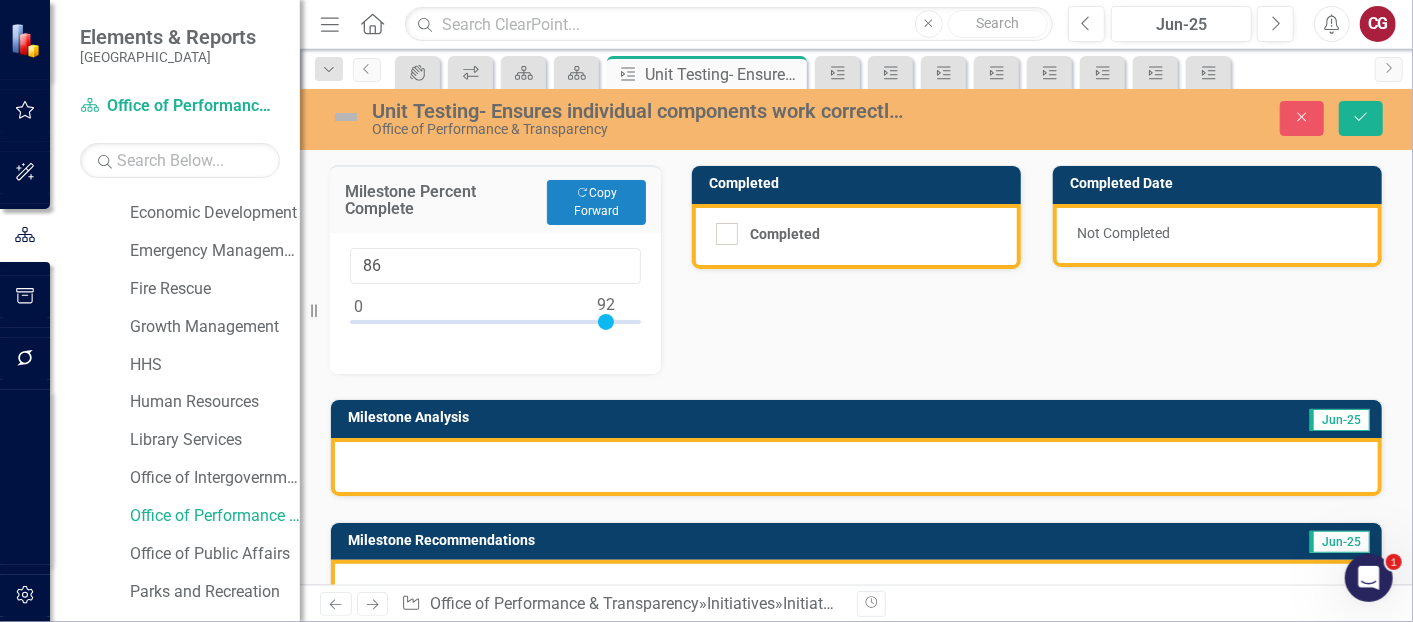 type on "100" 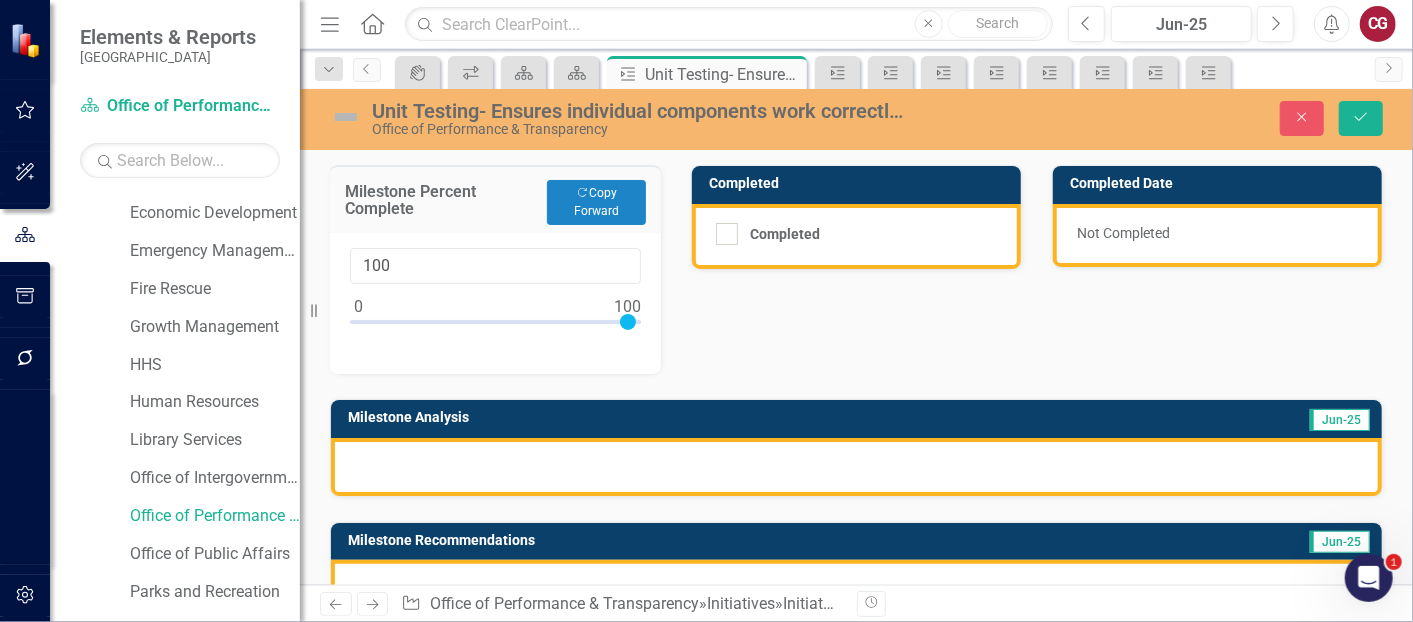 drag, startPoint x: 365, startPoint y: 320, endPoint x: 681, endPoint y: 327, distance: 316.0775 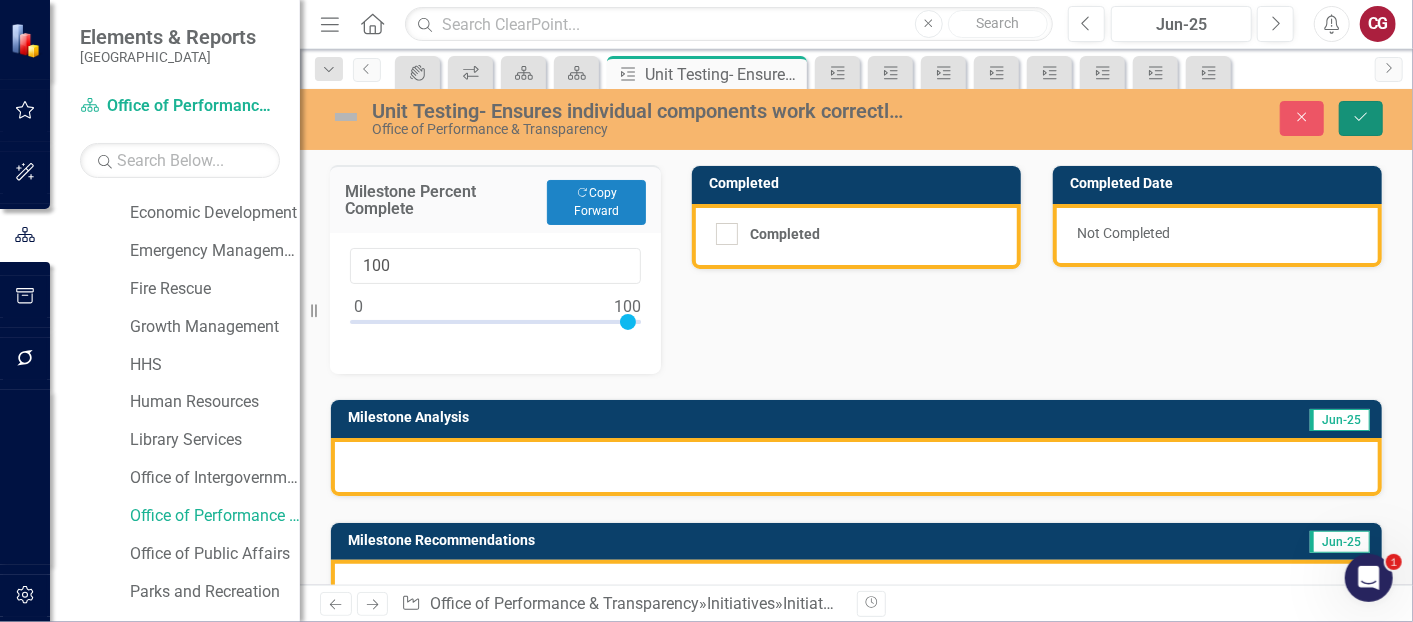 click on "Save" 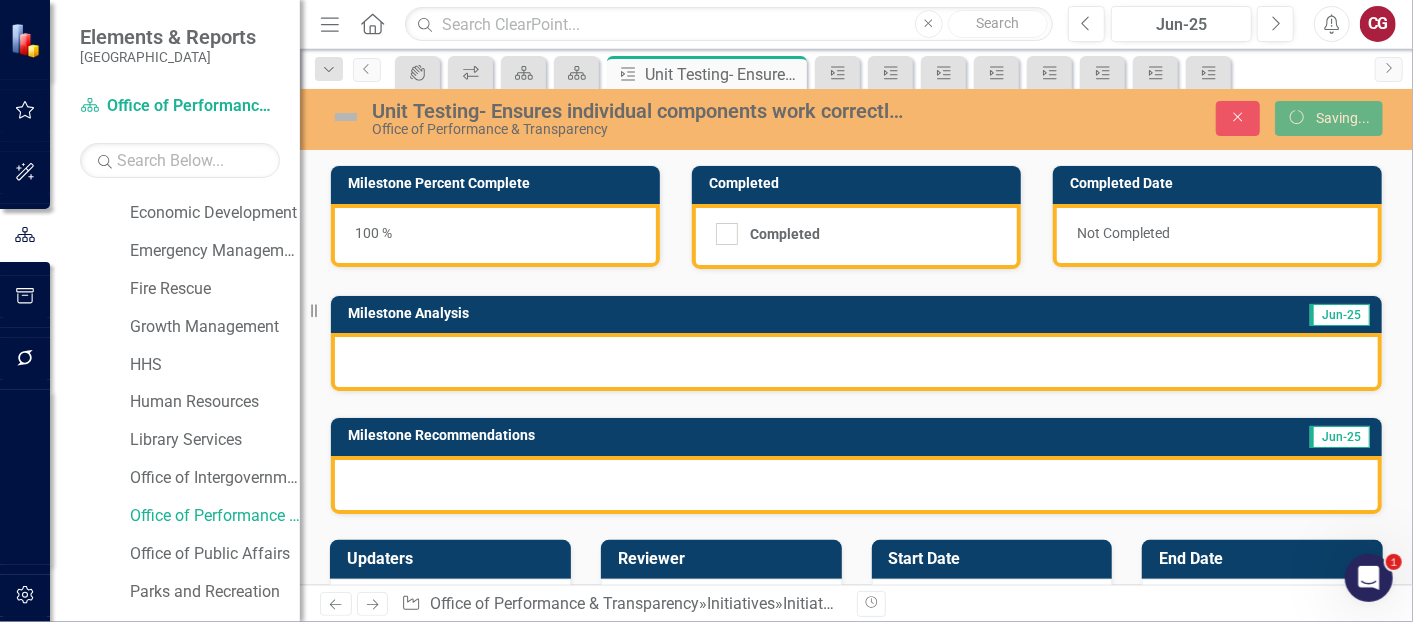 click at bounding box center (856, 362) 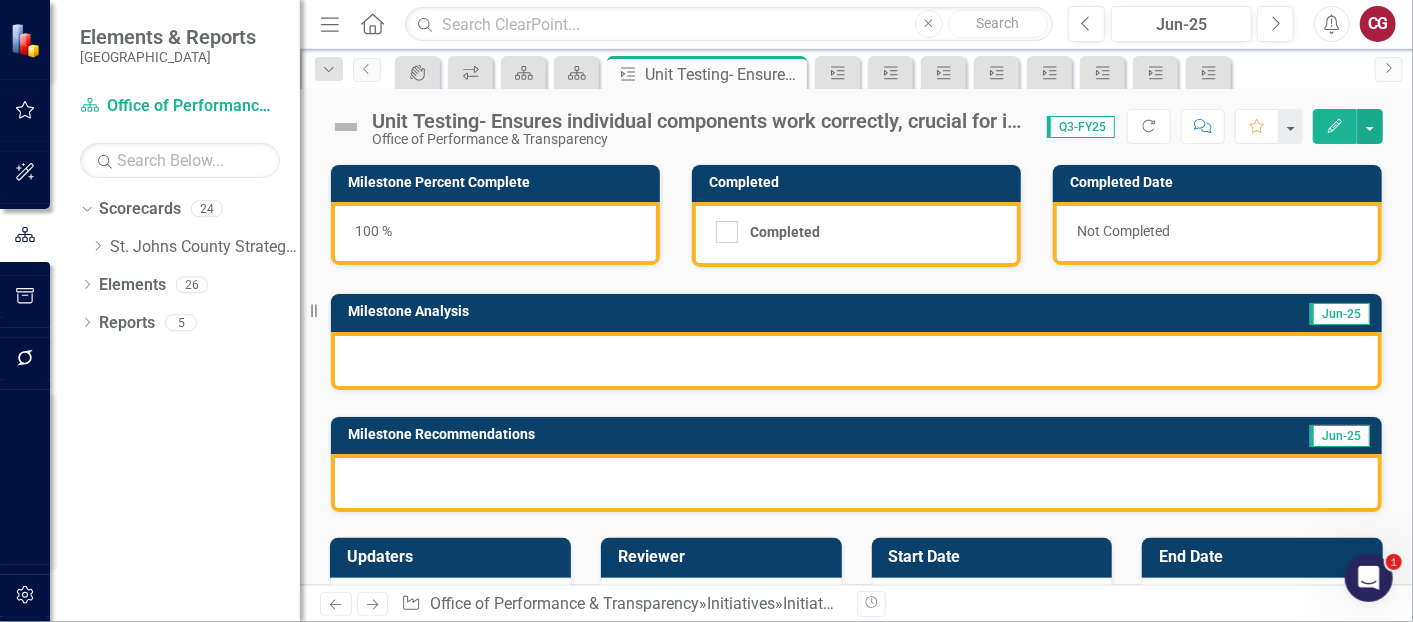 scroll, scrollTop: 0, scrollLeft: 0, axis: both 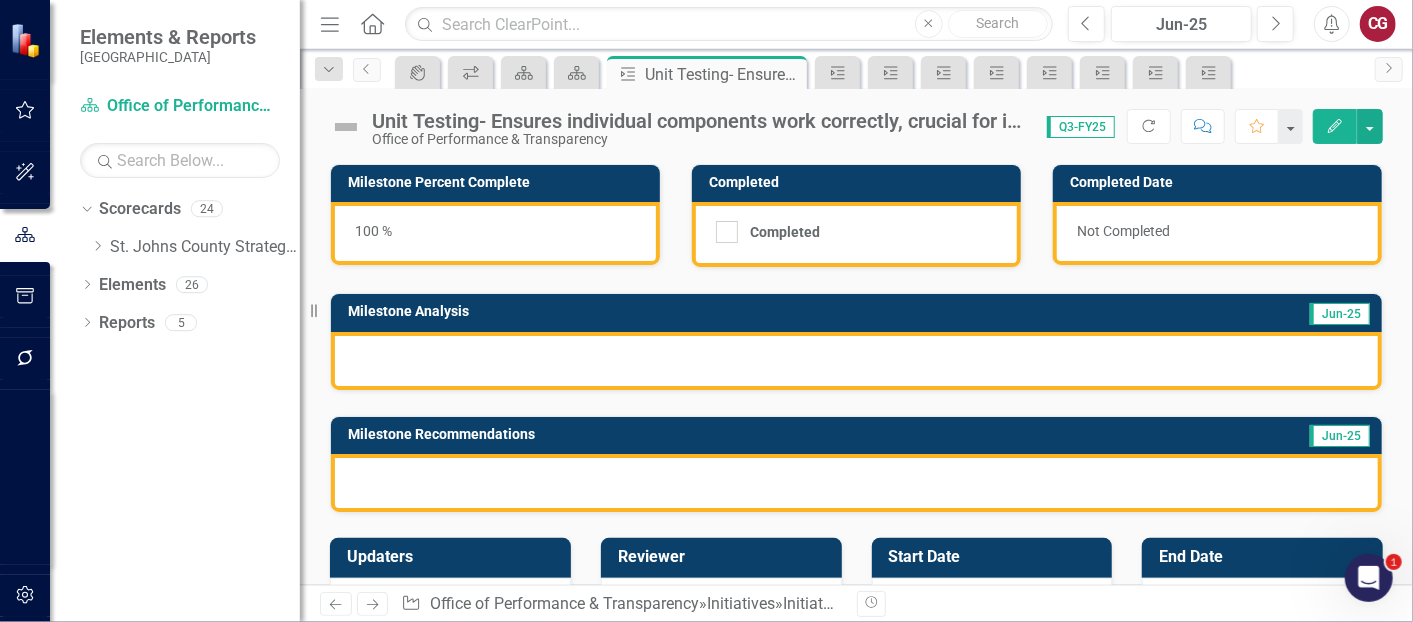 click at bounding box center [856, 361] 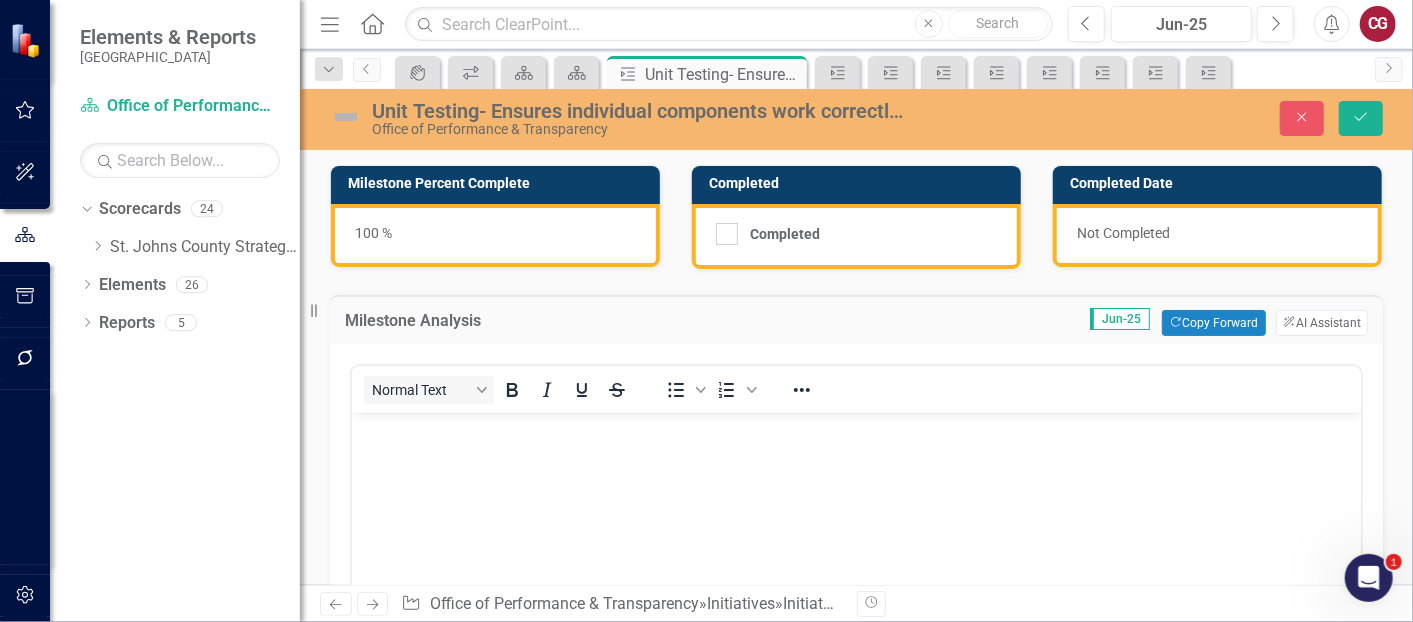 scroll, scrollTop: 0, scrollLeft: 0, axis: both 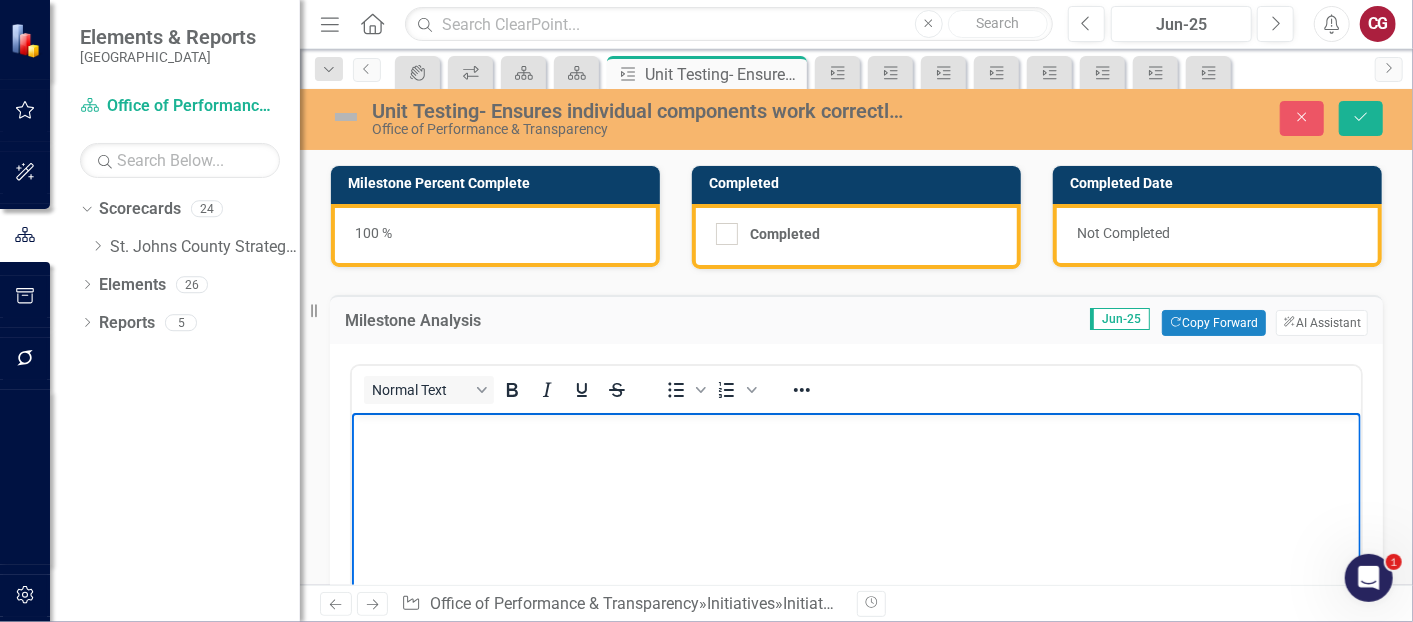 click at bounding box center [855, 562] 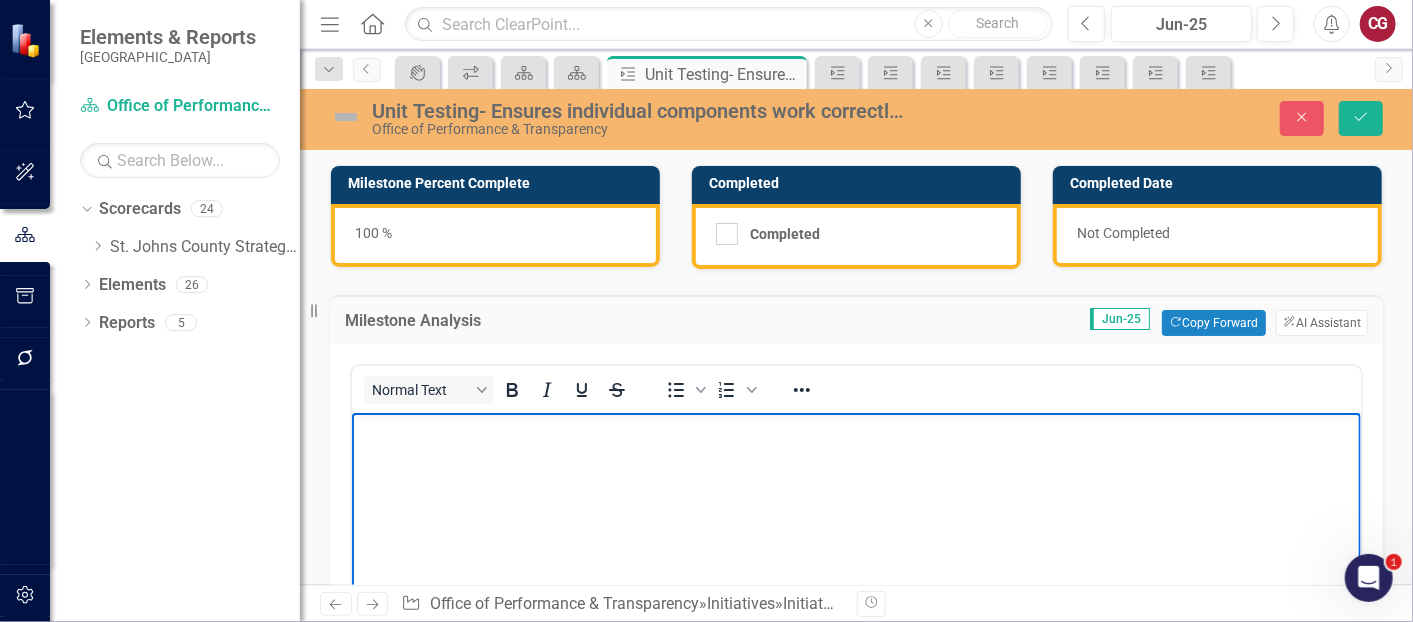 type 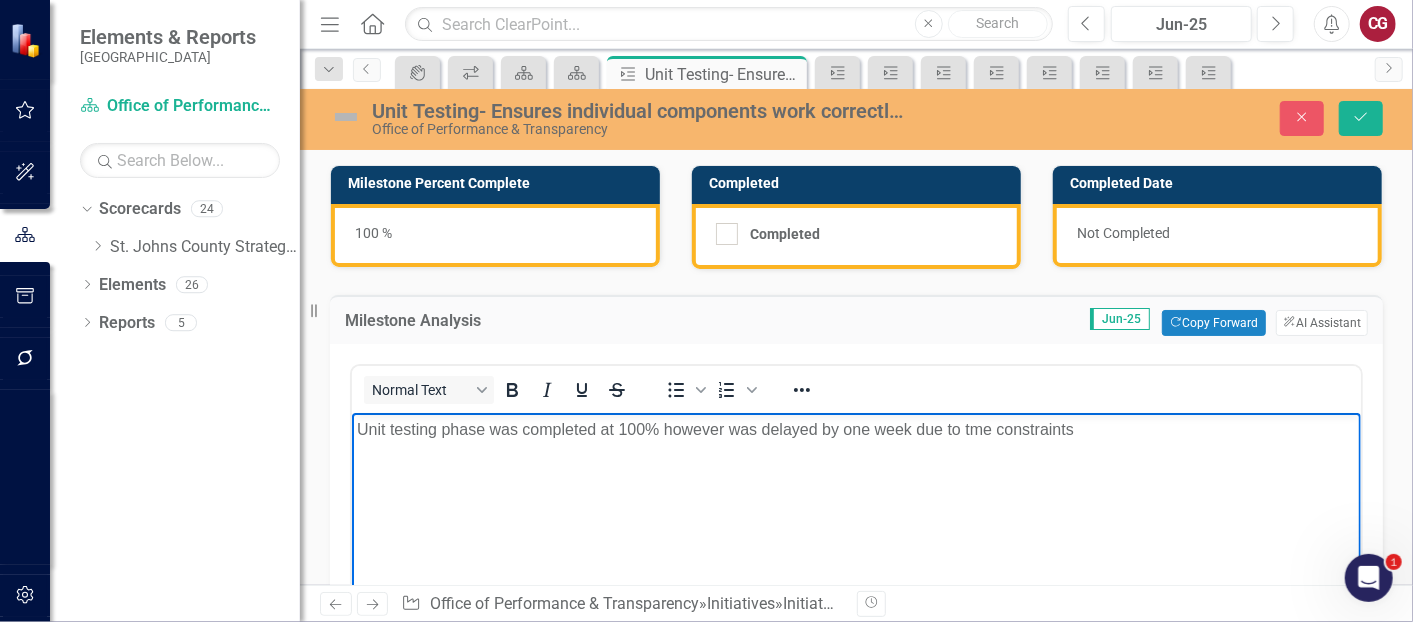 click on "Unit testing phase was completed at 100% however was delayed by one week due to tme constraints" at bounding box center (855, 429) 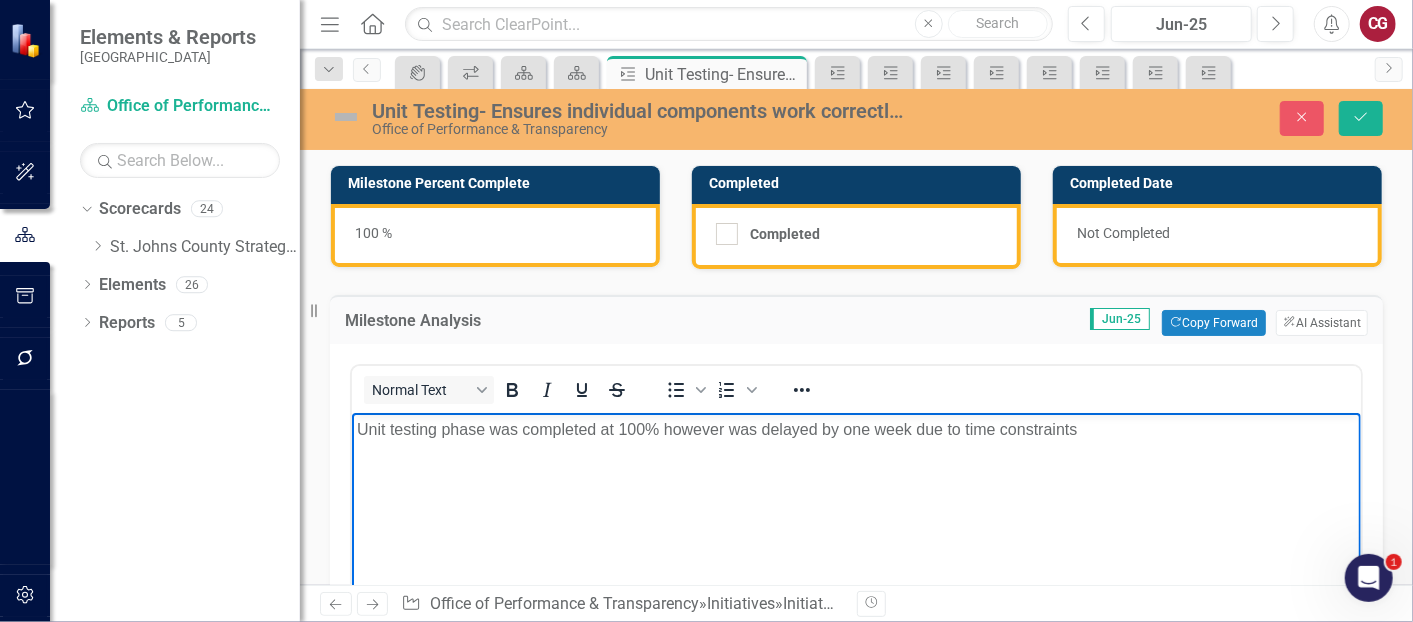 click on "Unit testing phase was completed at 100% however was delayed by one week due to time constraints" at bounding box center (855, 429) 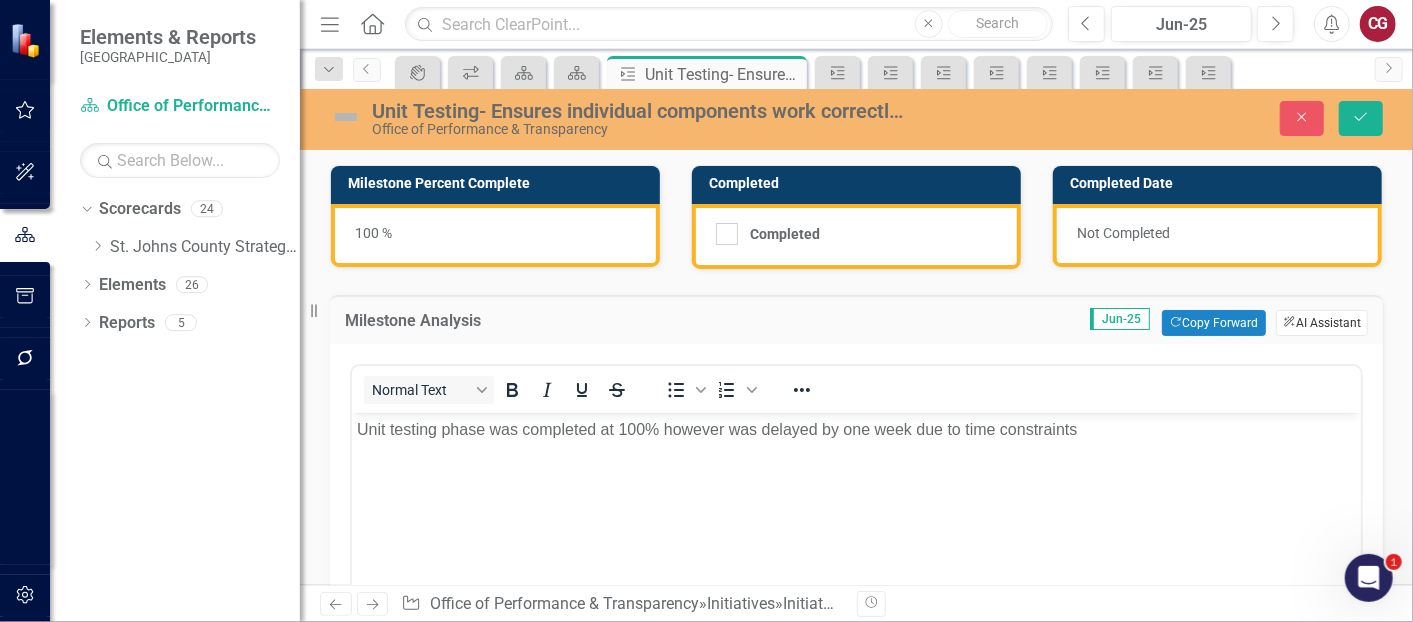 click on "ClearPoint AI  AI Assistant" at bounding box center [1322, 323] 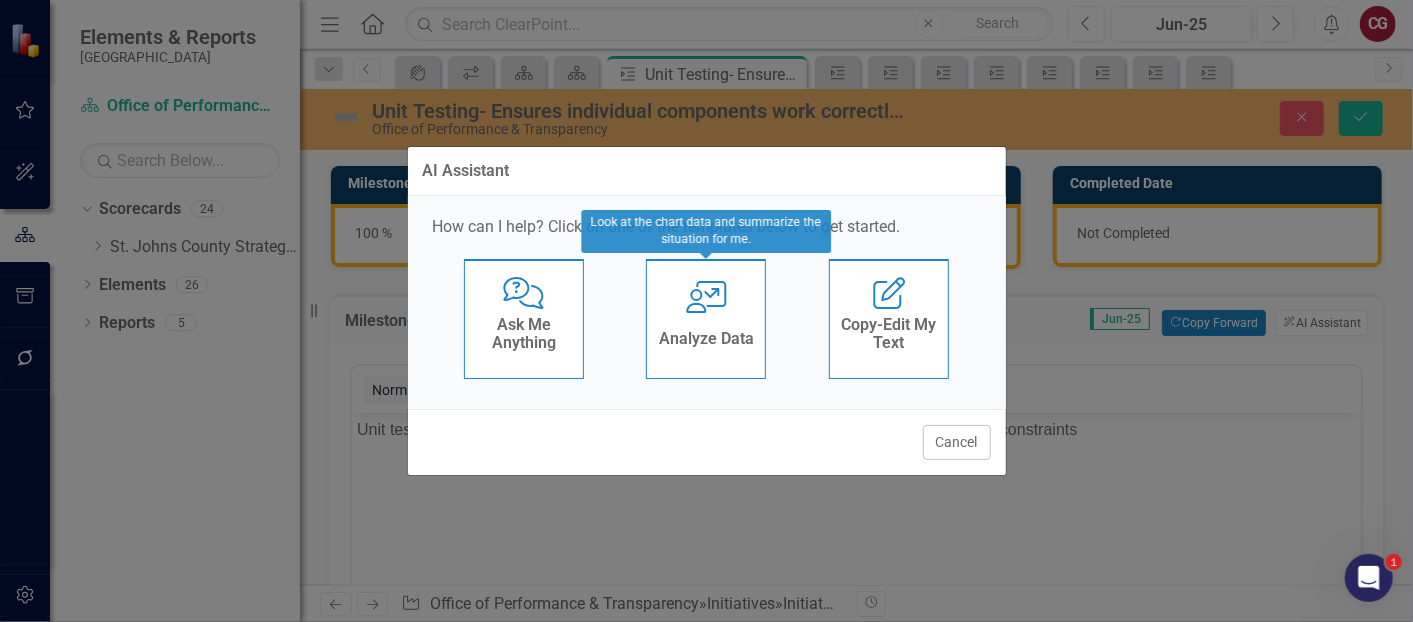click on "Analyze Data" at bounding box center (706, 339) 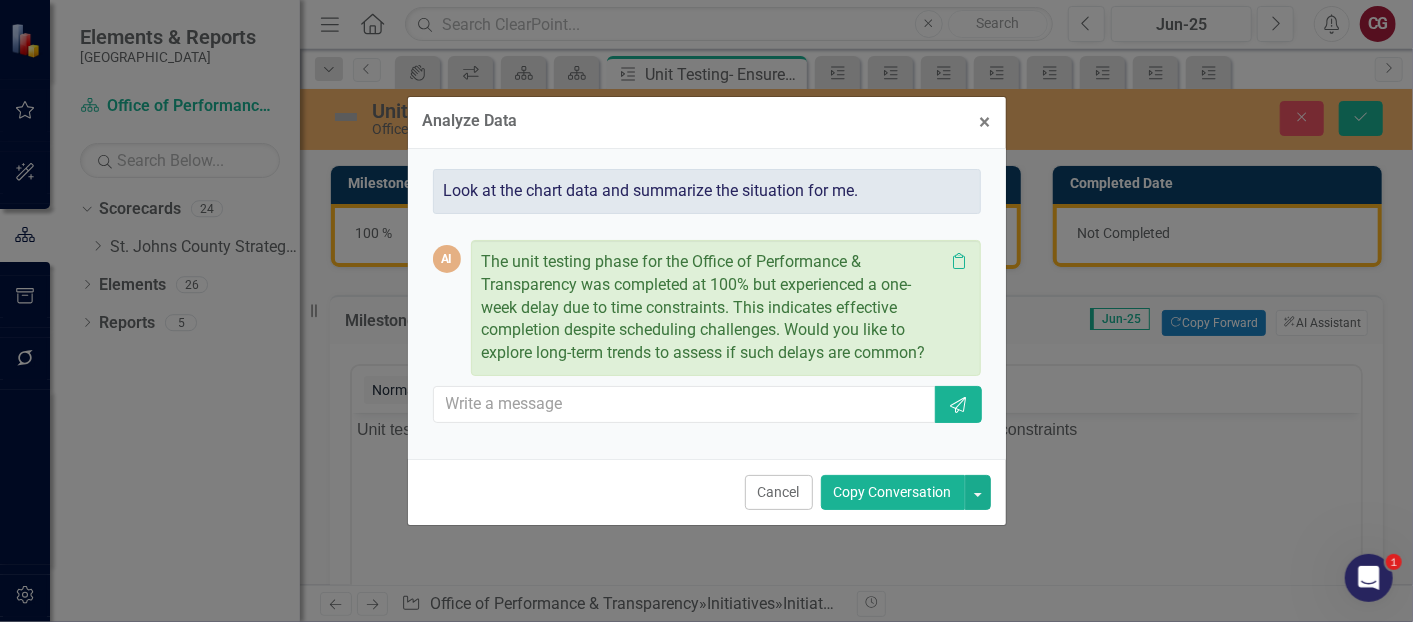 click on "The unit testing phase for the Office of Performance & Transparency was completed at 100% but experienced a one-week delay due to time constraints. This indicates effective completion despite scheduling challenges. Would you like to explore long-term trends to assess if such delays are common?" at bounding box center (713, 308) 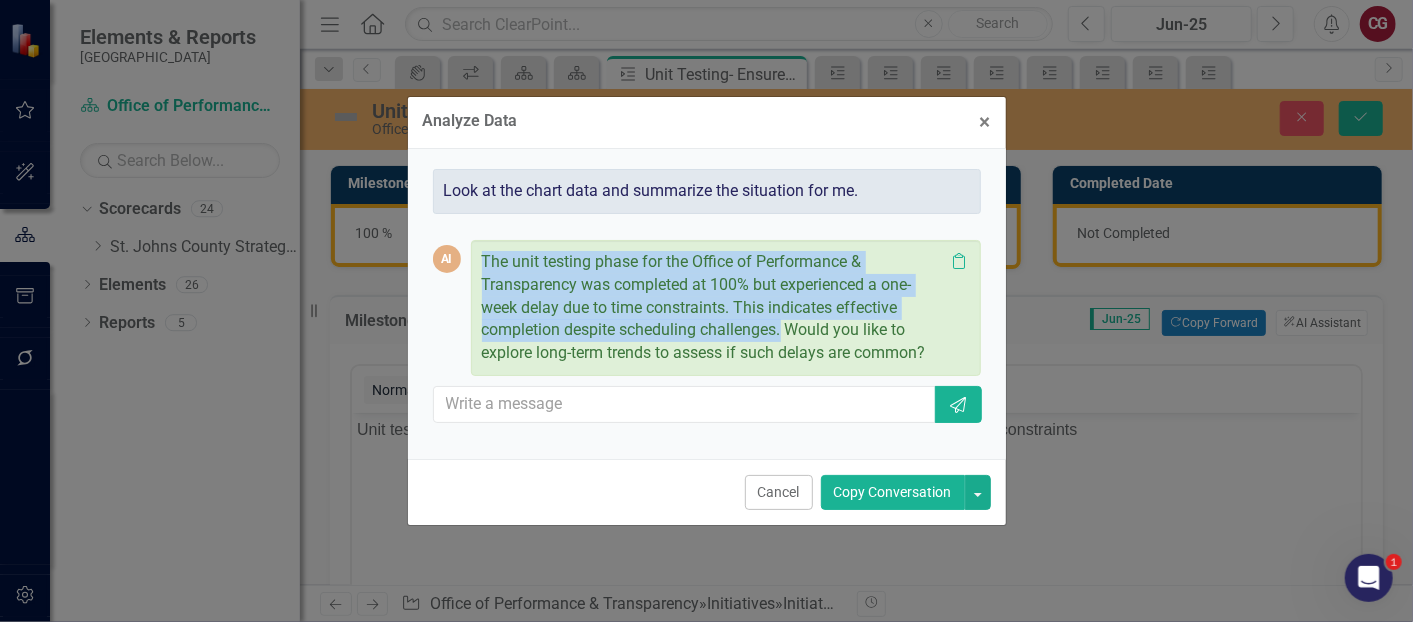 drag, startPoint x: 482, startPoint y: 258, endPoint x: 783, endPoint y: 323, distance: 307.9383 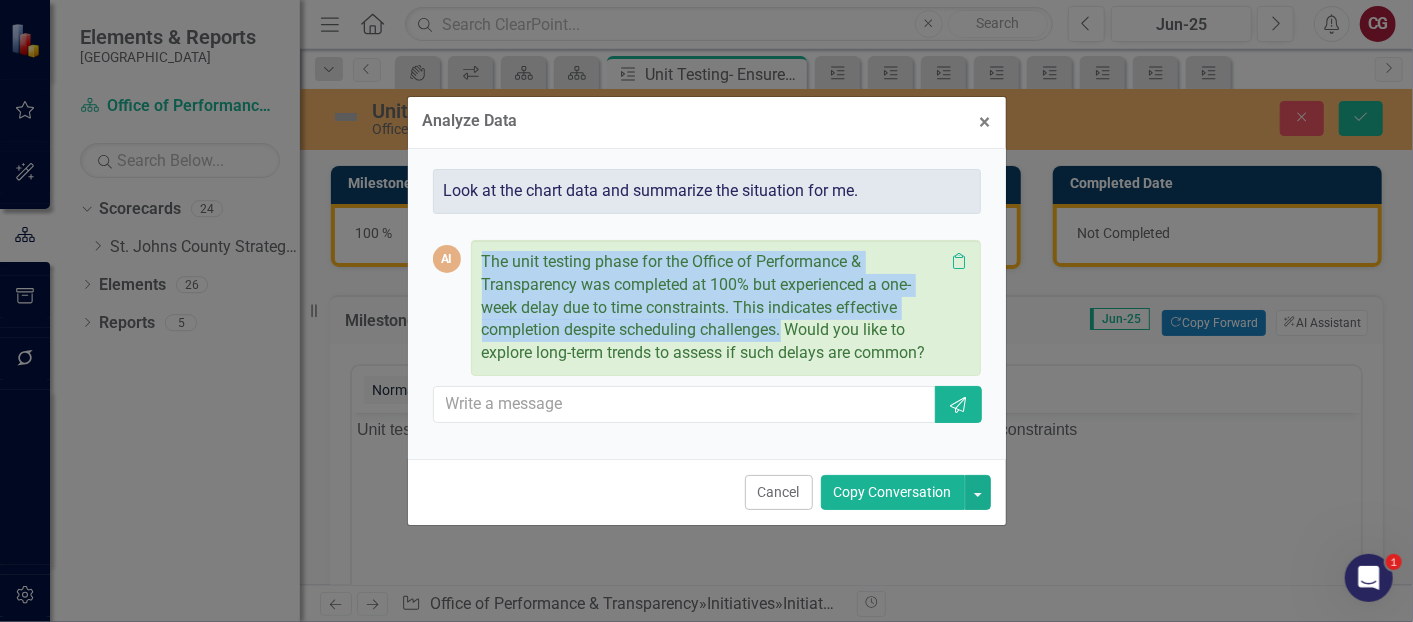 click on "The unit testing phase for the Office of Performance & Transparency was completed at 100% but experienced a one-week delay due to time constraints. This indicates effective completion despite scheduling challenges. Would you like to explore long-term trends to assess if such delays are common?" at bounding box center [713, 308] 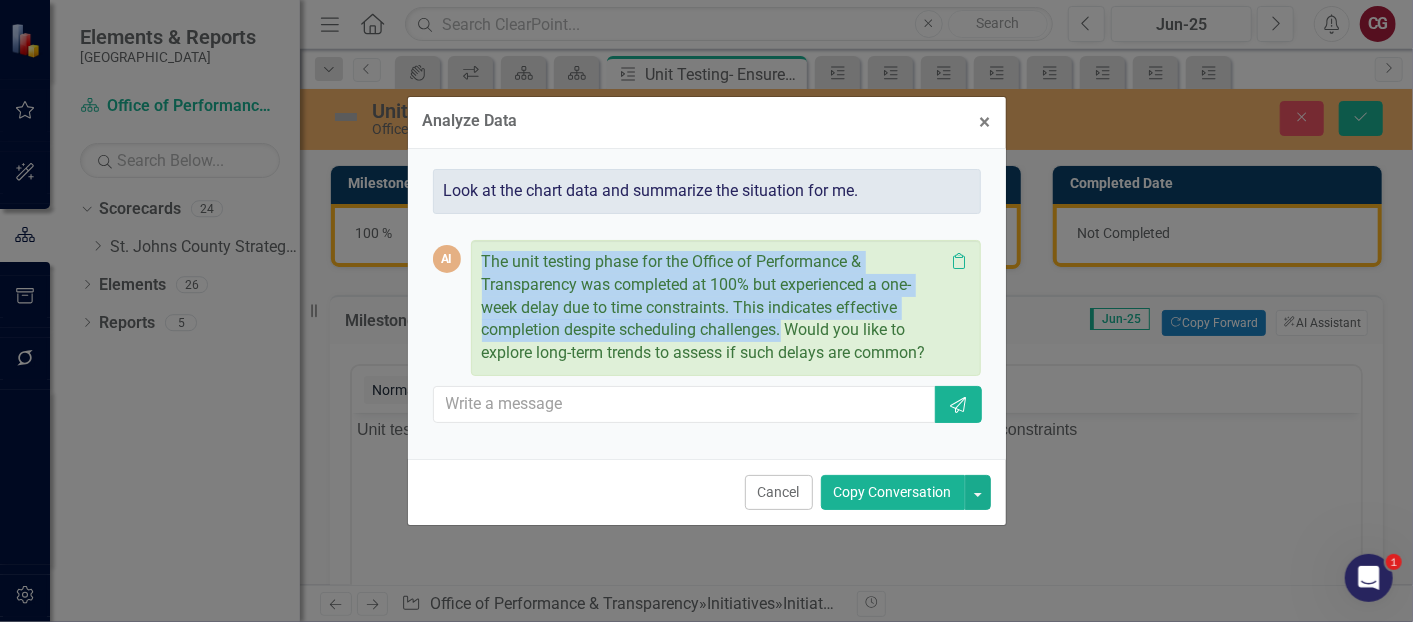copy on "The unit testing phase for the Office of Performance & Transparency was completed at 100% but experienced a one-week delay due to time constraints. This indicates effective completion despite scheduling challenges." 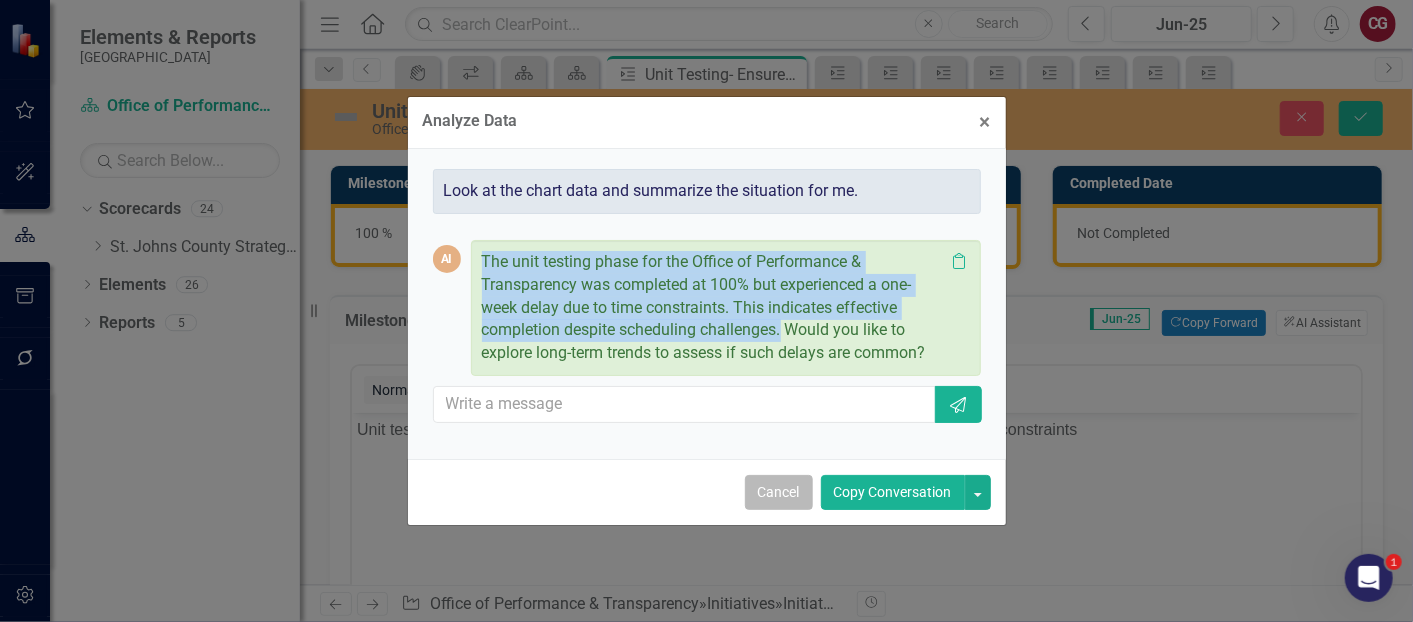 click on "Cancel" at bounding box center [779, 492] 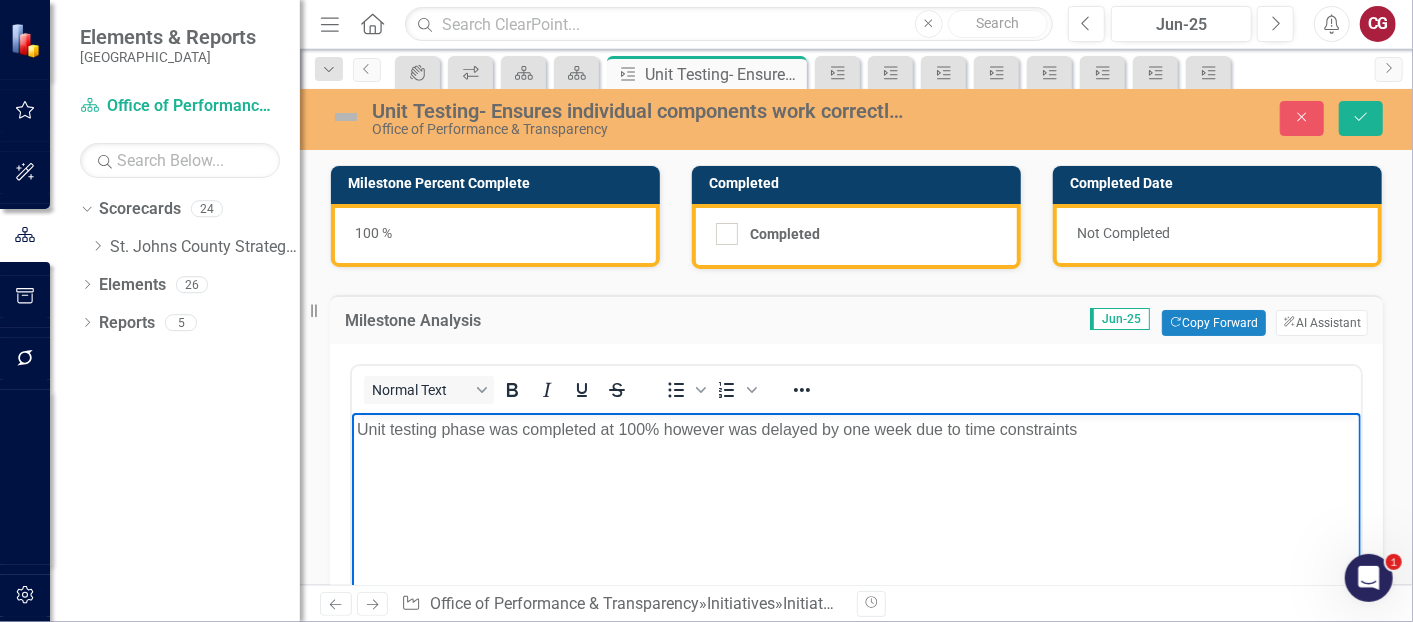 drag, startPoint x: 1115, startPoint y: 438, endPoint x: 560, endPoint y: 857, distance: 695.4035 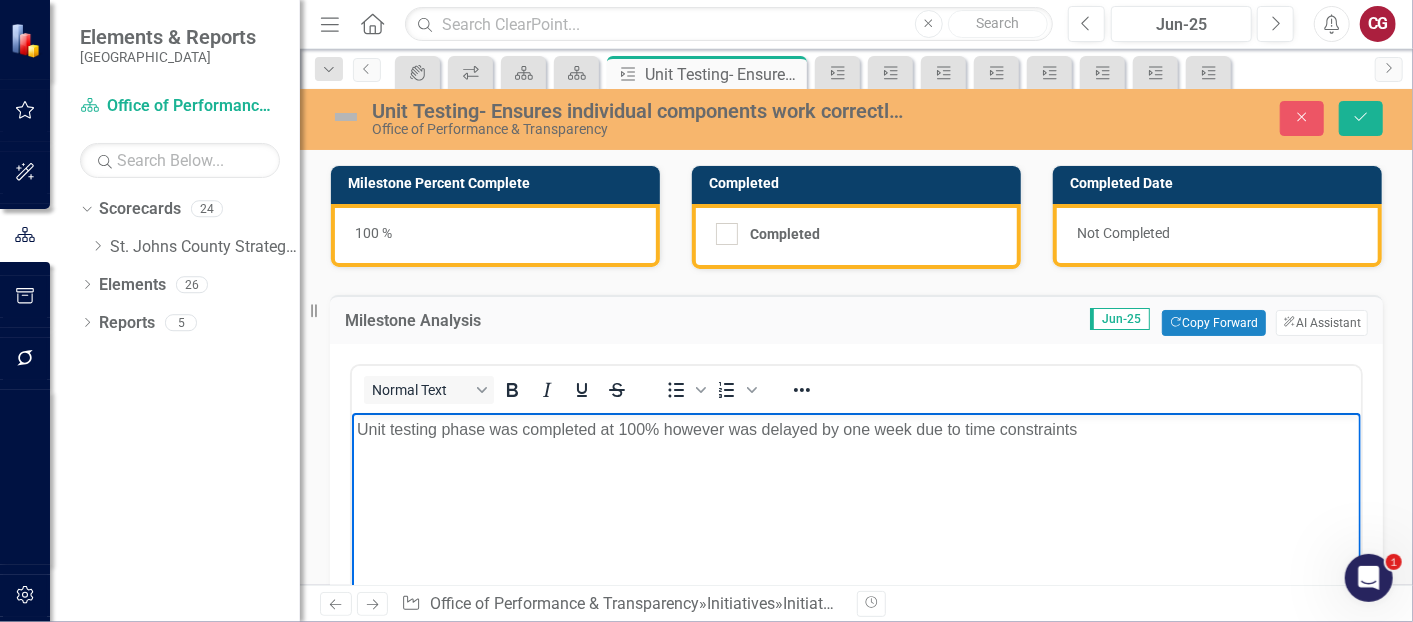click on "Unit testing phase was completed at 100% however was delayed by one week due to time constraints" at bounding box center [855, 562] 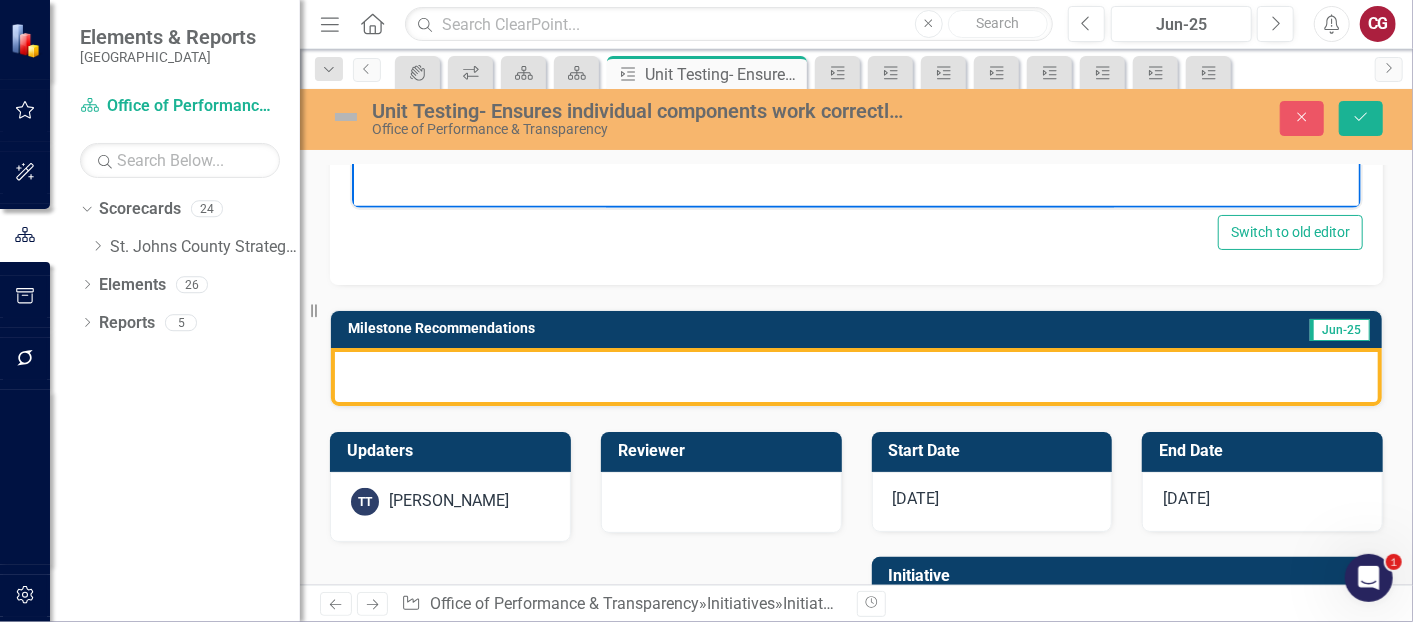 scroll, scrollTop: 555, scrollLeft: 0, axis: vertical 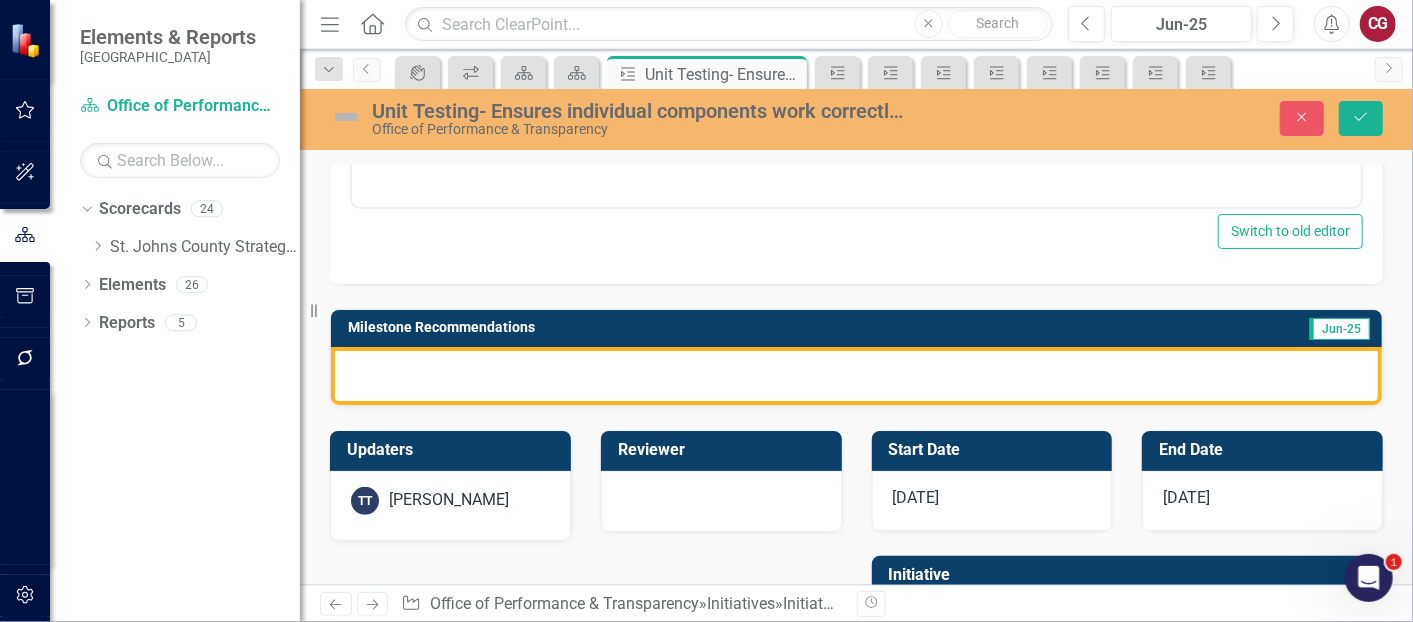 click at bounding box center (856, 376) 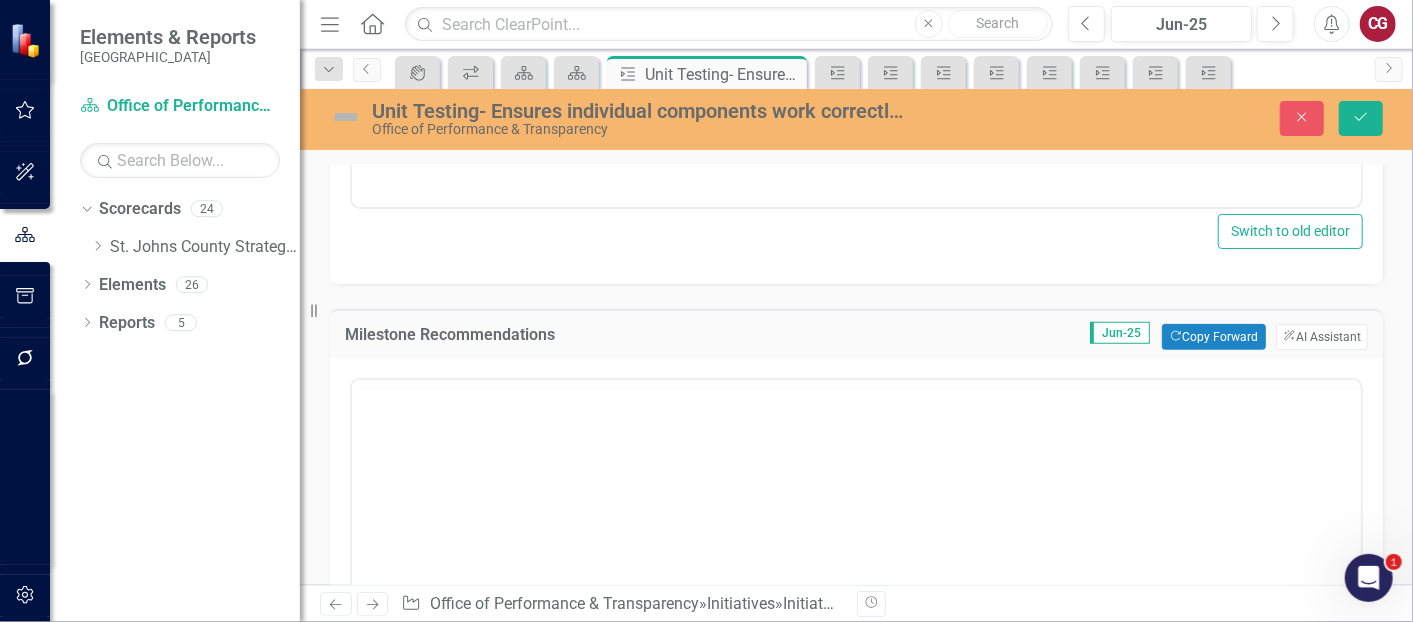 scroll, scrollTop: 0, scrollLeft: 0, axis: both 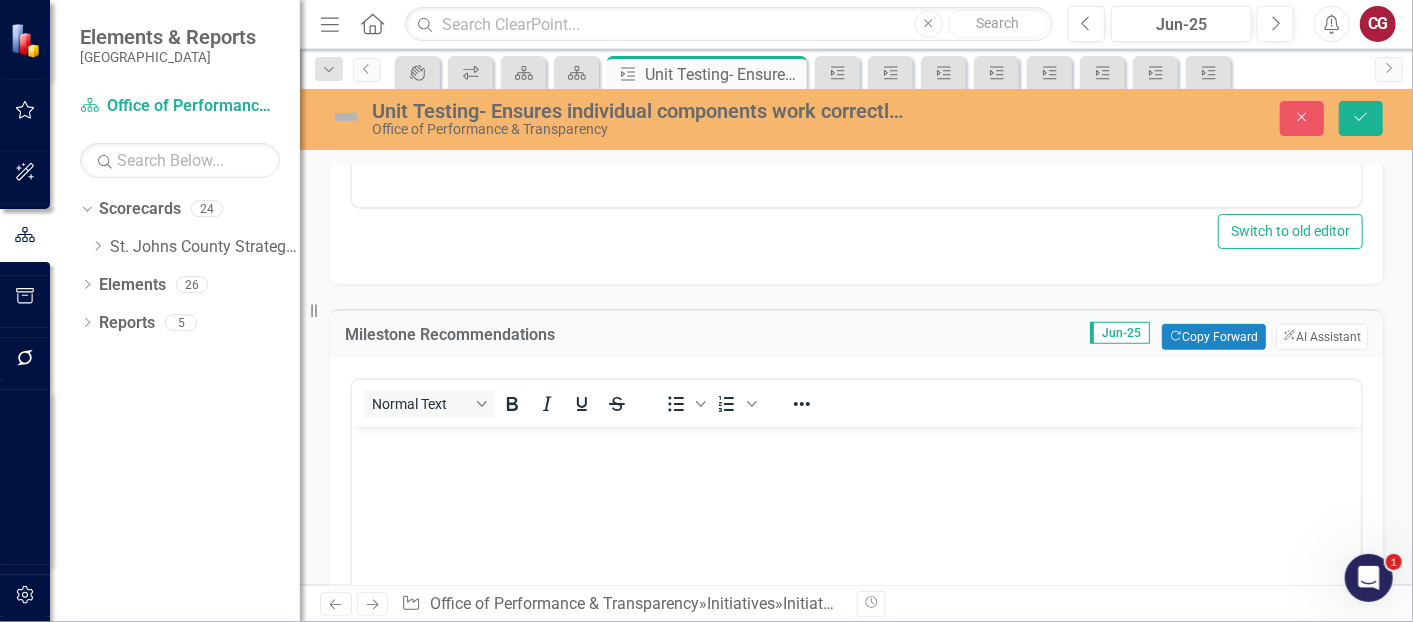 click at bounding box center [855, 576] 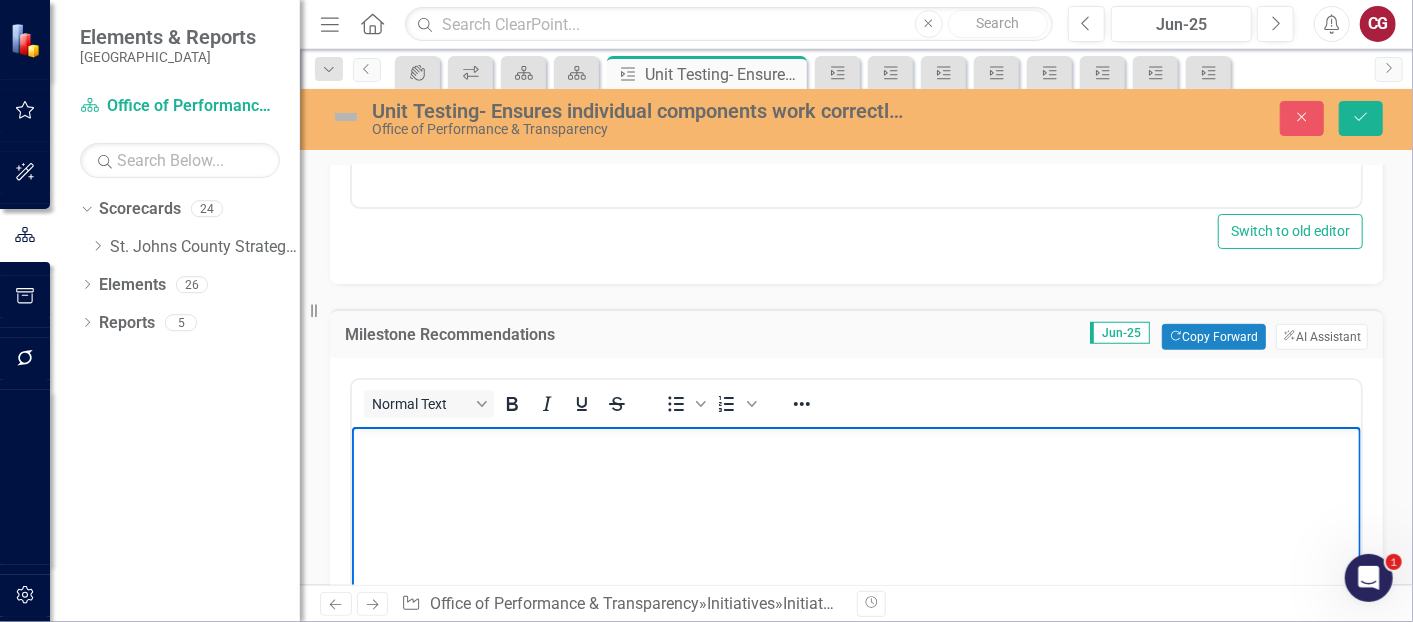 type 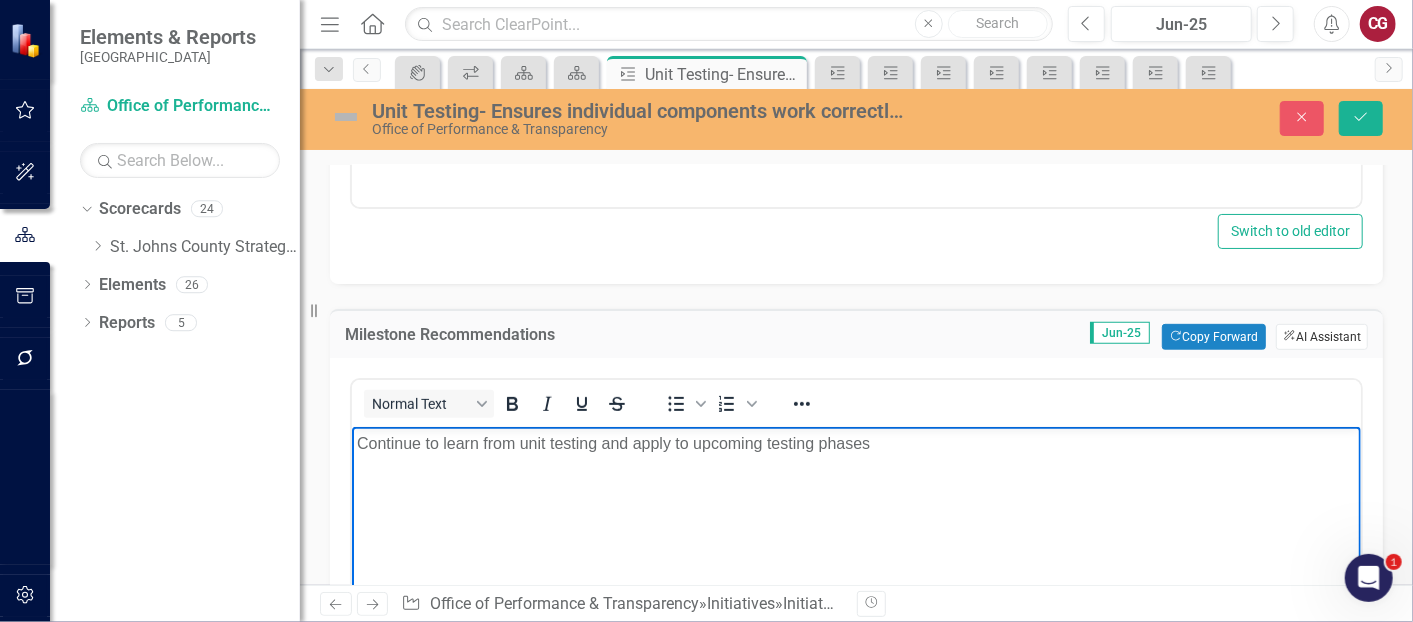 click on "ClearPoint AI  AI Assistant" at bounding box center [1322, 337] 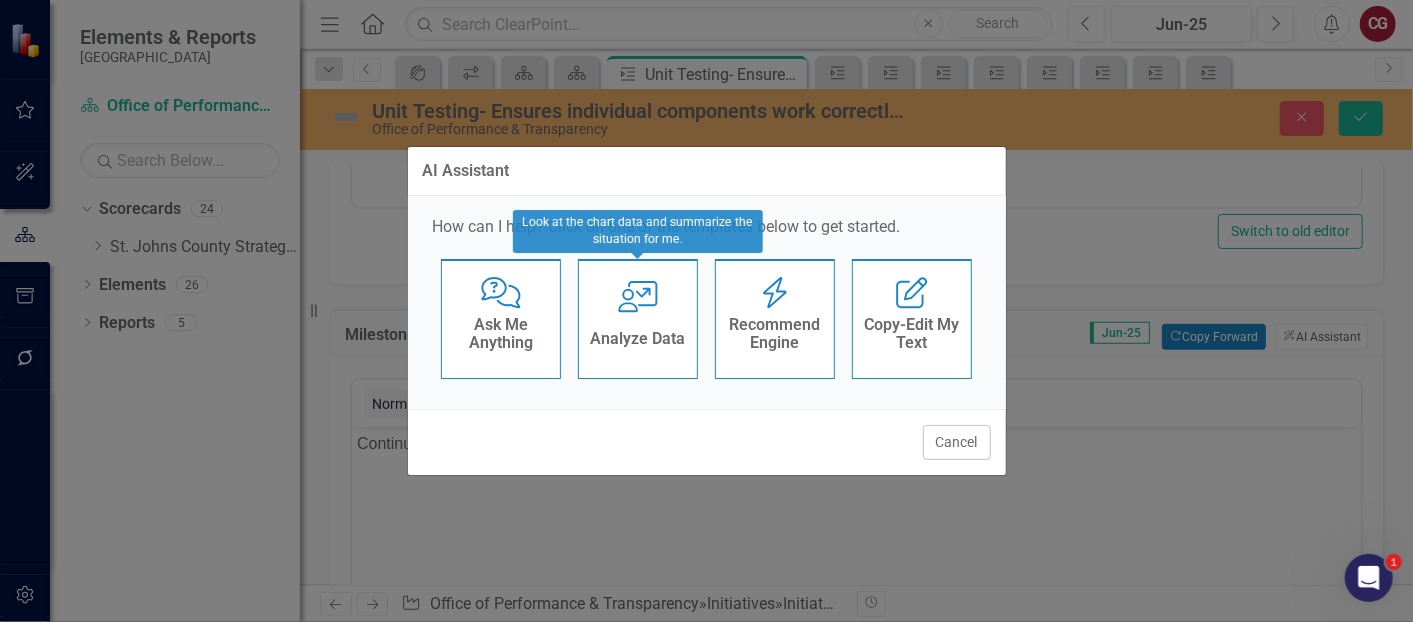 click on "Analyze Data" at bounding box center (638, 339) 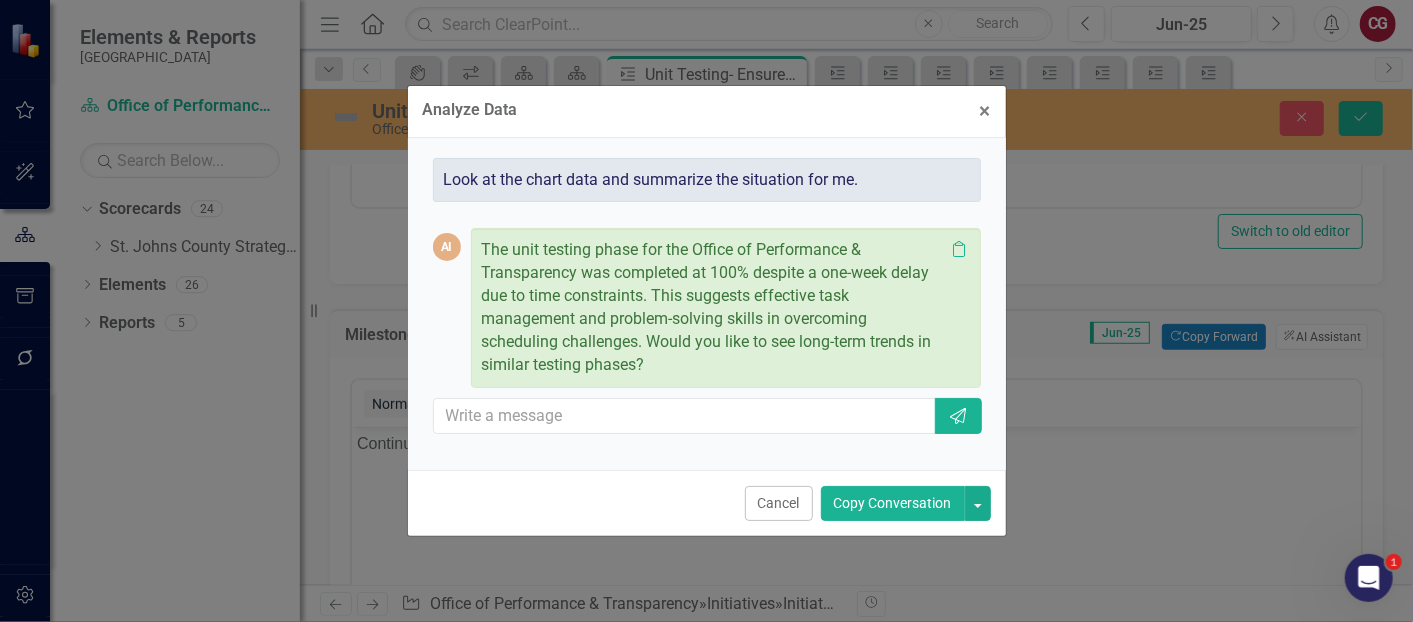drag, startPoint x: 792, startPoint y: 493, endPoint x: 867, endPoint y: 408, distance: 113.35784 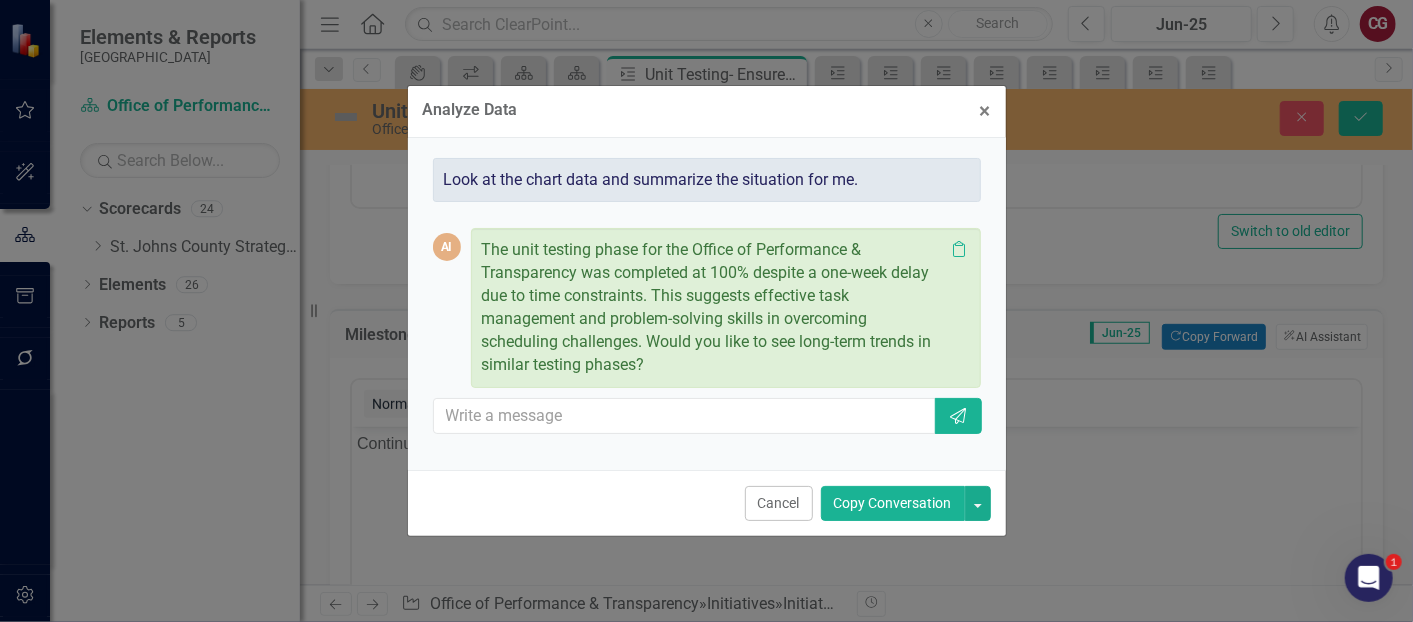 click on "Analyze Data × Close Look at the chart data and summarize the situation for me. AI The unit testing phase for the Office of Performance & Transparency was completed at 100% despite a one-week delay due to time constraints. This suggests effective task management and problem-solving skills in overcoming scheduling challenges. Would you like to see long-term trends in similar testing phases? Clipboard Send Cancel Copy Conversation" at bounding box center (707, 311) 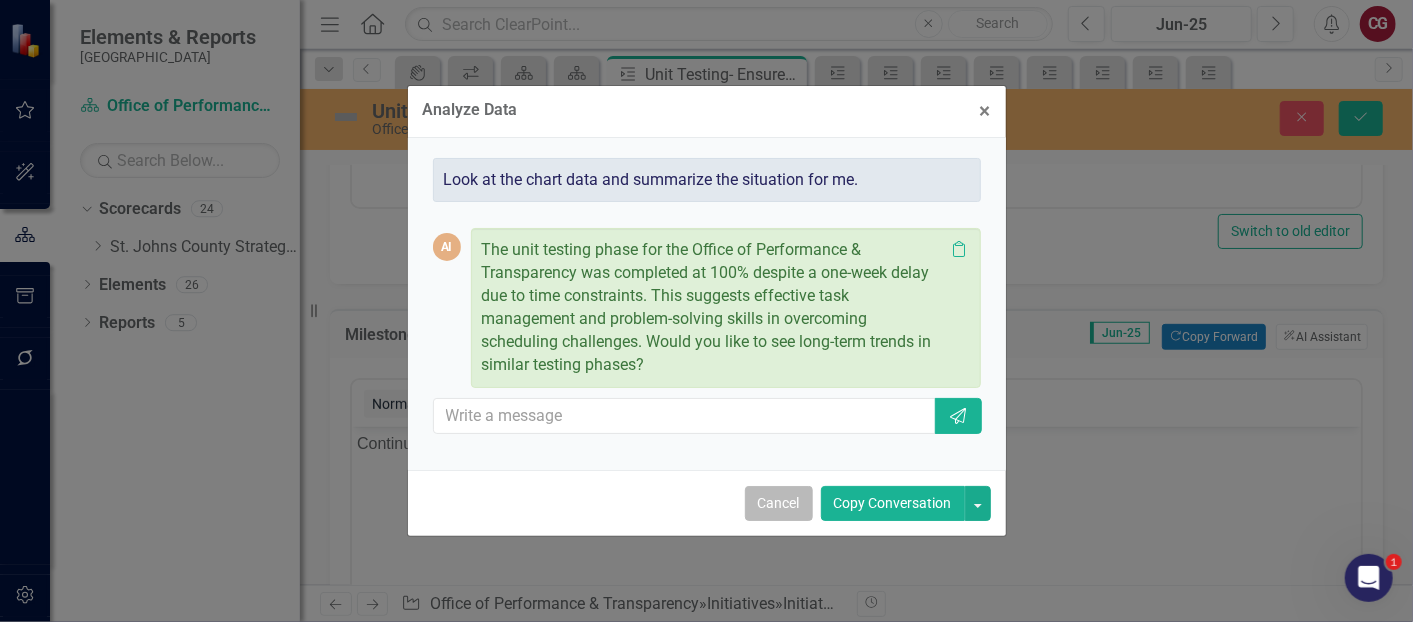 click on "Cancel" at bounding box center (779, 503) 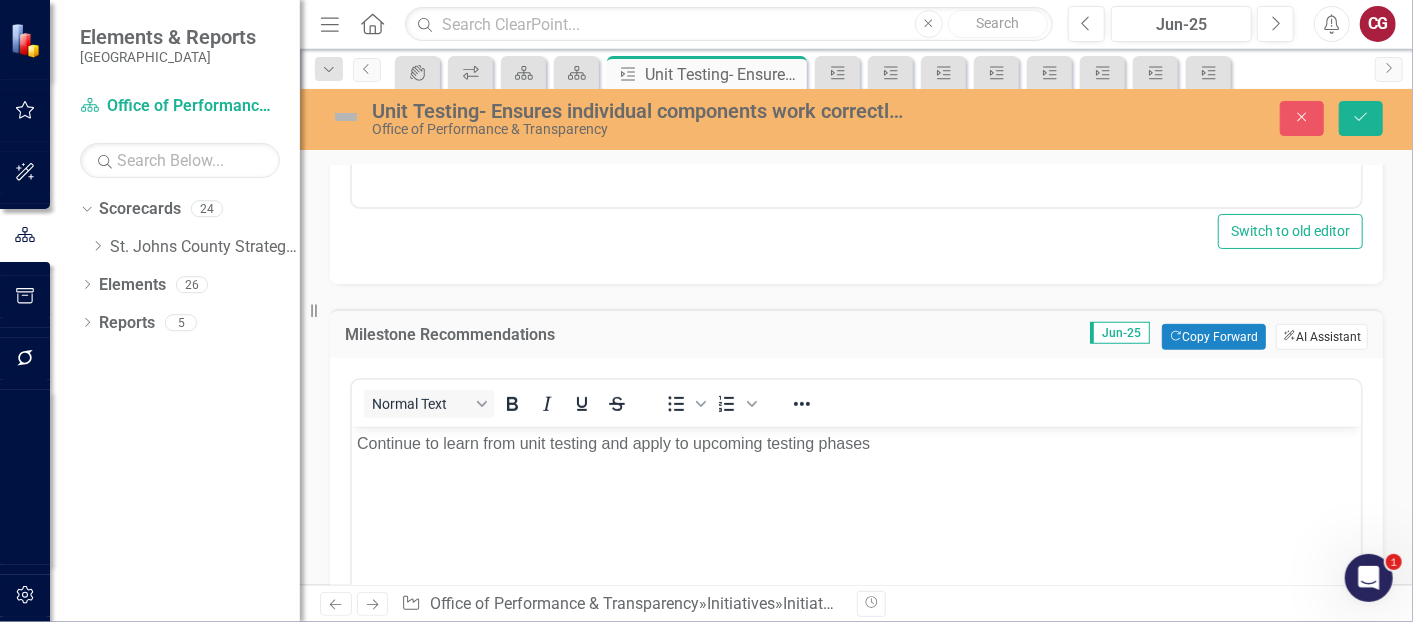 click on "ClearPoint AI  AI Assistant" at bounding box center [1322, 337] 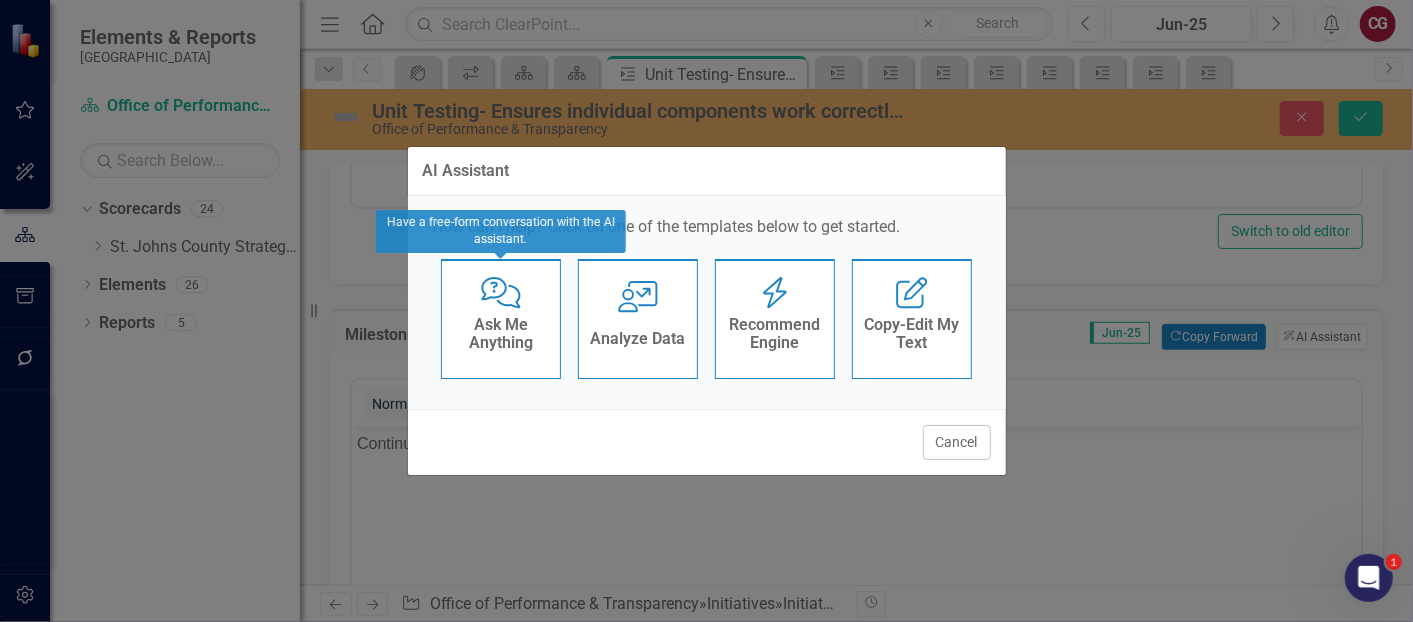 click on "Ask Me Anything" at bounding box center [501, 336] 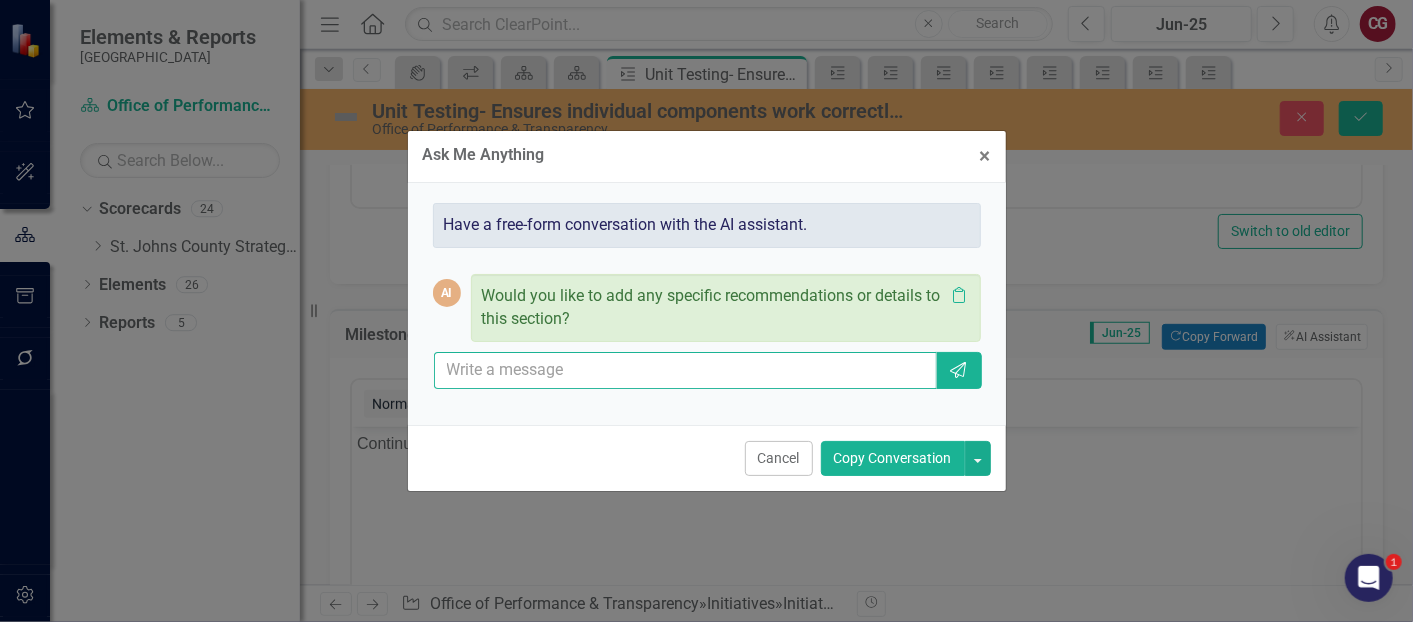 click at bounding box center (686, 370) 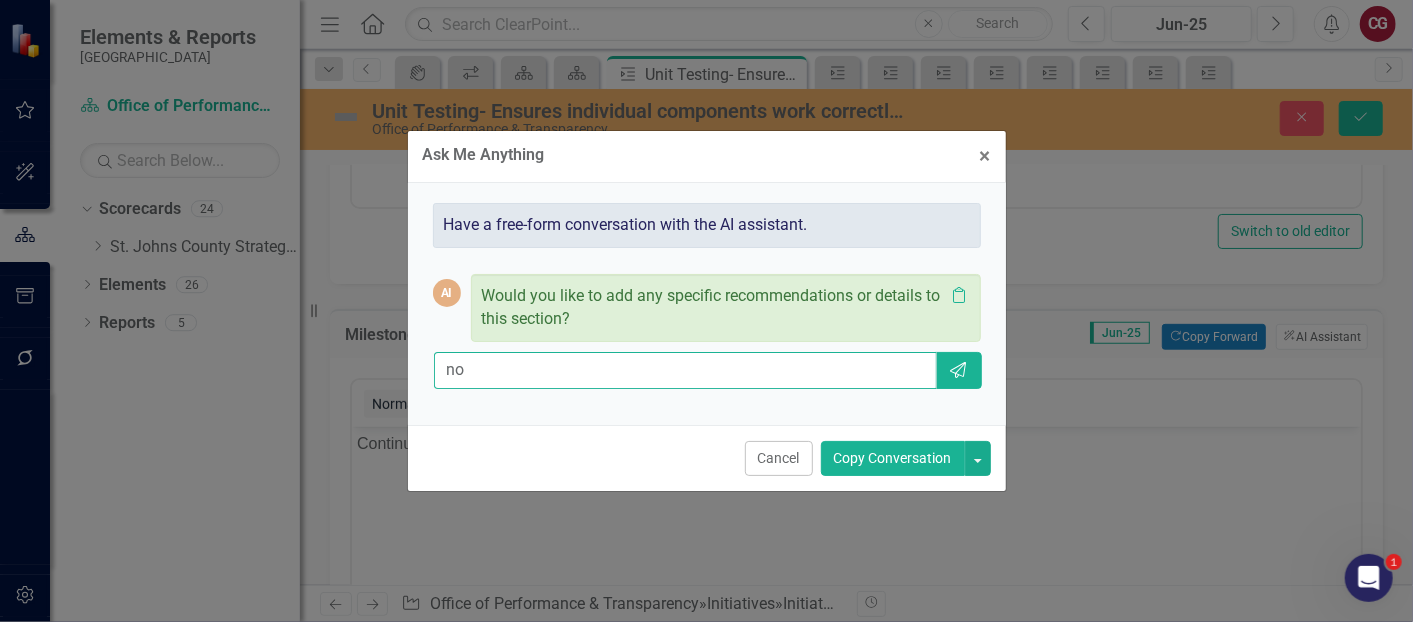 type on "n" 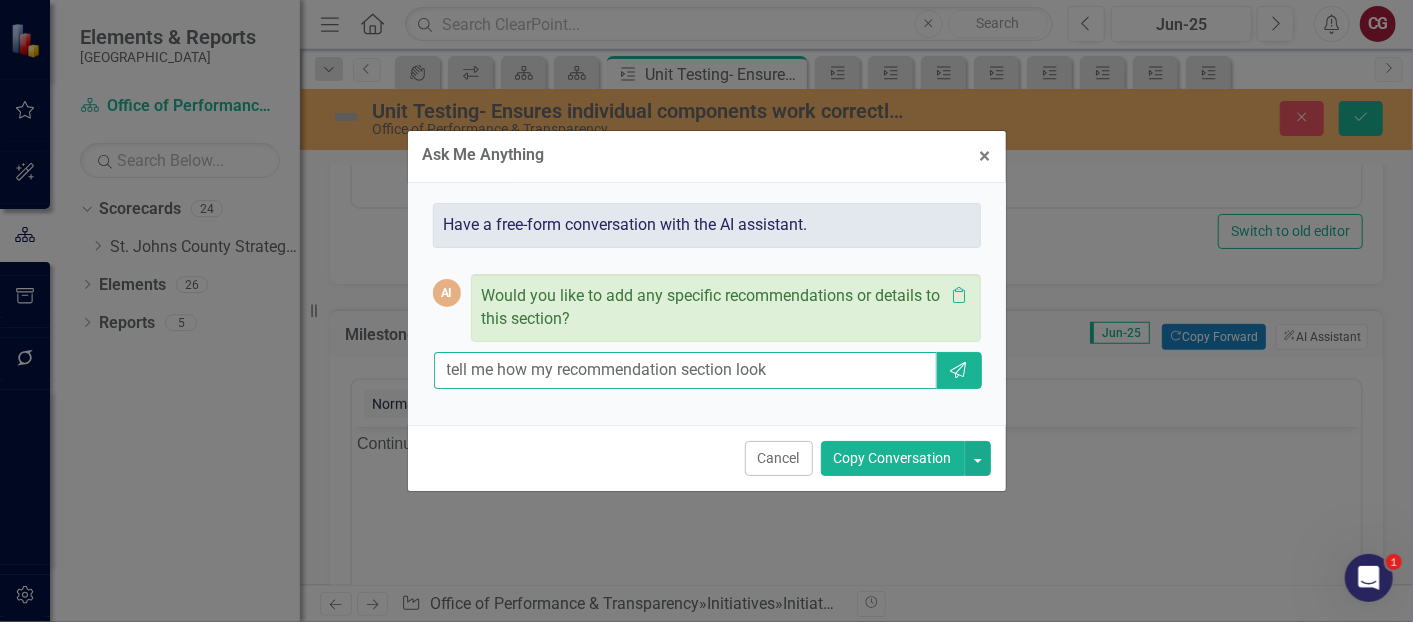 type on "tell me how my recommendation section looks" 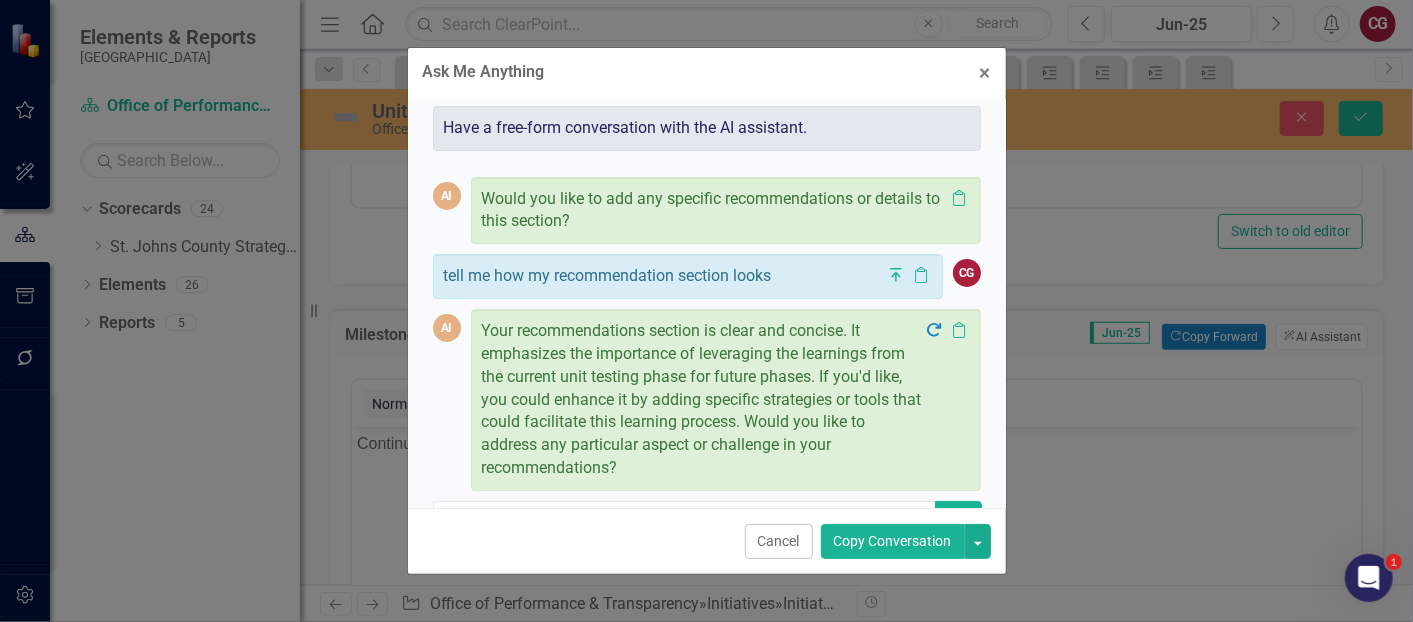 scroll, scrollTop: 60, scrollLeft: 0, axis: vertical 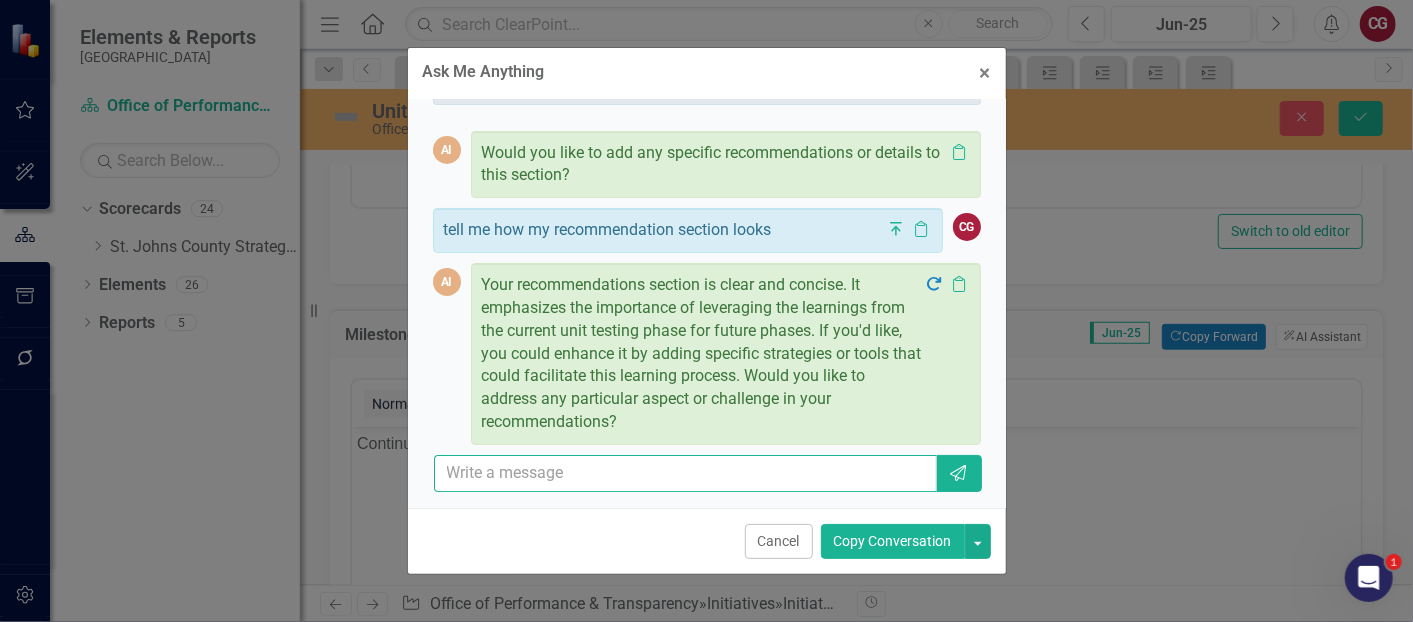 click at bounding box center (686, 473) 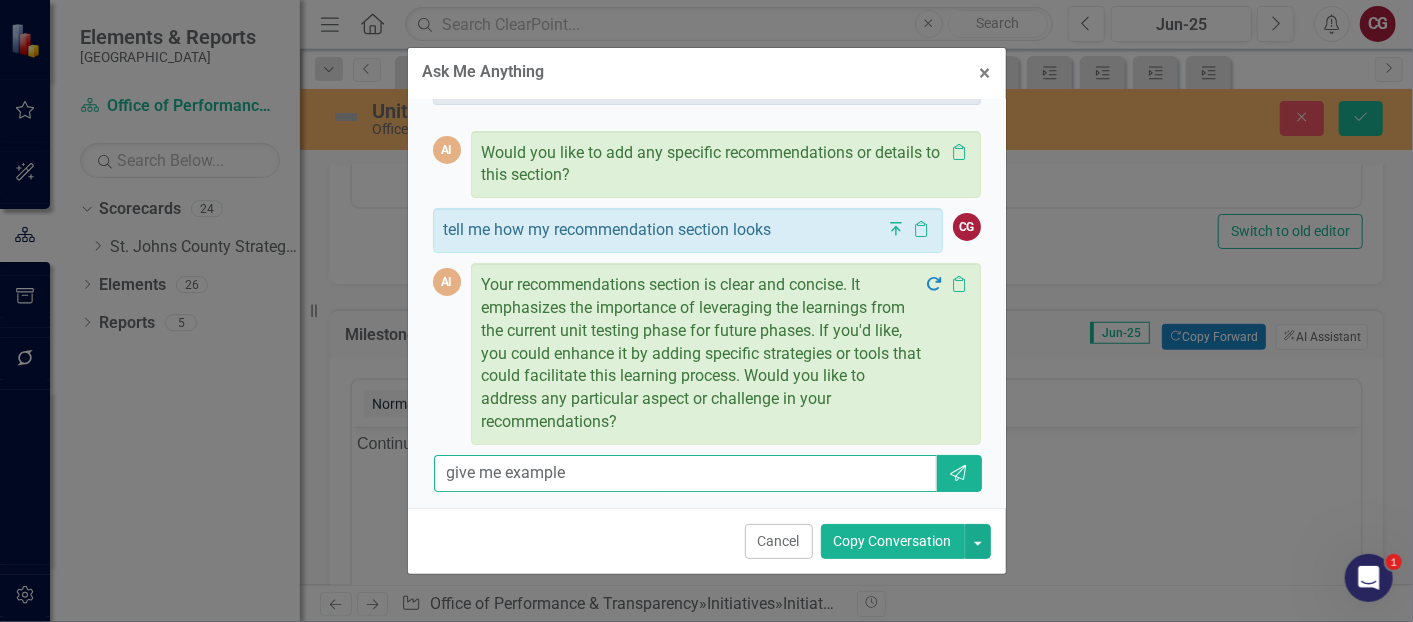 type on "give me examples" 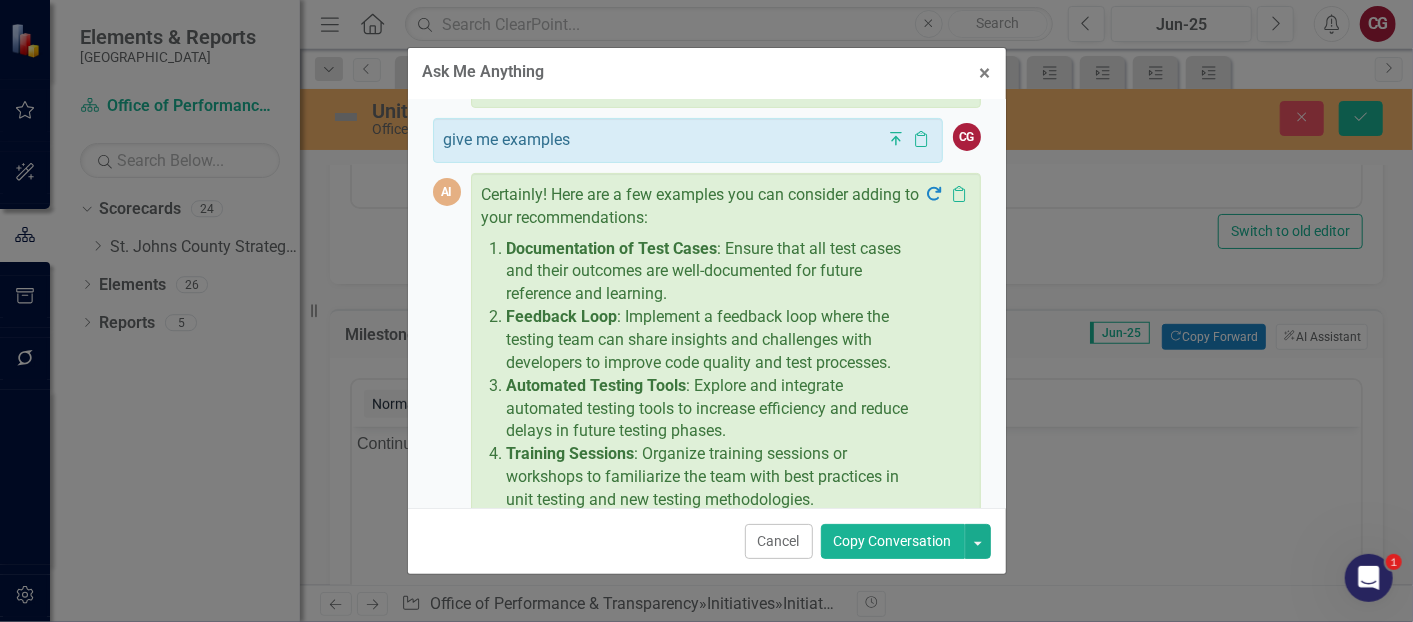 scroll, scrollTop: 596, scrollLeft: 0, axis: vertical 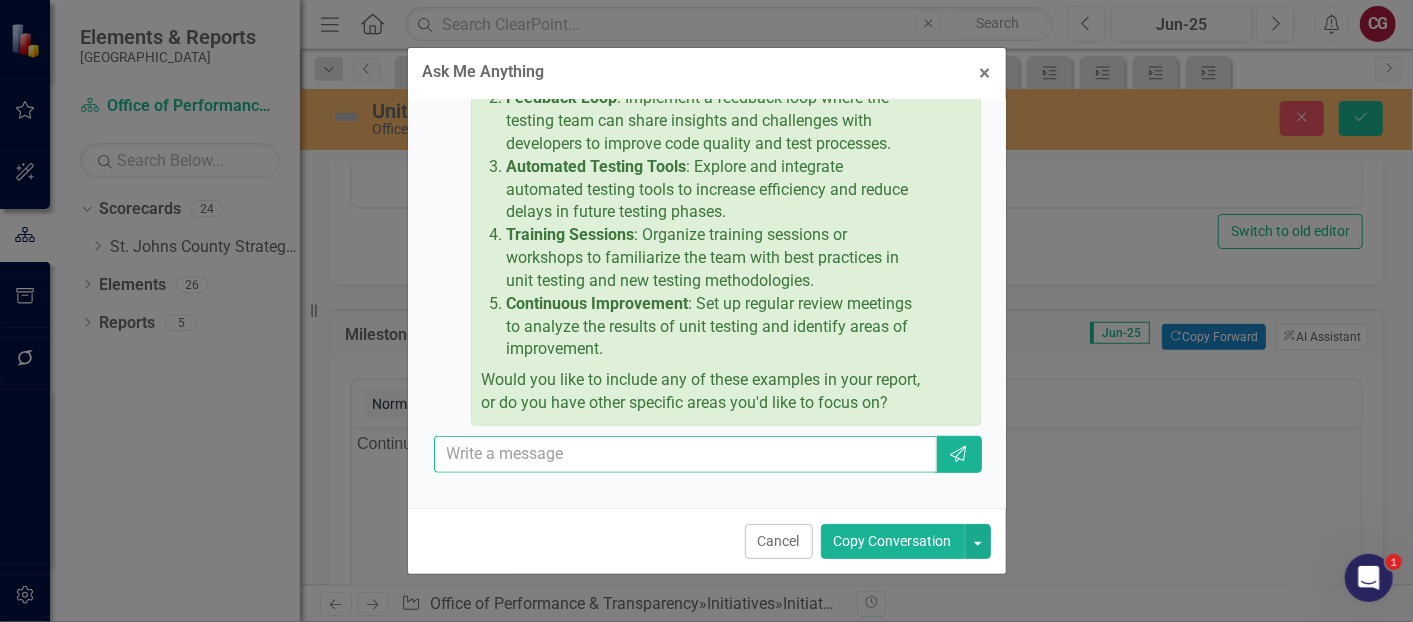 click at bounding box center [686, 454] 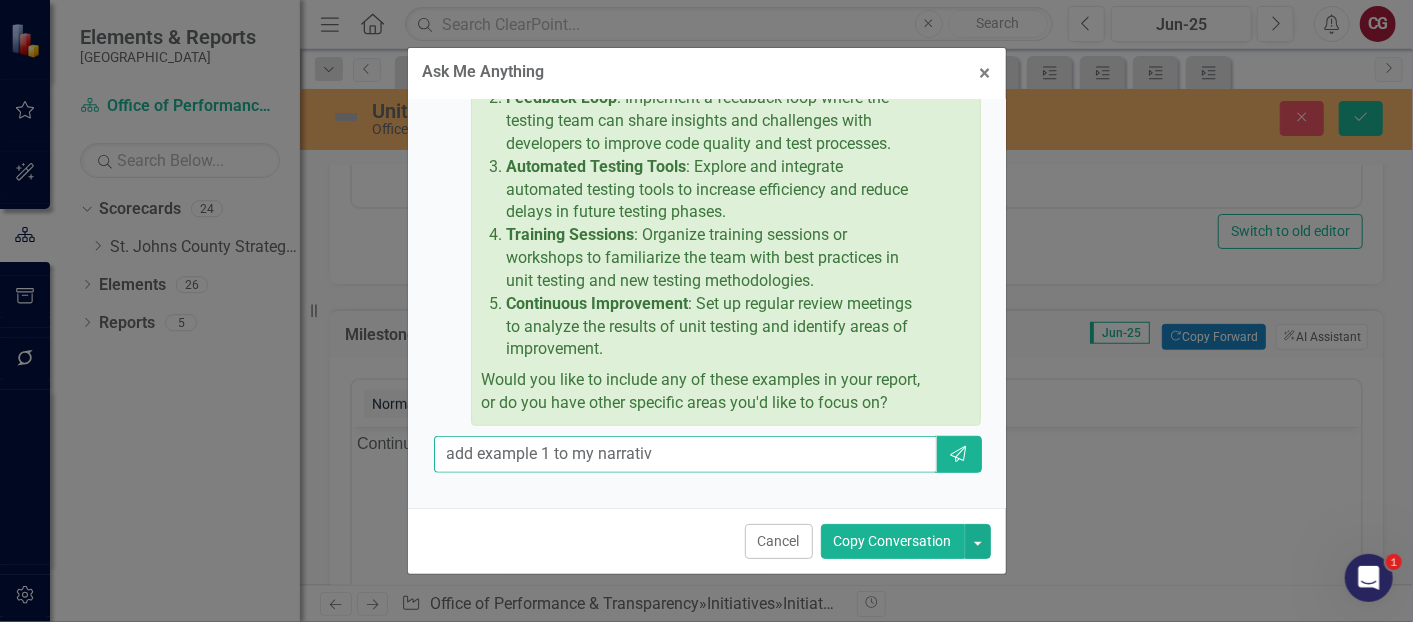 type on "add example 1 to my narrative" 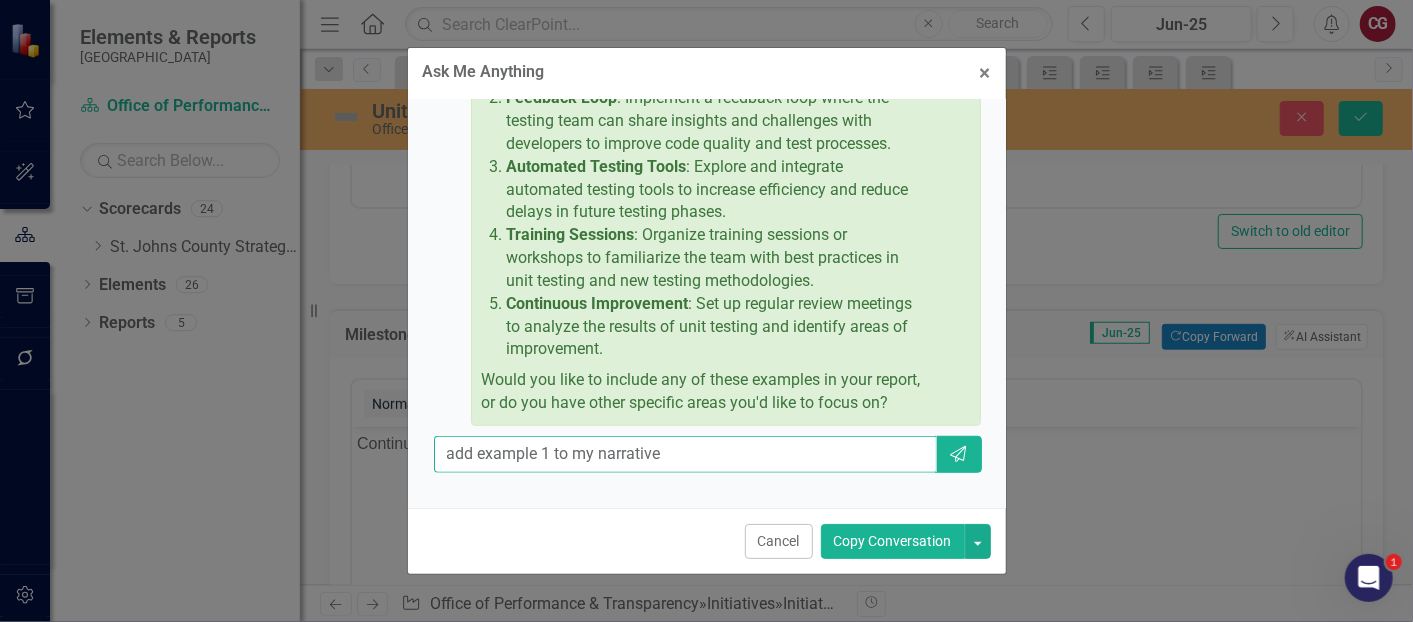 type 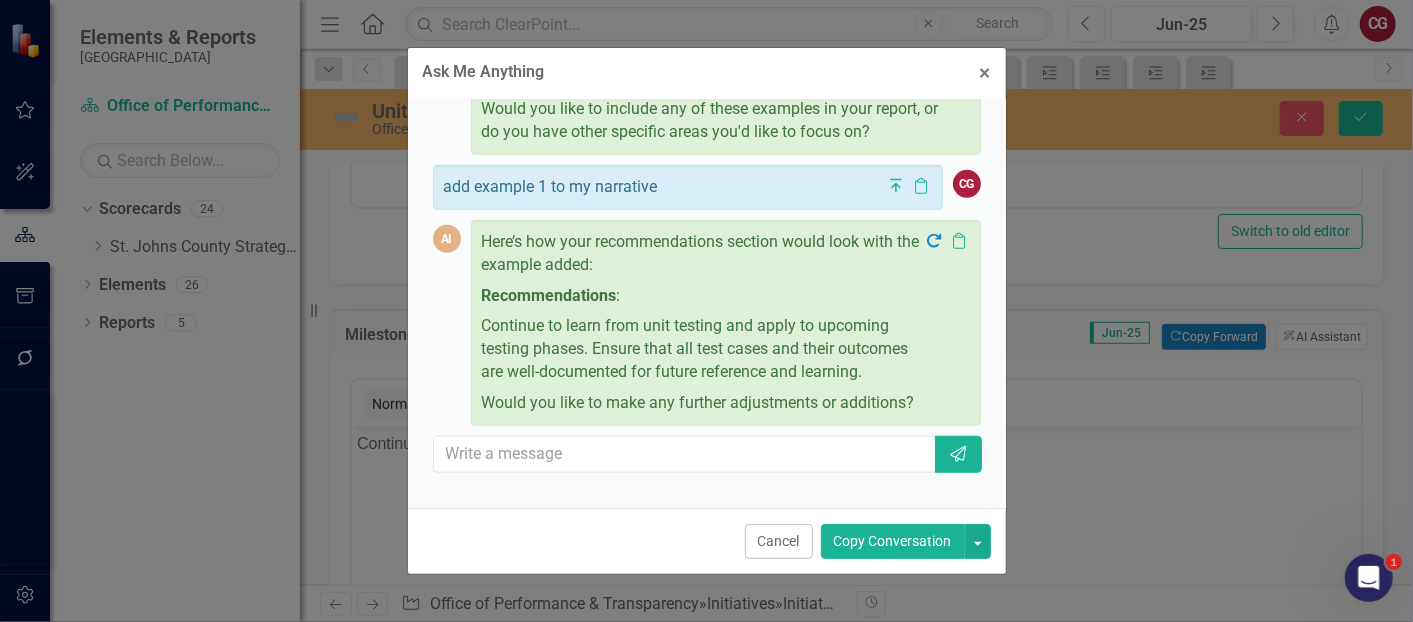 scroll, scrollTop: 888, scrollLeft: 0, axis: vertical 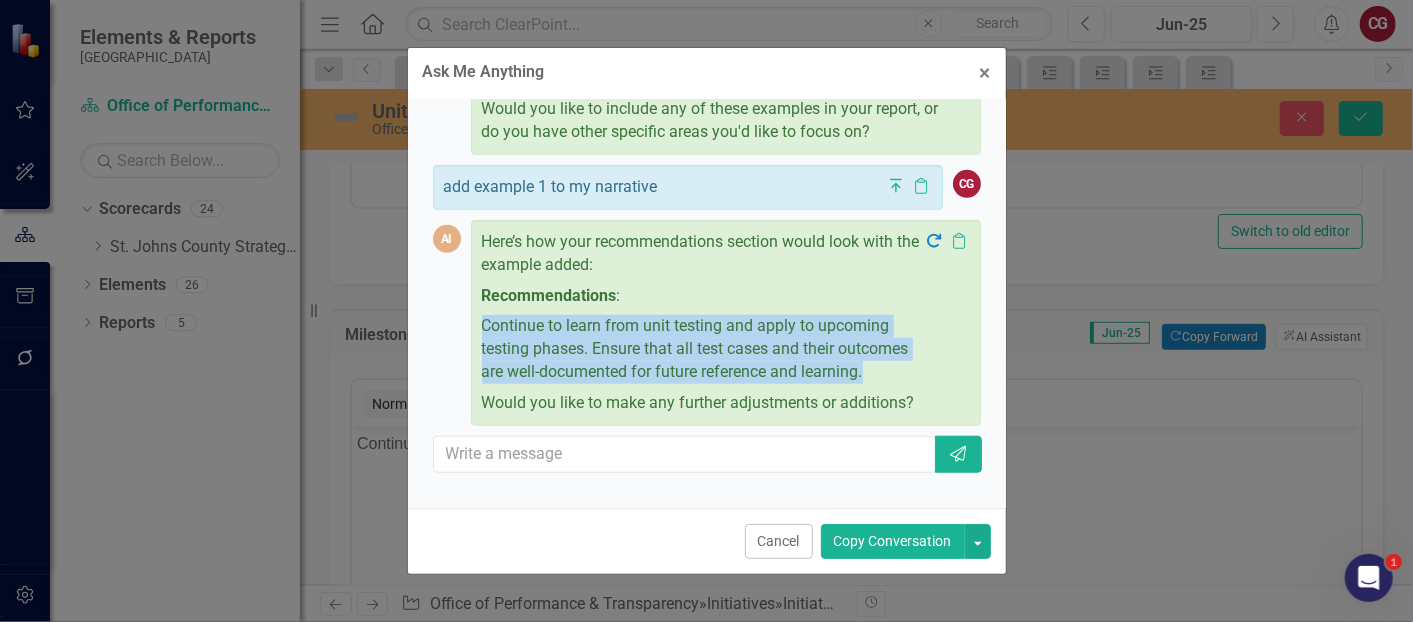 drag, startPoint x: 479, startPoint y: 293, endPoint x: 576, endPoint y: 362, distance: 119.03781 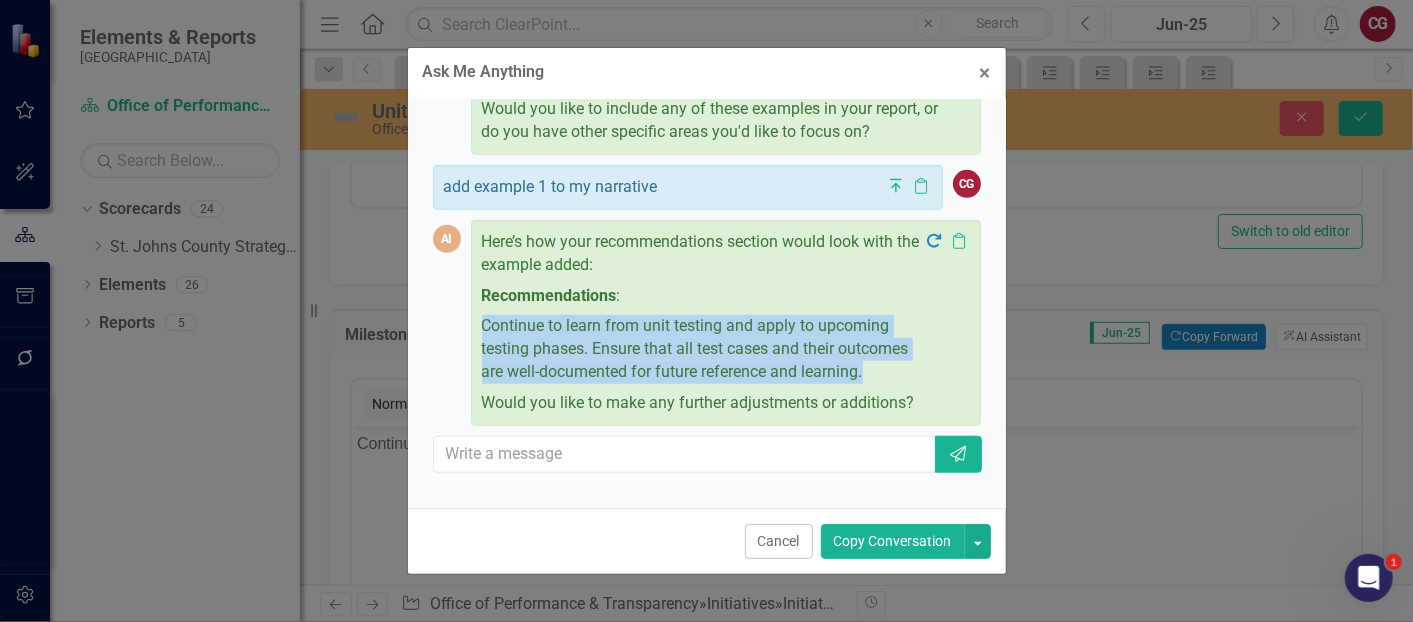 click on "Here’s how your recommendations section would look with the example added:
Recommendations :
Continue to learn from unit testing and apply to upcoming testing phases. Ensure that all test cases and their outcomes are well-documented for future reference and learning.
Would you like to make any further adjustments or additions? Regenerate Clipboard" at bounding box center (726, 323) 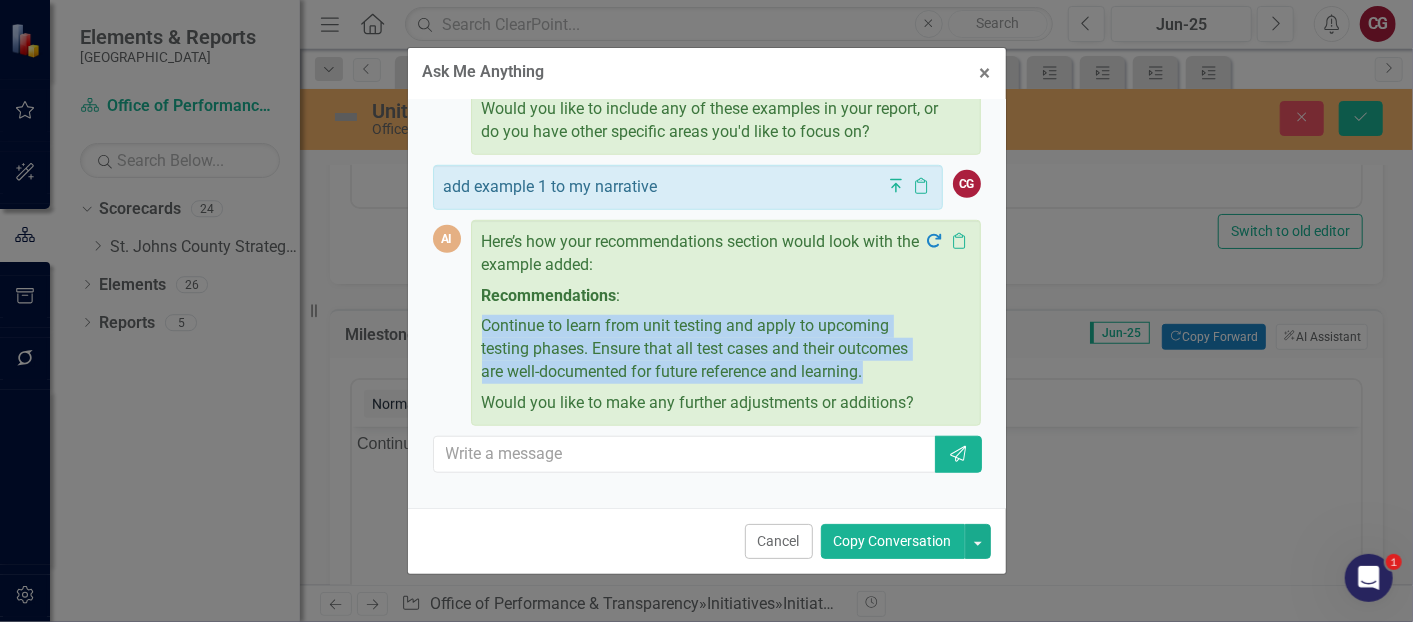 drag, startPoint x: 576, startPoint y: 362, endPoint x: 478, endPoint y: 311, distance: 110.47624 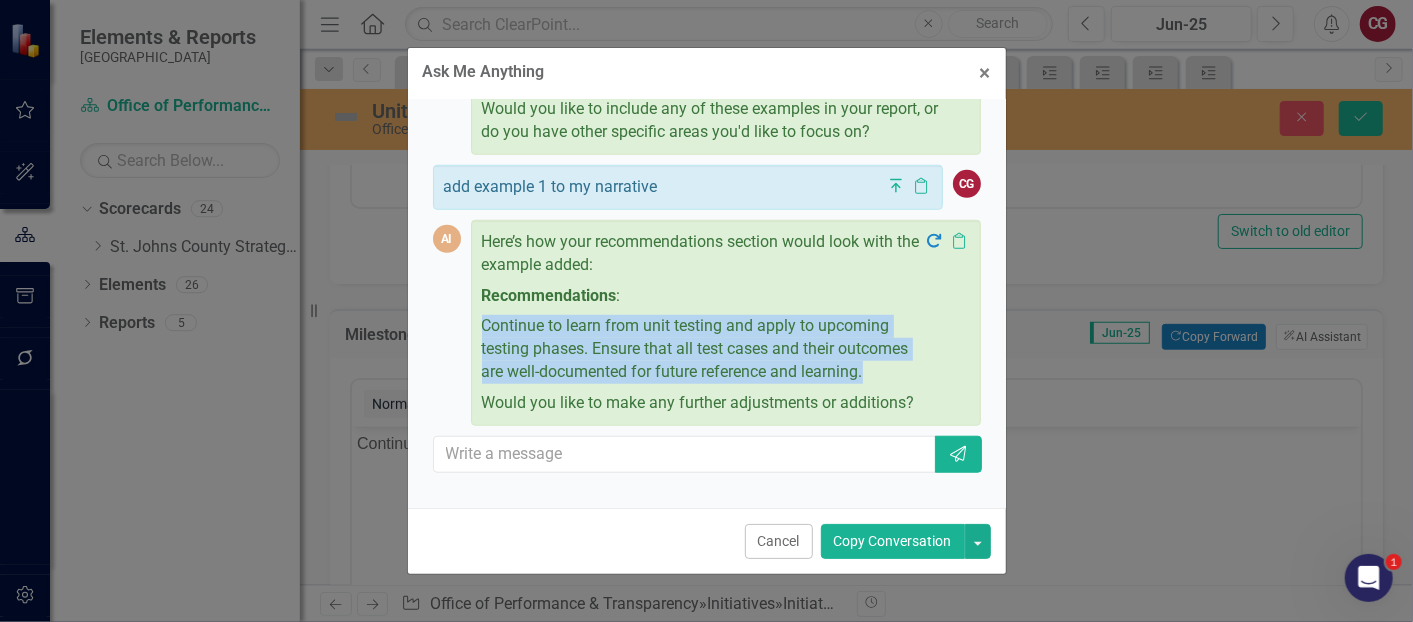 copy on "Continue to learn from unit testing and apply to upcoming testing phases. Ensure that all test cases and their outcomes are well-documented for future reference and learning." 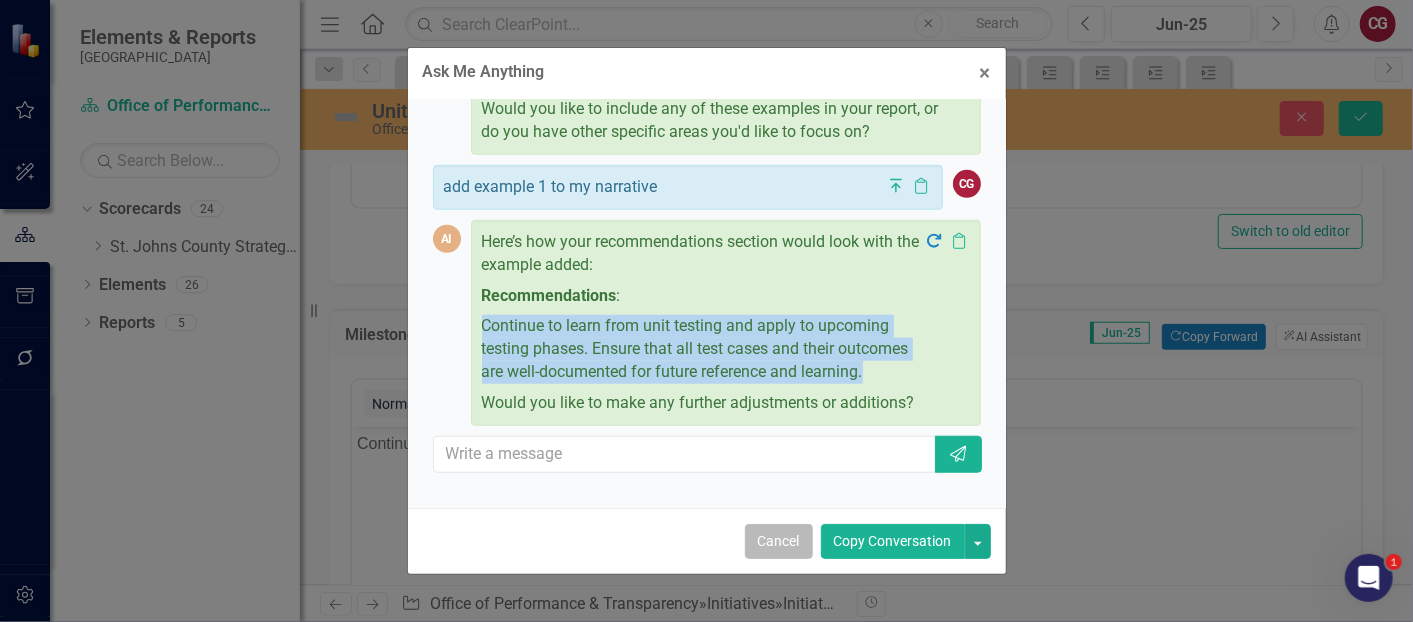 click on "Cancel" at bounding box center (779, 541) 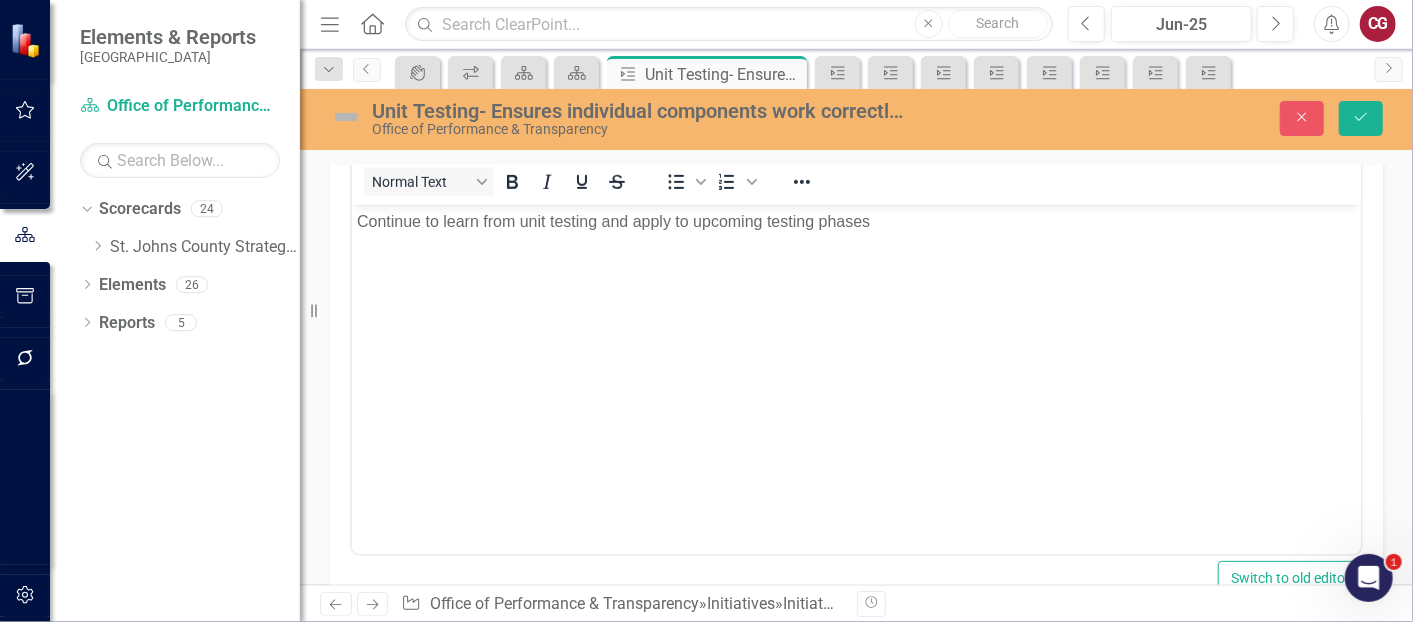 scroll, scrollTop: 666, scrollLeft: 0, axis: vertical 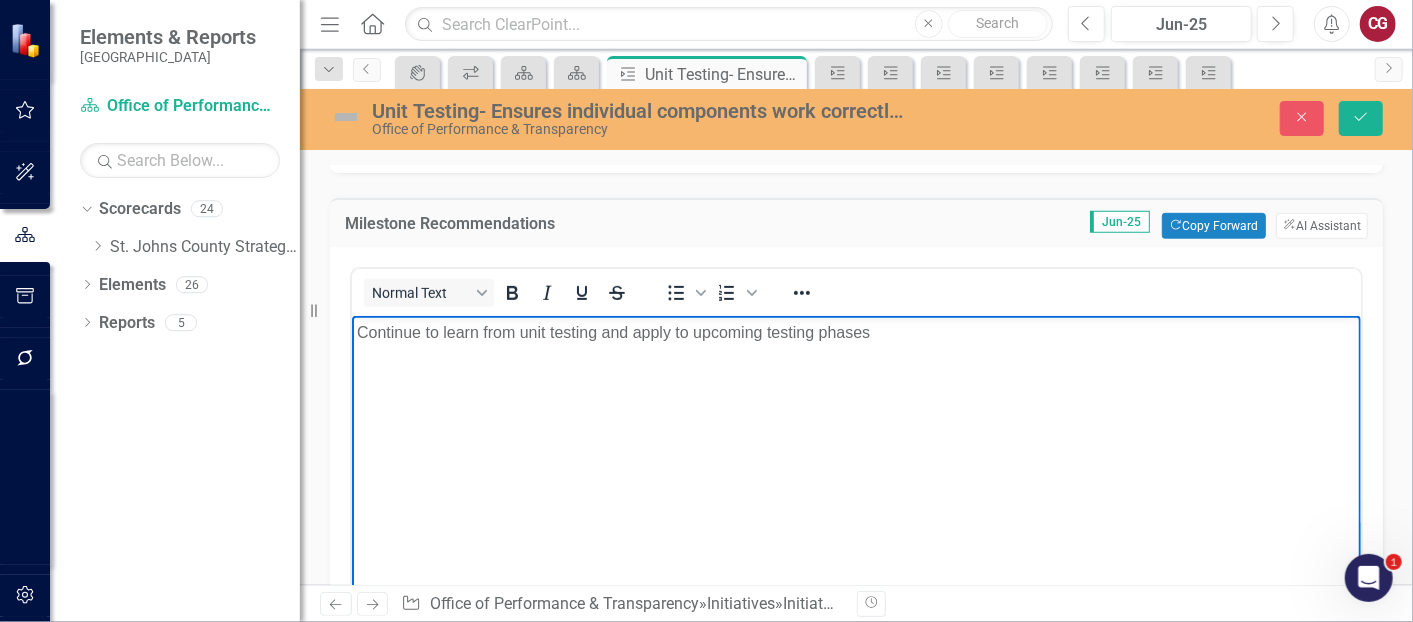 drag, startPoint x: 934, startPoint y: 360, endPoint x: 202, endPoint y: 349, distance: 732.08264 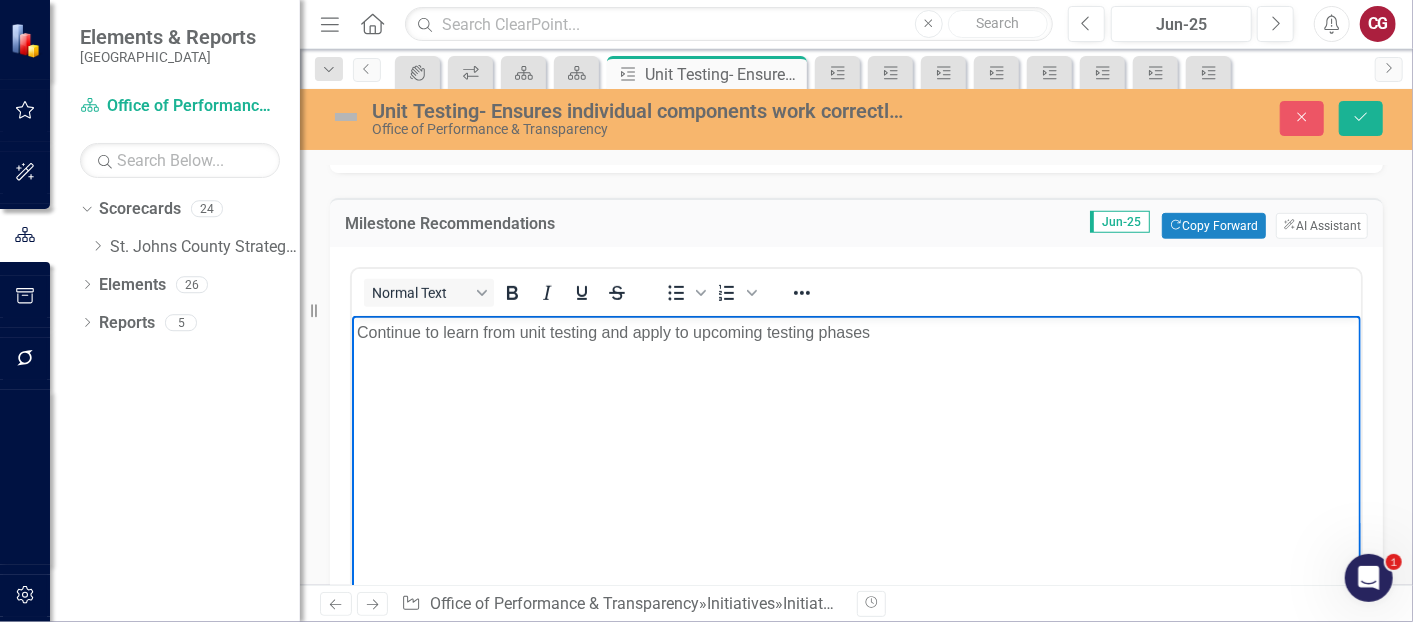 click on "Continue to learn from unit testing and apply to upcoming testing phases" at bounding box center [855, 465] 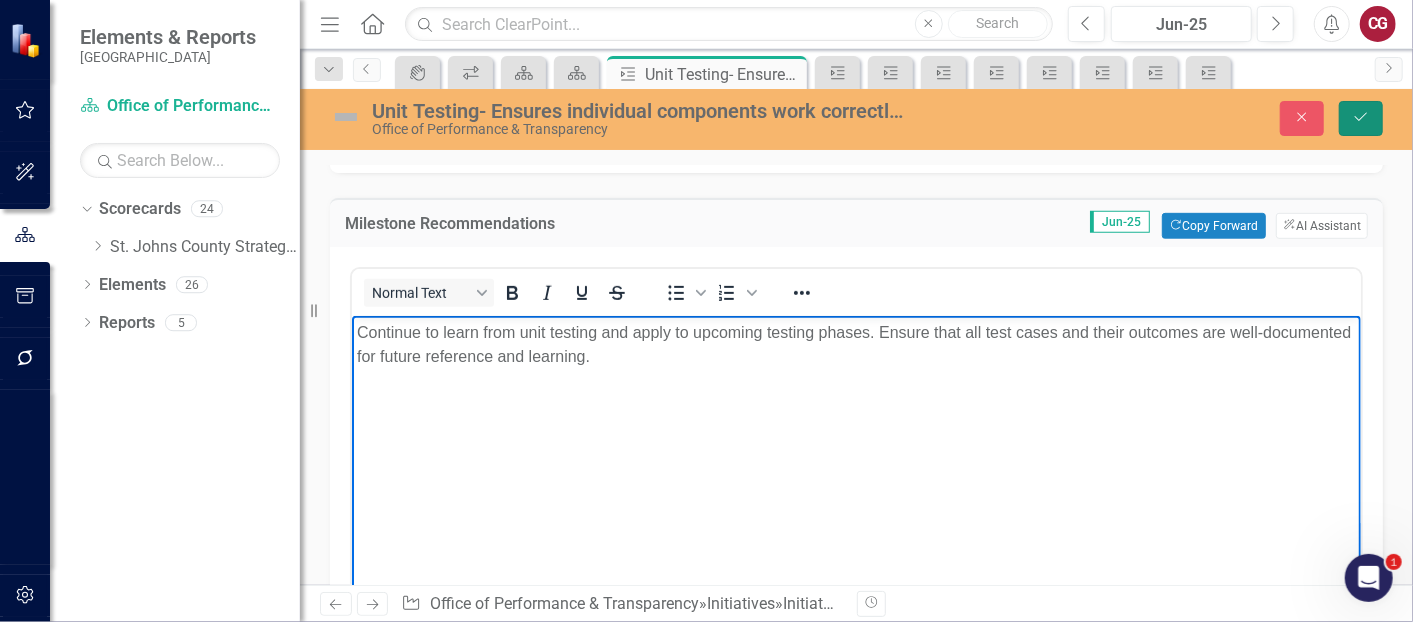 click on "Save" at bounding box center [1361, 118] 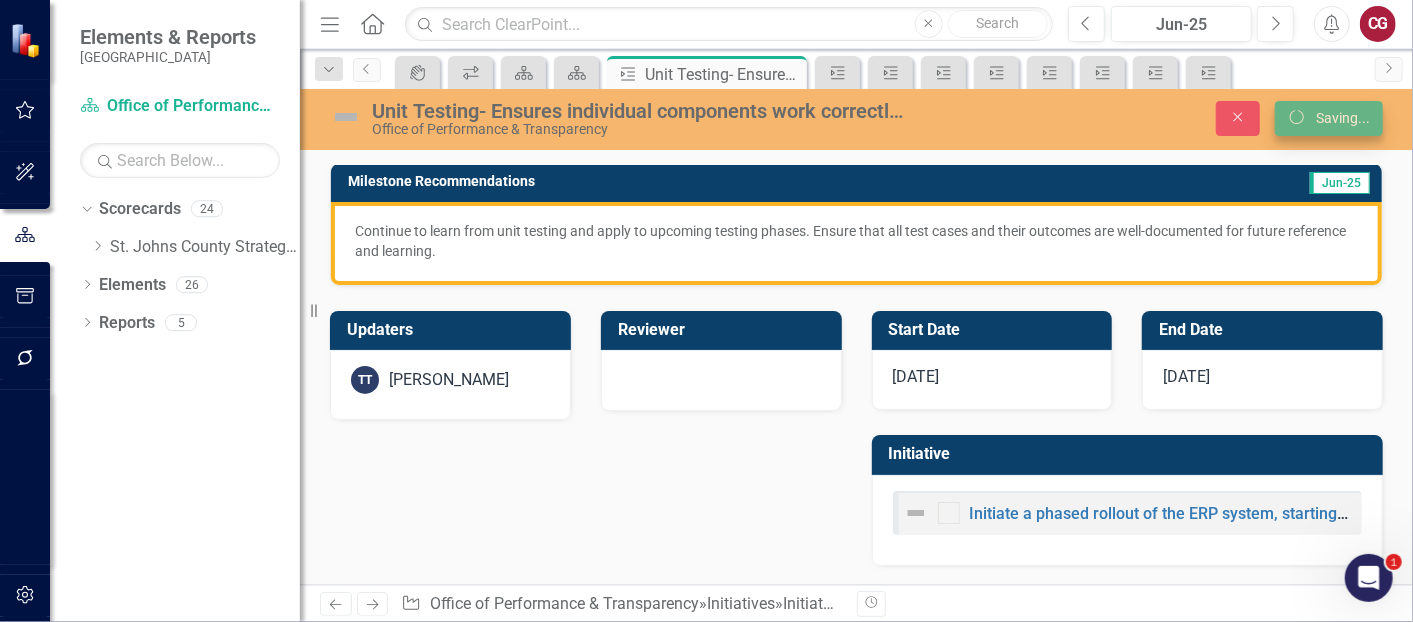 scroll, scrollTop: 274, scrollLeft: 0, axis: vertical 